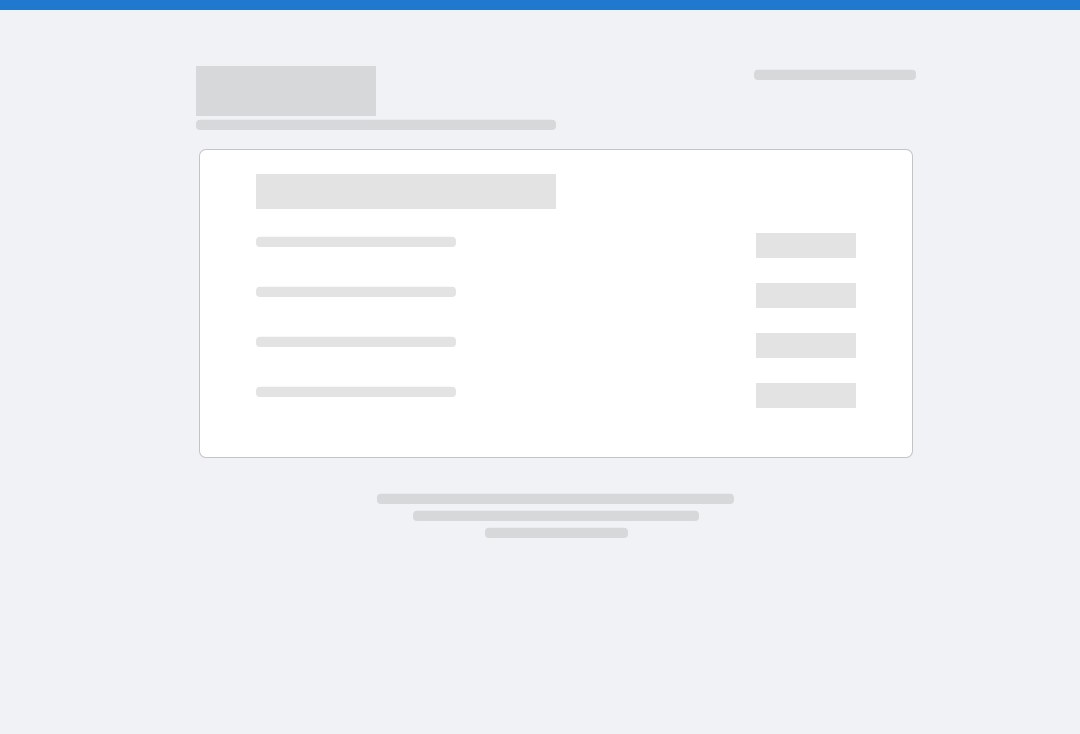 scroll, scrollTop: 0, scrollLeft: 0, axis: both 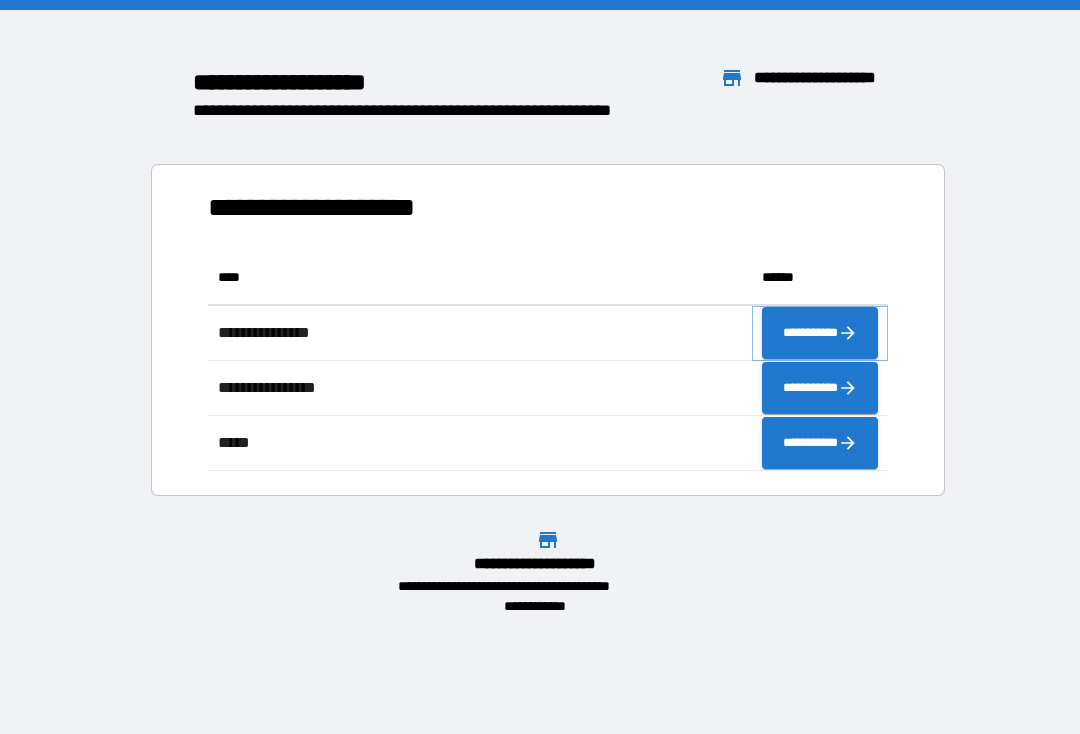 click on "**********" at bounding box center (820, 333) 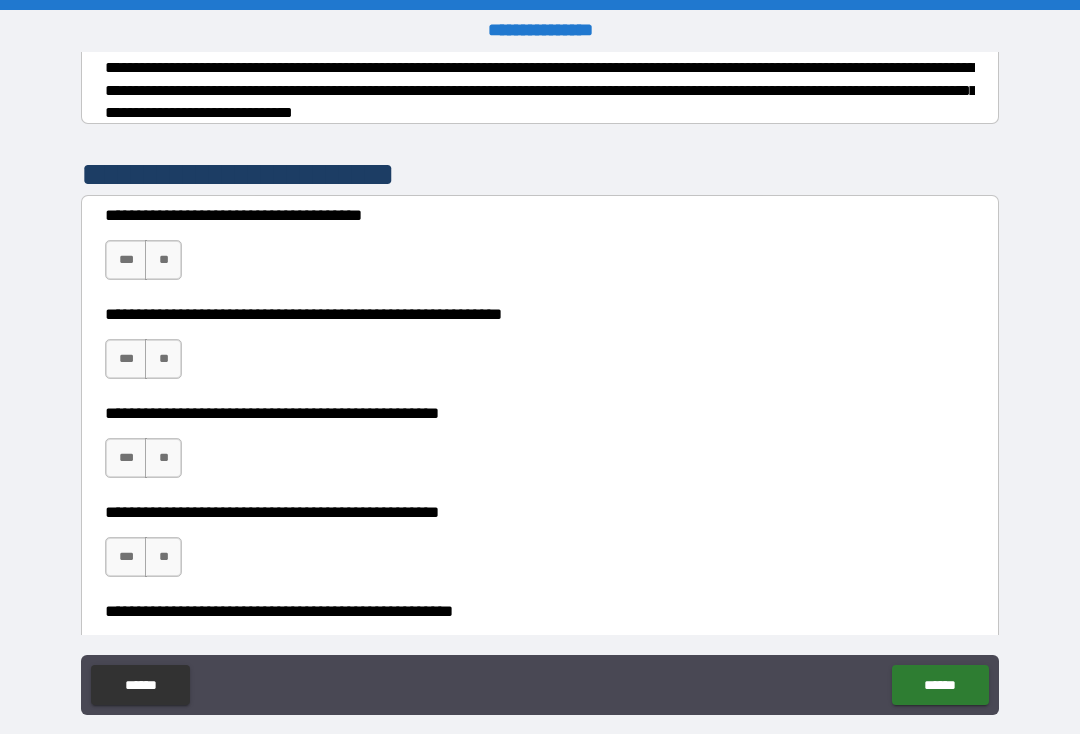 scroll, scrollTop: 331, scrollLeft: 0, axis: vertical 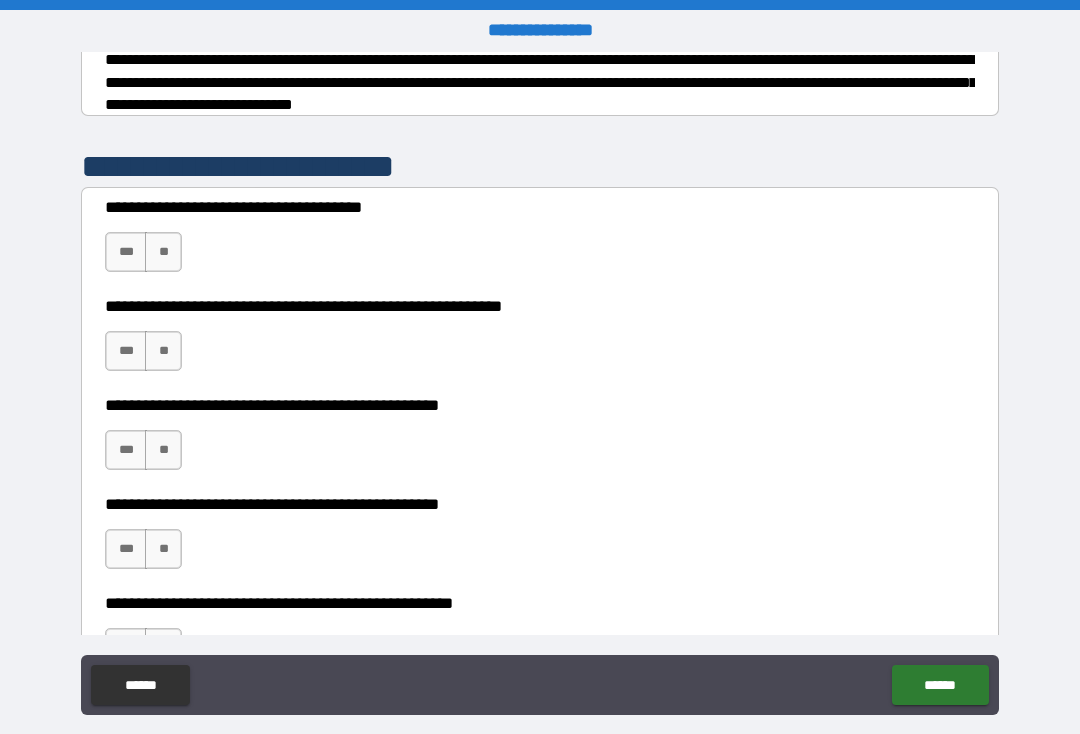 click on "**" at bounding box center (163, 252) 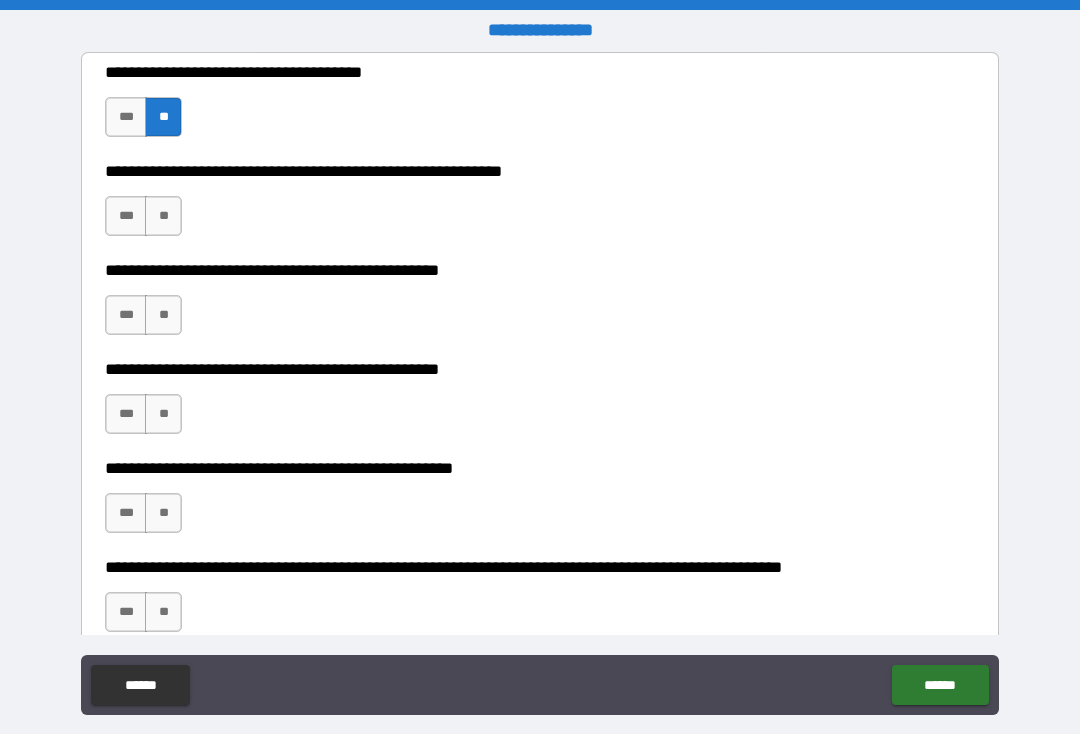 scroll, scrollTop: 467, scrollLeft: 0, axis: vertical 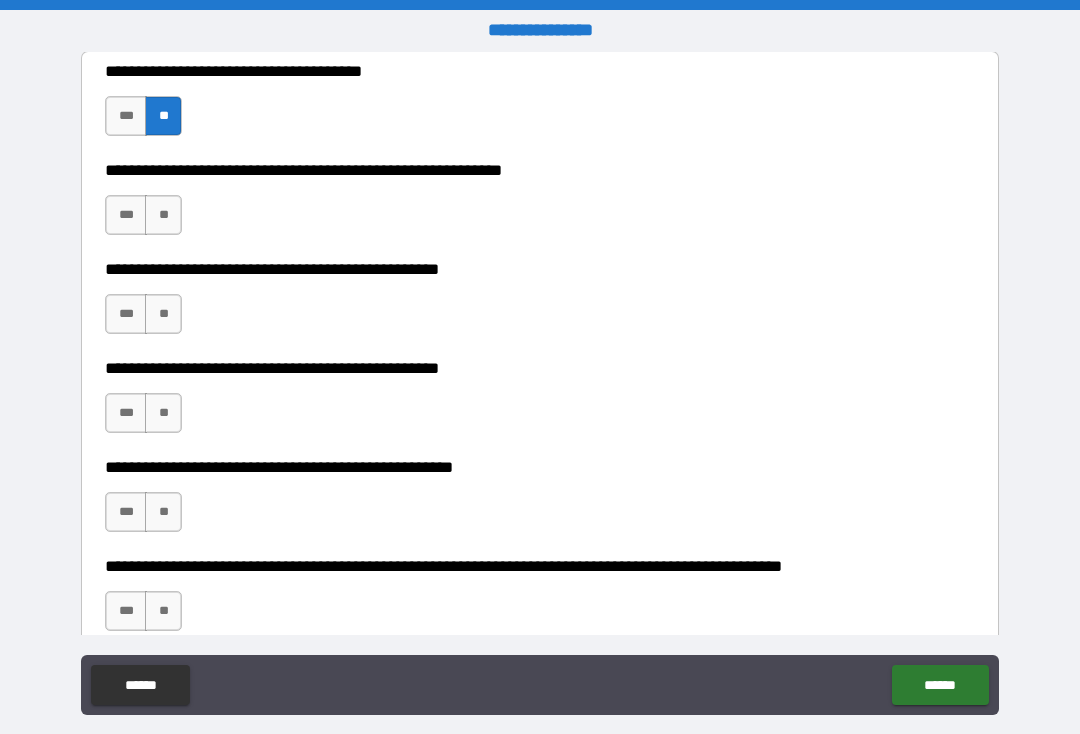 click on "**" at bounding box center (163, 215) 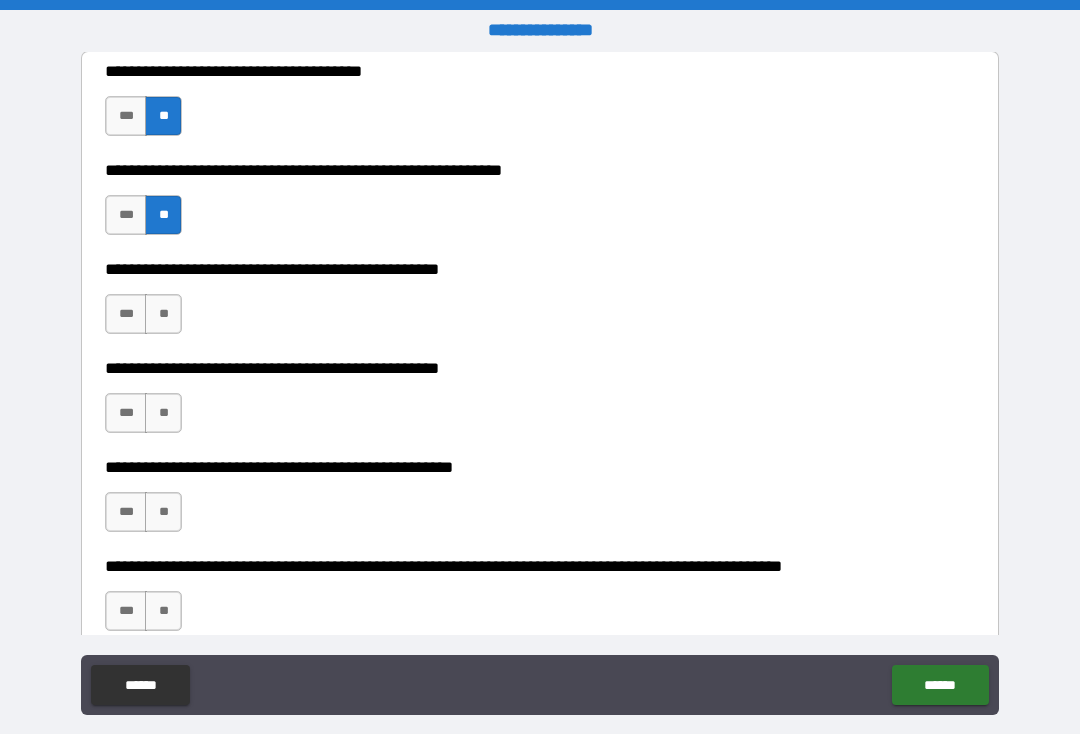 click on "**" at bounding box center (163, 314) 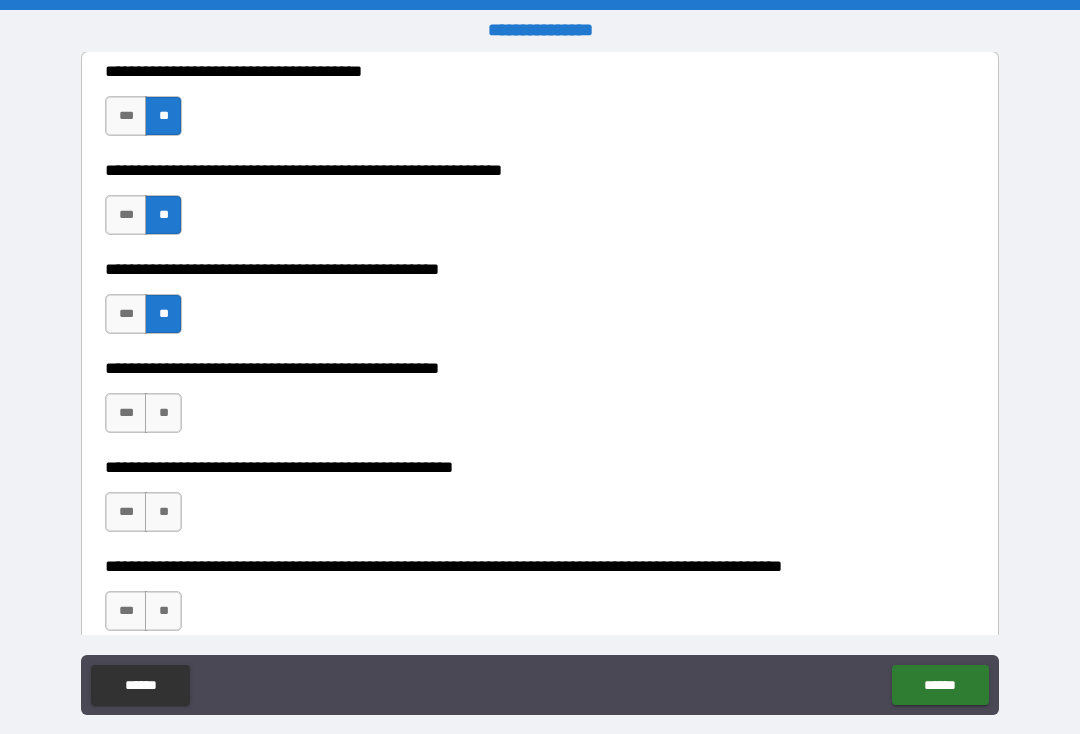 click on "**" at bounding box center [163, 413] 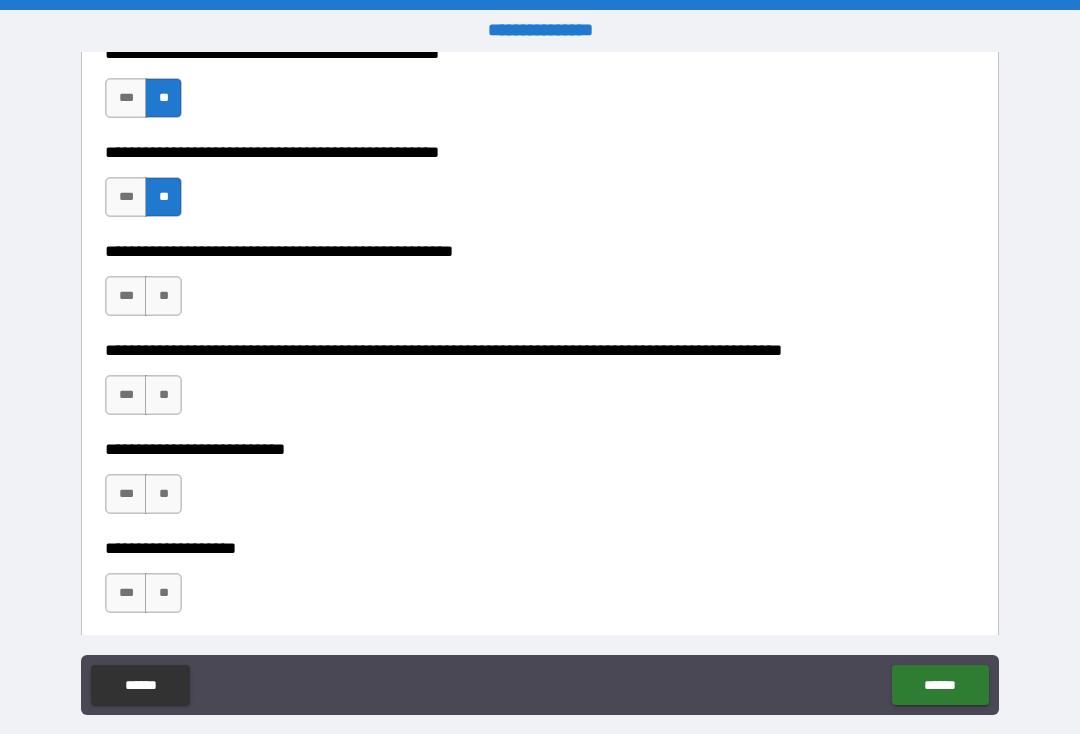 scroll, scrollTop: 694, scrollLeft: 0, axis: vertical 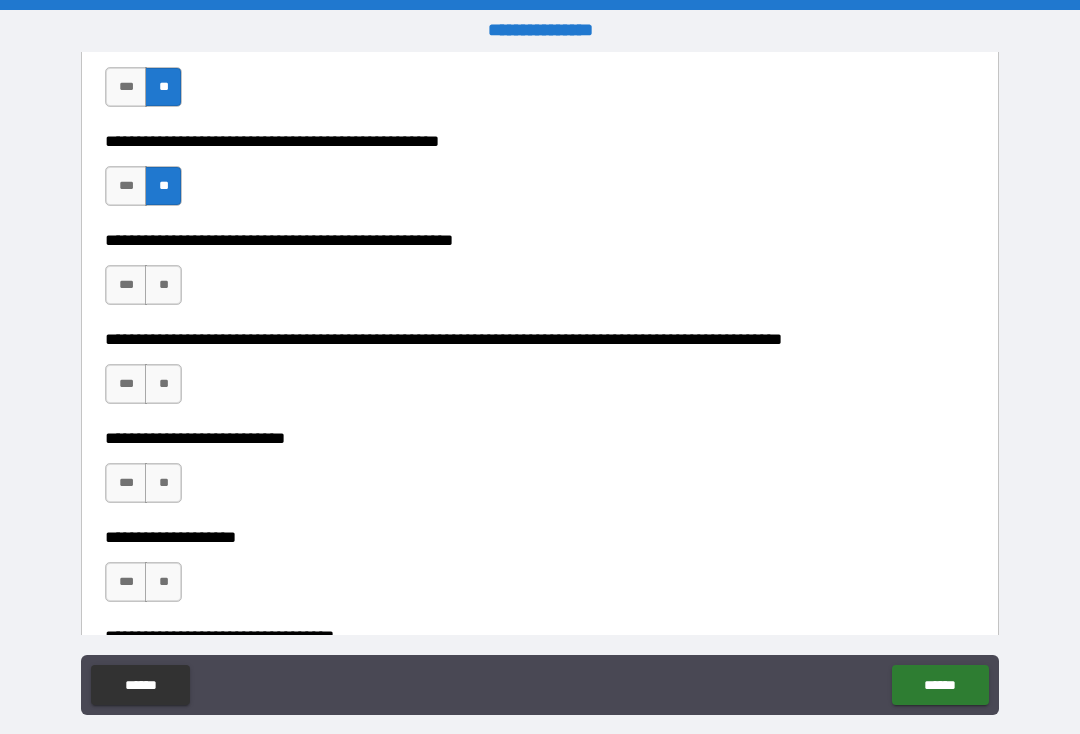 click on "**" at bounding box center (163, 285) 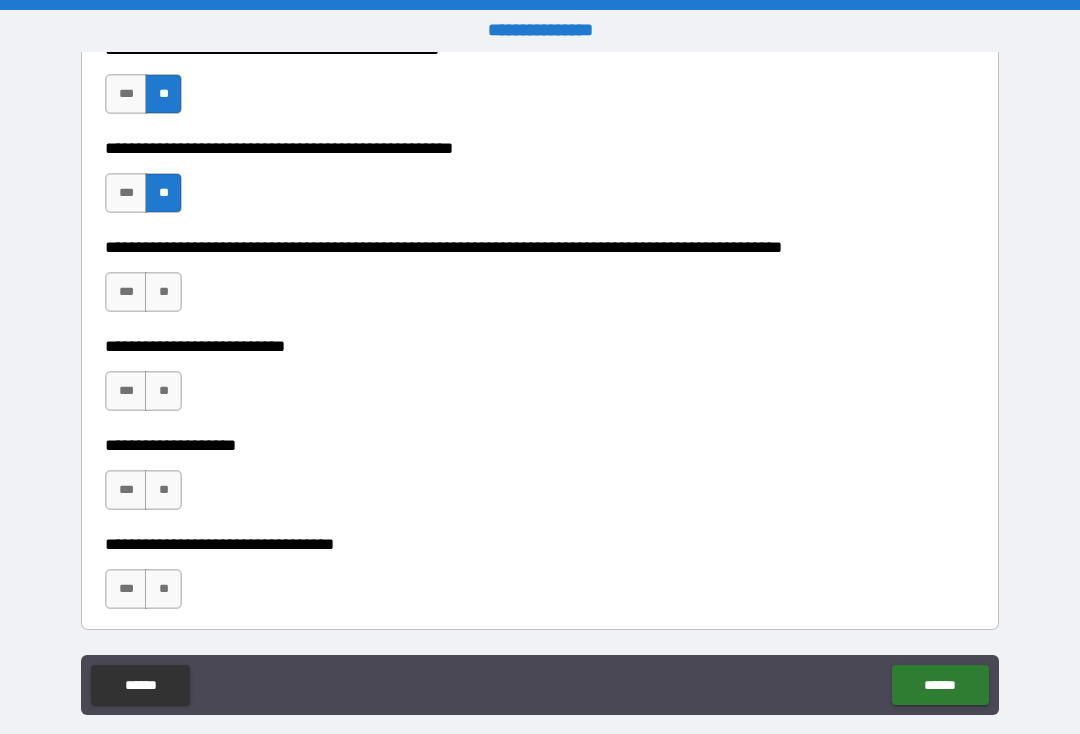 scroll, scrollTop: 796, scrollLeft: 0, axis: vertical 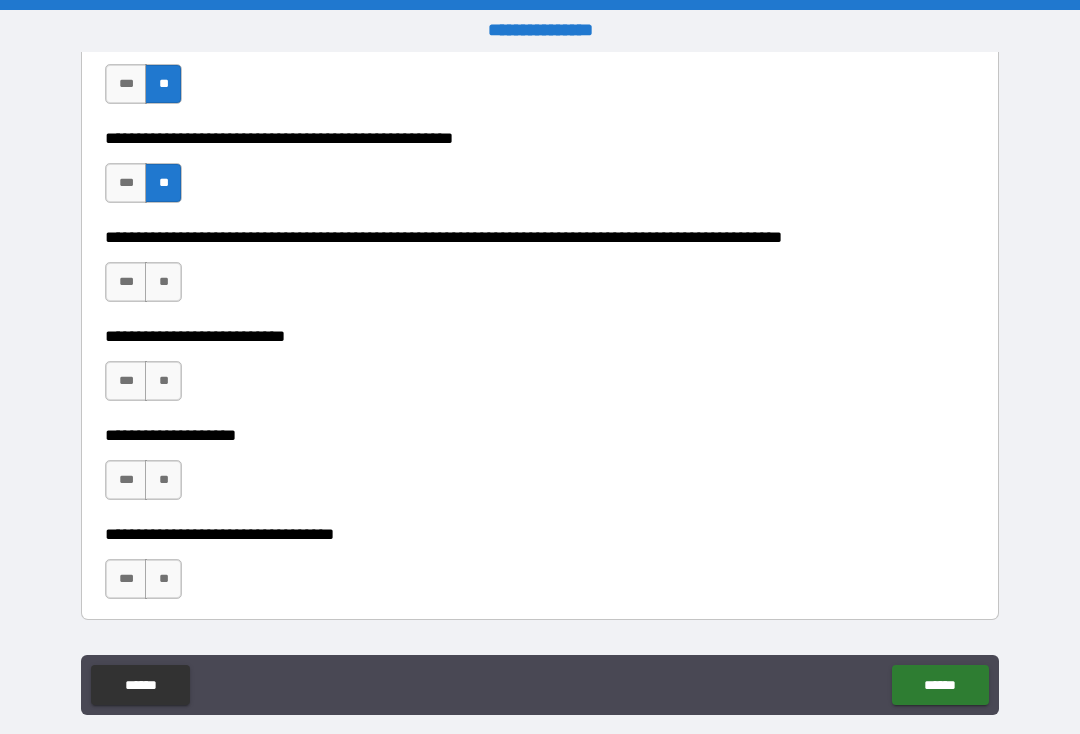 click on "**" at bounding box center [163, 282] 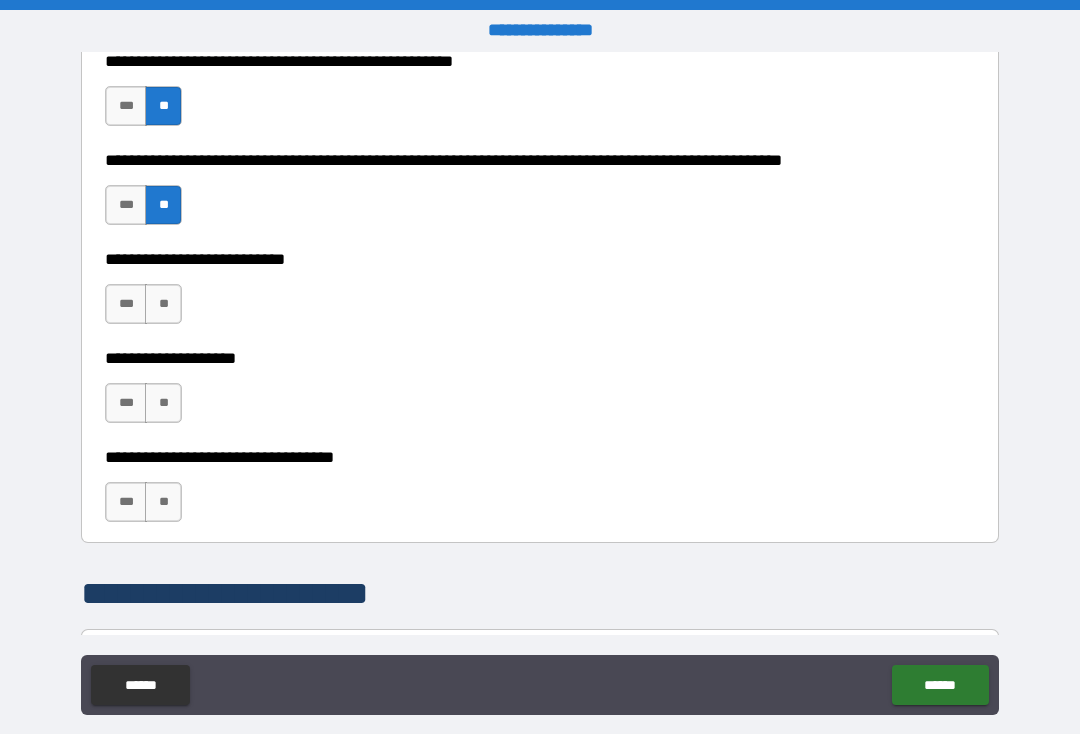 scroll, scrollTop: 915, scrollLeft: 0, axis: vertical 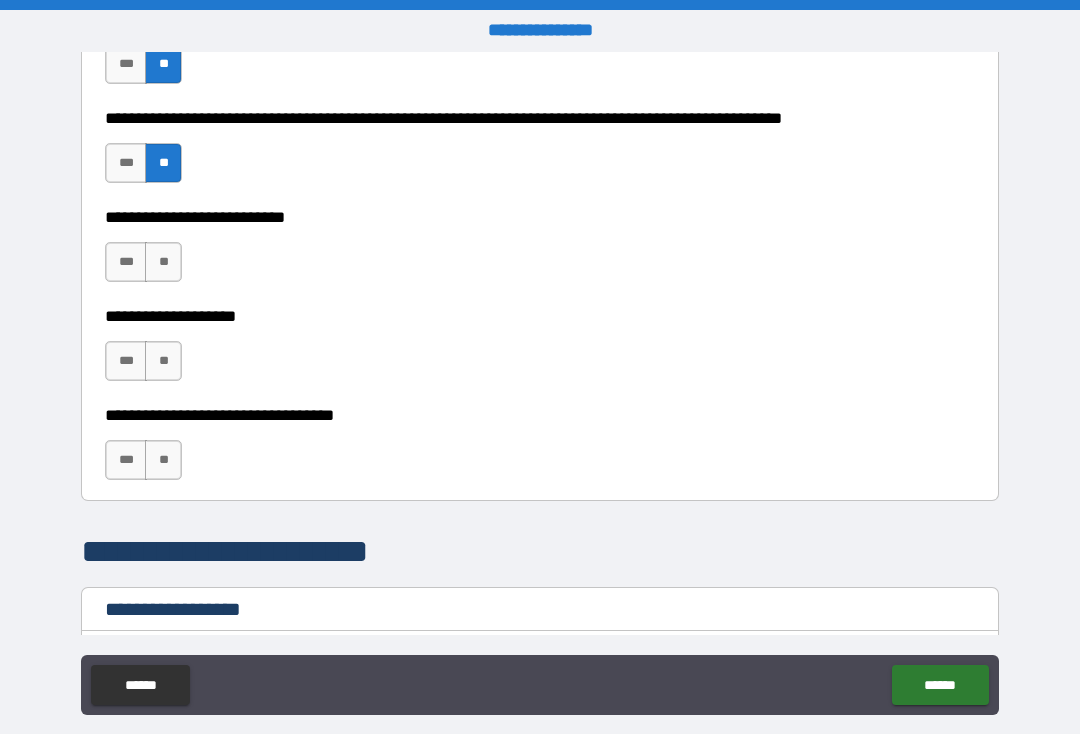 click on "**" at bounding box center (163, 262) 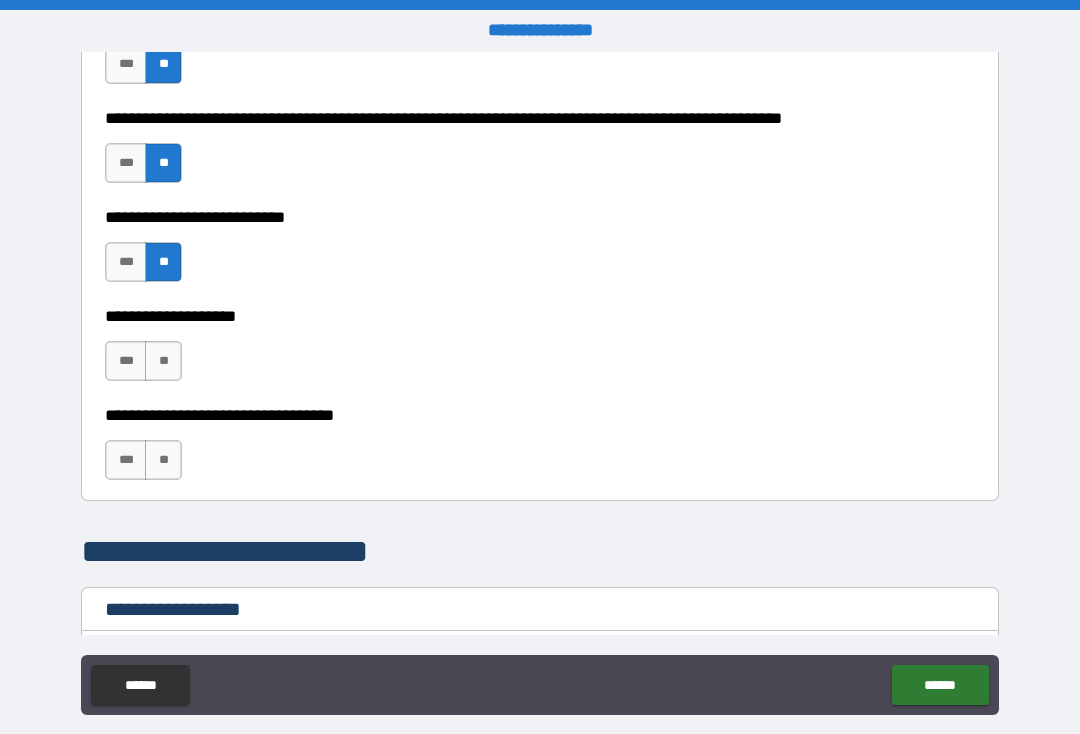 click on "**" at bounding box center (163, 361) 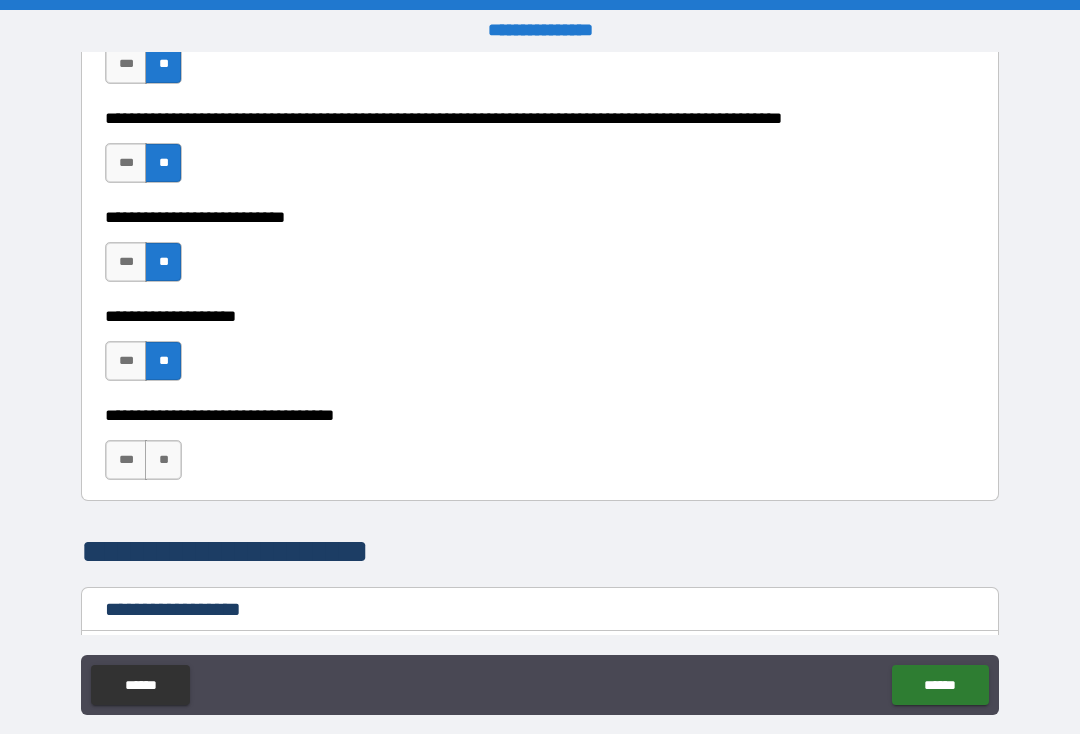click on "**" at bounding box center (163, 460) 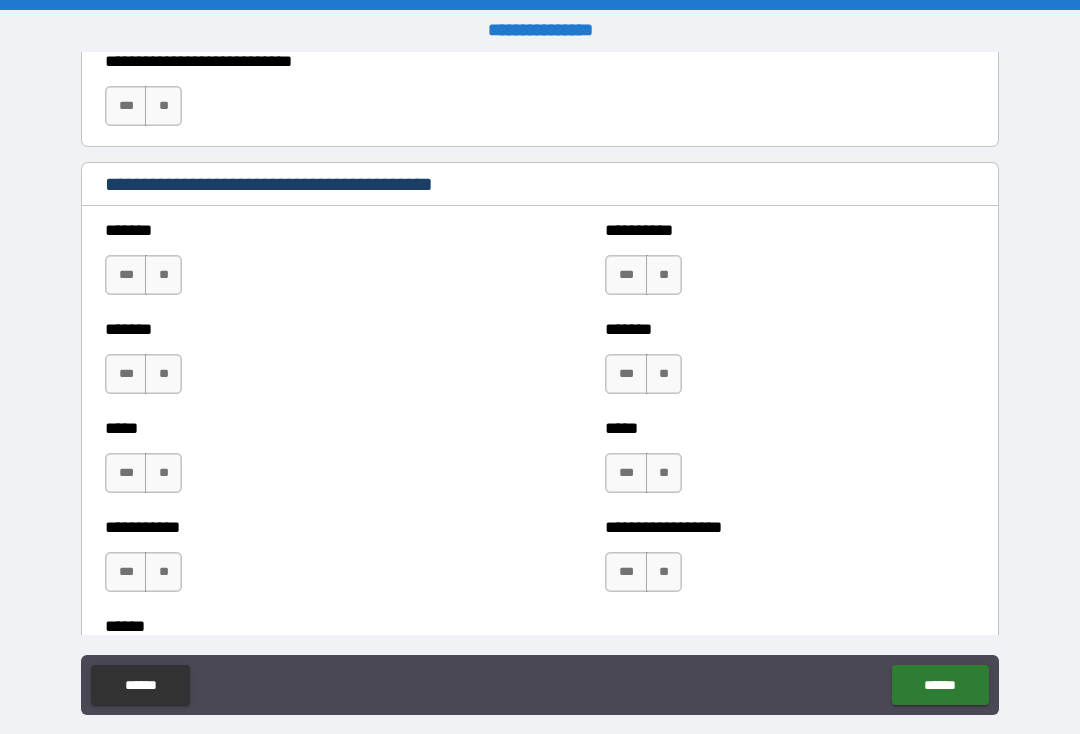 scroll, scrollTop: 1615, scrollLeft: 0, axis: vertical 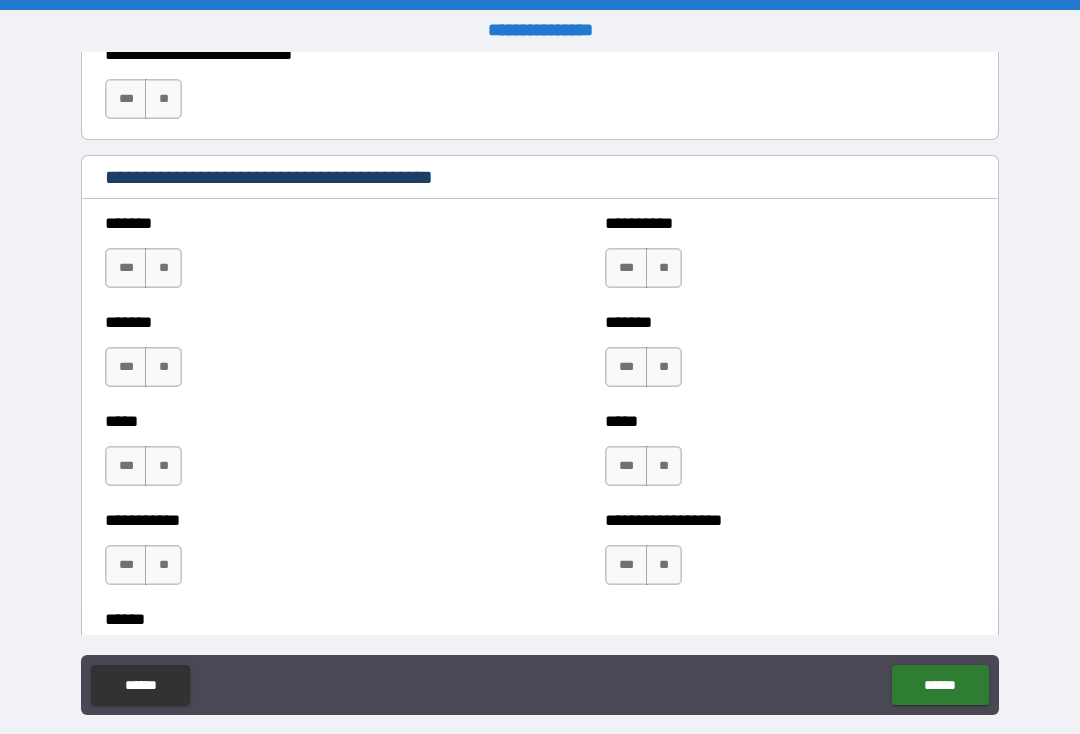 click on "**" at bounding box center [163, 268] 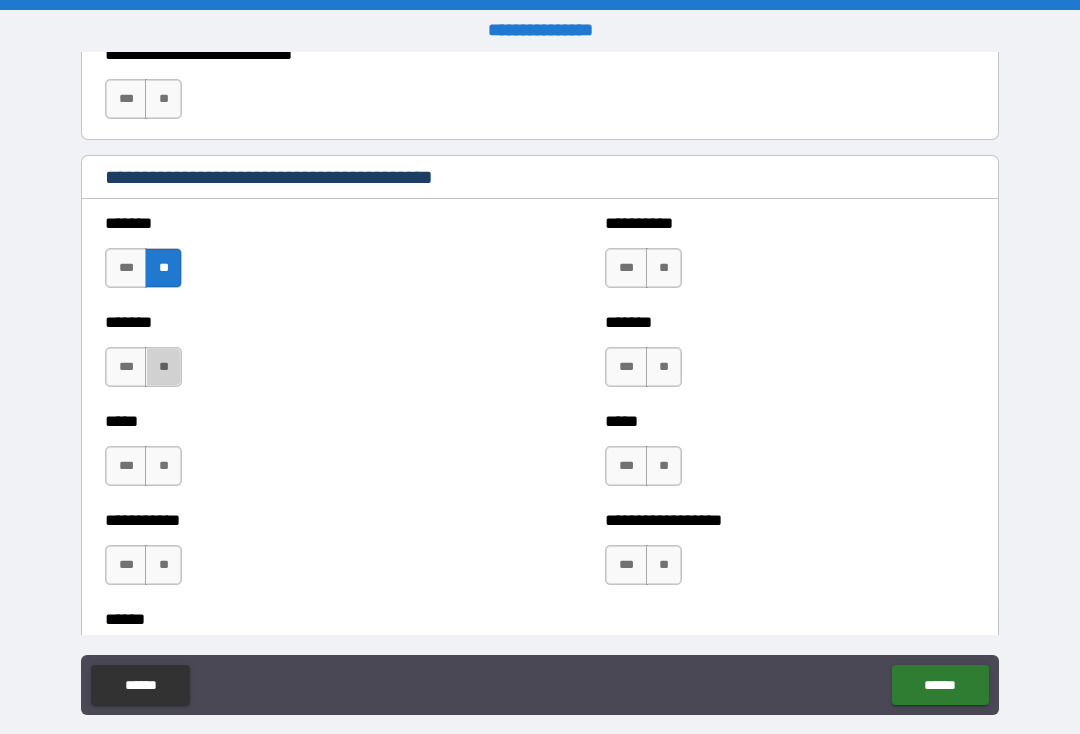 click on "**" at bounding box center (163, 367) 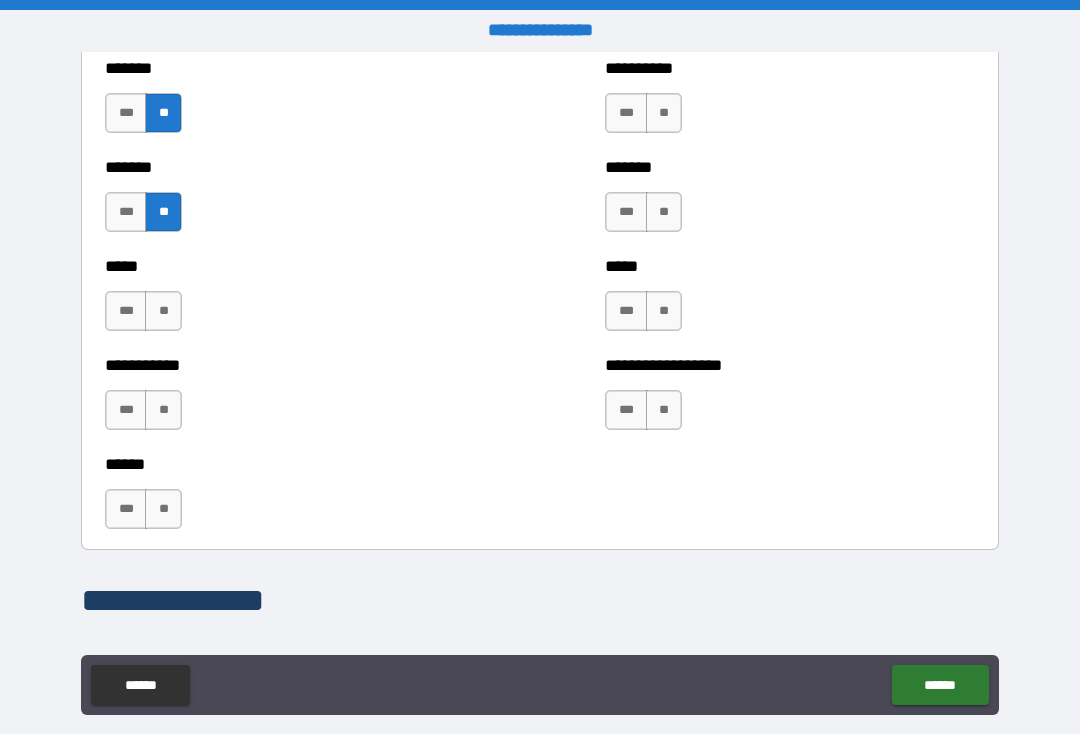 scroll, scrollTop: 1774, scrollLeft: 0, axis: vertical 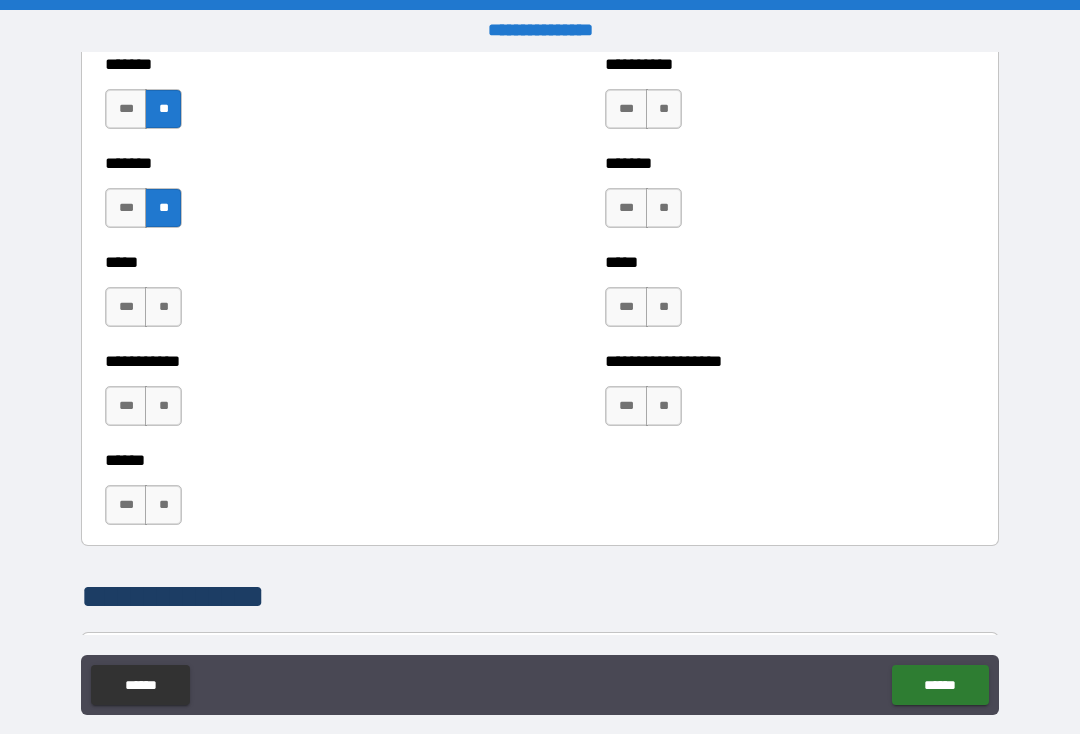 click on "**" at bounding box center [163, 307] 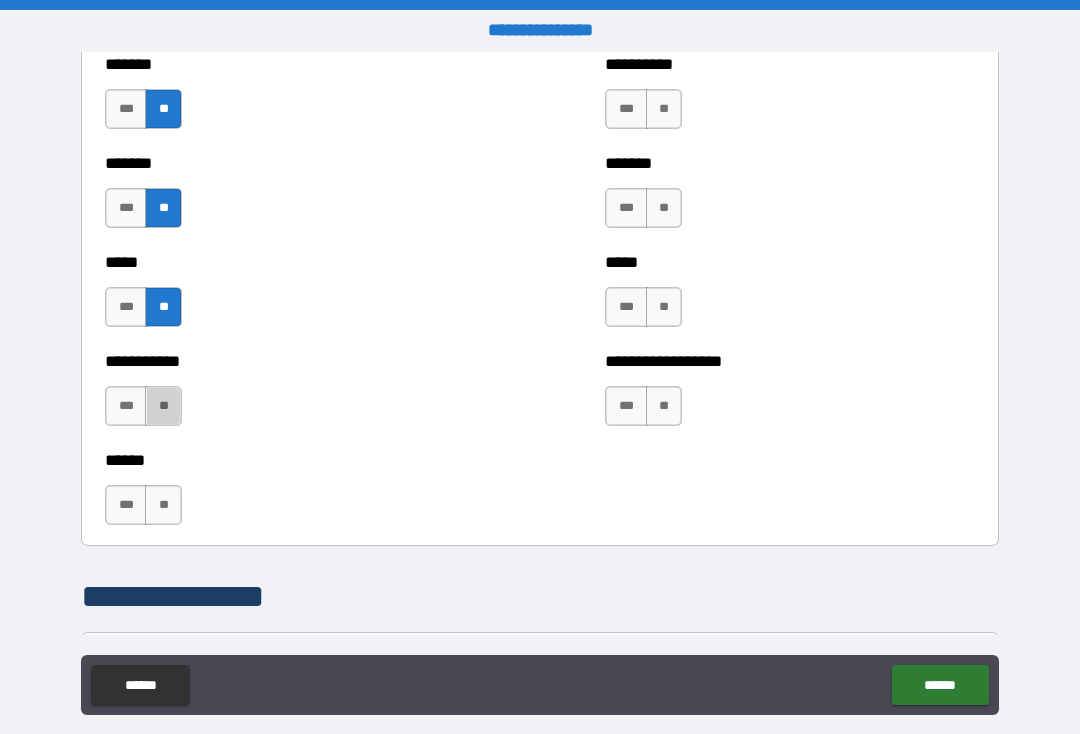 click on "**" at bounding box center [163, 406] 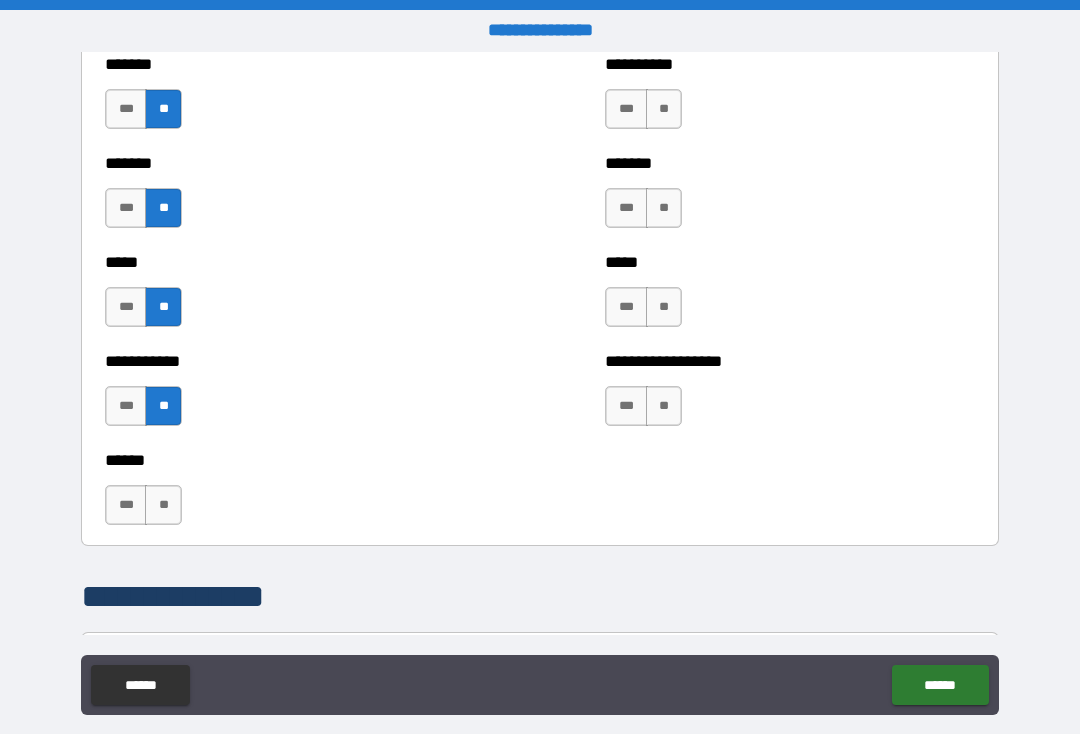 click on "**" at bounding box center [664, 109] 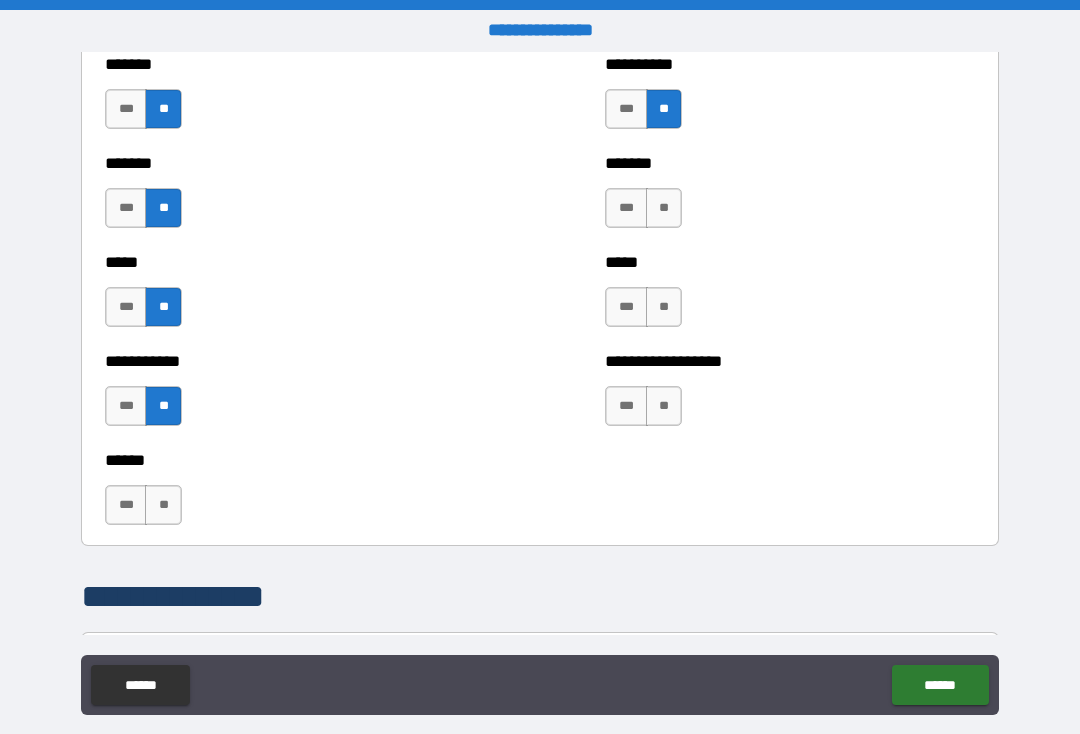 click on "**" at bounding box center [664, 208] 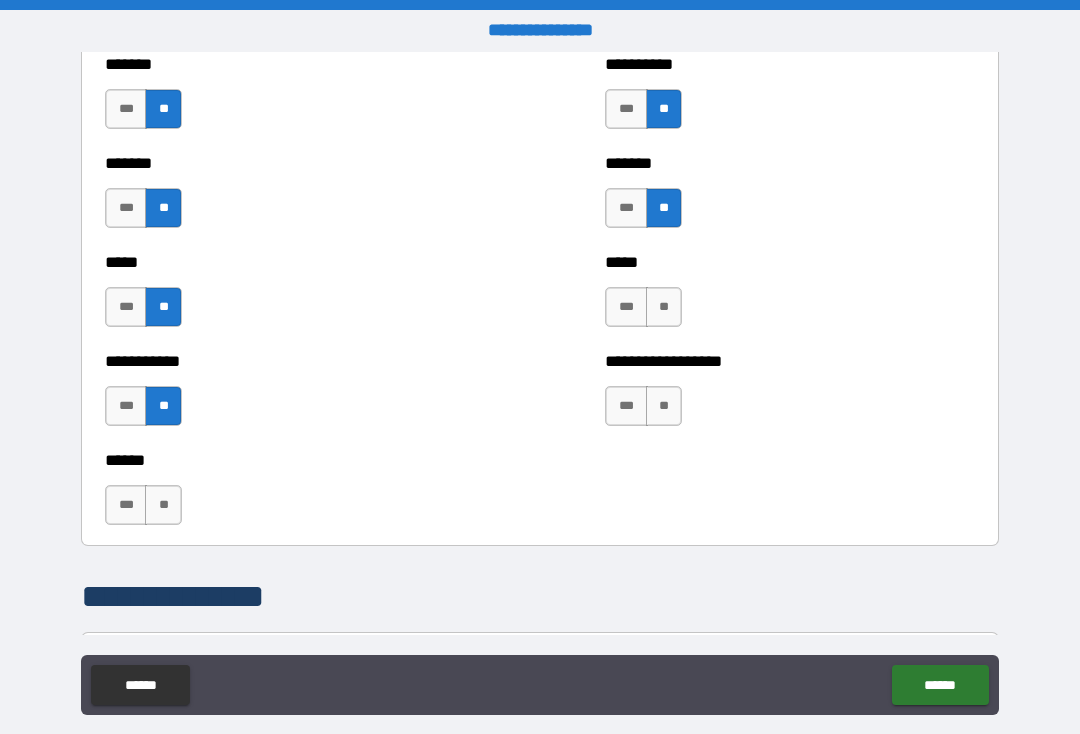 click on "**" at bounding box center (664, 307) 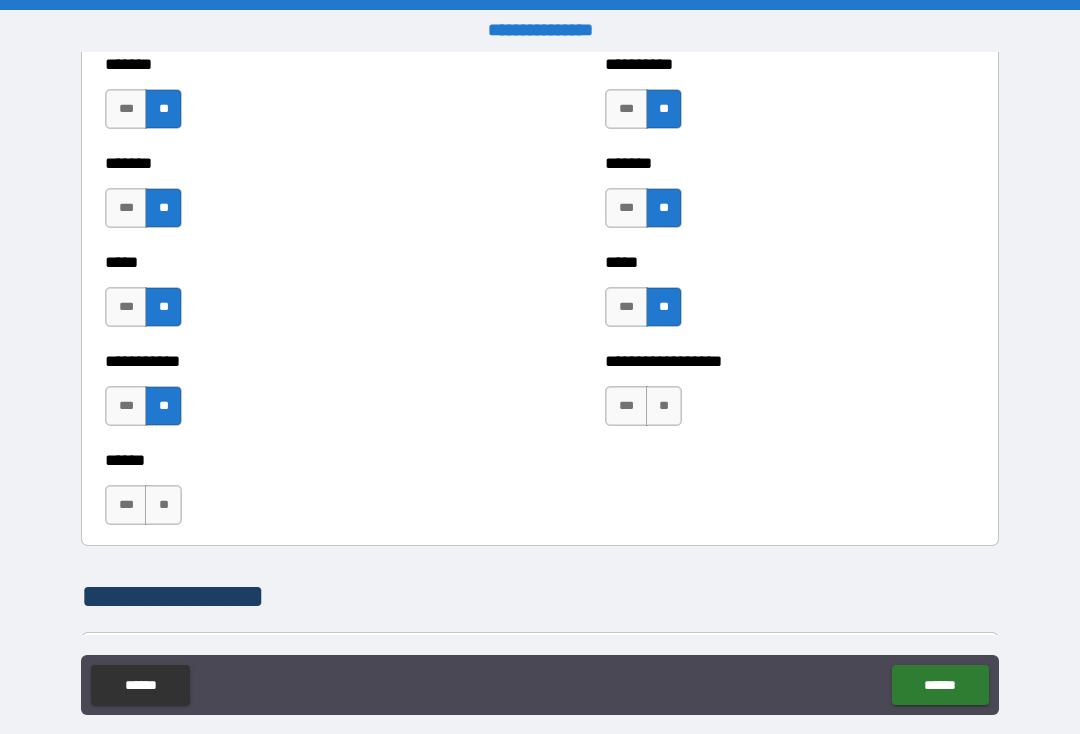 click on "**" at bounding box center [664, 406] 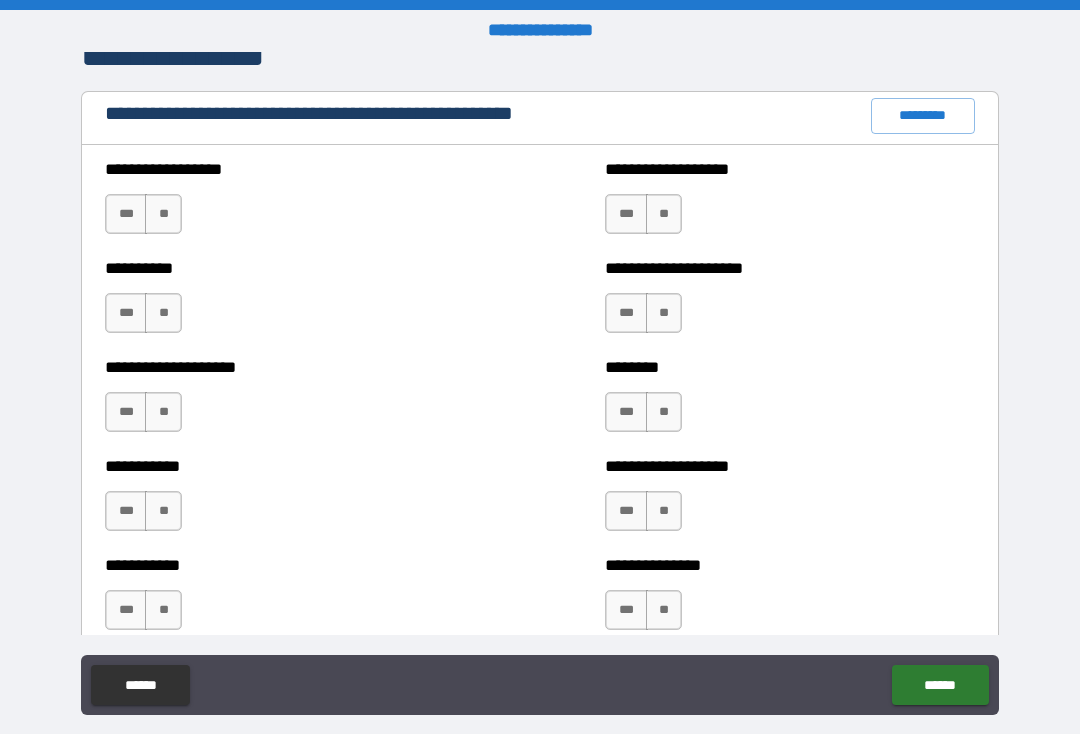 click on "**********" at bounding box center (540, 386) 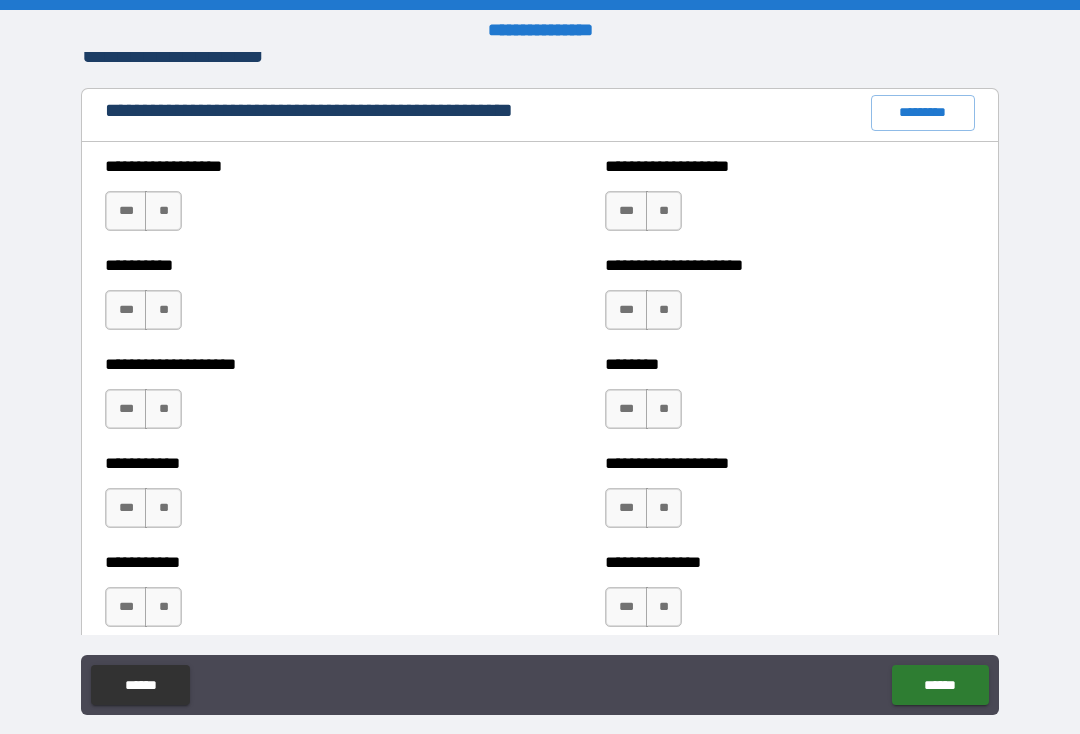 scroll, scrollTop: 2319, scrollLeft: 0, axis: vertical 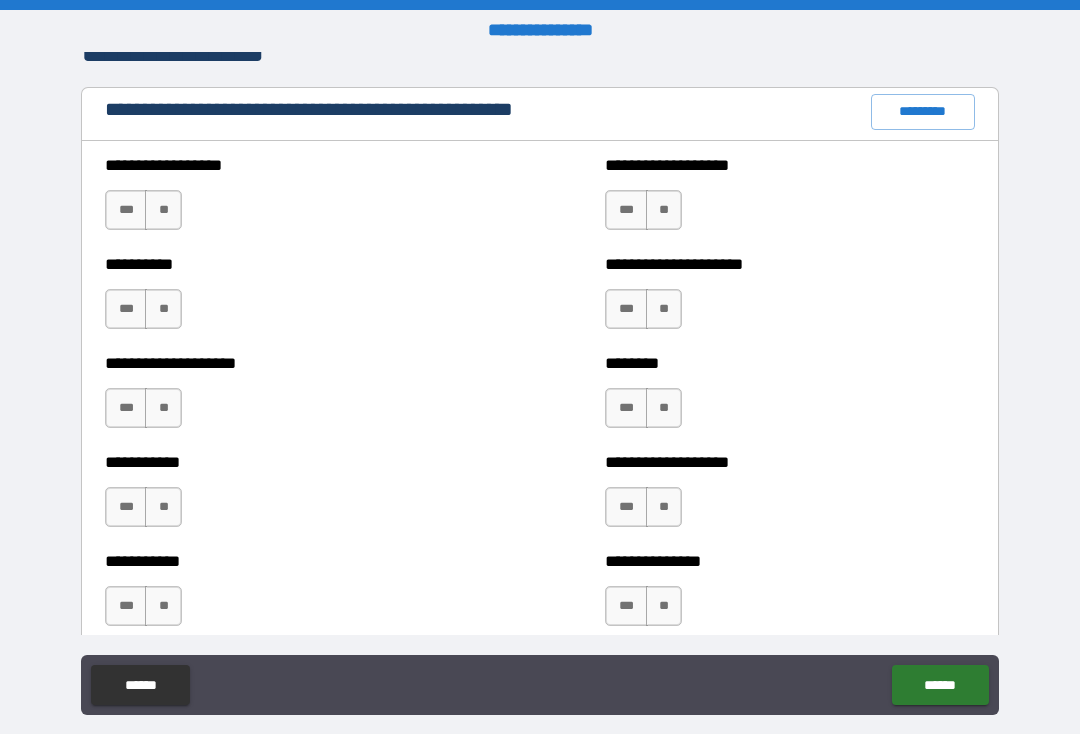 click on "**" at bounding box center [163, 210] 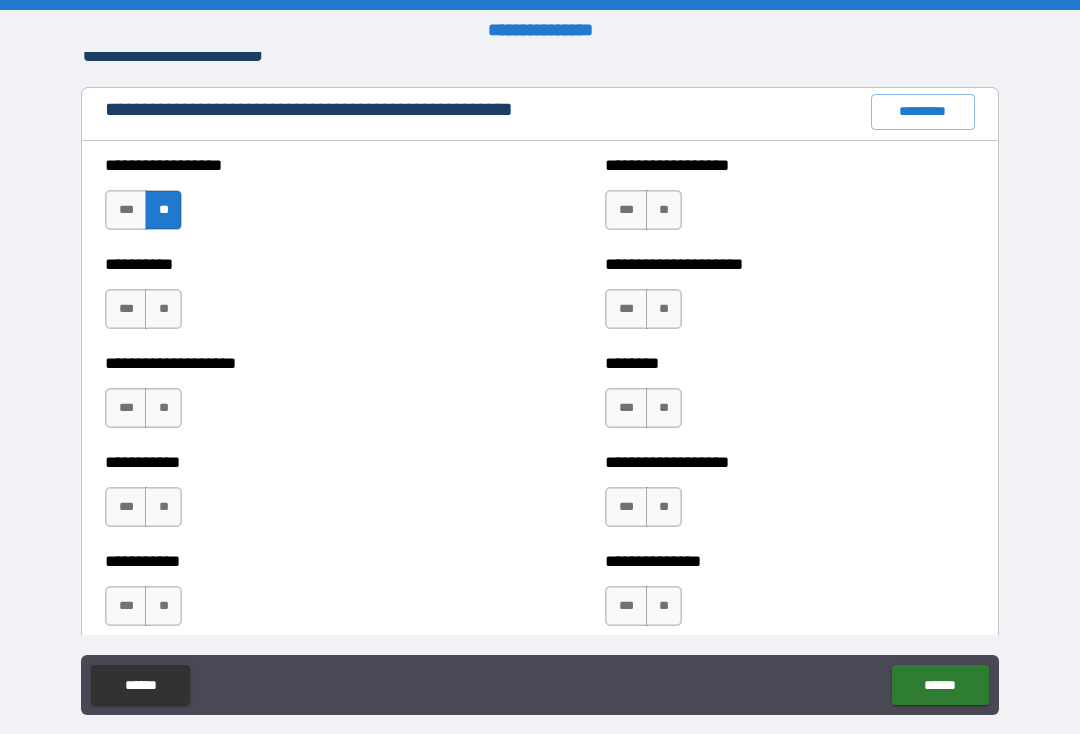 click on "**" at bounding box center [163, 309] 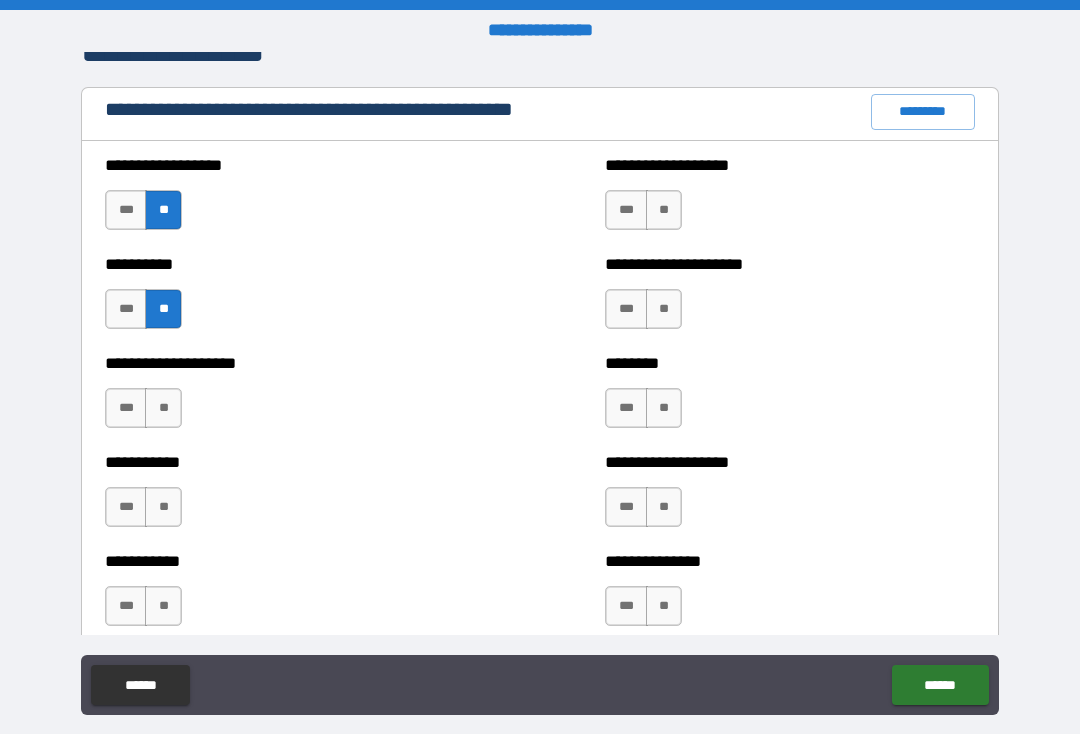 click on "**" at bounding box center (163, 408) 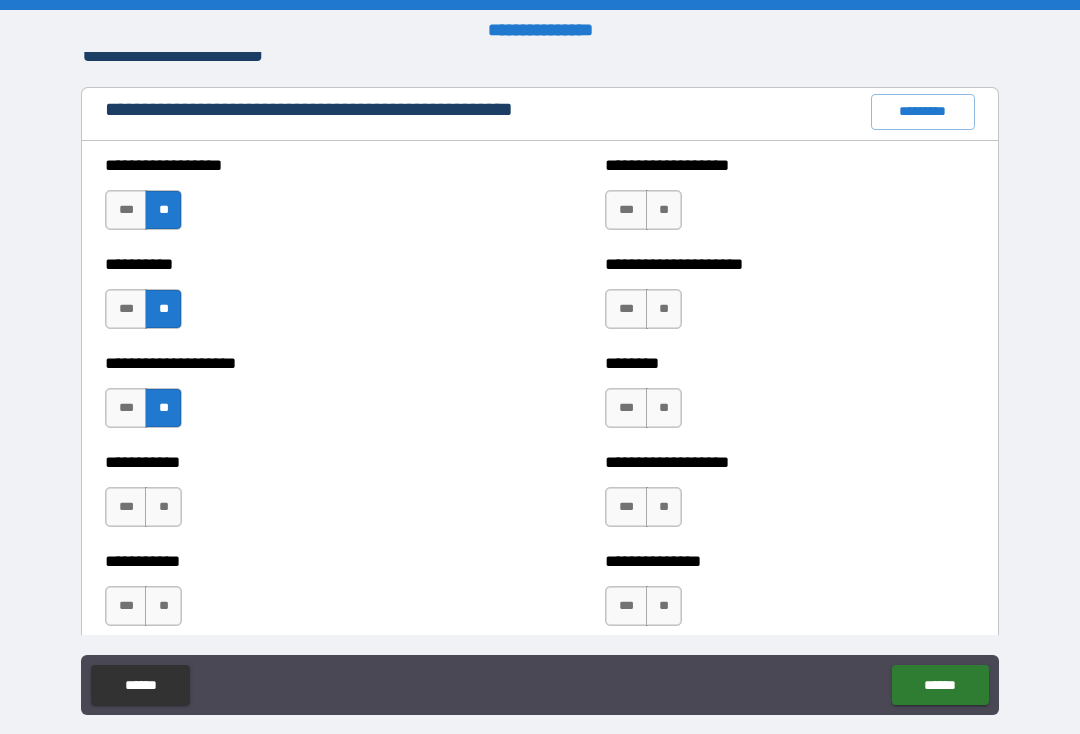 click on "**********" at bounding box center (540, 386) 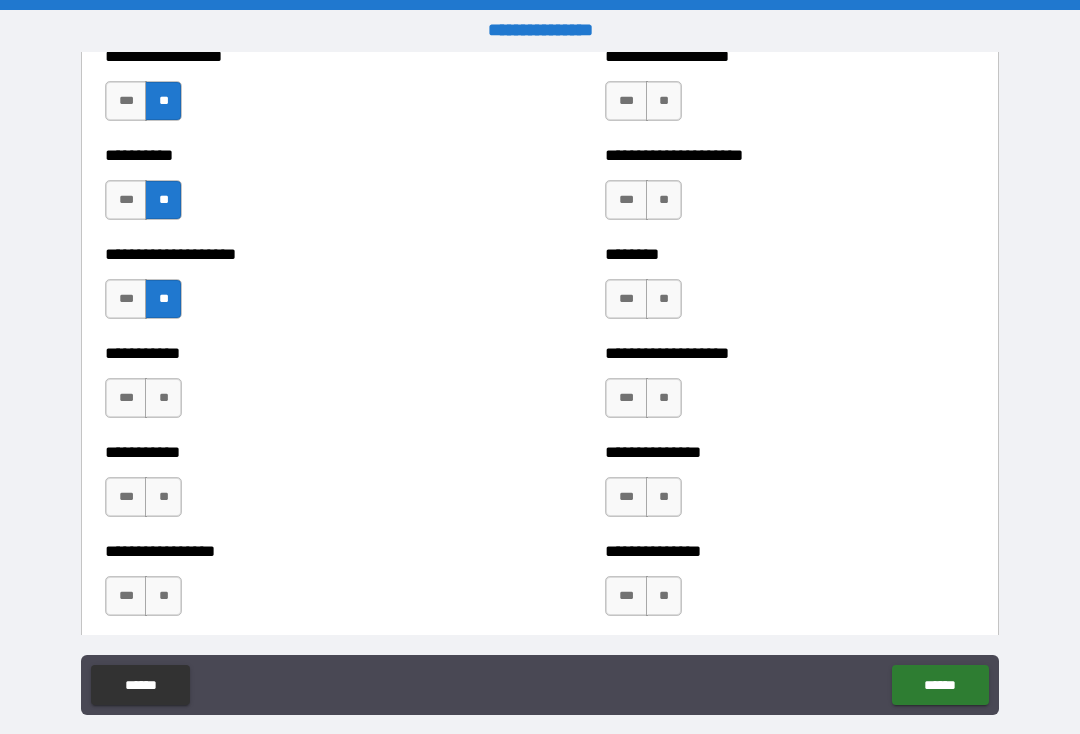scroll, scrollTop: 2429, scrollLeft: 0, axis: vertical 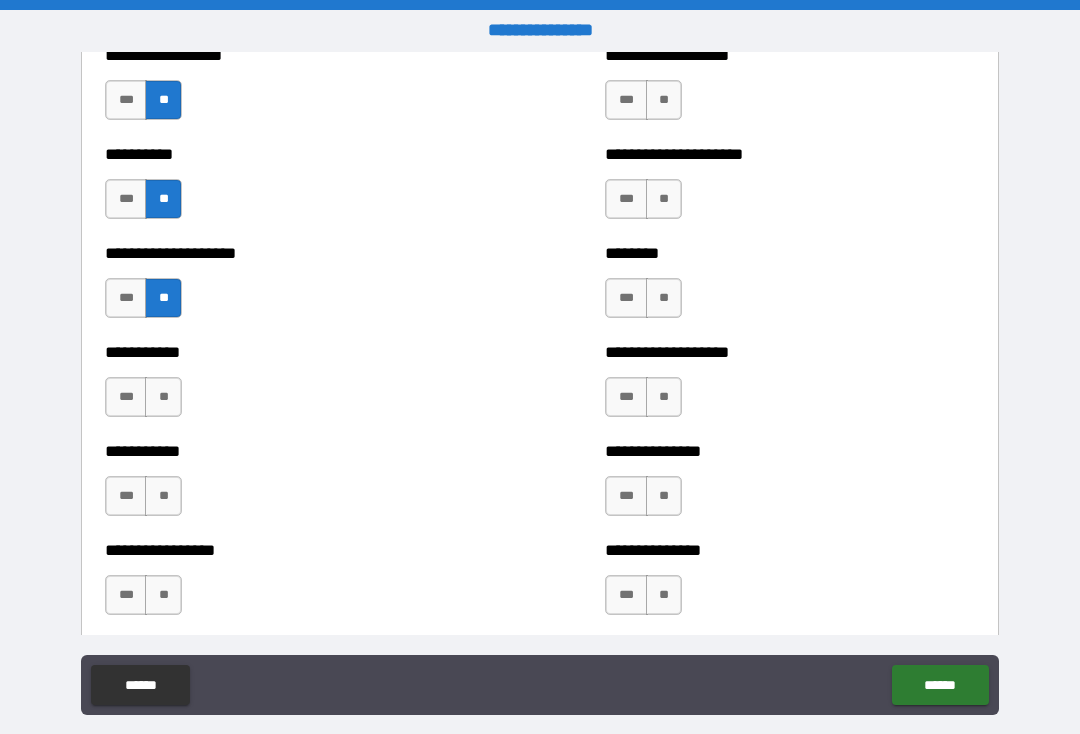 click on "**" at bounding box center (163, 397) 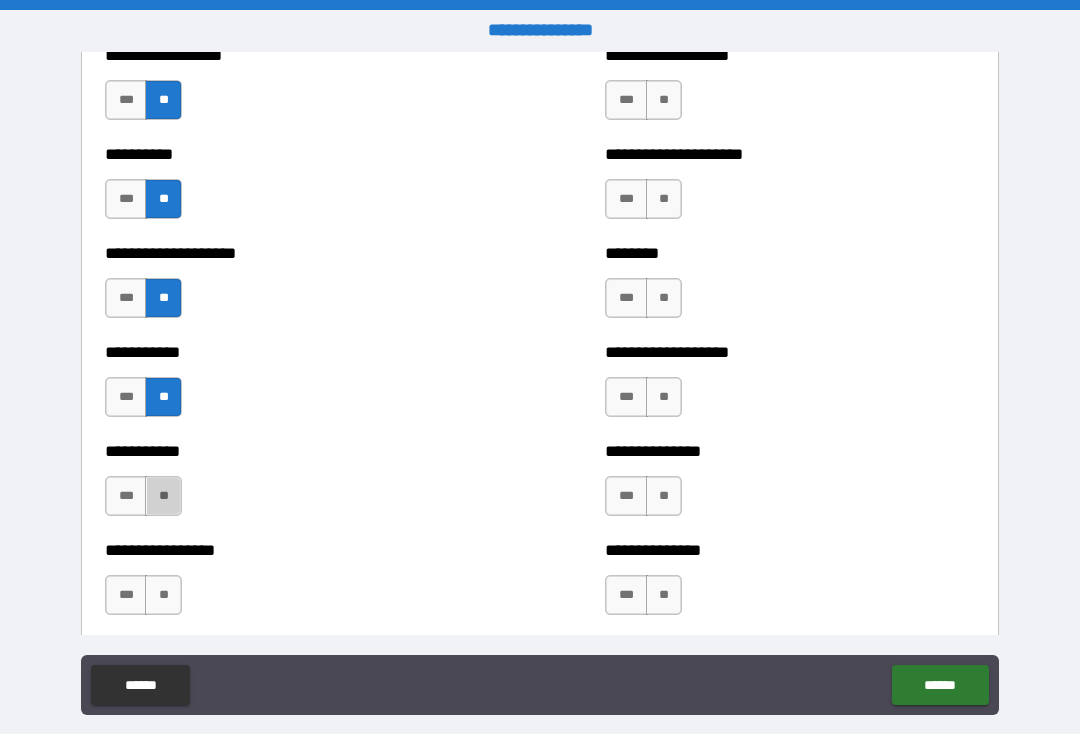 click on "**" at bounding box center [163, 496] 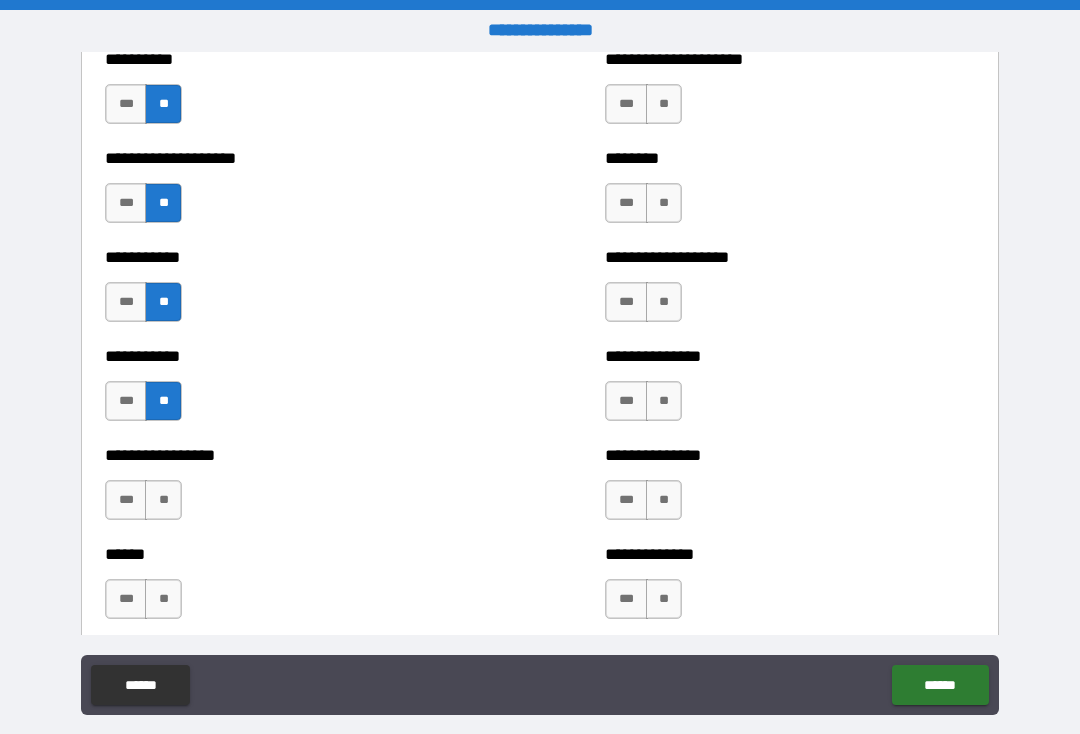 scroll, scrollTop: 2525, scrollLeft: 0, axis: vertical 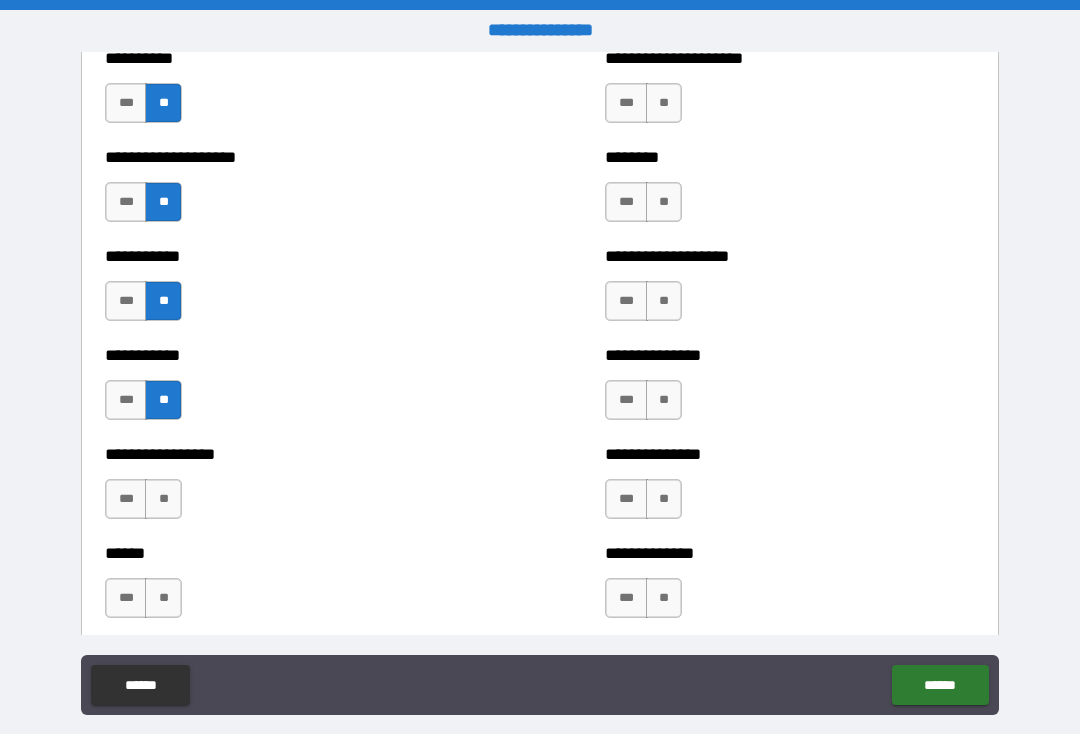 click on "**" at bounding box center (163, 499) 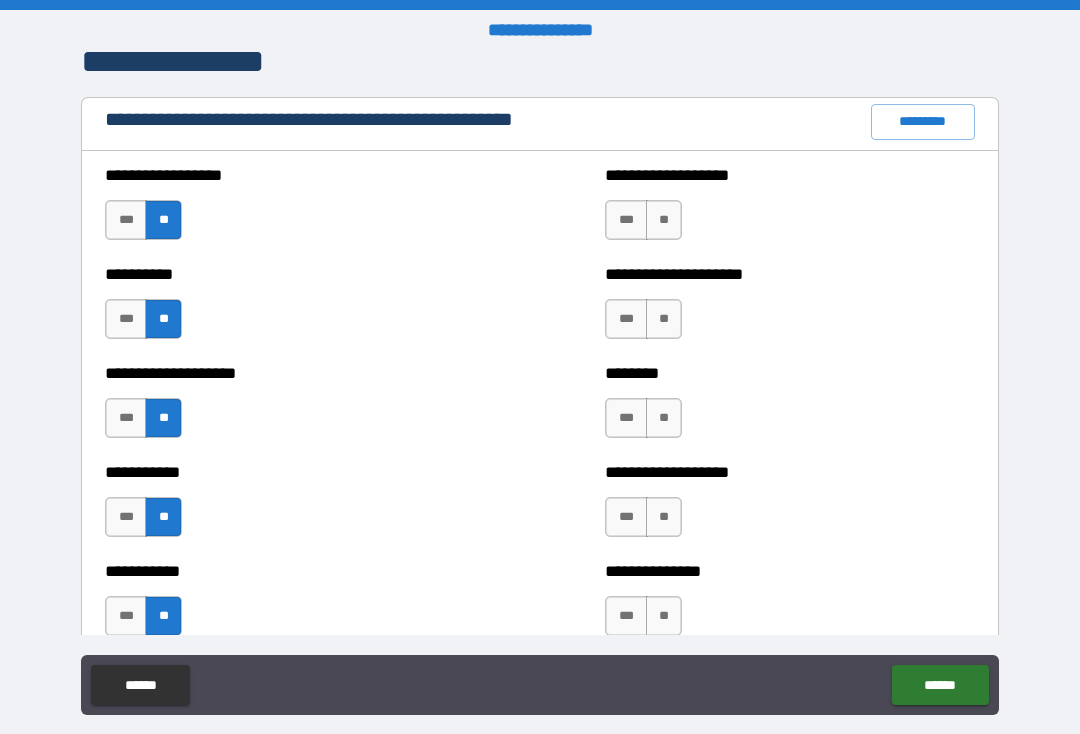 scroll, scrollTop: 2310, scrollLeft: 0, axis: vertical 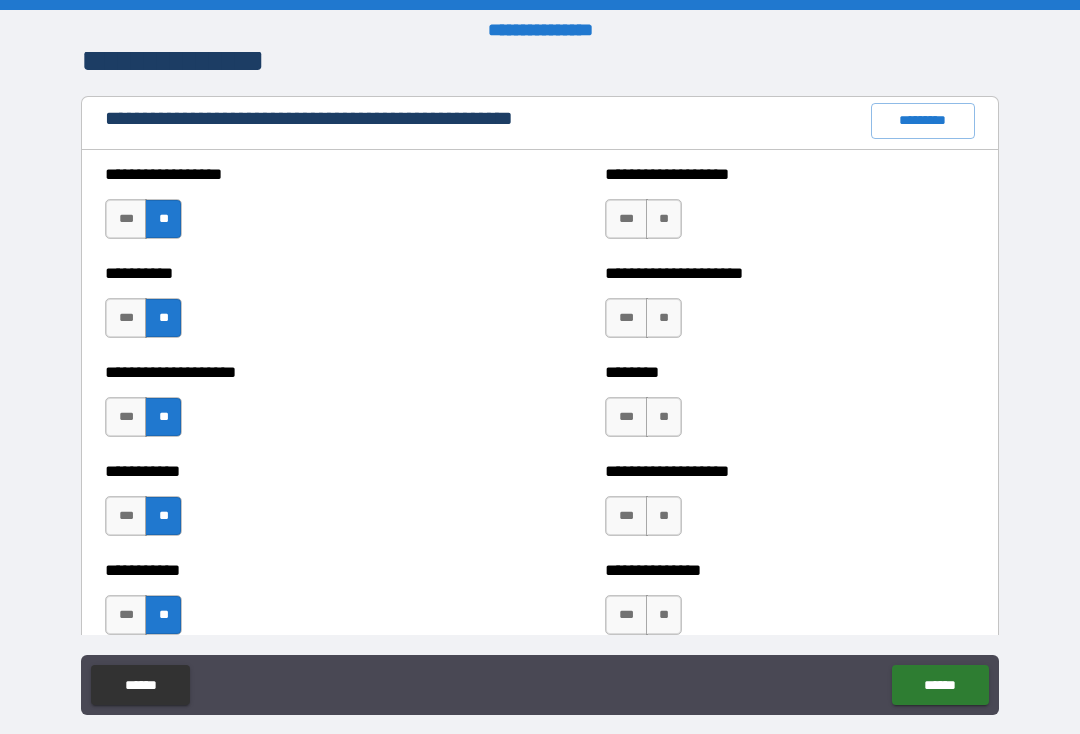 click on "**" at bounding box center (664, 219) 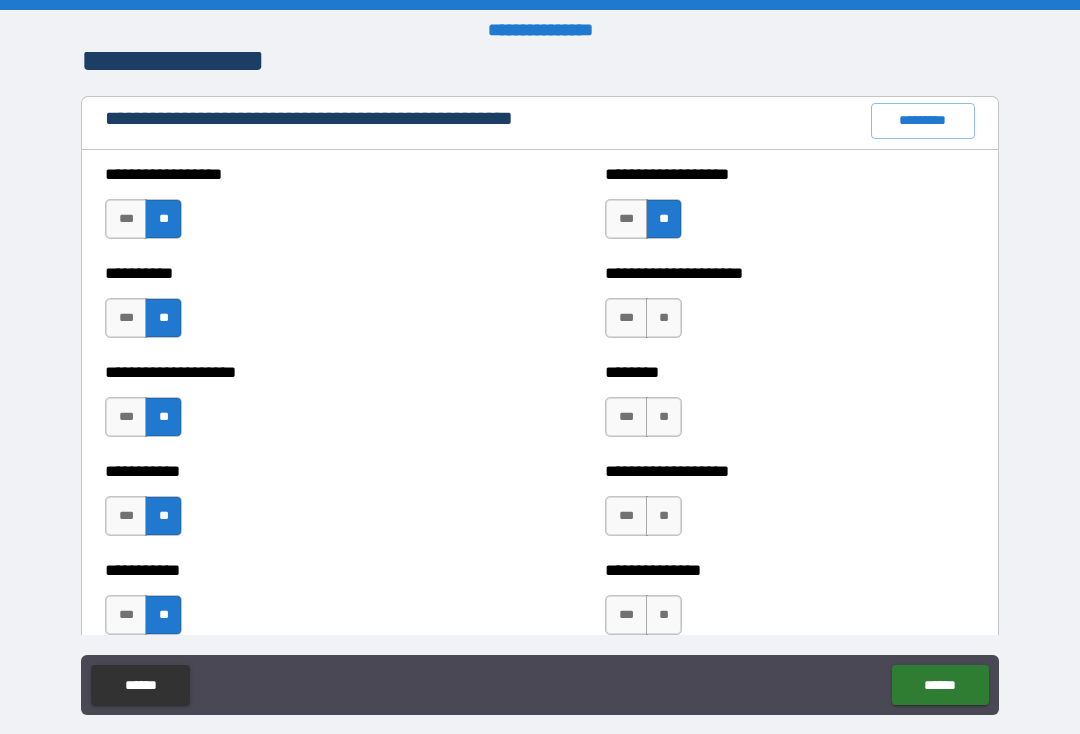 click on "**" at bounding box center [664, 318] 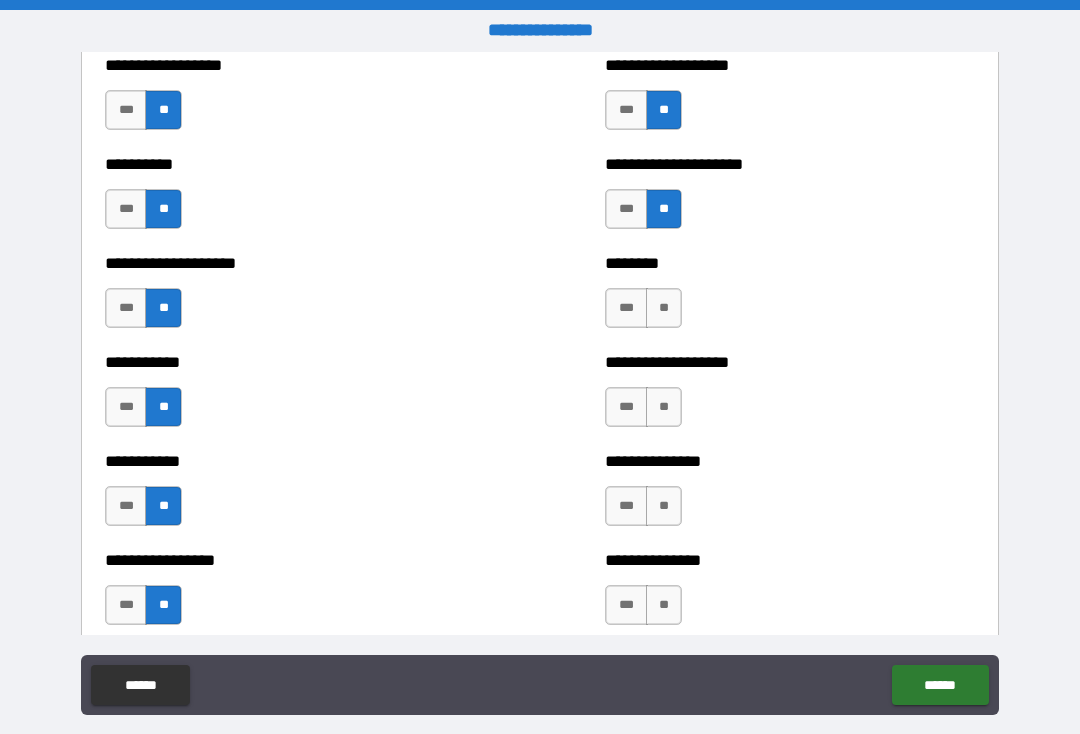 scroll, scrollTop: 2465, scrollLeft: 0, axis: vertical 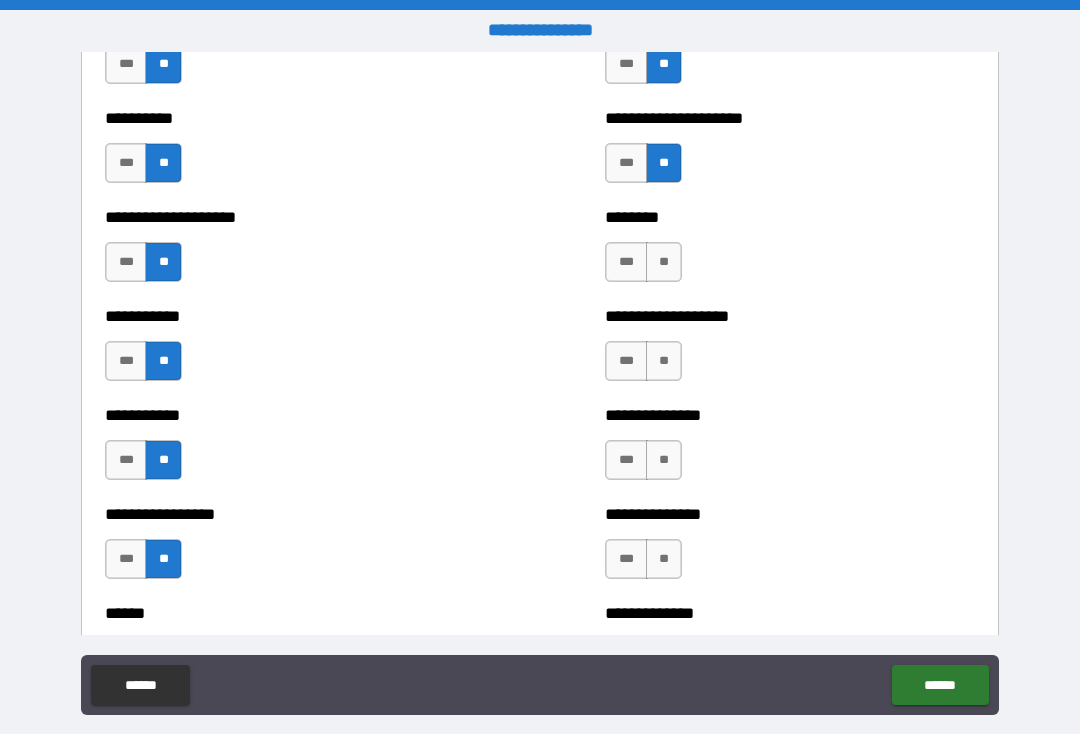 click on "**" at bounding box center (664, 262) 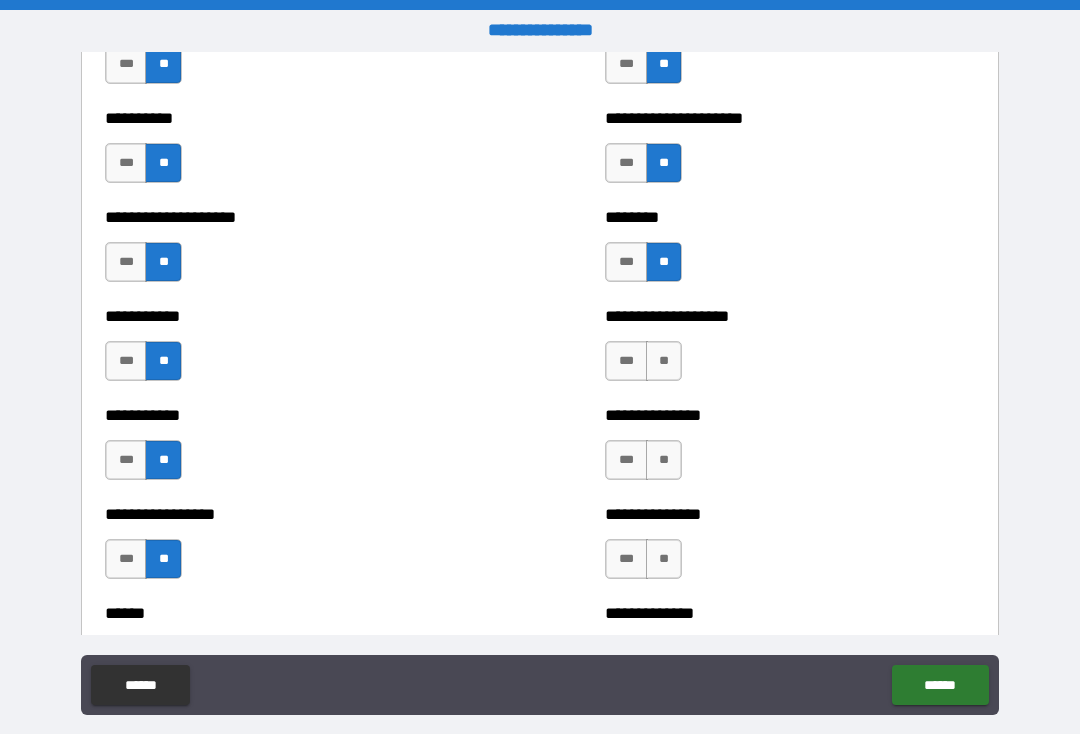 click on "**" at bounding box center [664, 361] 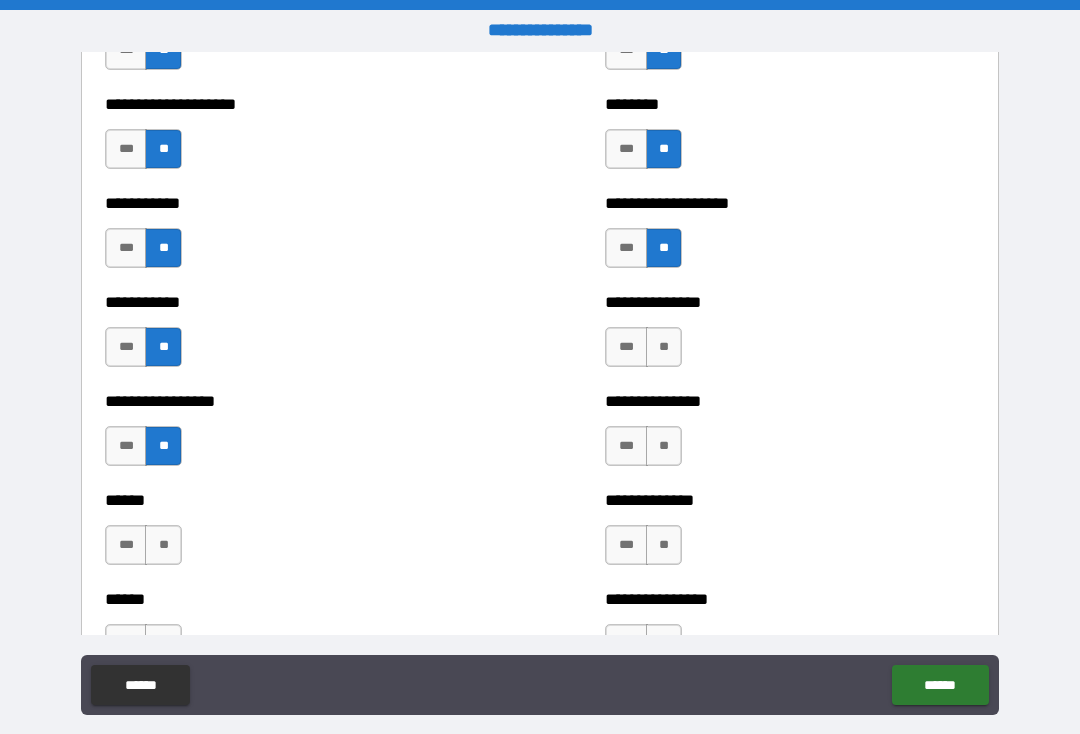 scroll, scrollTop: 2584, scrollLeft: 0, axis: vertical 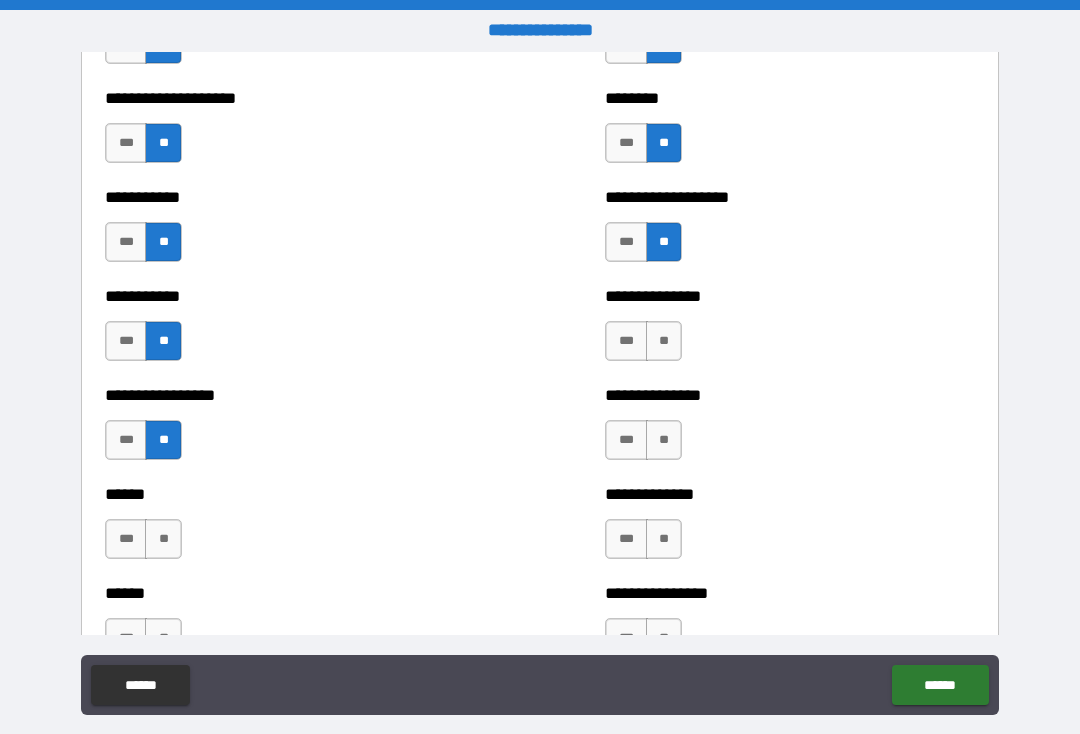 click on "**" at bounding box center [664, 341] 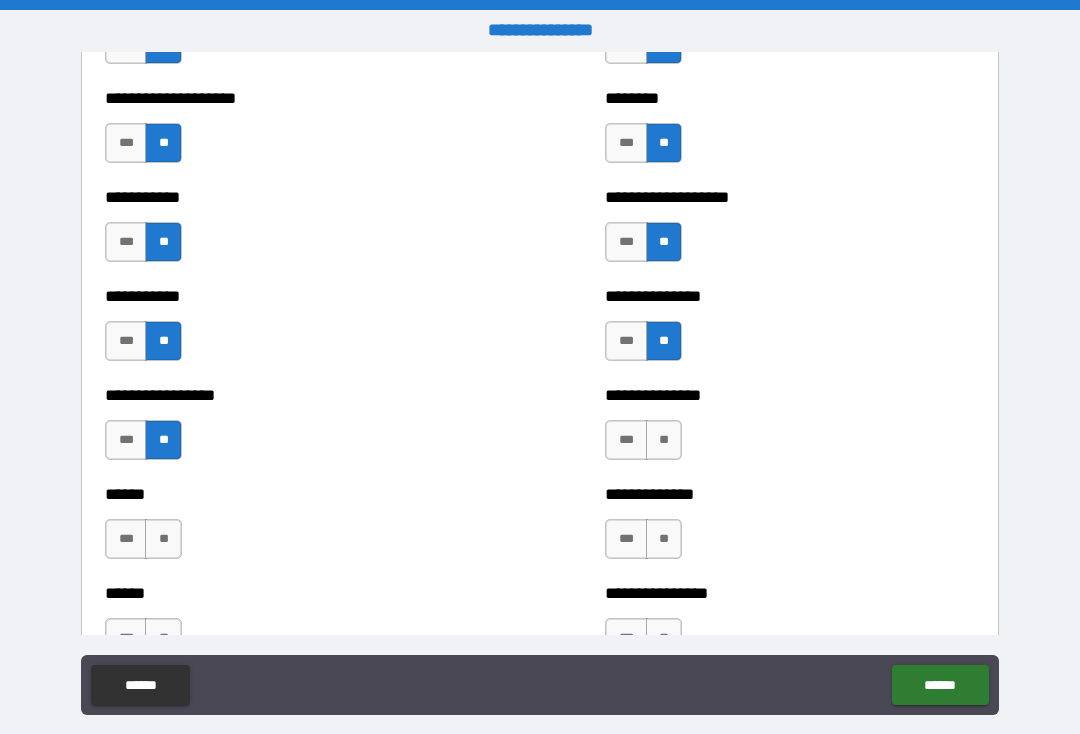 click on "**" at bounding box center [664, 440] 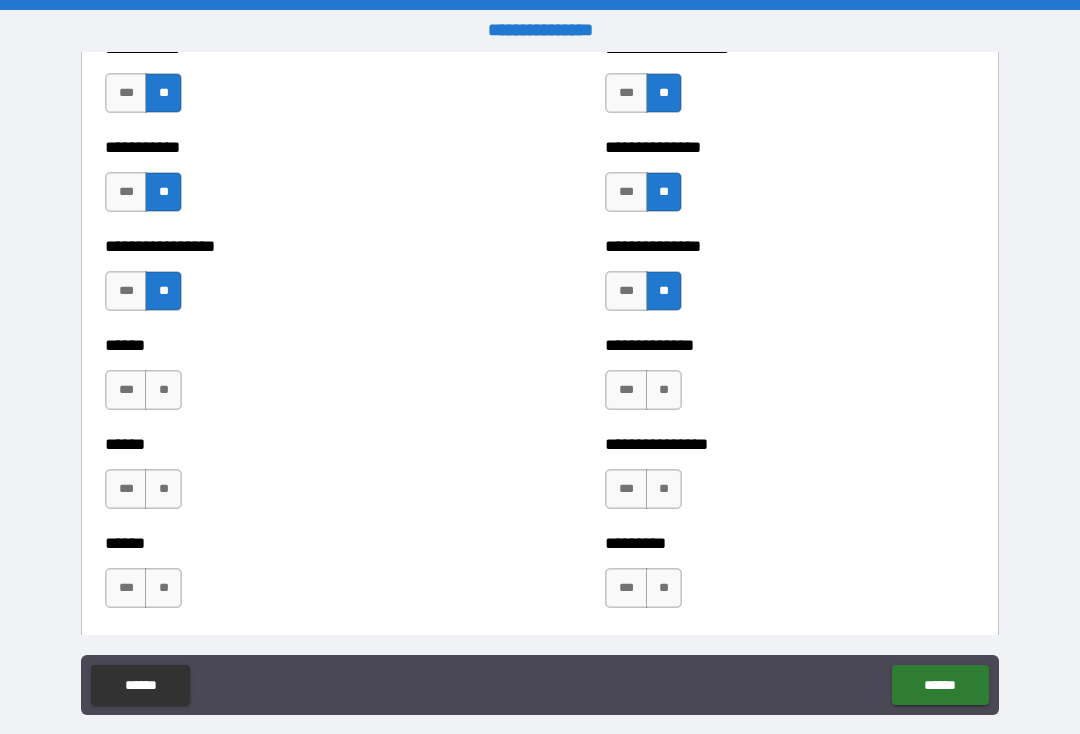 scroll, scrollTop: 2731, scrollLeft: 0, axis: vertical 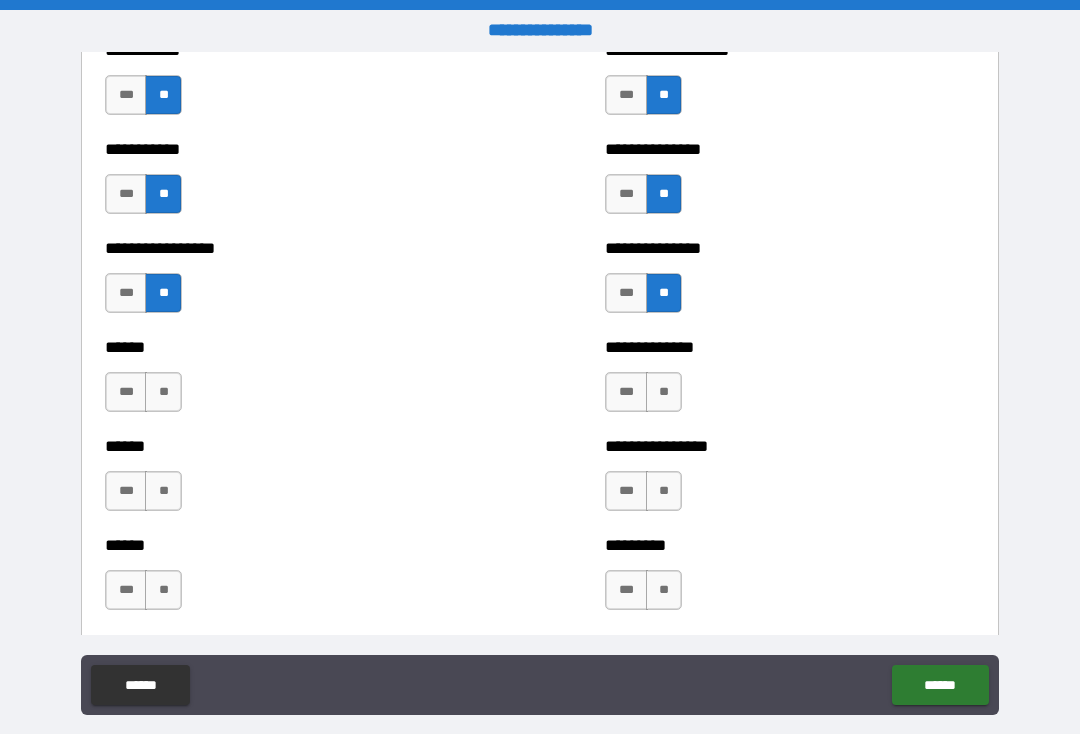 click on "**" at bounding box center [664, 392] 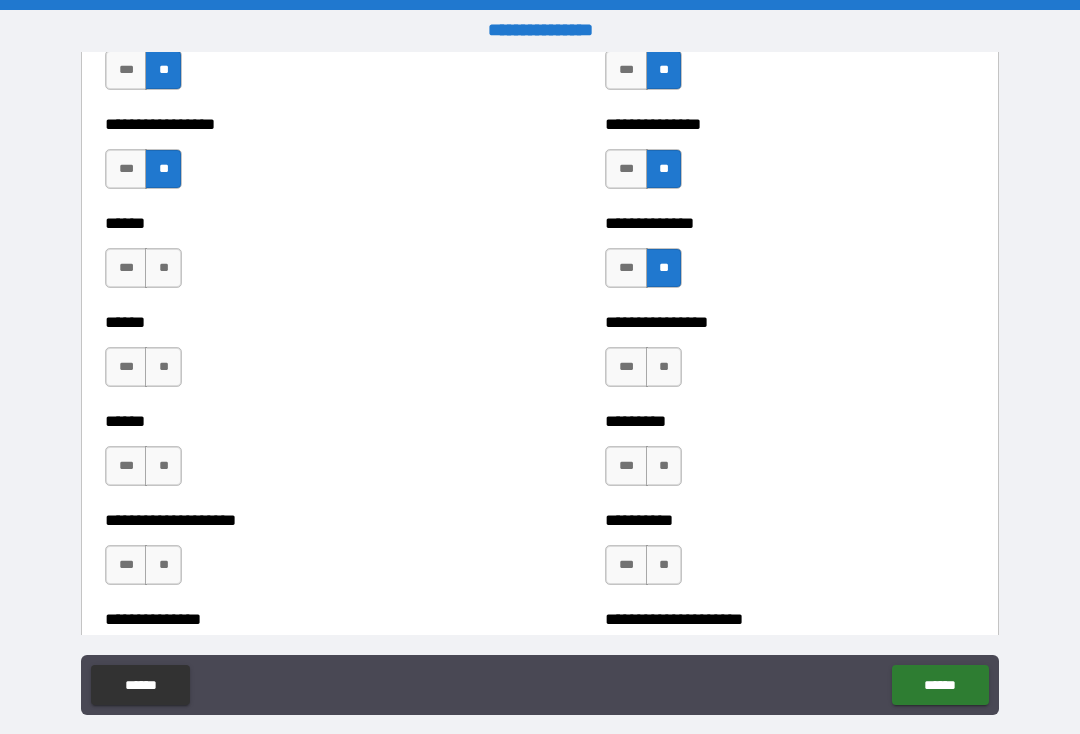 scroll, scrollTop: 2875, scrollLeft: 0, axis: vertical 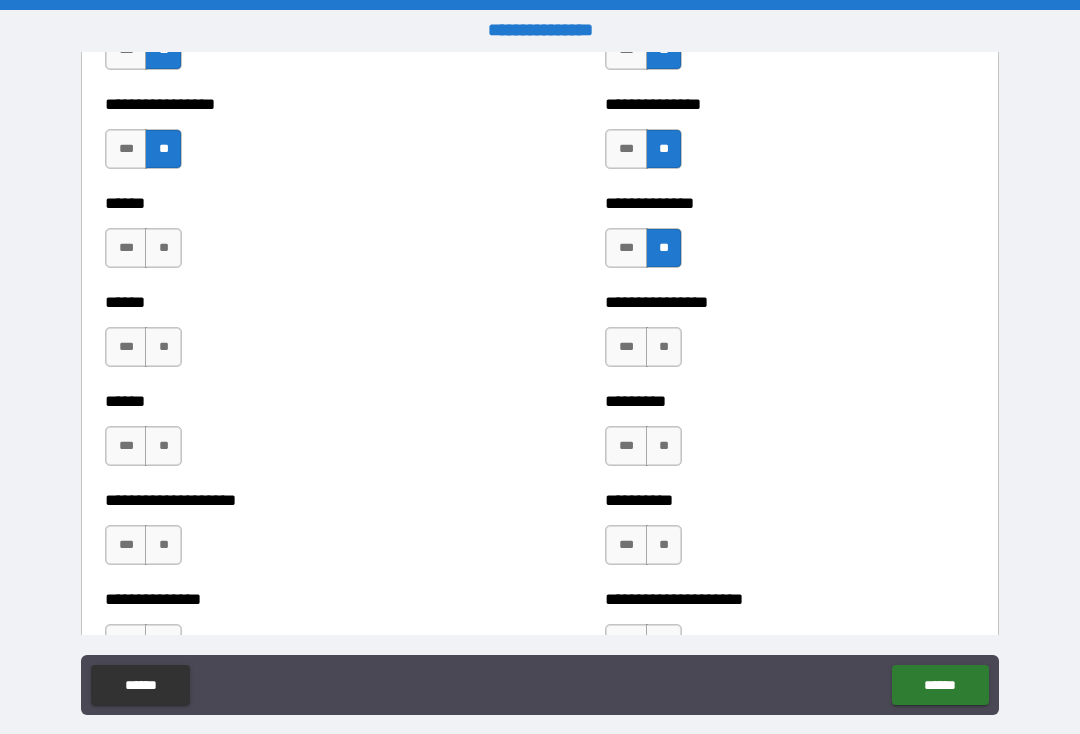 click on "**" at bounding box center (664, 347) 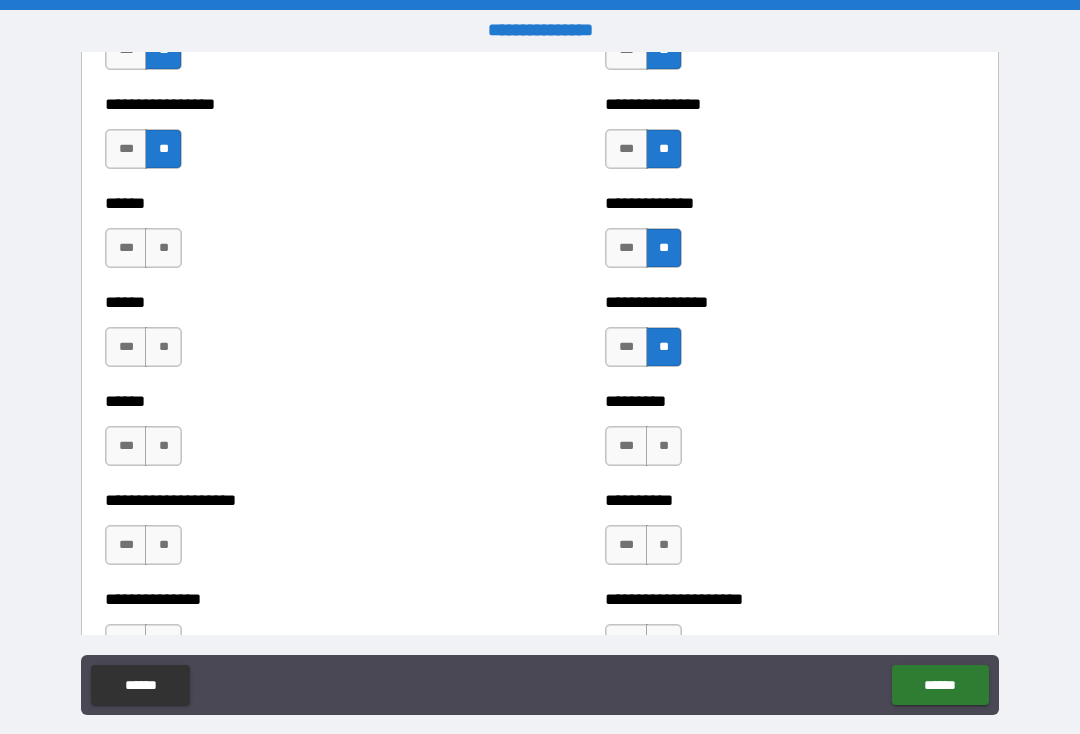 click on "**" at bounding box center (664, 446) 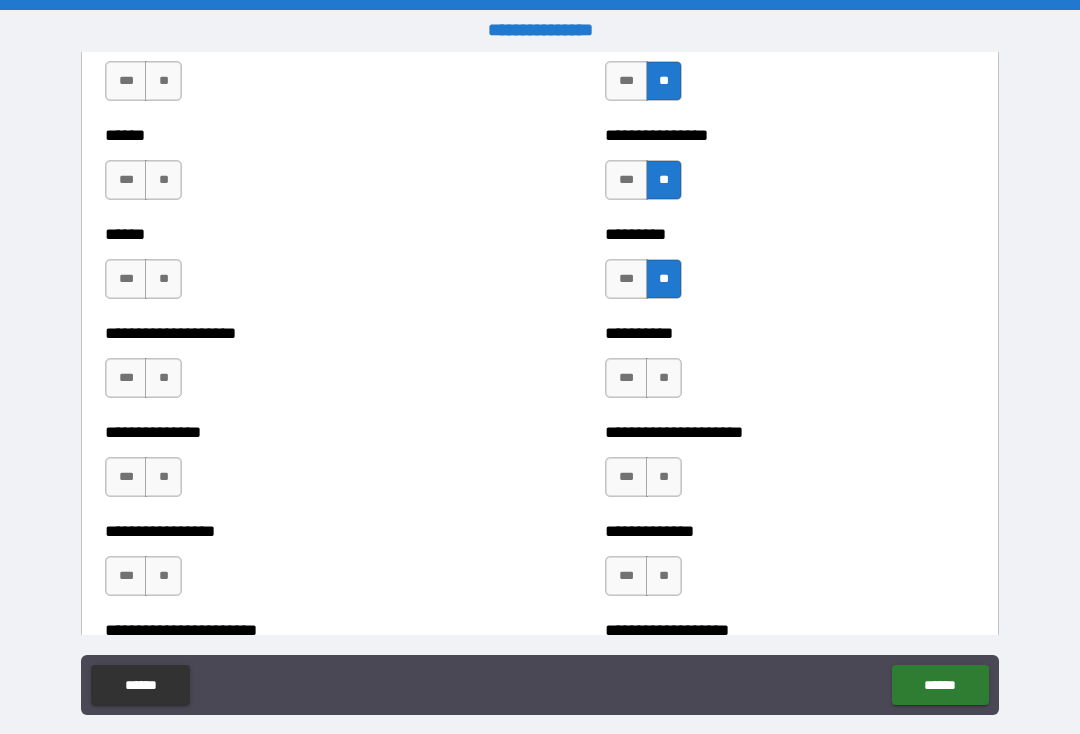 scroll, scrollTop: 3052, scrollLeft: 0, axis: vertical 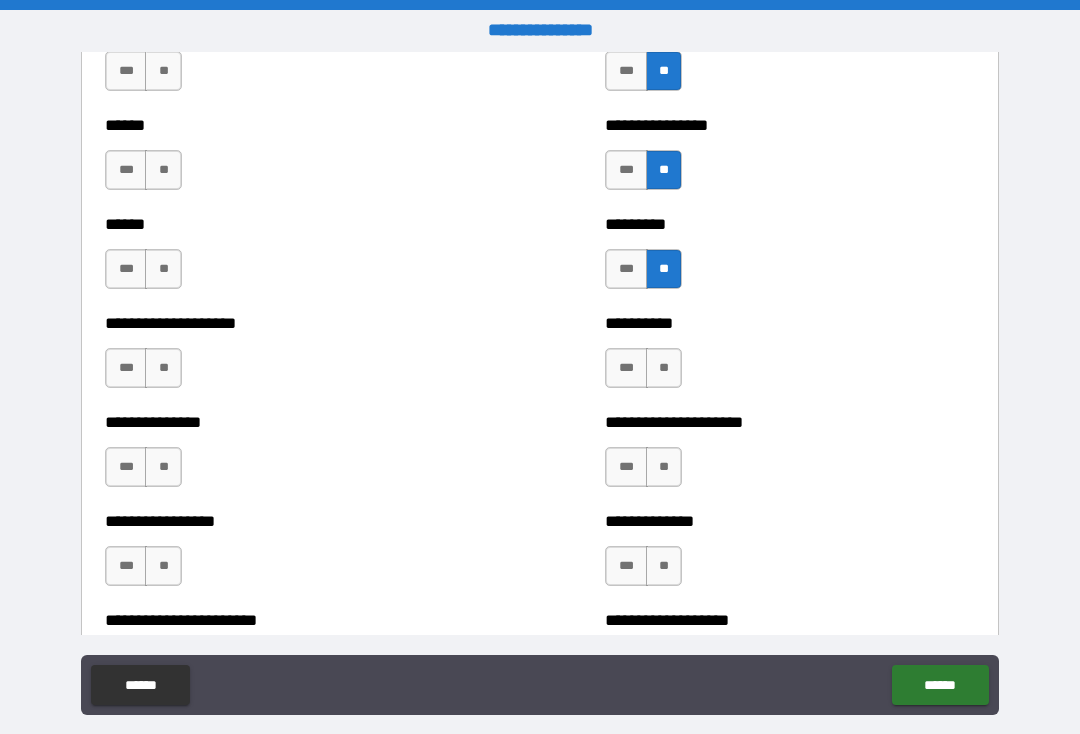click on "**" at bounding box center (664, 368) 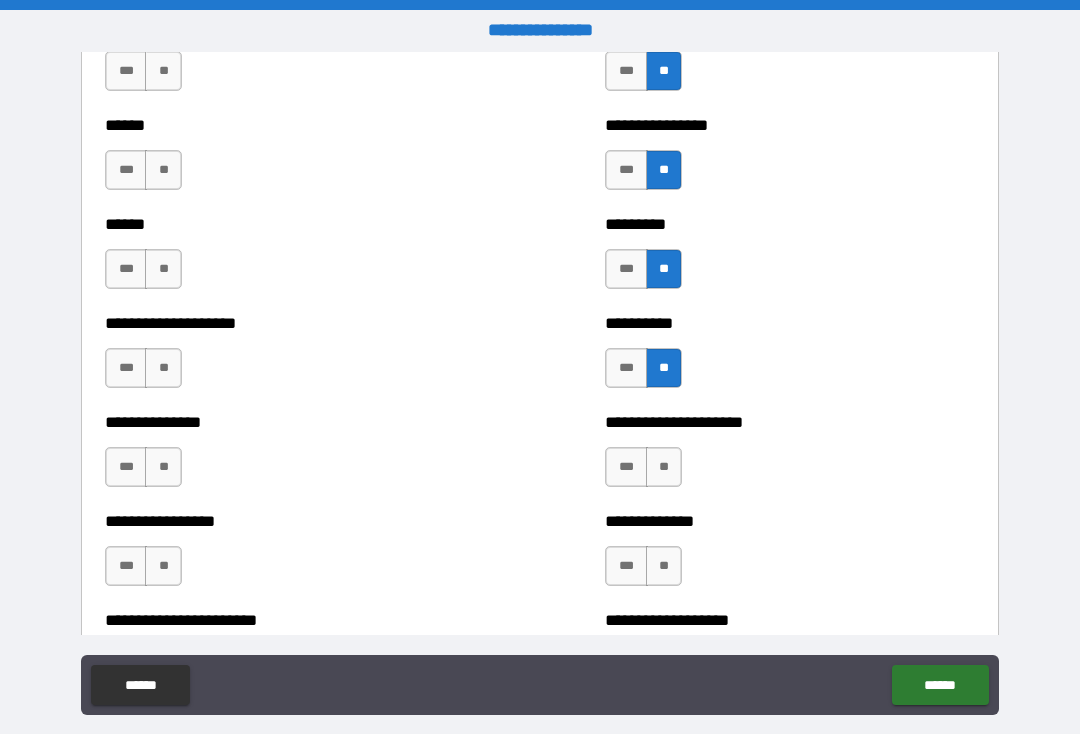 click on "**" at bounding box center [664, 467] 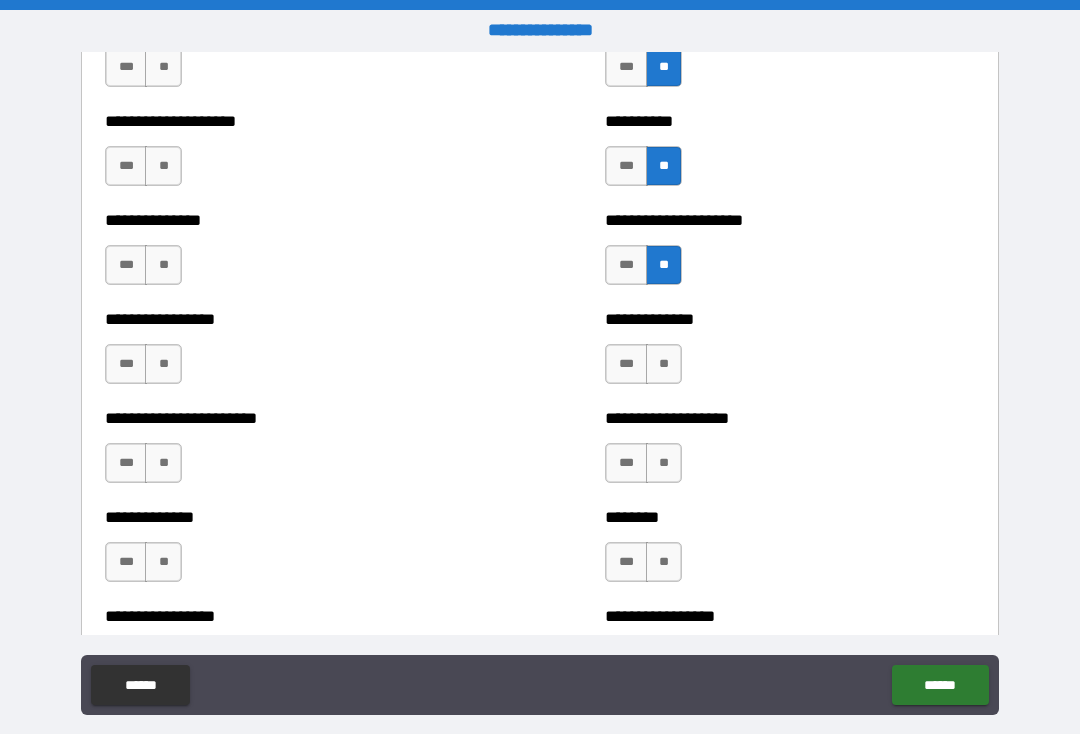 scroll, scrollTop: 3251, scrollLeft: 0, axis: vertical 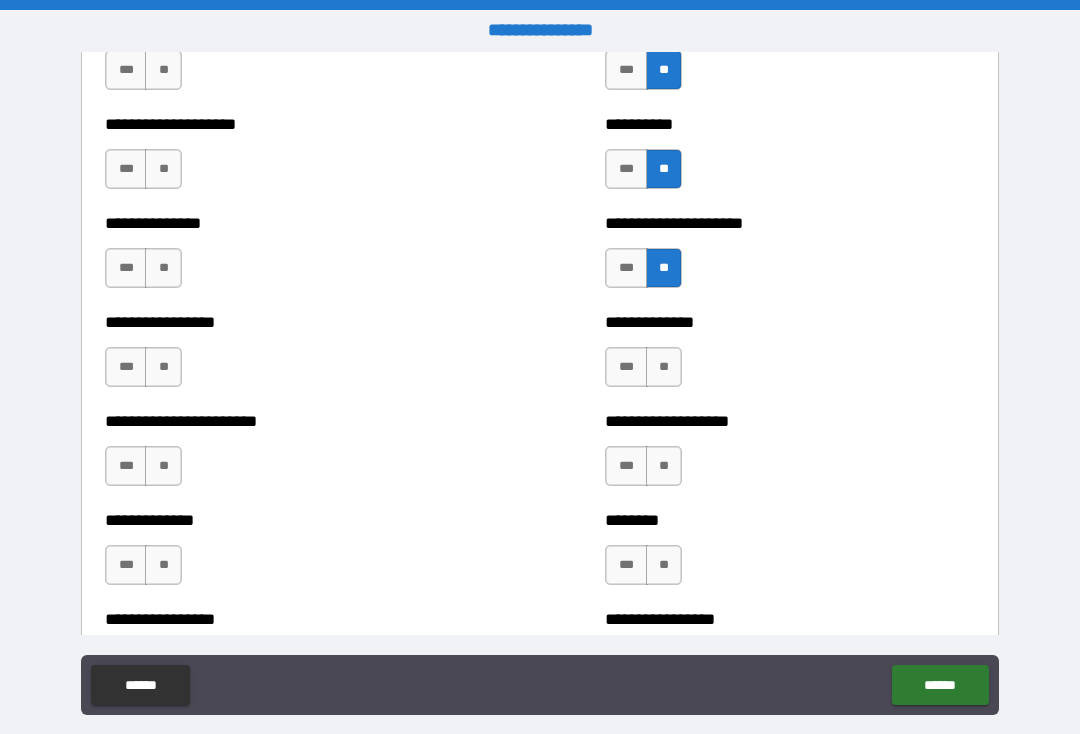 click on "**" at bounding box center [664, 367] 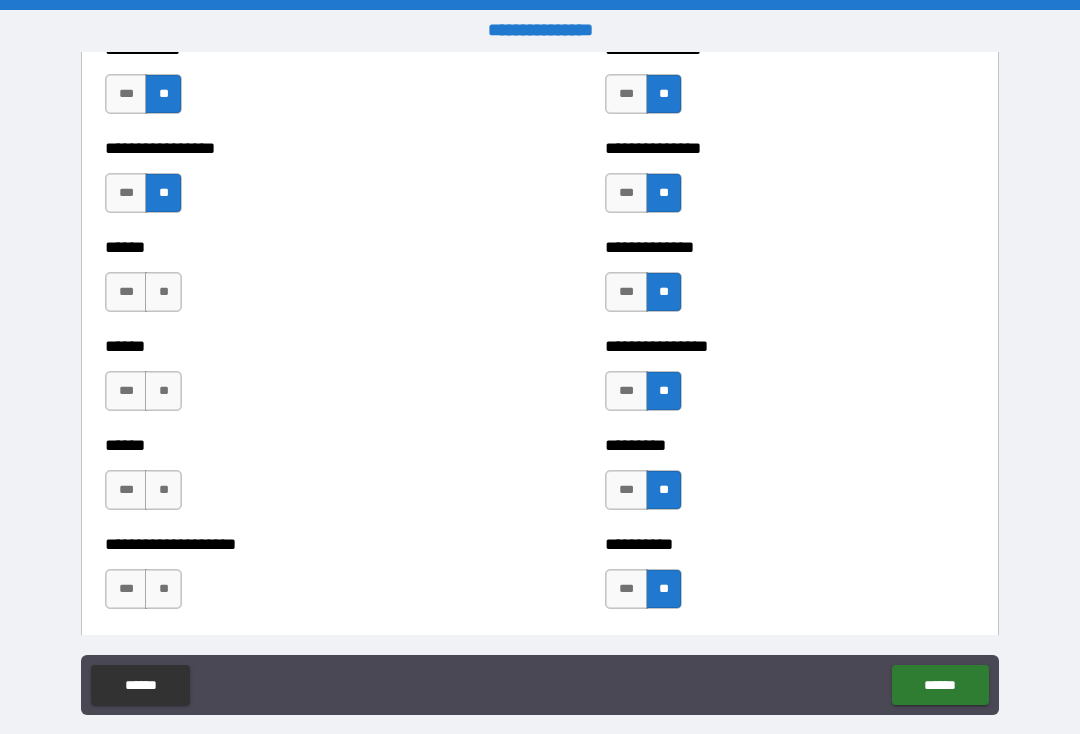 scroll, scrollTop: 2860, scrollLeft: 0, axis: vertical 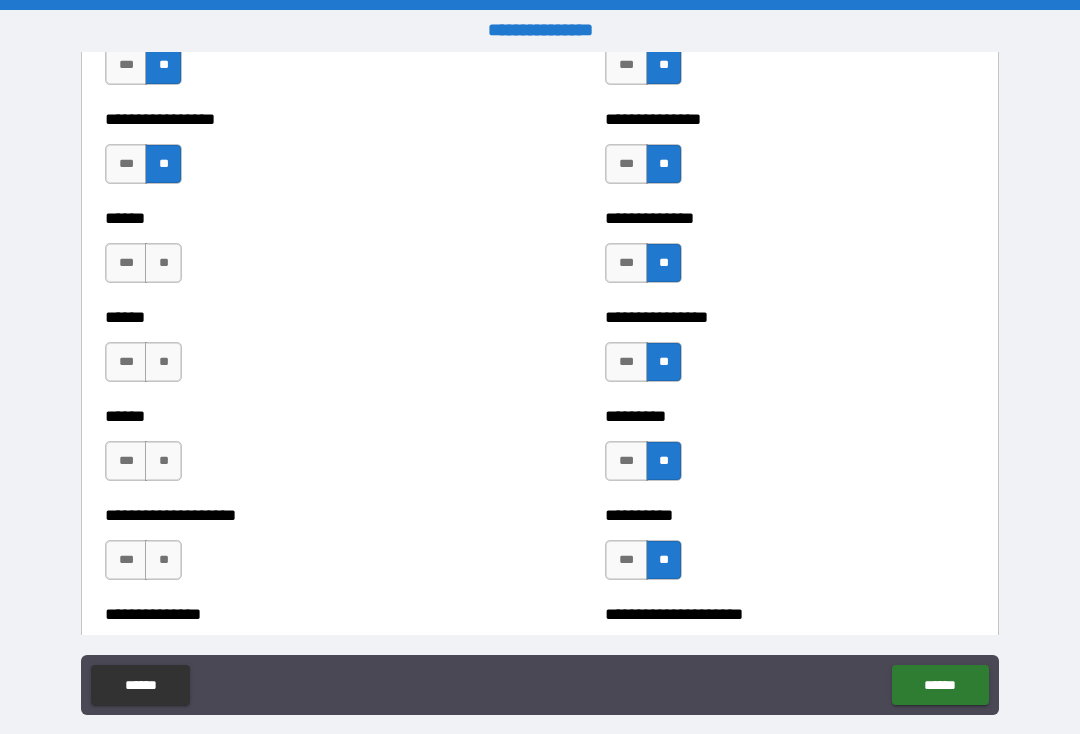 click on "**" at bounding box center [163, 263] 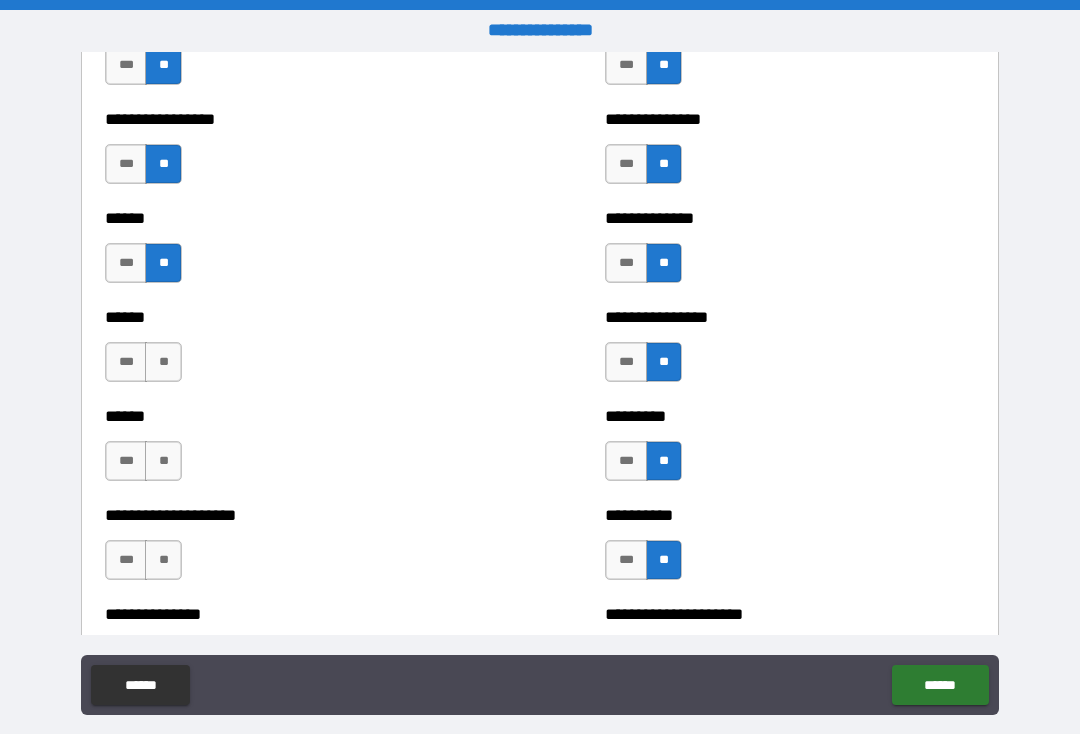 click on "**" at bounding box center (163, 362) 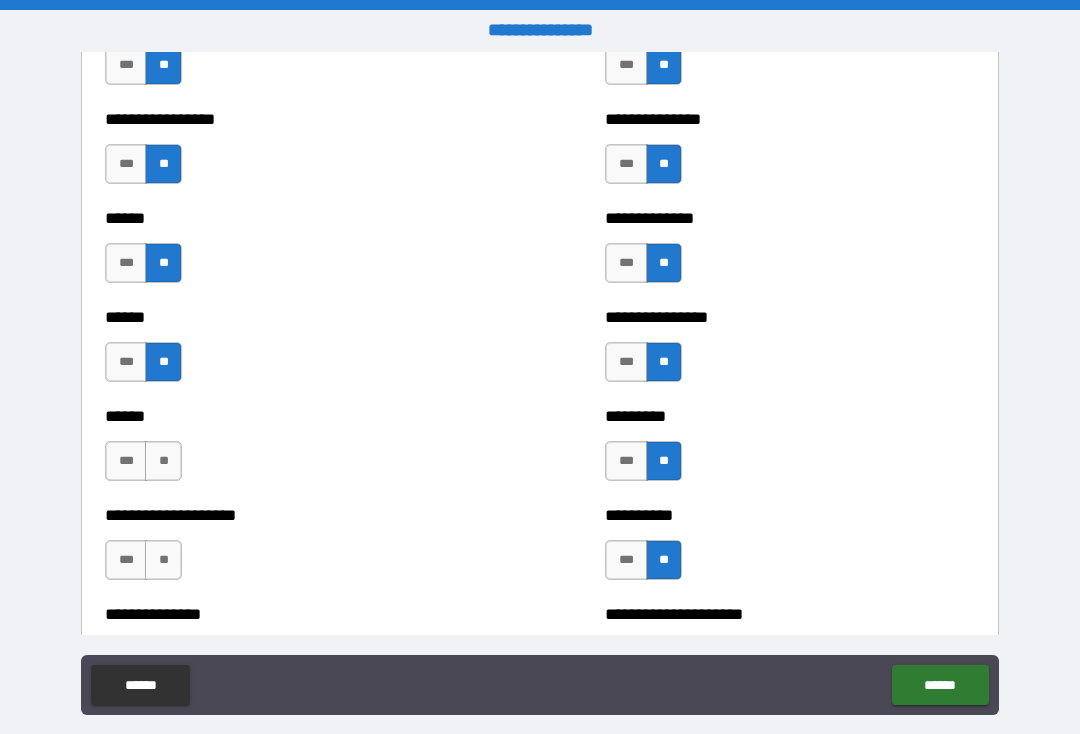 click on "**" at bounding box center (163, 461) 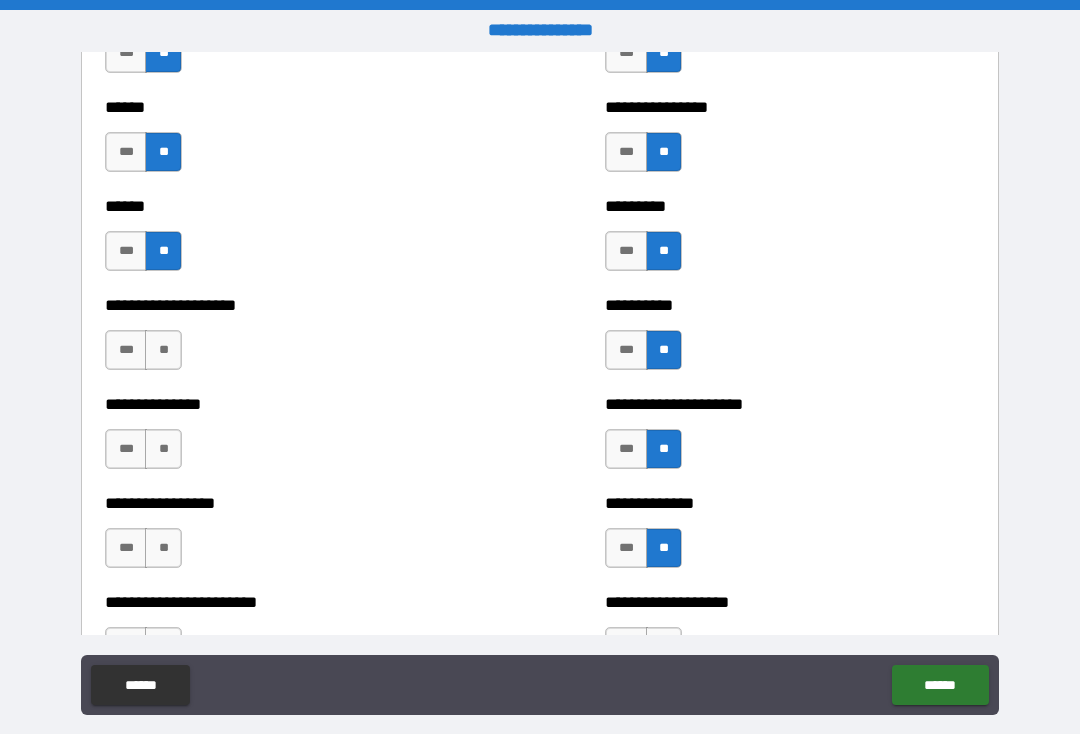 scroll, scrollTop: 3080, scrollLeft: 0, axis: vertical 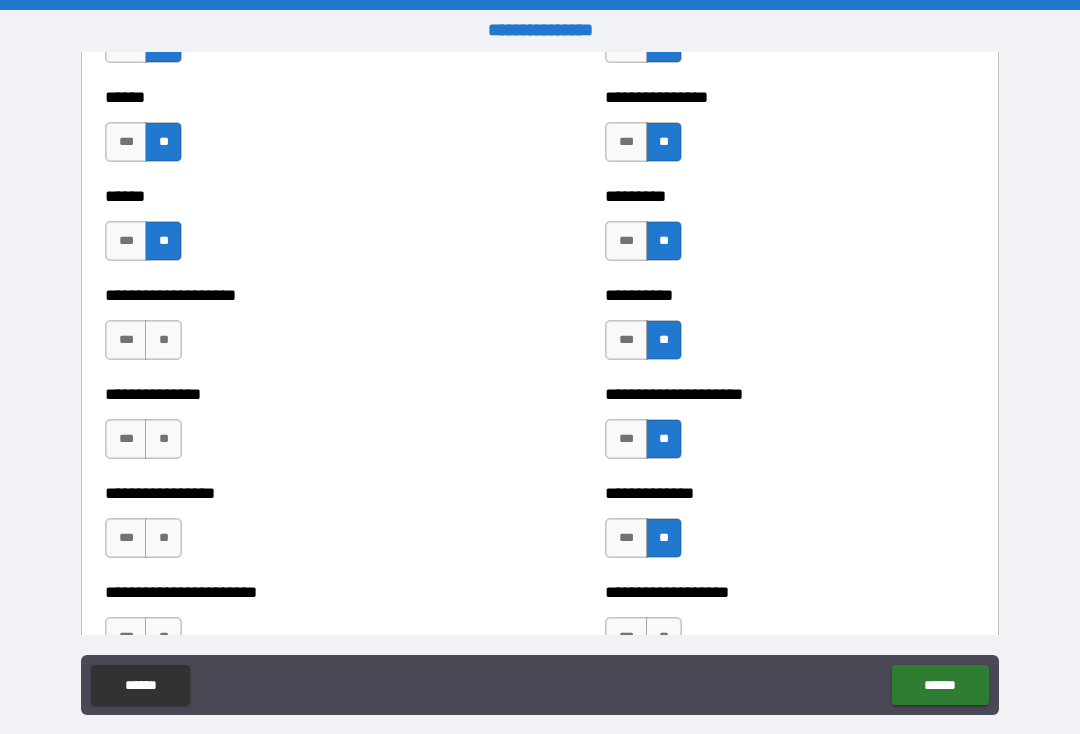 click on "**" at bounding box center [163, 340] 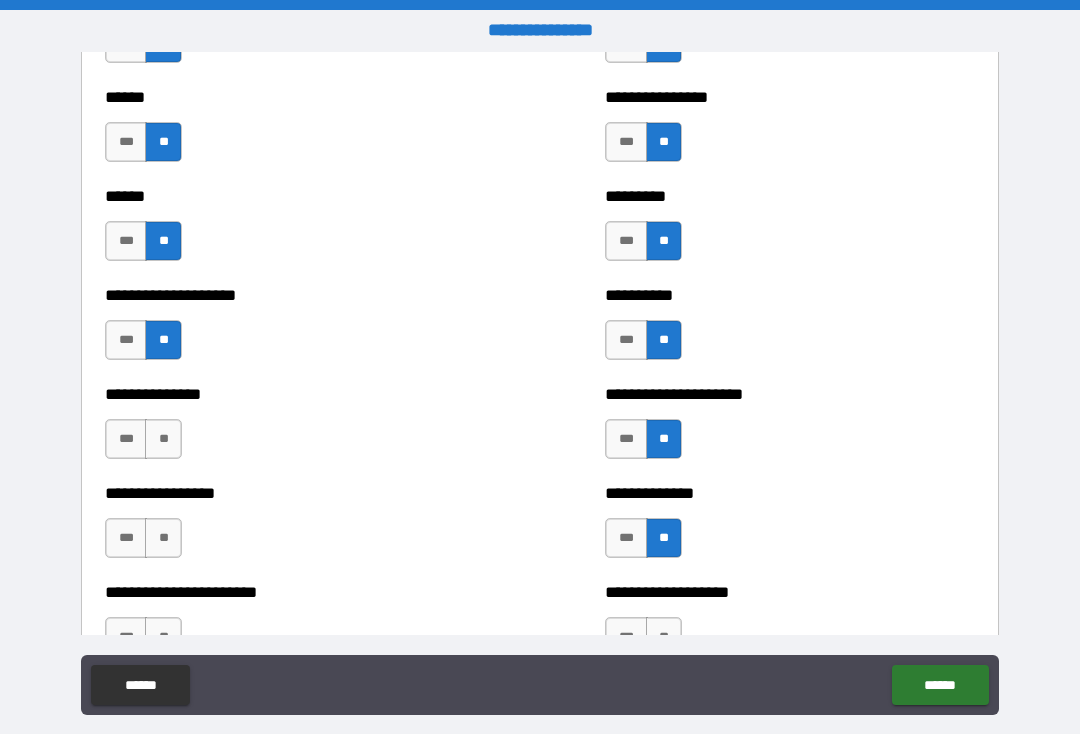 click on "**" at bounding box center [163, 439] 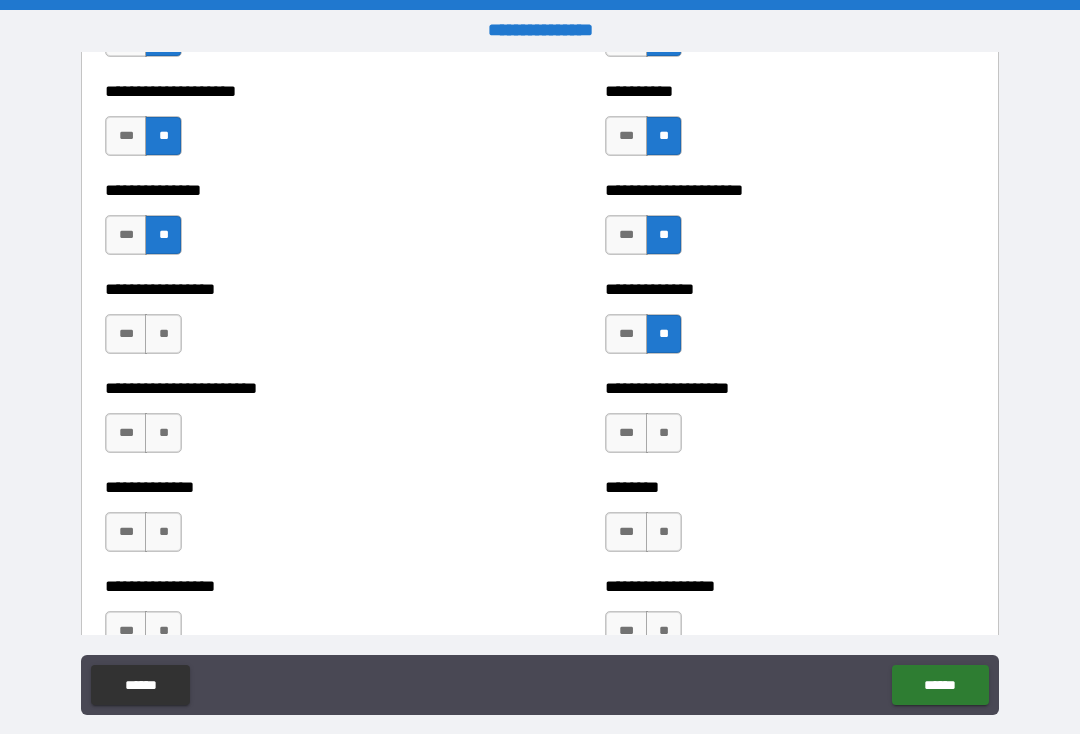 scroll, scrollTop: 3301, scrollLeft: 0, axis: vertical 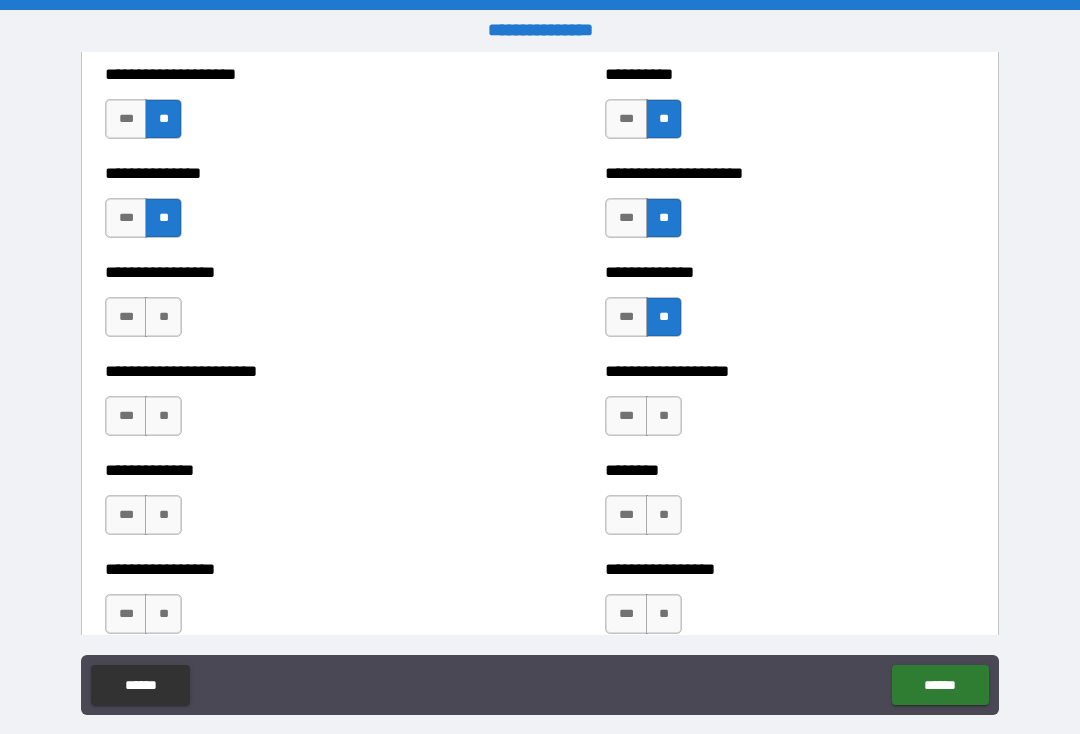 click on "**" at bounding box center (163, 317) 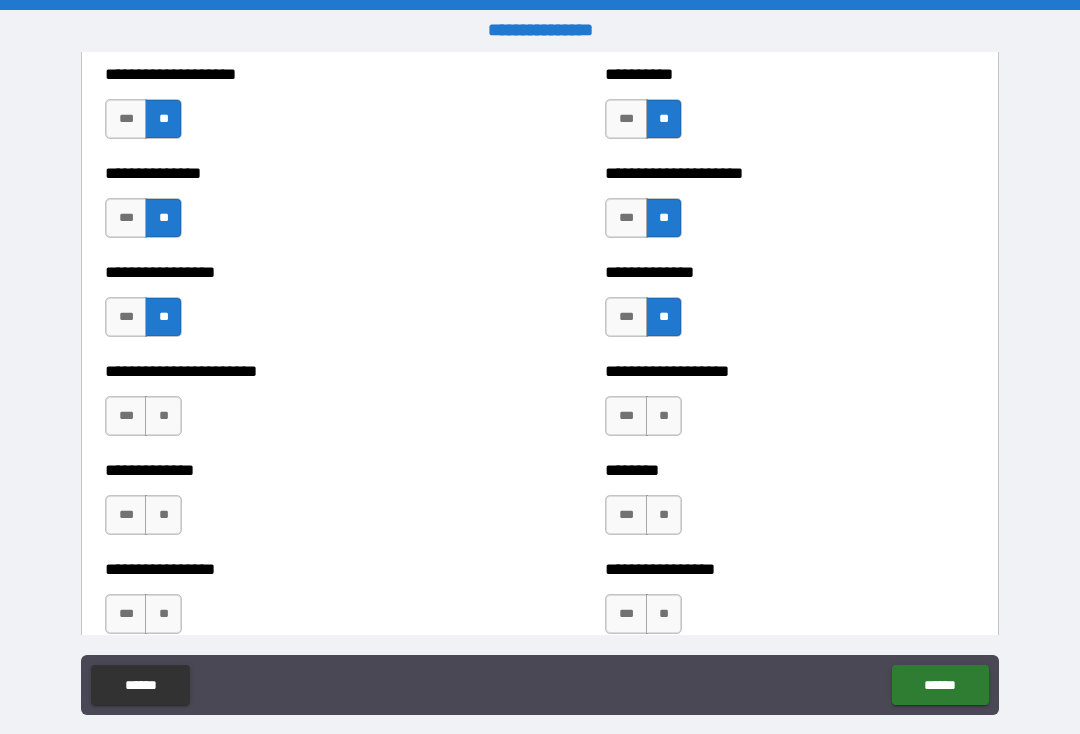 click on "**" at bounding box center [163, 416] 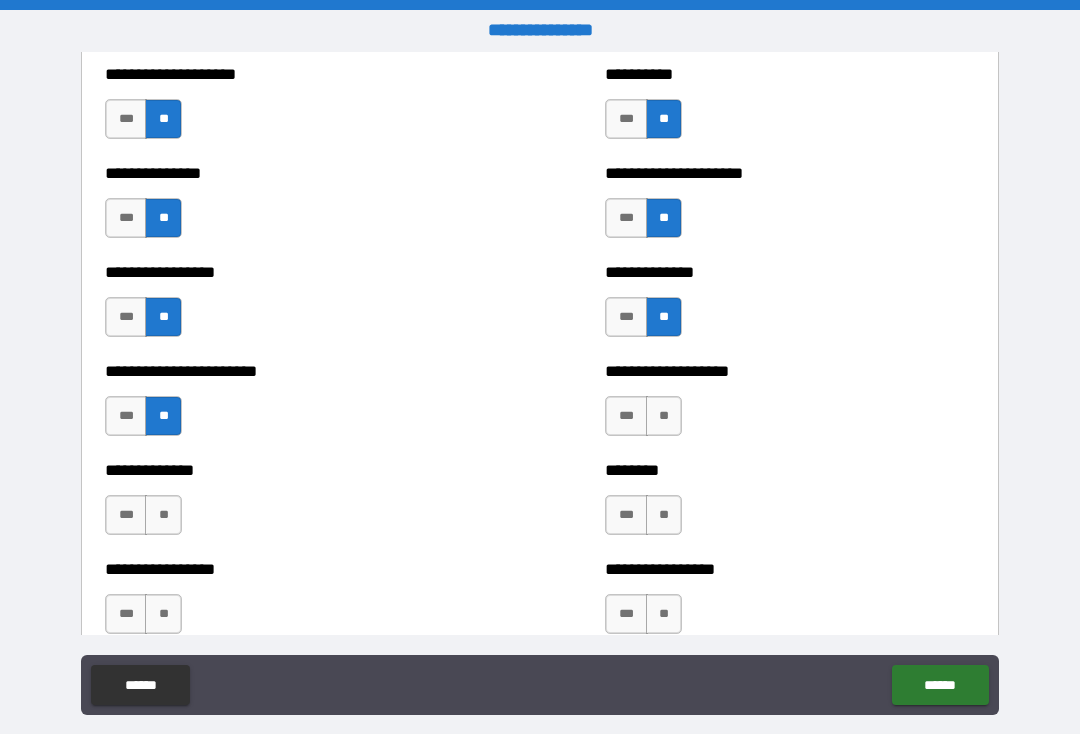 click on "**" at bounding box center [163, 515] 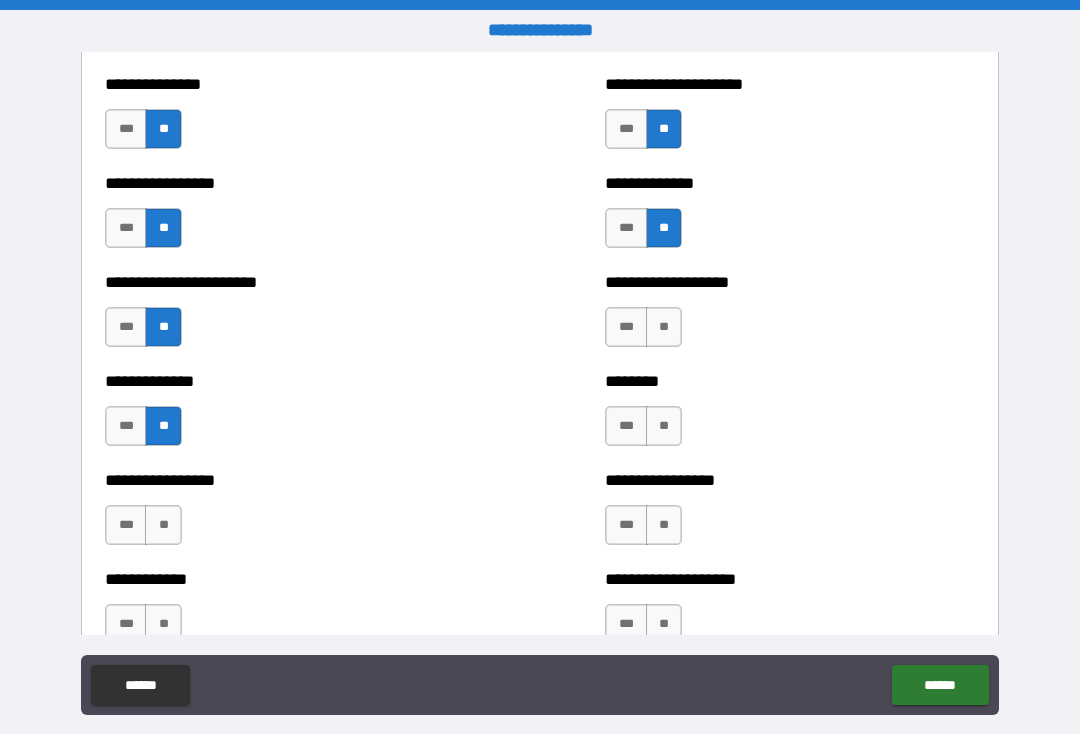 scroll, scrollTop: 3393, scrollLeft: 0, axis: vertical 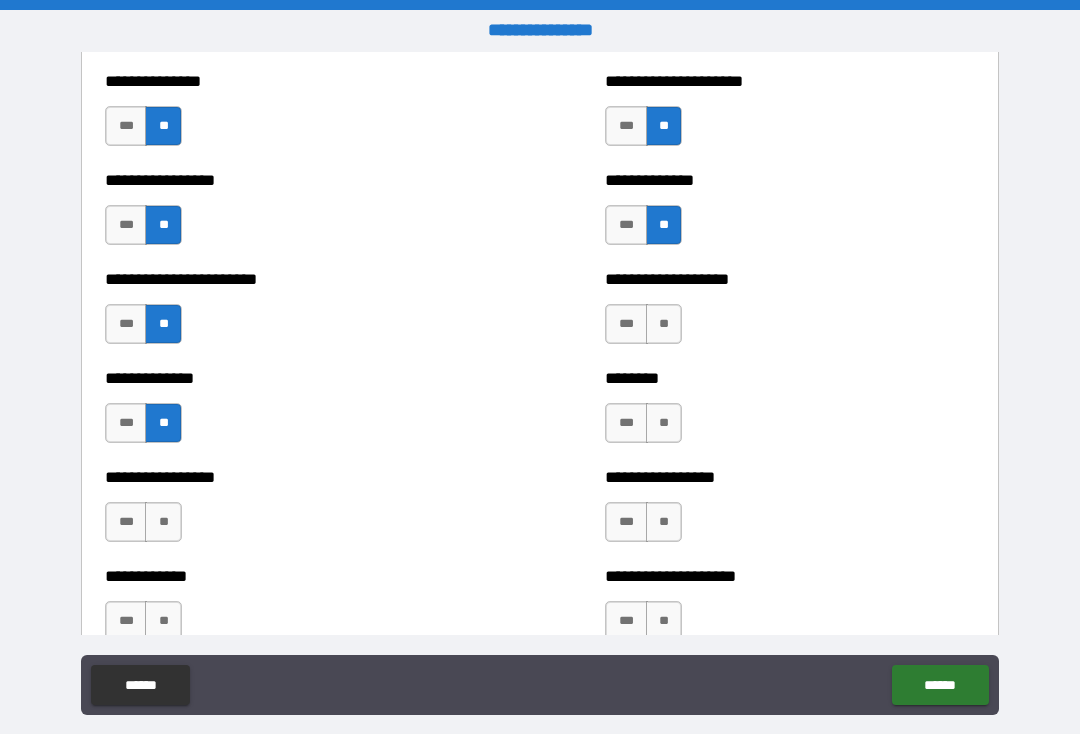 click on "**" at bounding box center [163, 522] 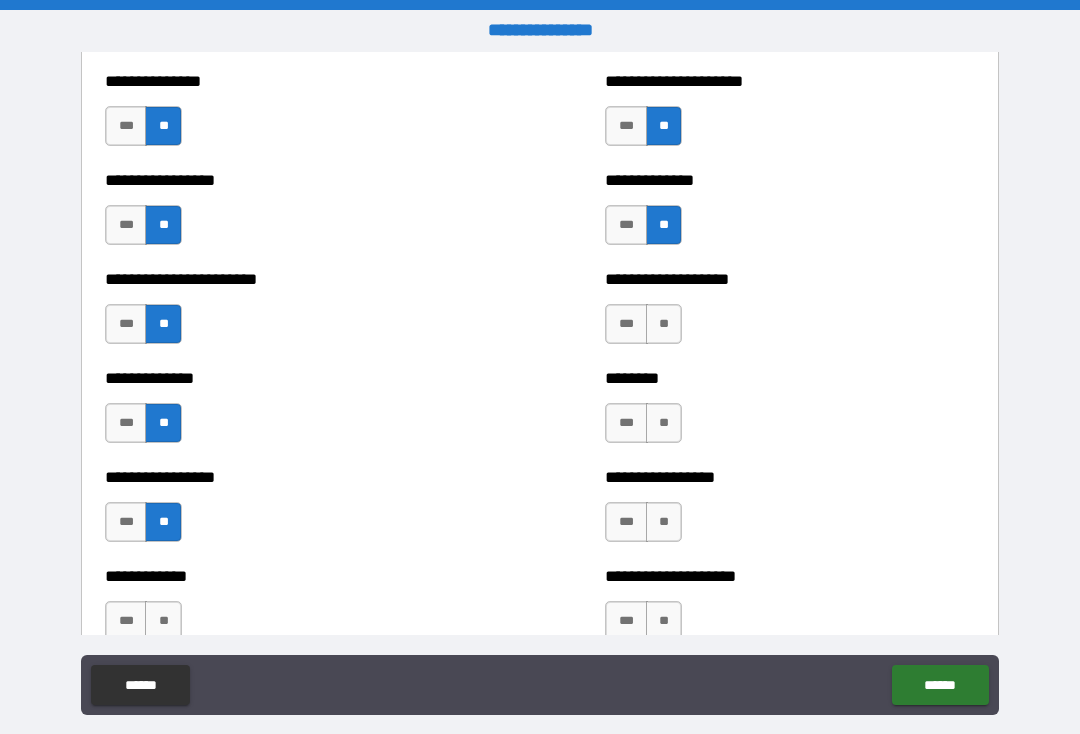 click on "**" at bounding box center [664, 324] 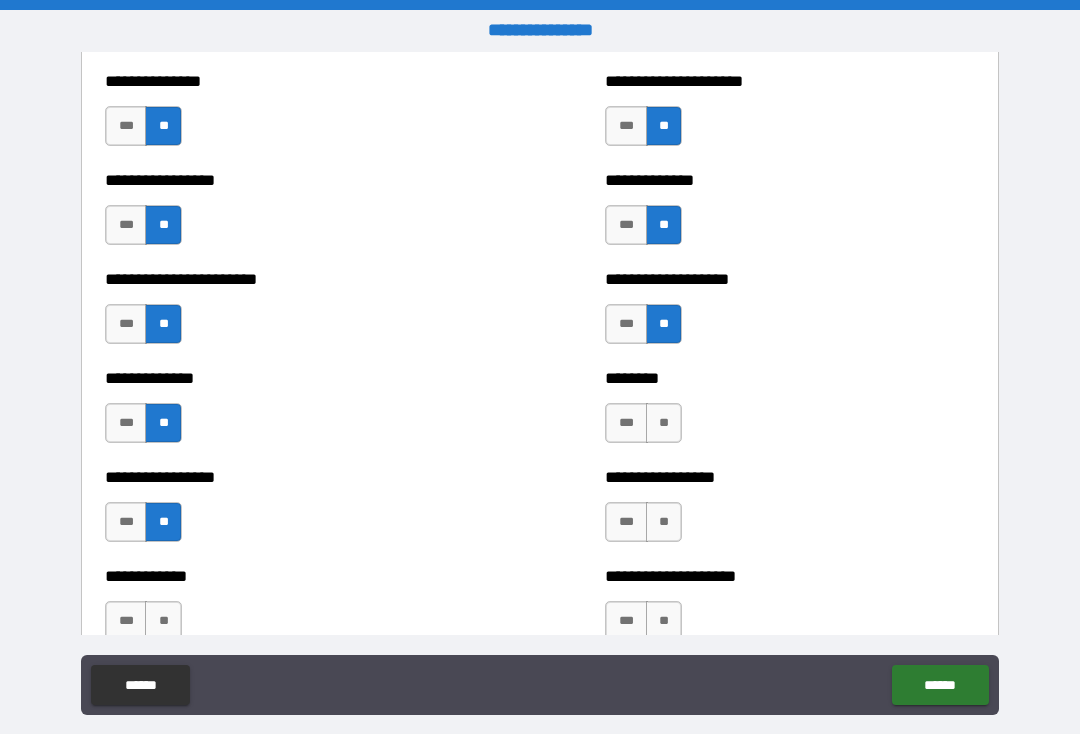 click on "**" at bounding box center [664, 423] 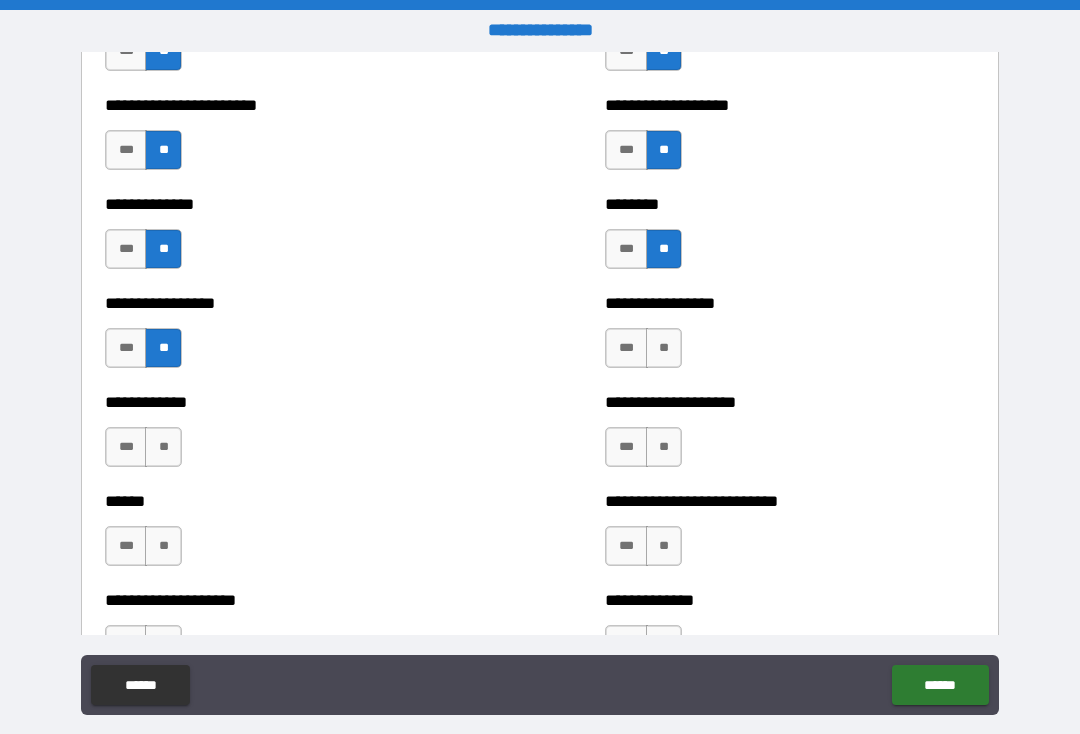 scroll, scrollTop: 3623, scrollLeft: 0, axis: vertical 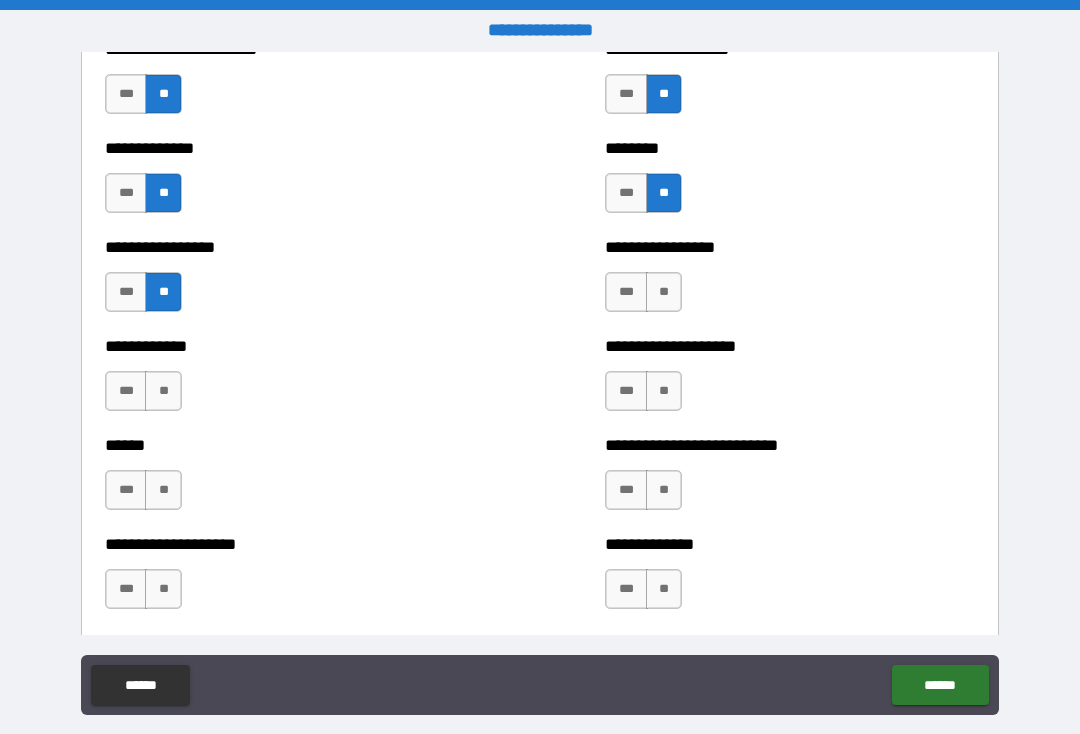 click on "**" at bounding box center [664, 292] 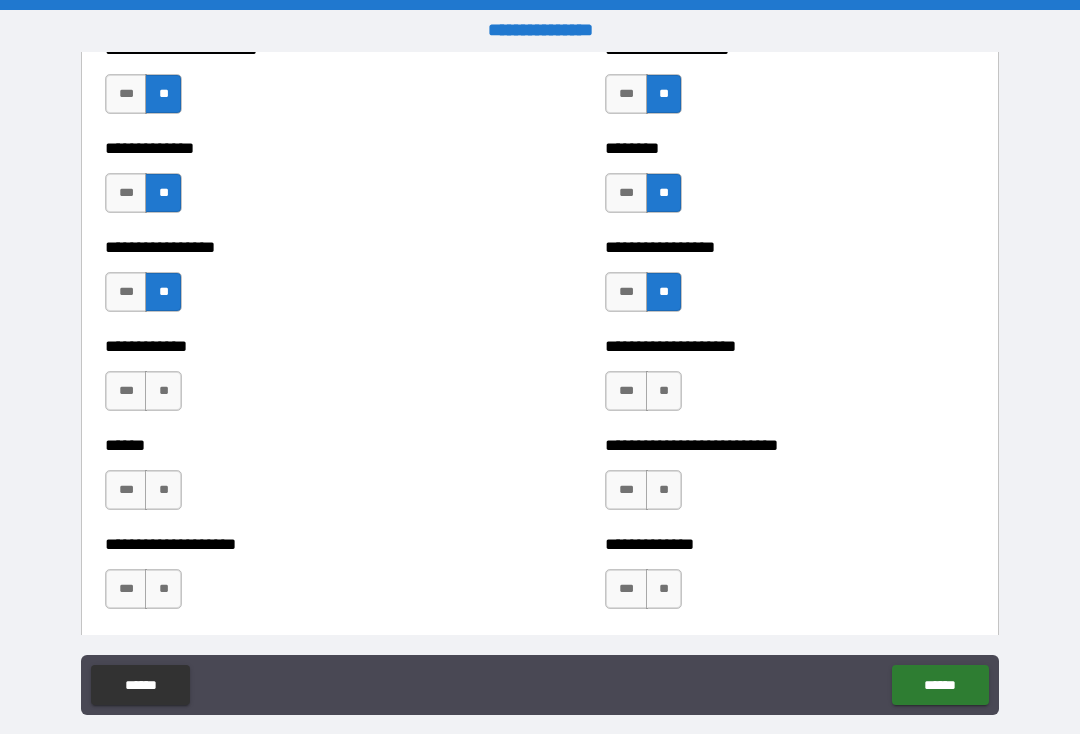 click on "**" at bounding box center [664, 391] 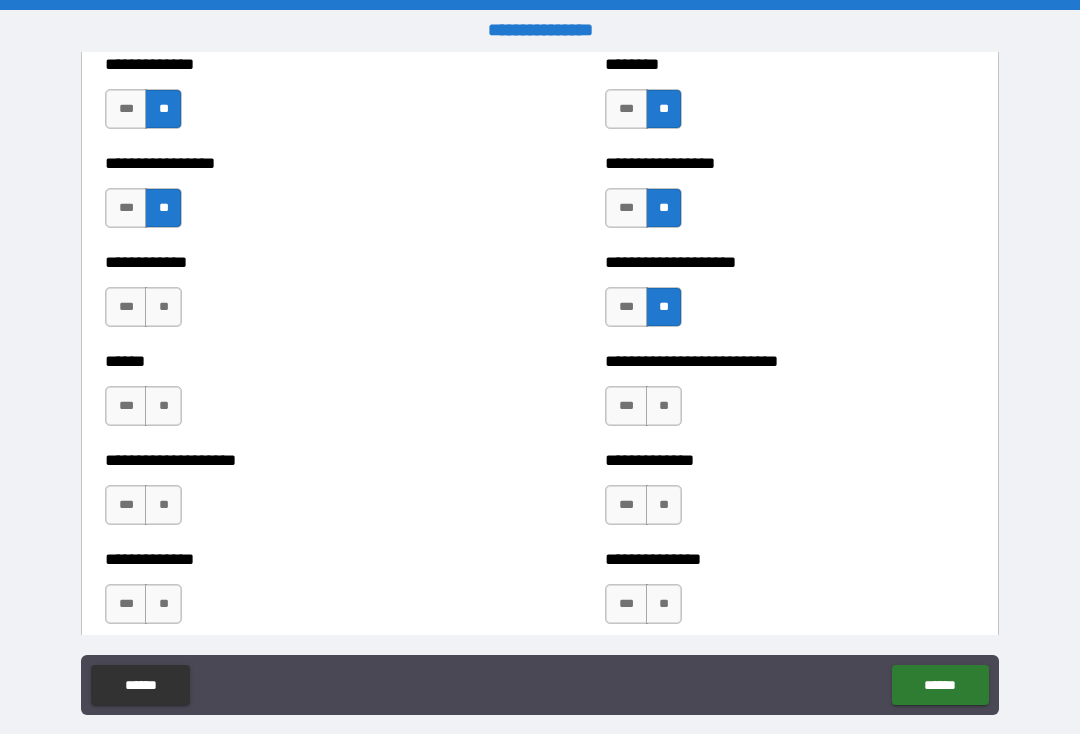 scroll, scrollTop: 3714, scrollLeft: 0, axis: vertical 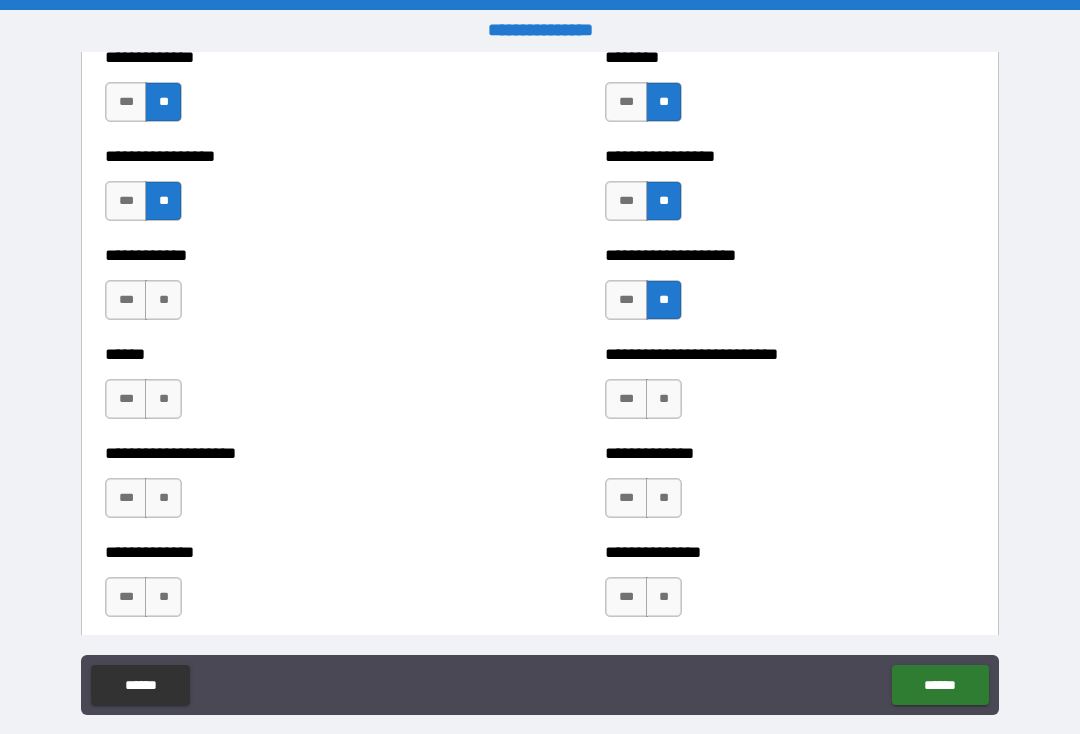 click on "**" at bounding box center [664, 399] 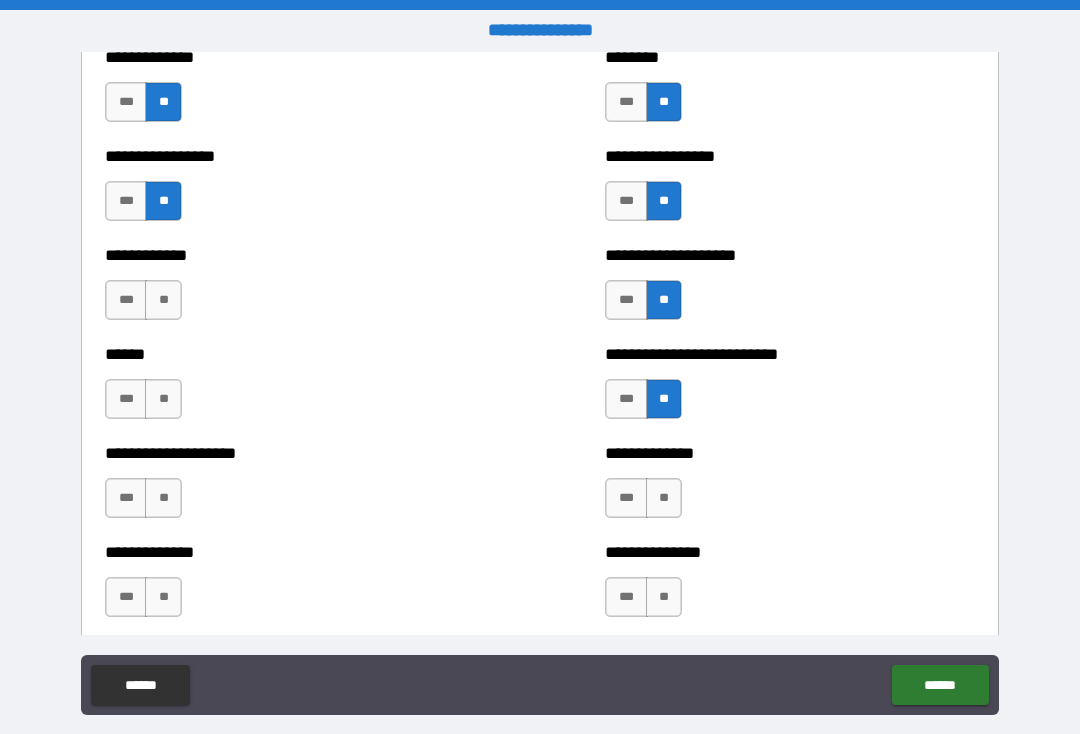 click on "**" at bounding box center [664, 498] 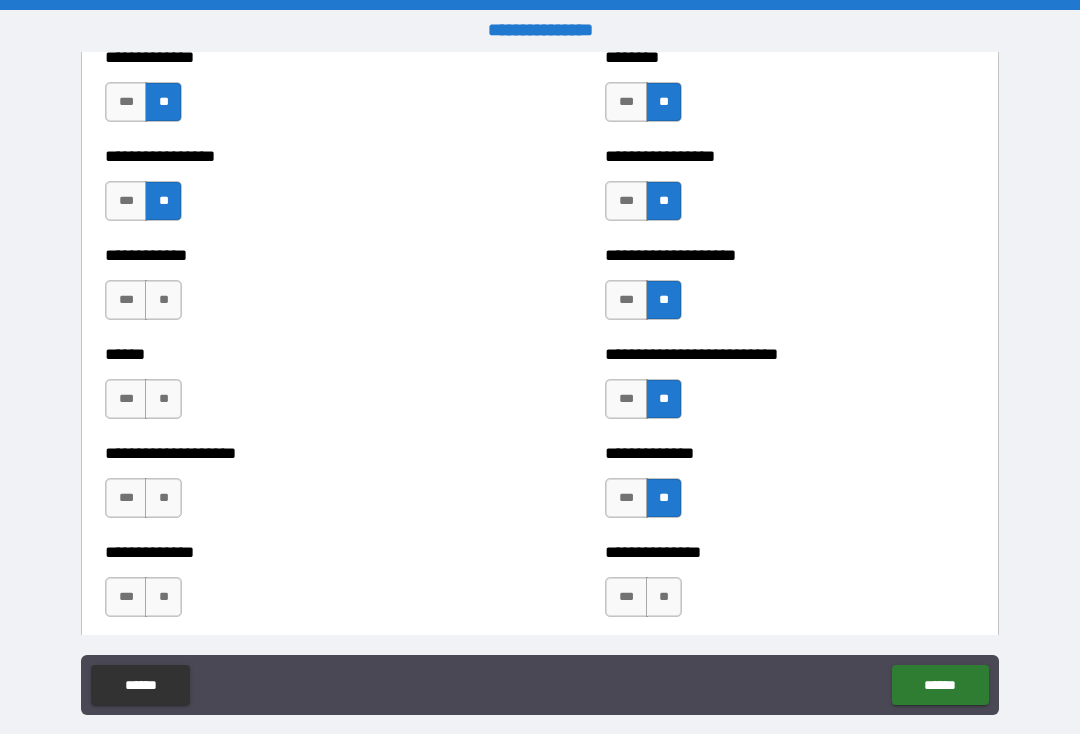 click on "**" at bounding box center (163, 300) 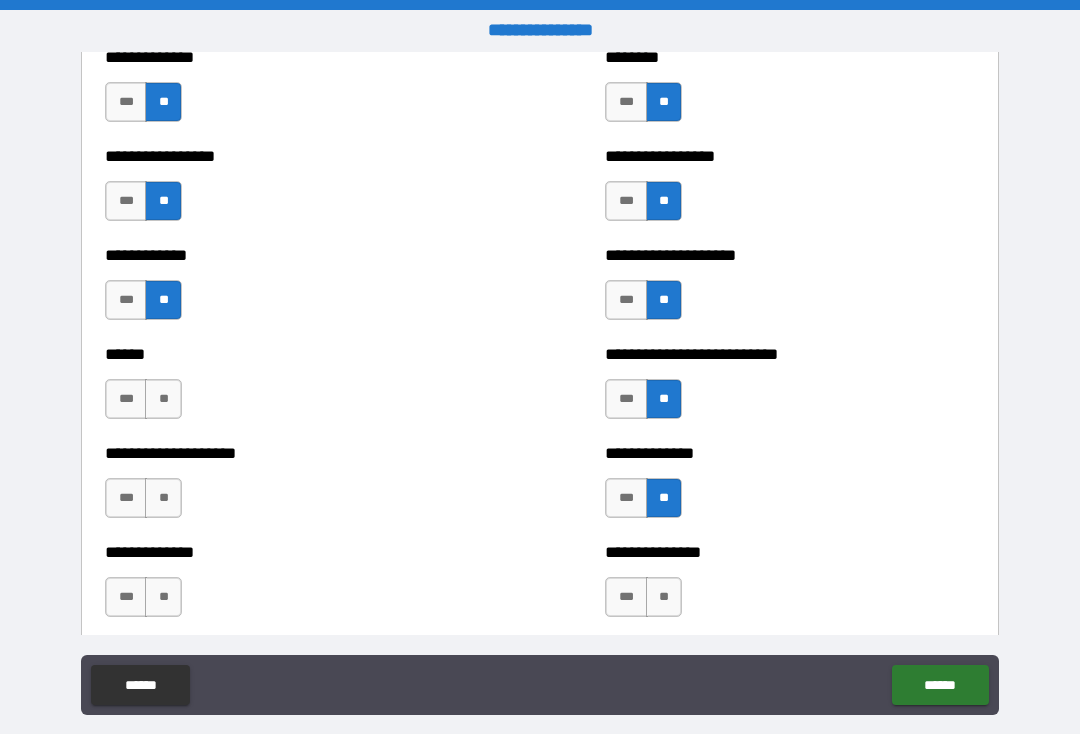 click on "**" at bounding box center [163, 399] 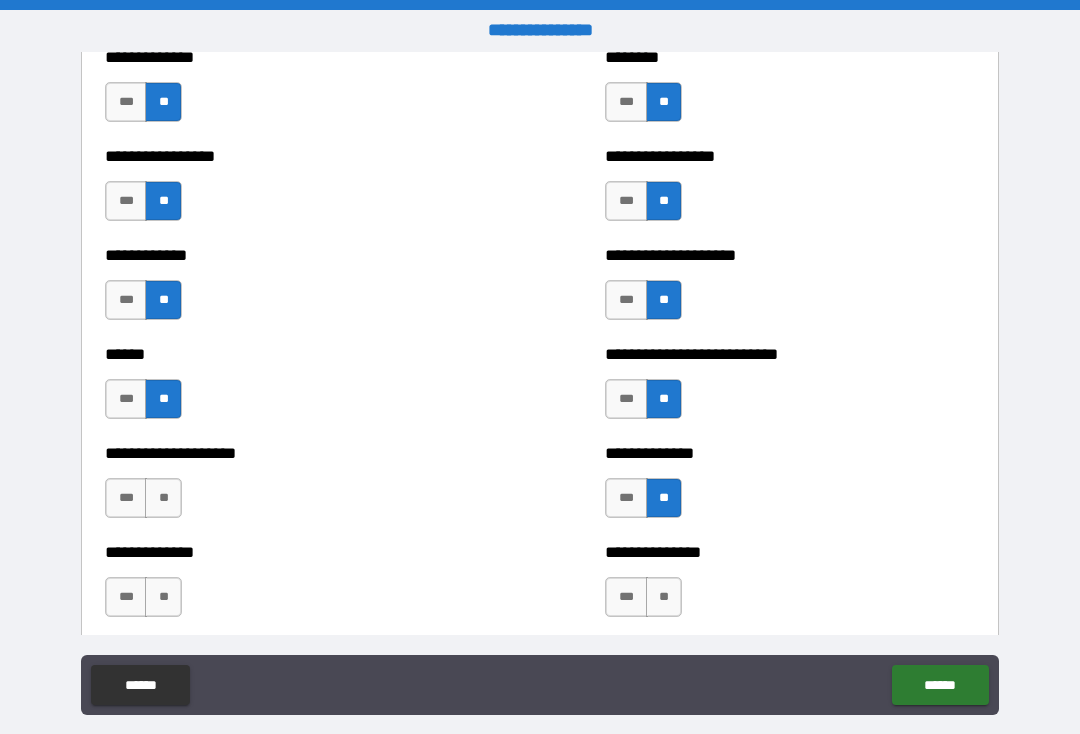 click on "**" at bounding box center (163, 498) 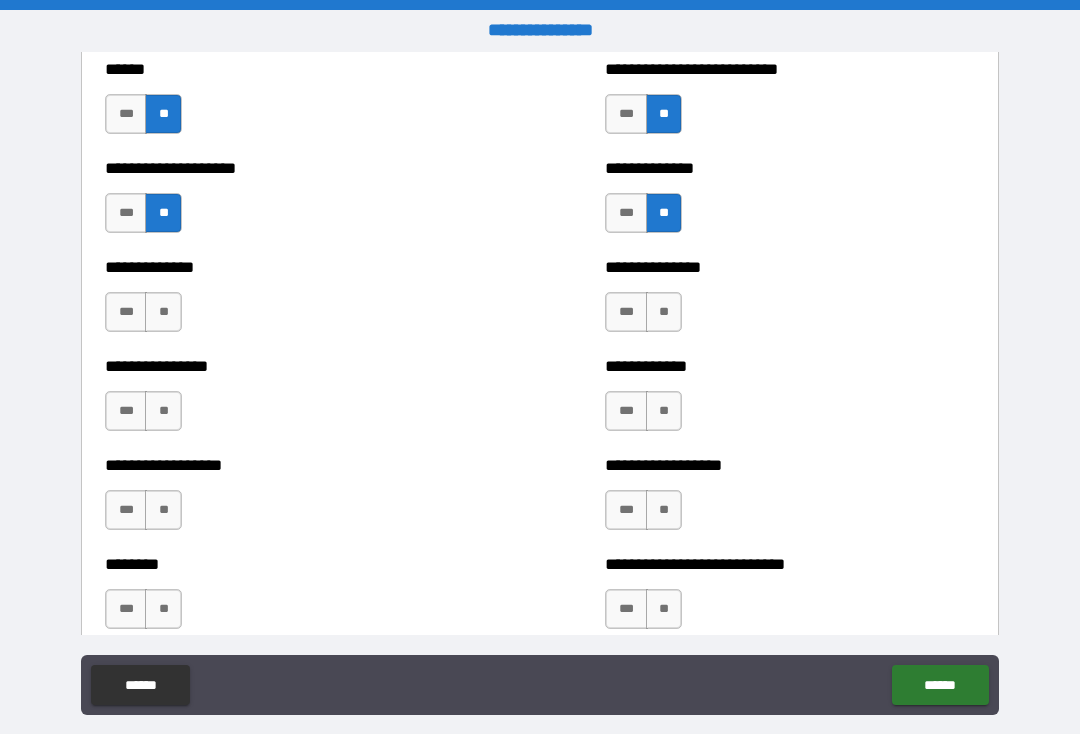scroll, scrollTop: 4000, scrollLeft: 0, axis: vertical 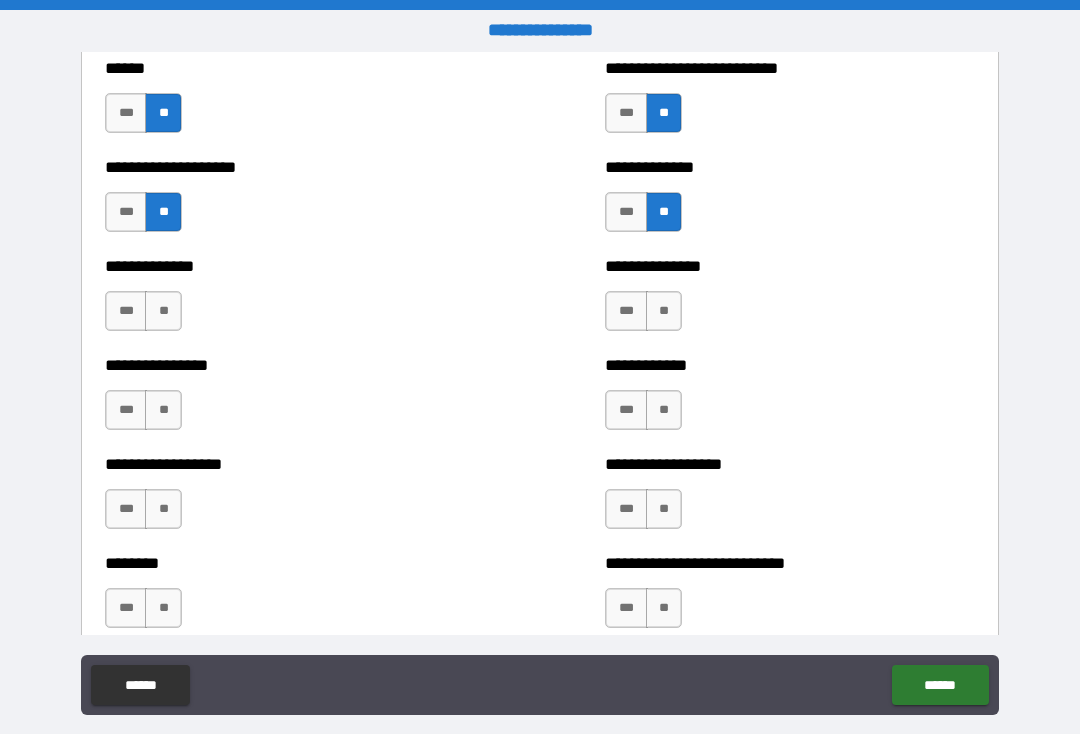 click on "**" at bounding box center (163, 311) 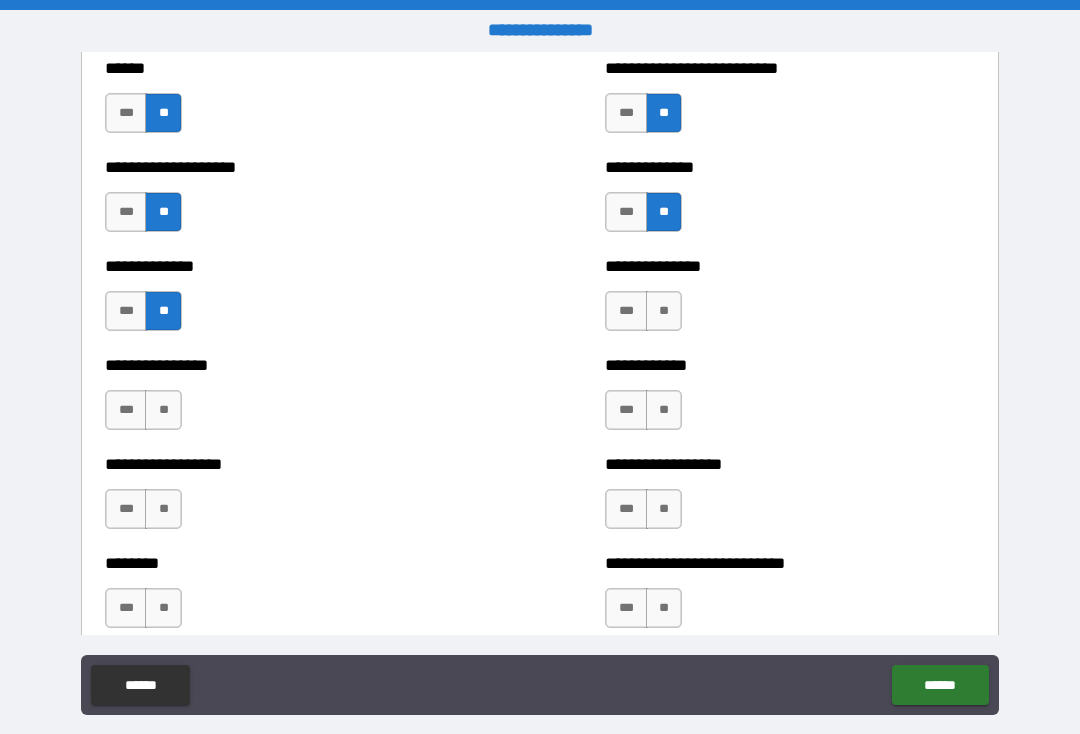 click on "**" at bounding box center (163, 410) 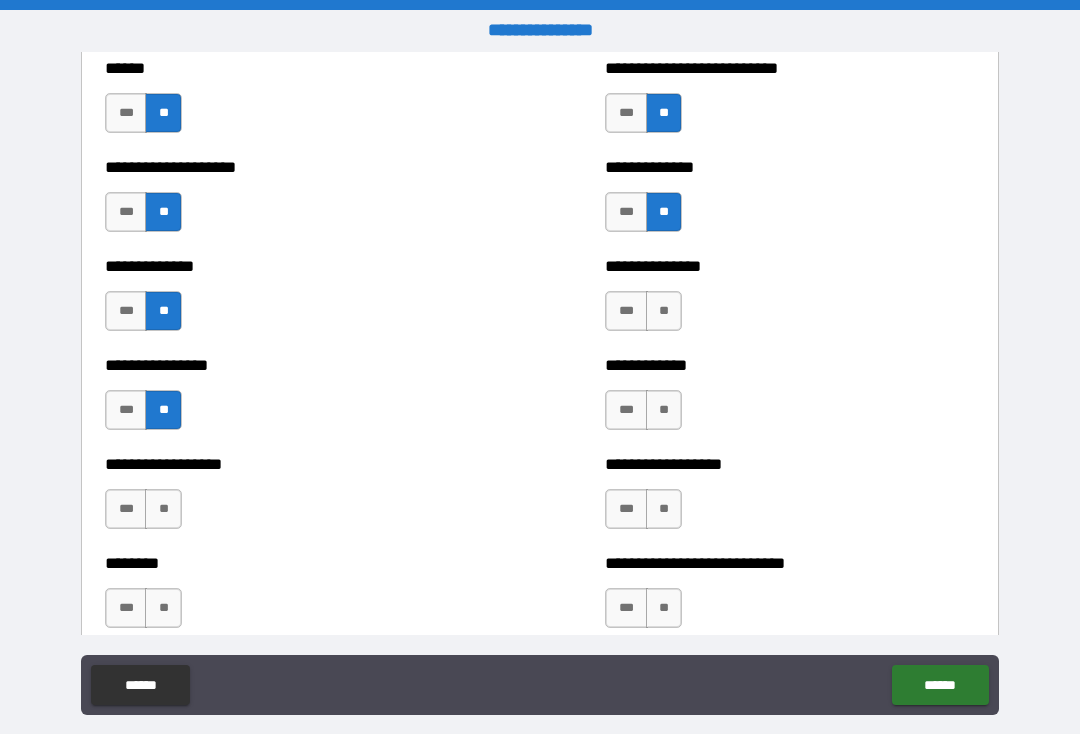 click on "**" at bounding box center [163, 509] 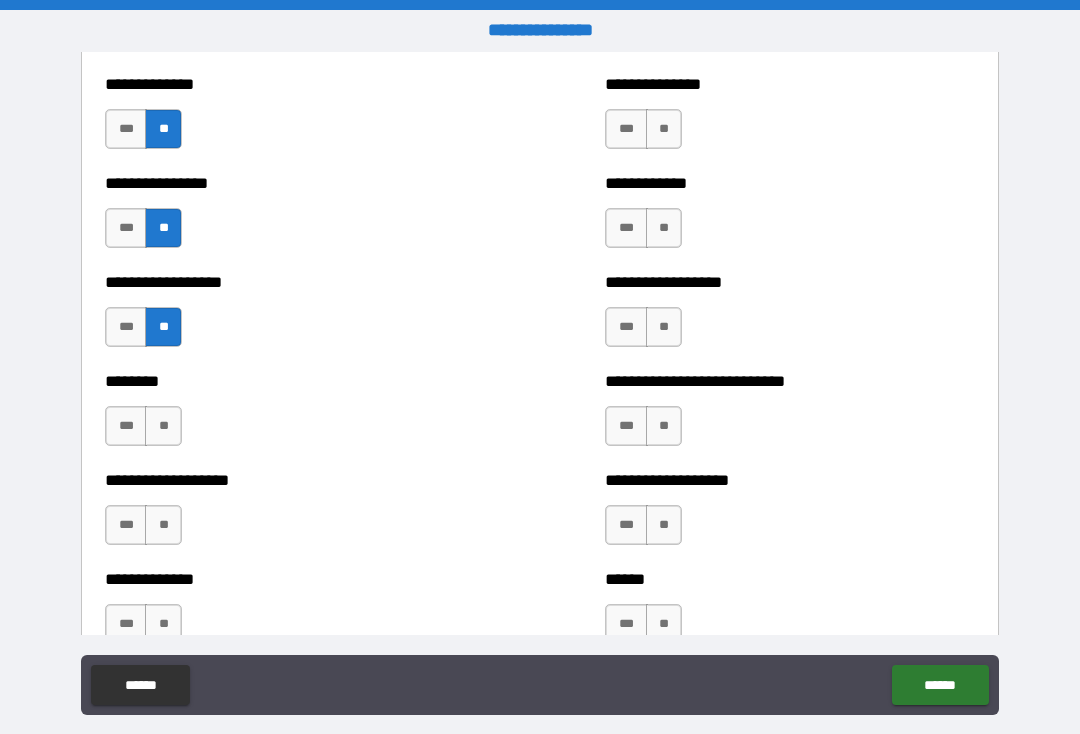 scroll, scrollTop: 4183, scrollLeft: 0, axis: vertical 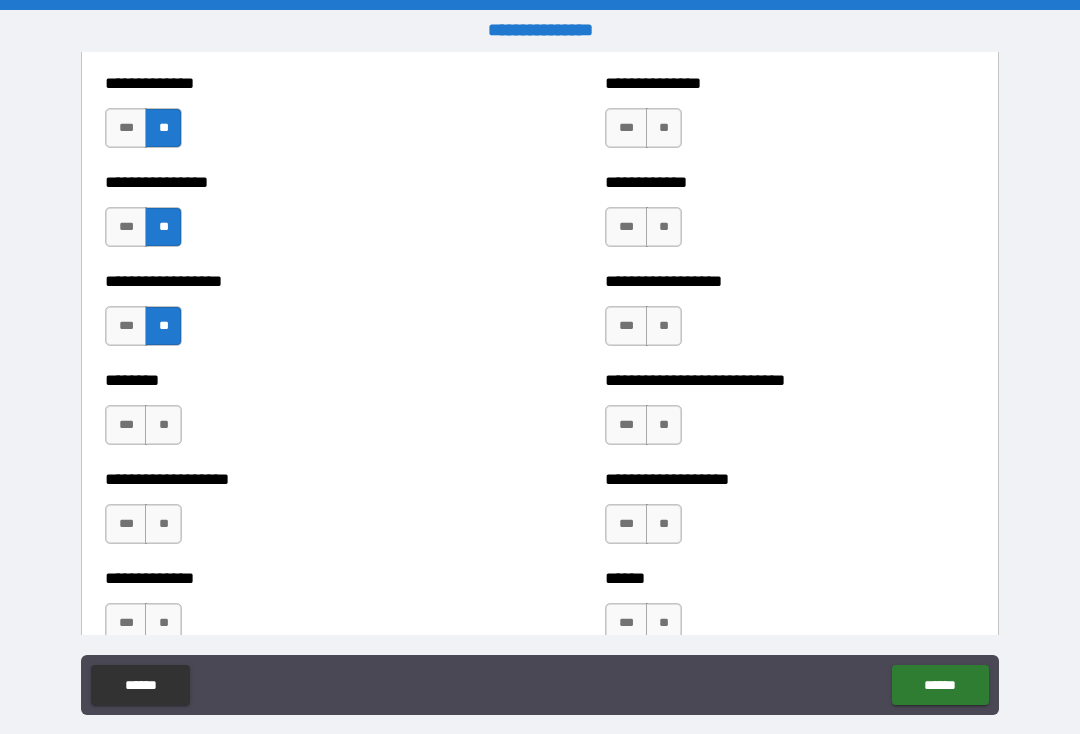 click on "**" at bounding box center (163, 425) 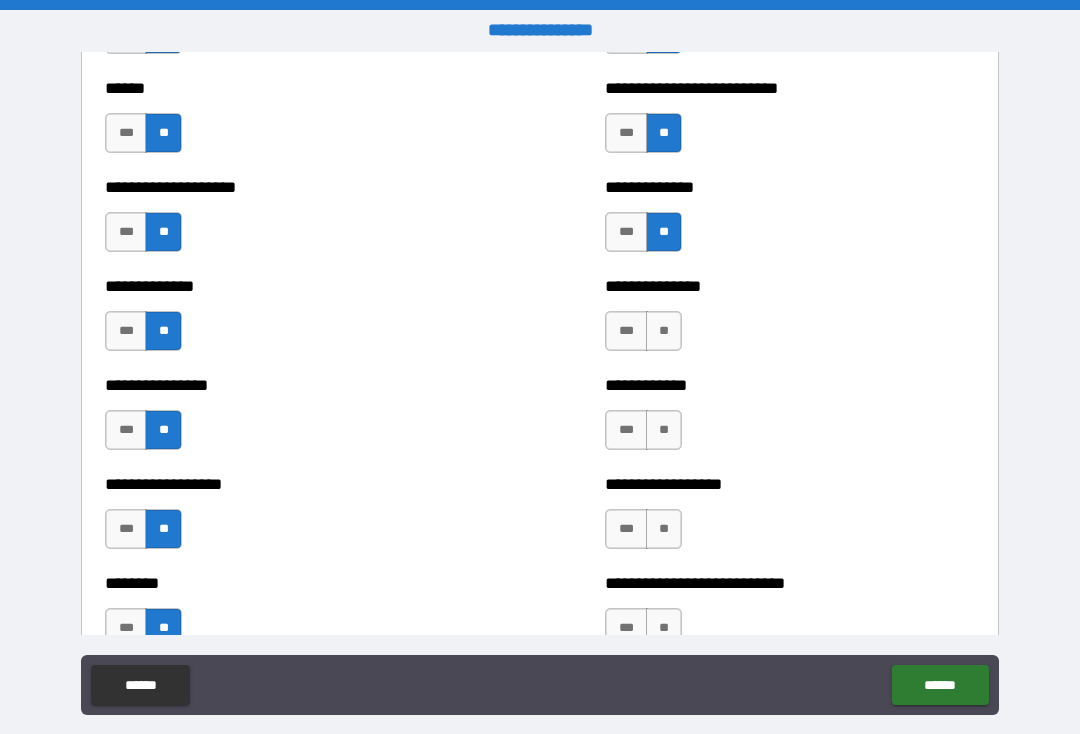 scroll, scrollTop: 3978, scrollLeft: 0, axis: vertical 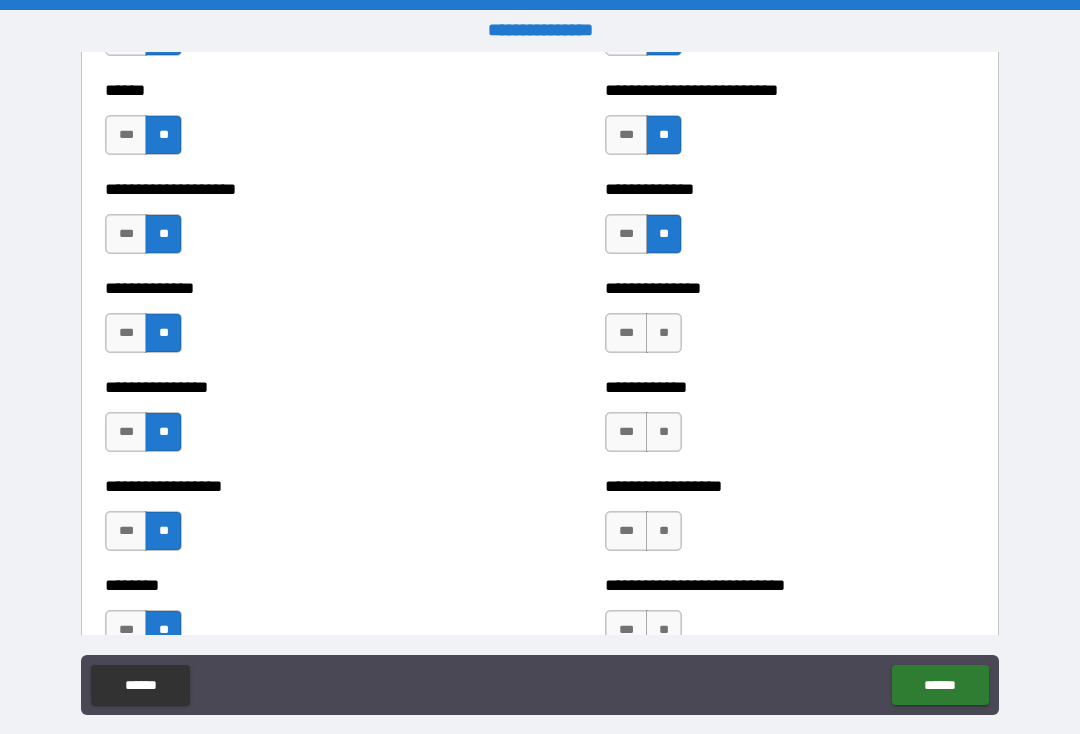 click on "**" at bounding box center [664, 333] 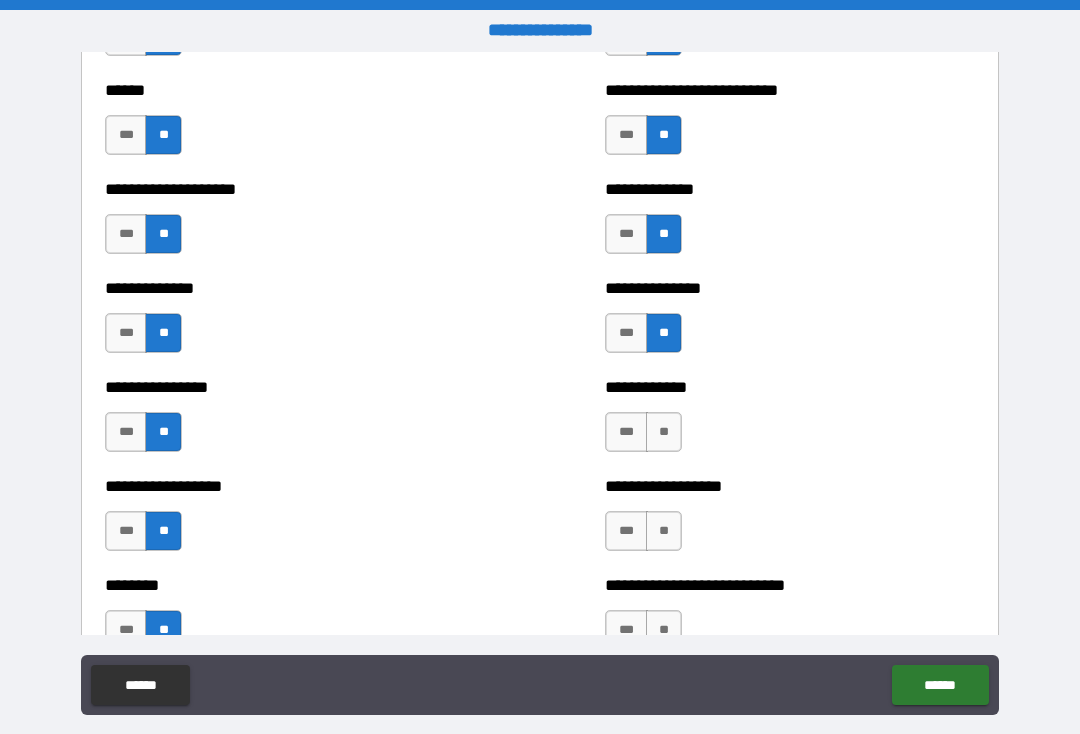 click on "**" at bounding box center [664, 432] 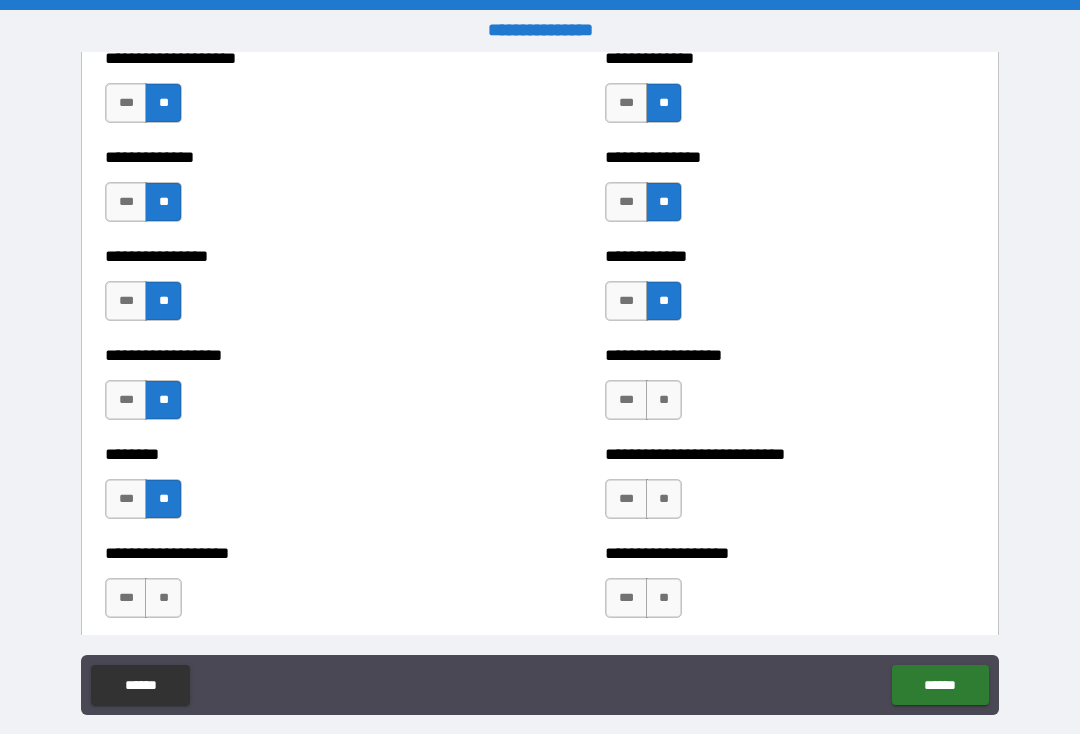 scroll, scrollTop: 4166, scrollLeft: 0, axis: vertical 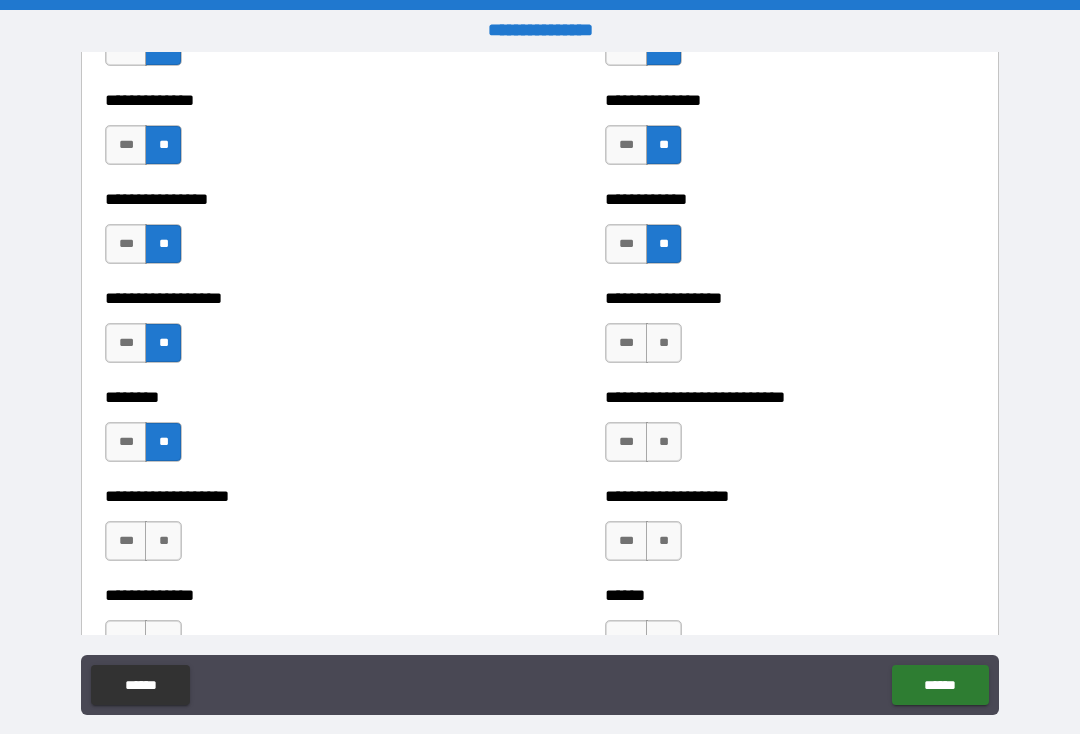 click on "**" at bounding box center [664, 343] 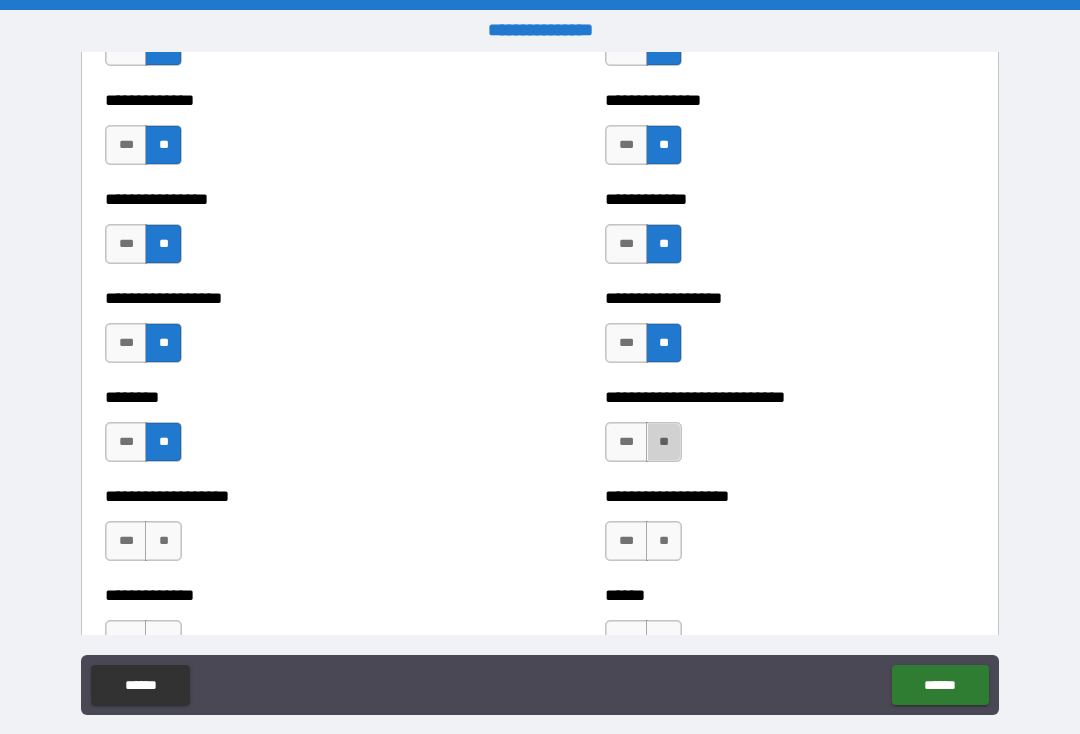 click on "**" at bounding box center (664, 442) 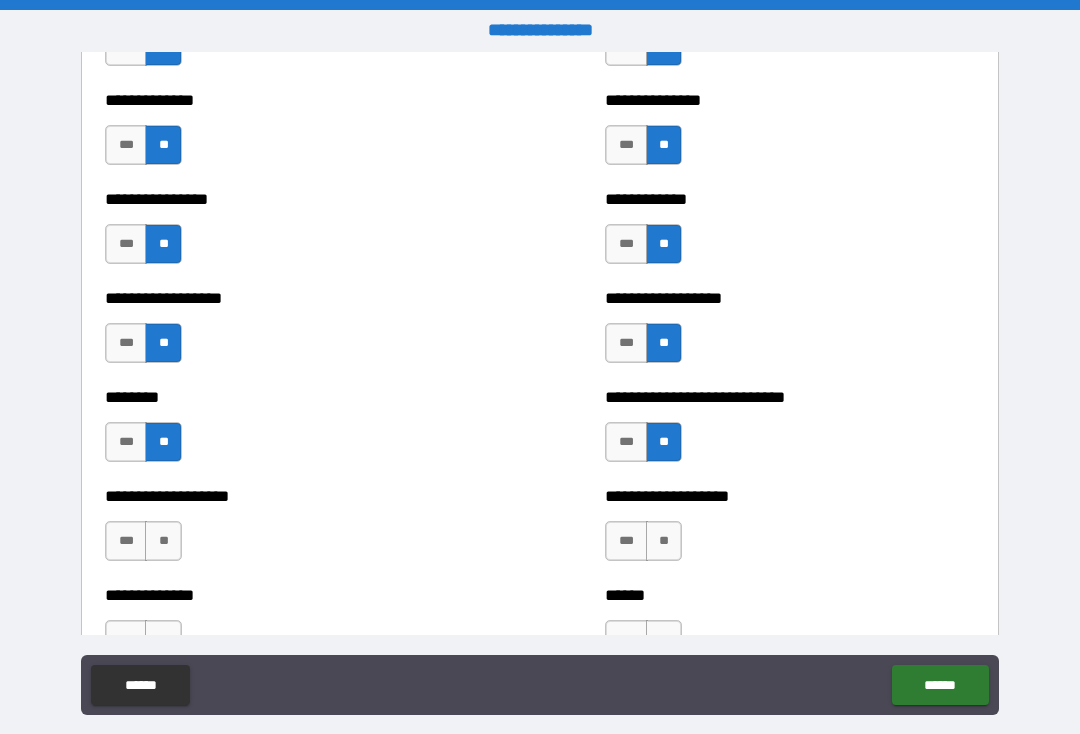 click on "**" at bounding box center [664, 541] 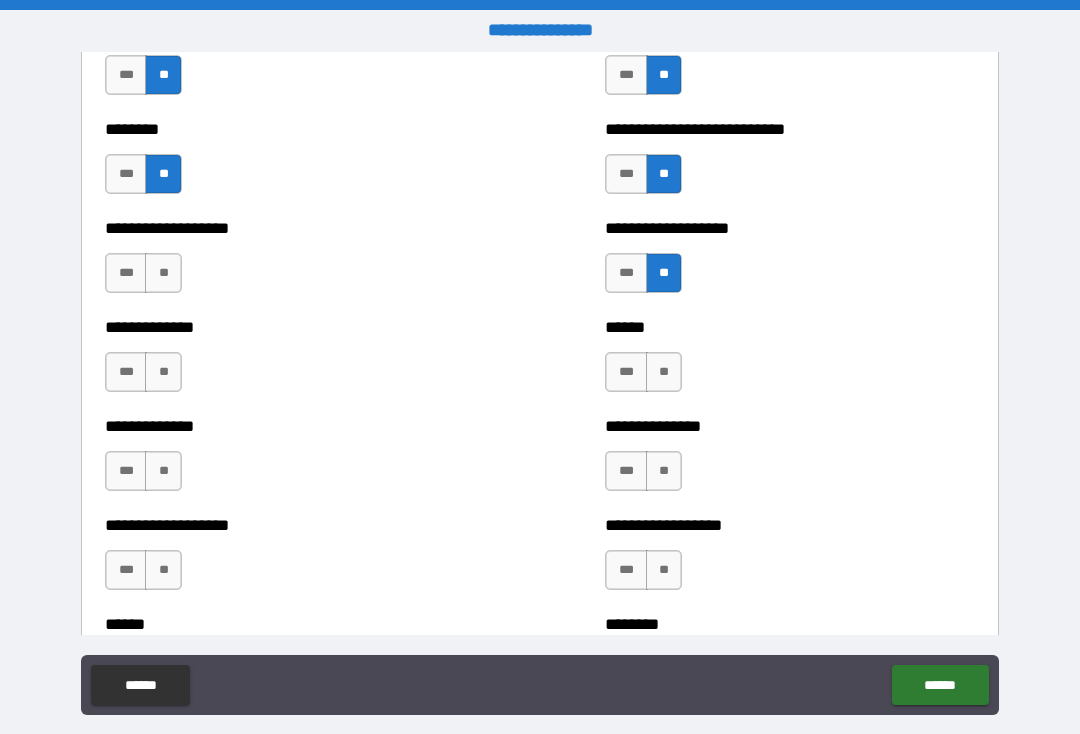 scroll, scrollTop: 4437, scrollLeft: 0, axis: vertical 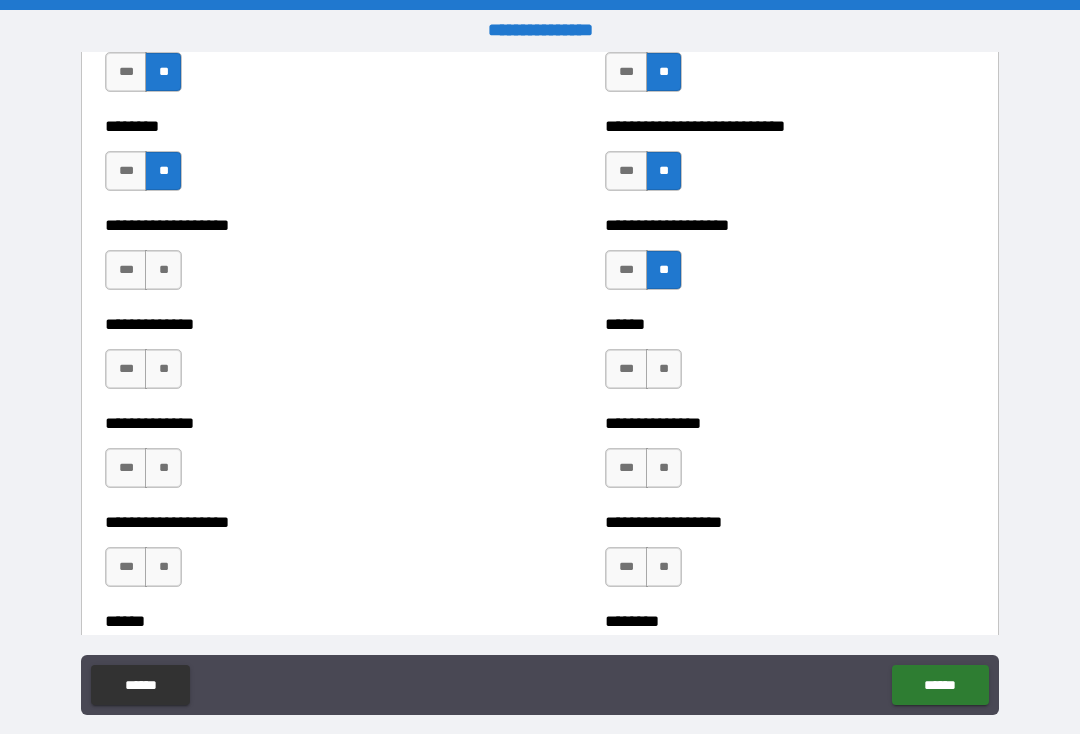 click on "**" at bounding box center (664, 369) 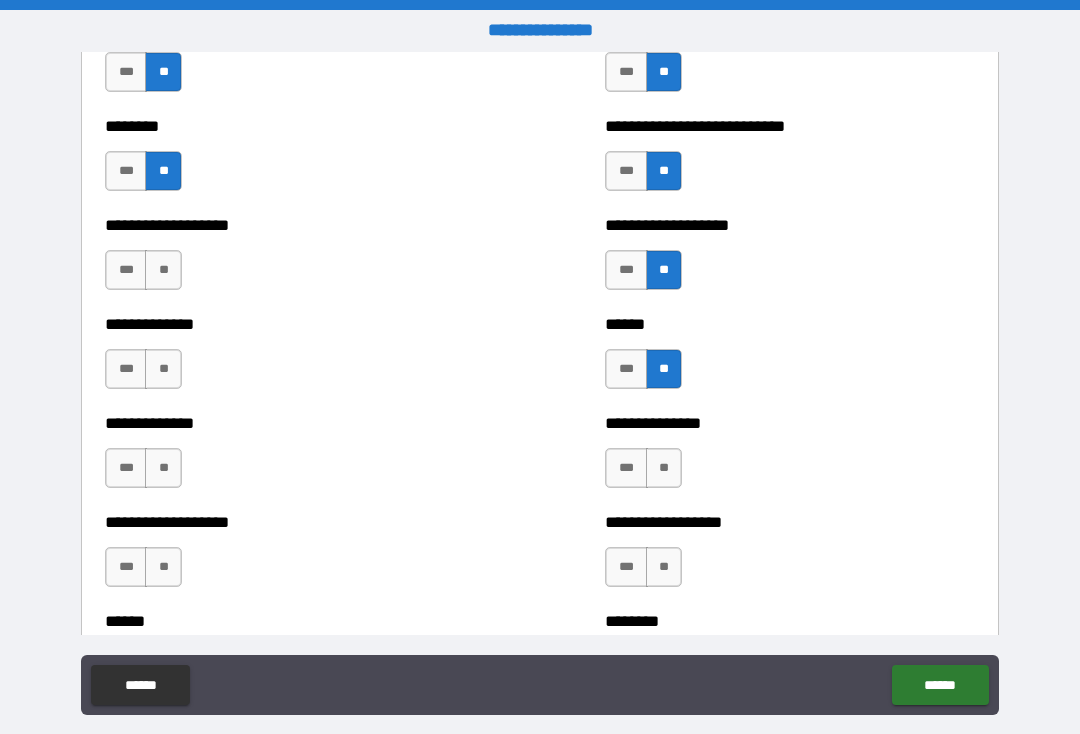 click on "**" at bounding box center (664, 468) 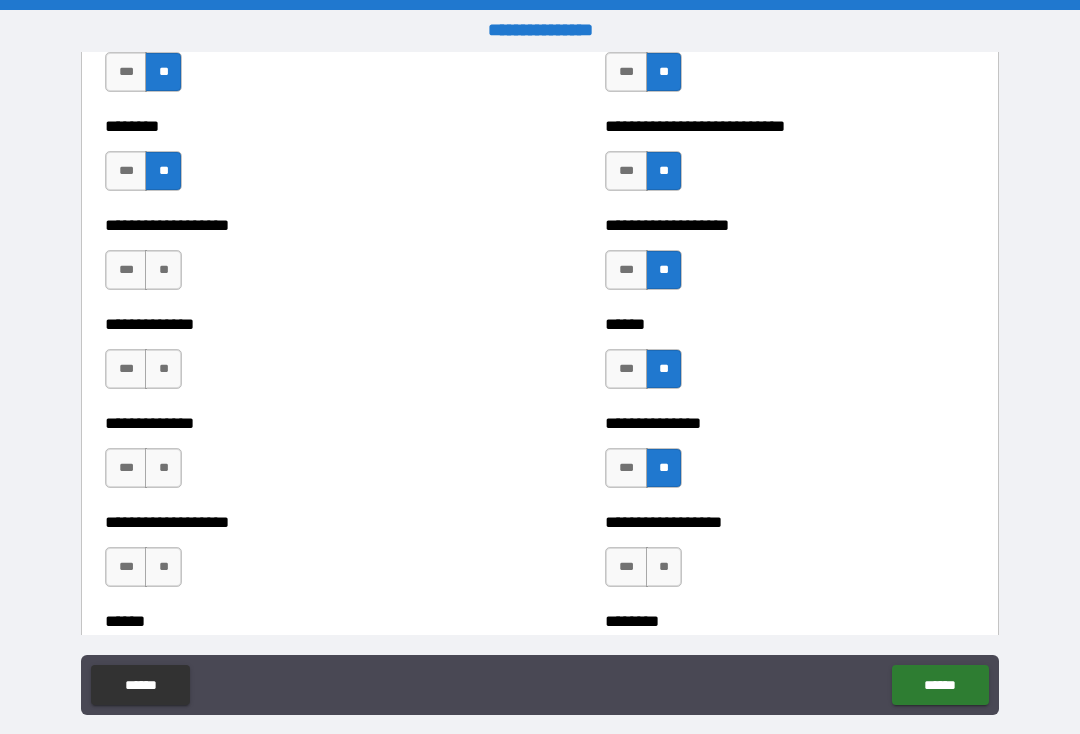 click on "**" at bounding box center (664, 567) 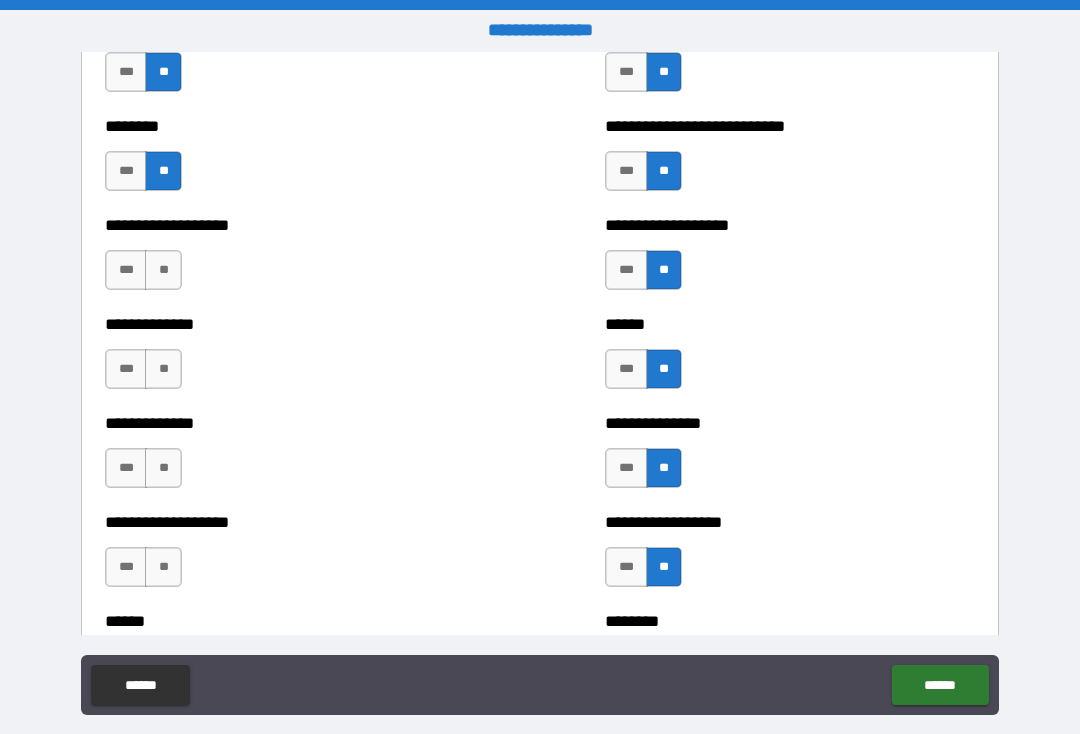 click on "**" at bounding box center (163, 270) 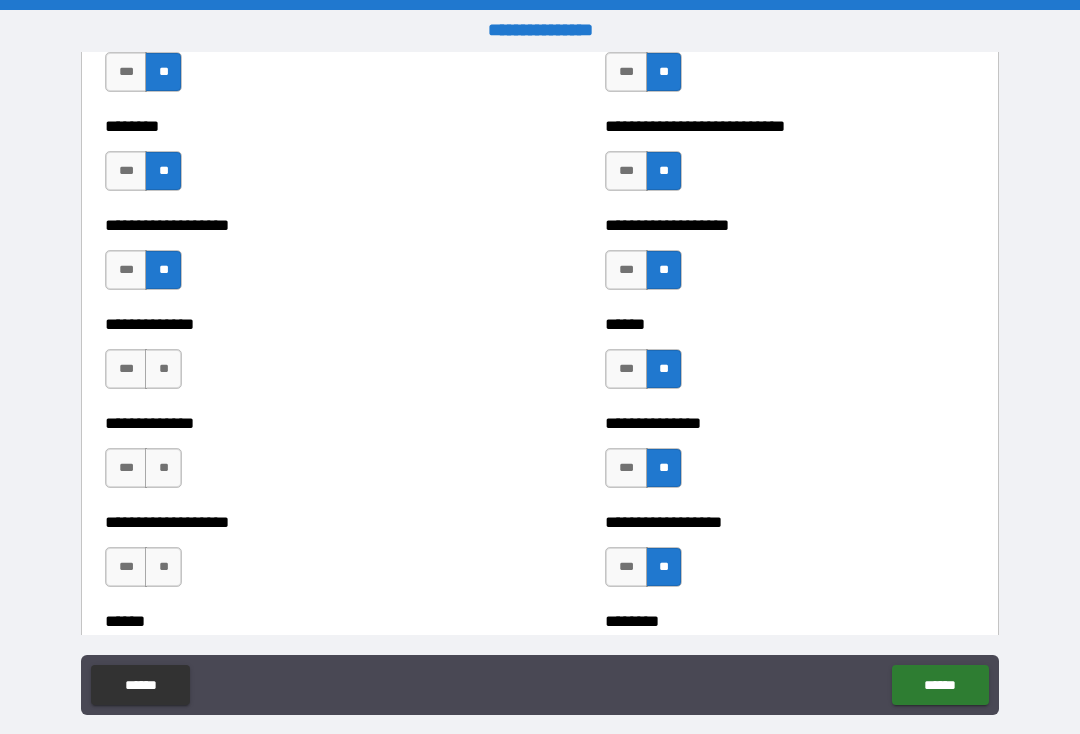 click on "**" at bounding box center (163, 369) 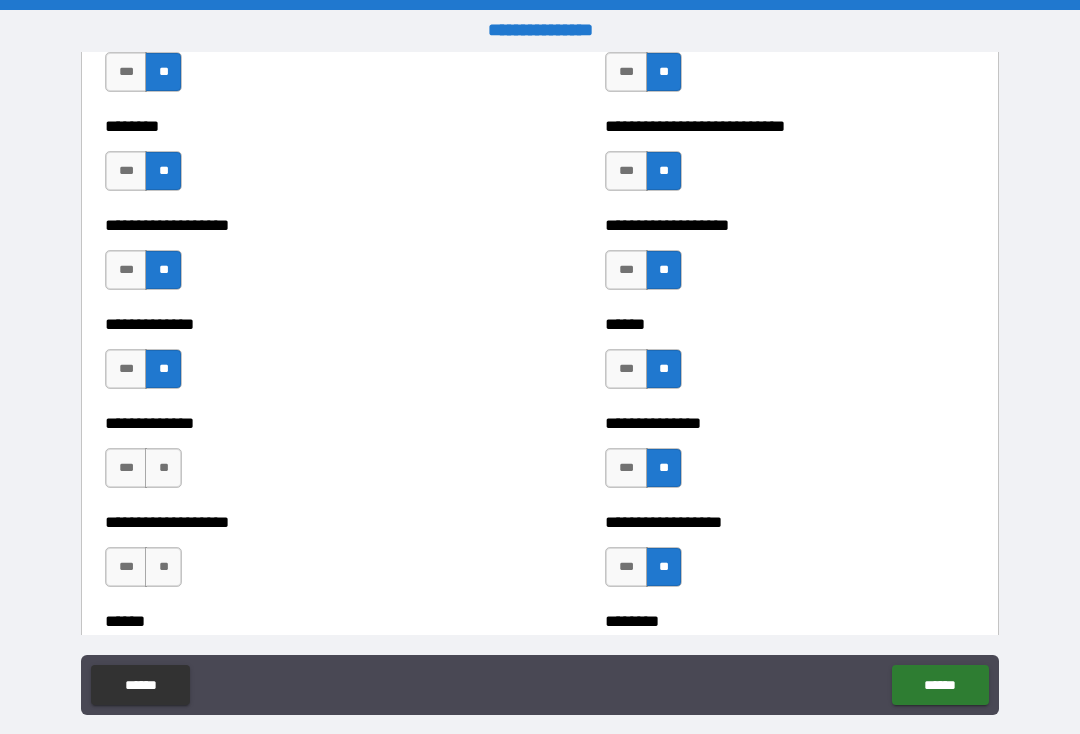 click on "**" at bounding box center [163, 468] 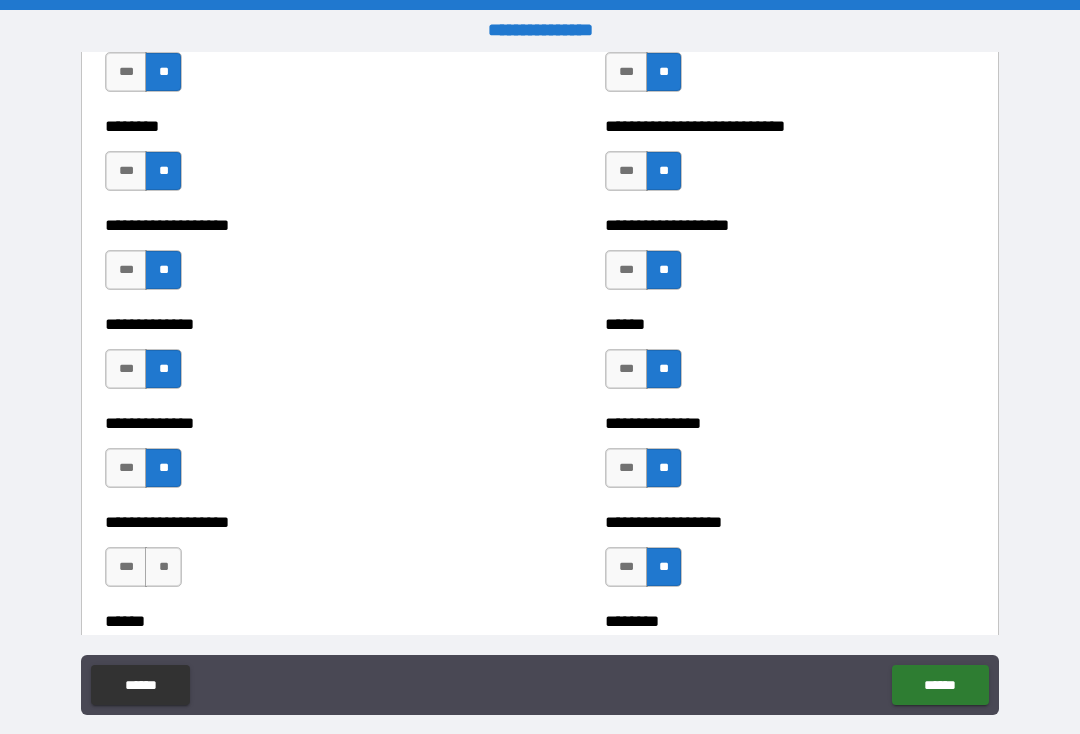 click on "**" at bounding box center (163, 567) 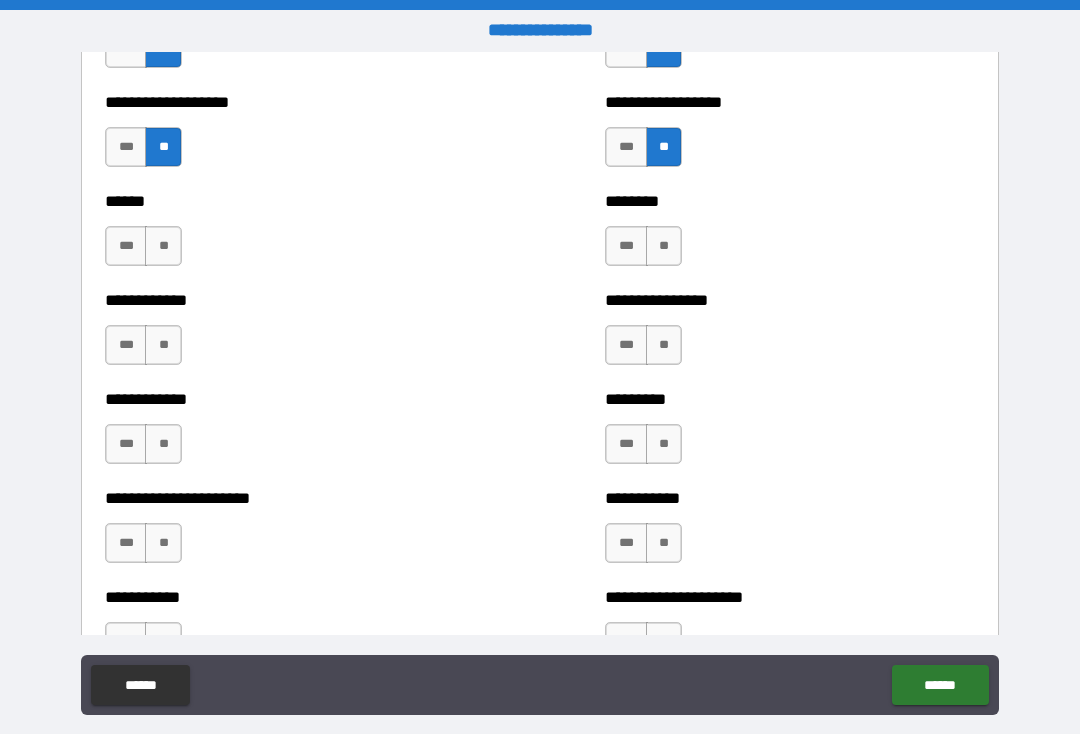 scroll, scrollTop: 4889, scrollLeft: 0, axis: vertical 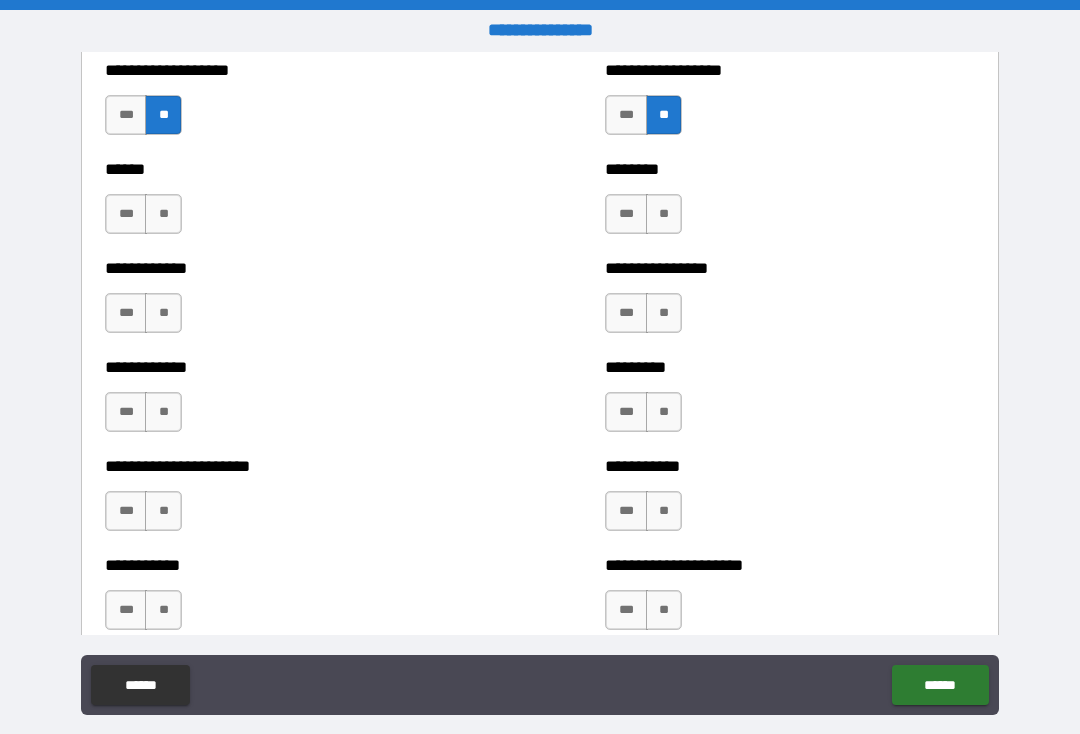 click on "**" at bounding box center [163, 214] 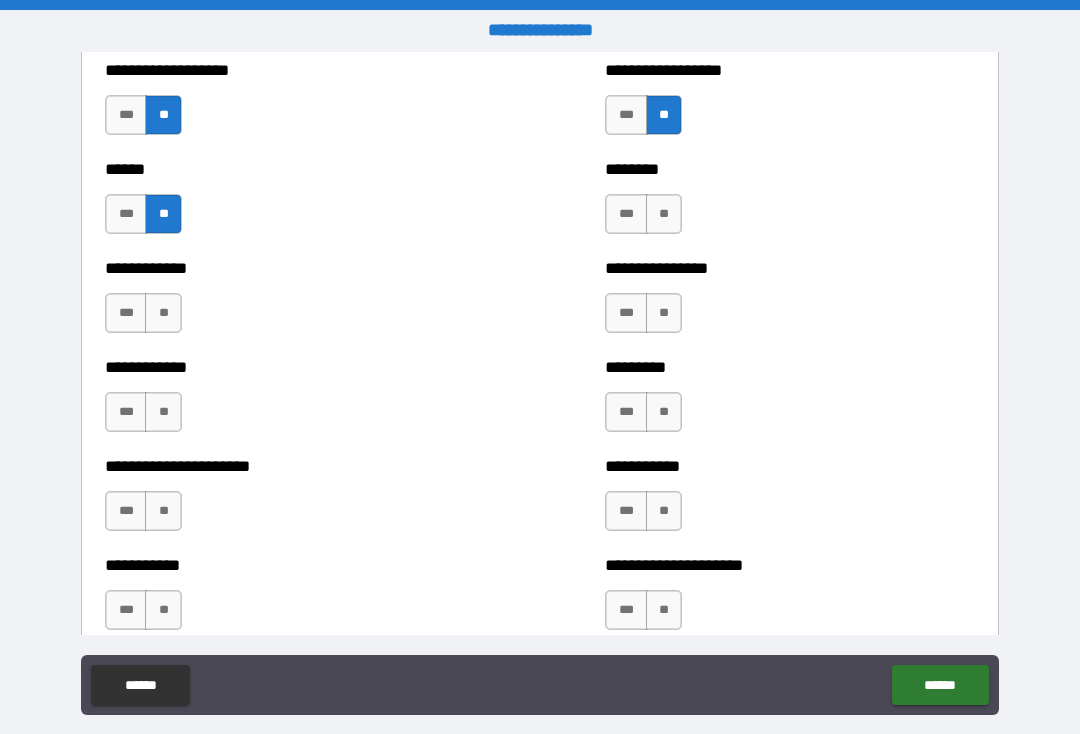 click on "**" at bounding box center (163, 313) 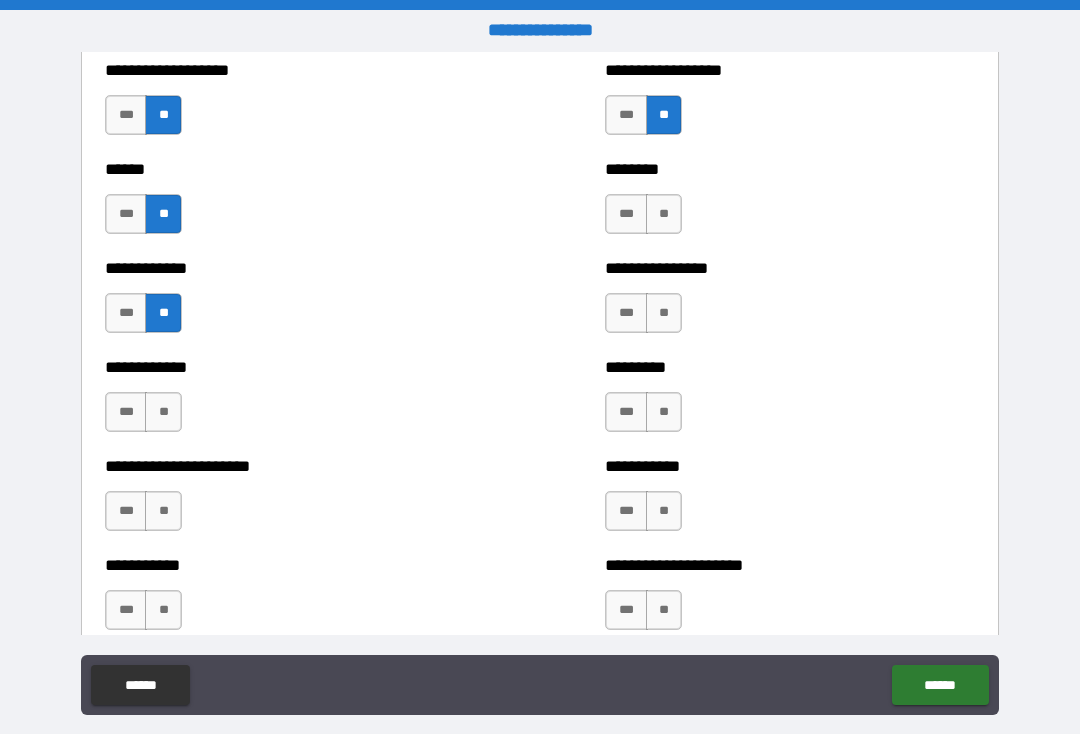 click on "**" at bounding box center [163, 412] 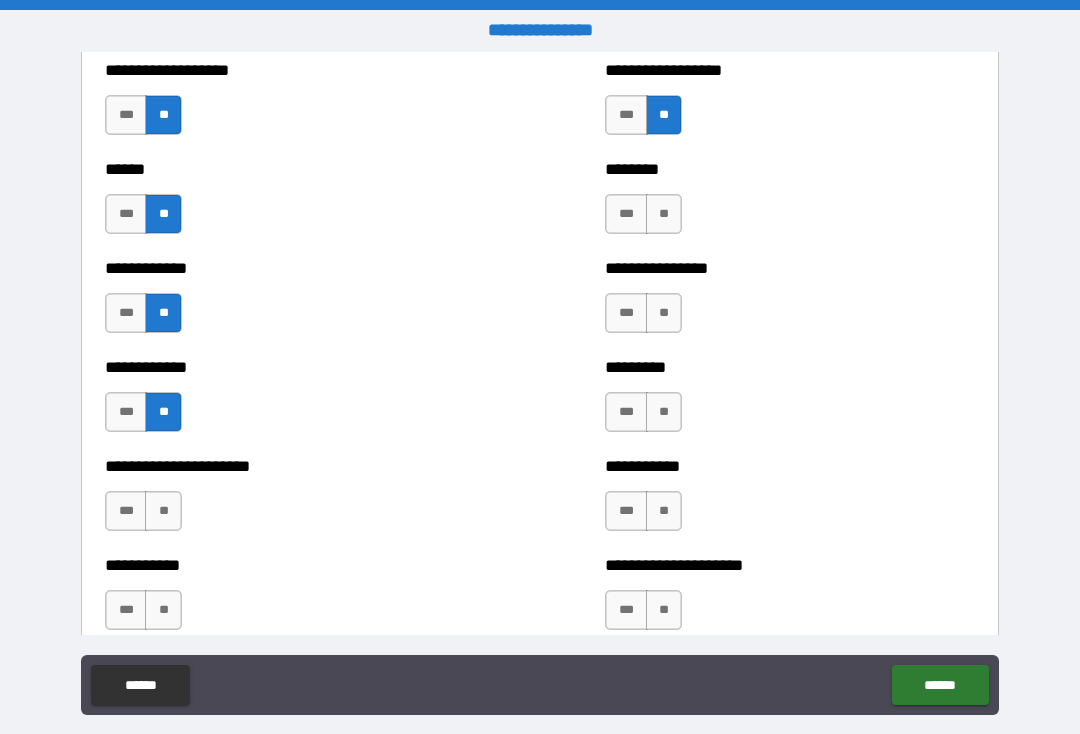 click on "**" at bounding box center (163, 511) 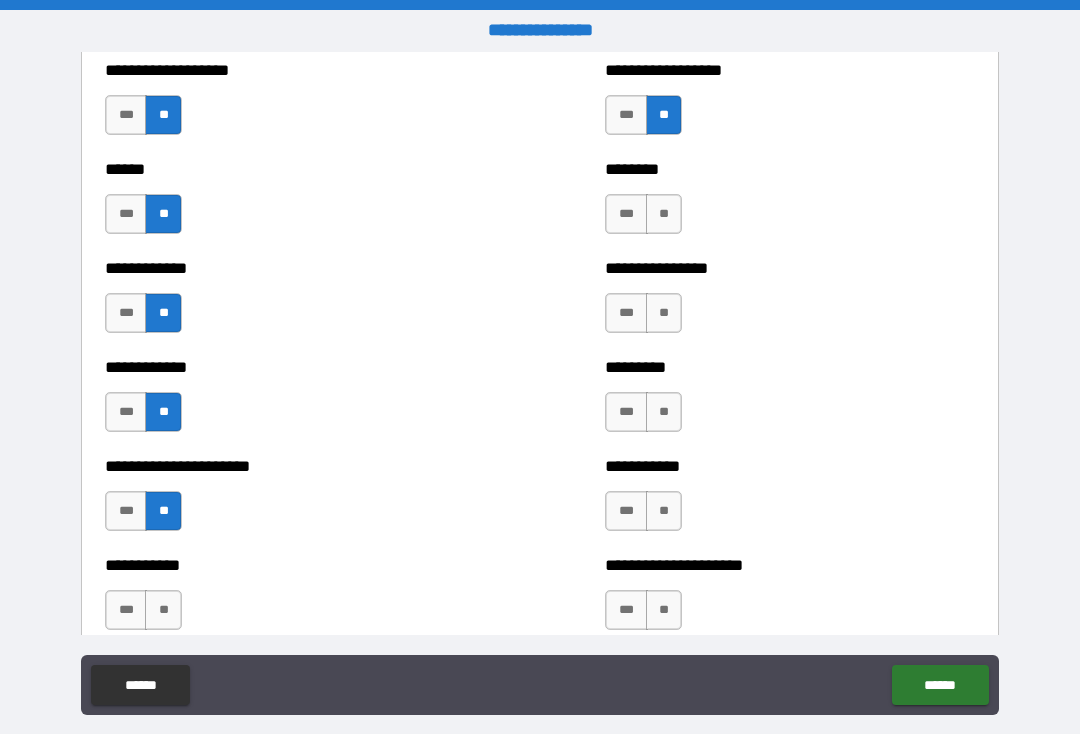 click on "**" at bounding box center [163, 610] 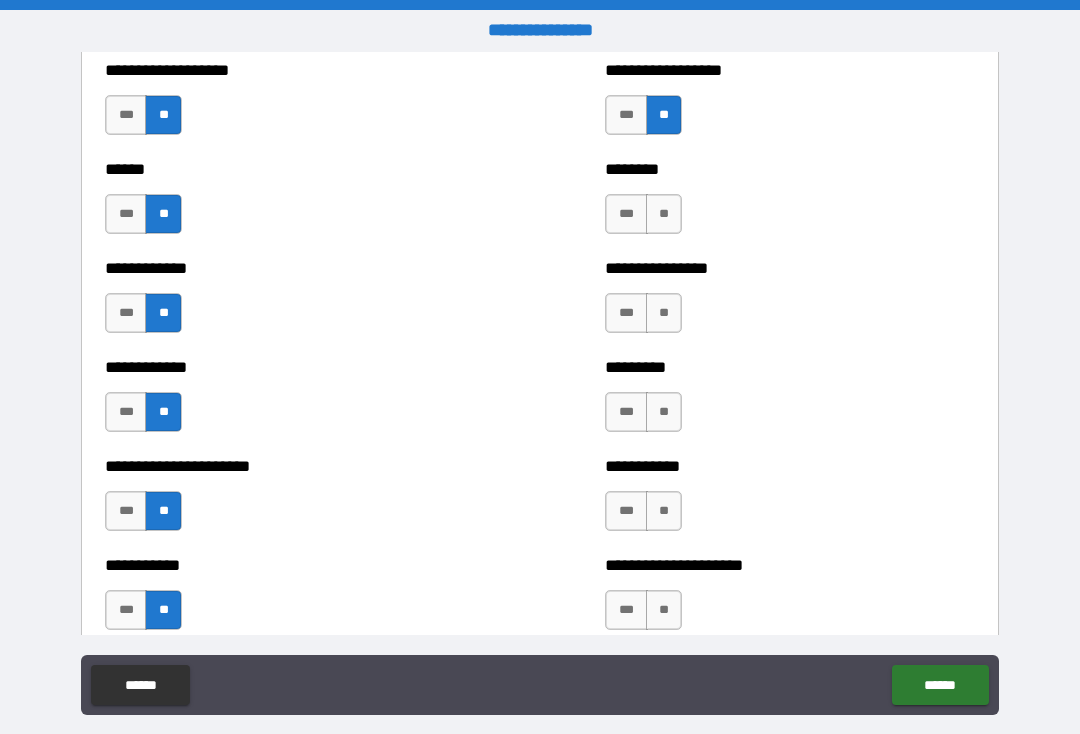 click on "**" at bounding box center [664, 214] 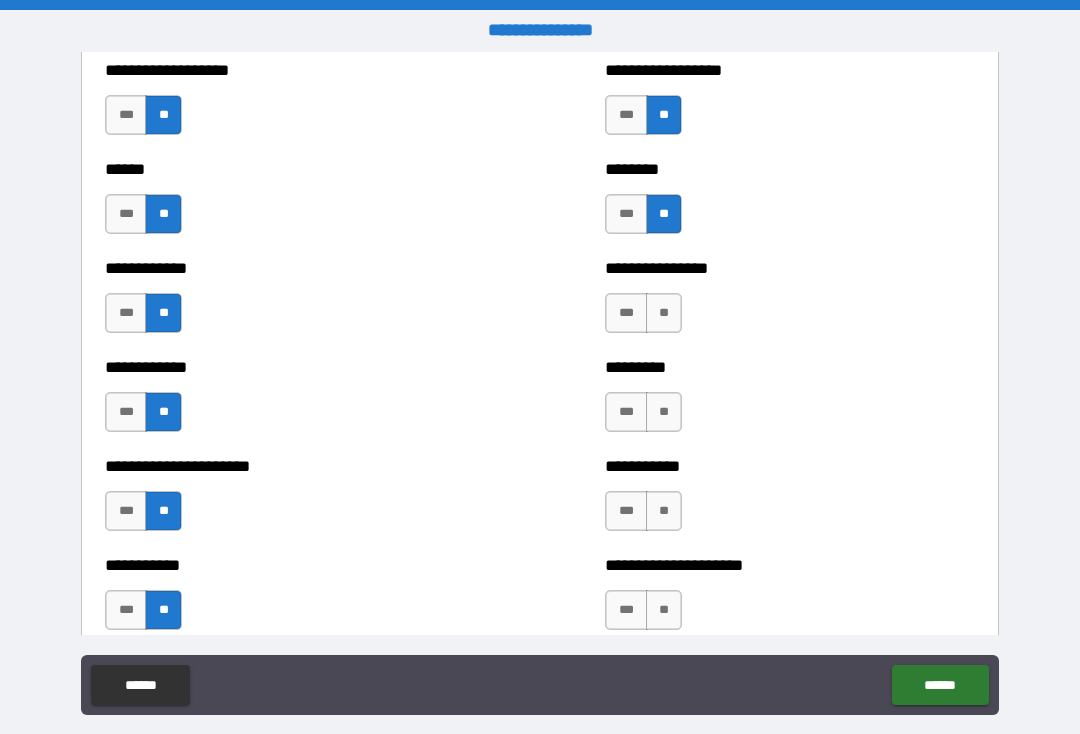 click on "**" at bounding box center [664, 313] 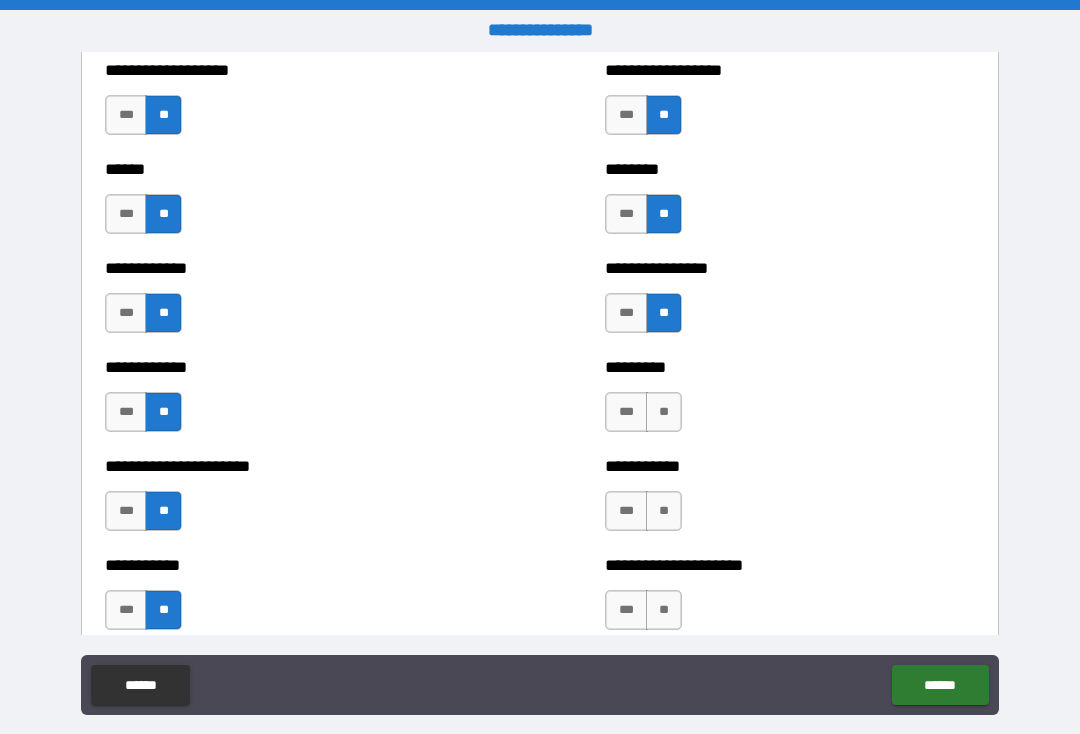 click on "**" at bounding box center (664, 412) 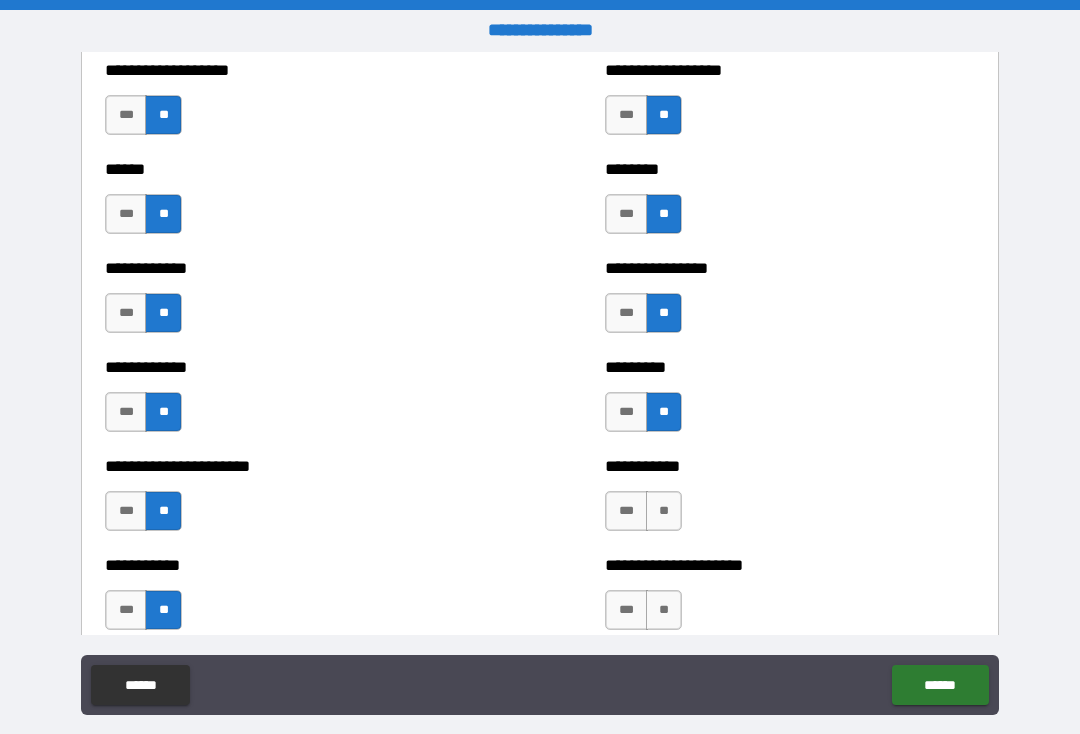 click on "**" at bounding box center (664, 511) 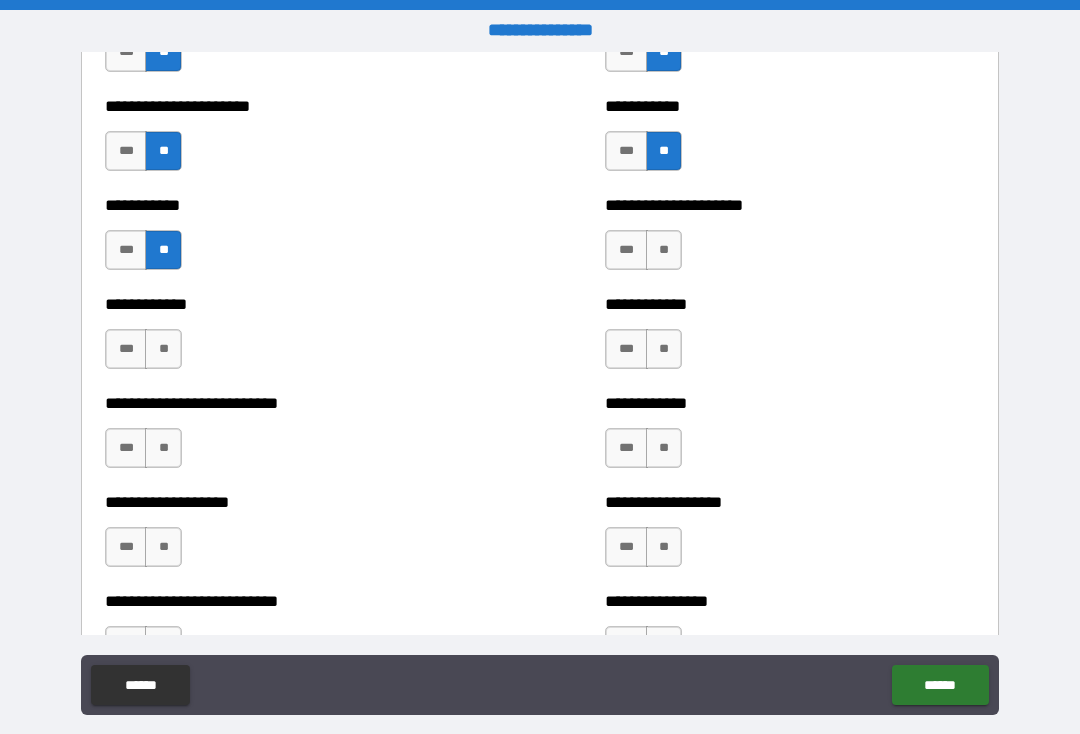 scroll, scrollTop: 5255, scrollLeft: 0, axis: vertical 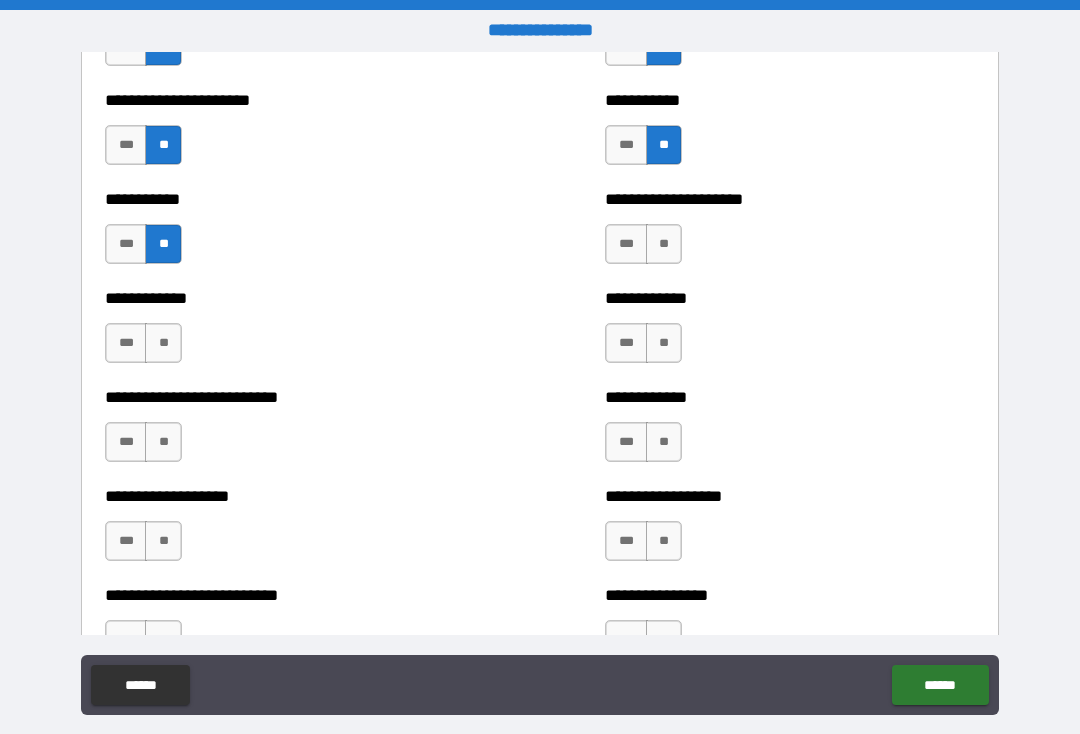 click on "**" at bounding box center (664, 244) 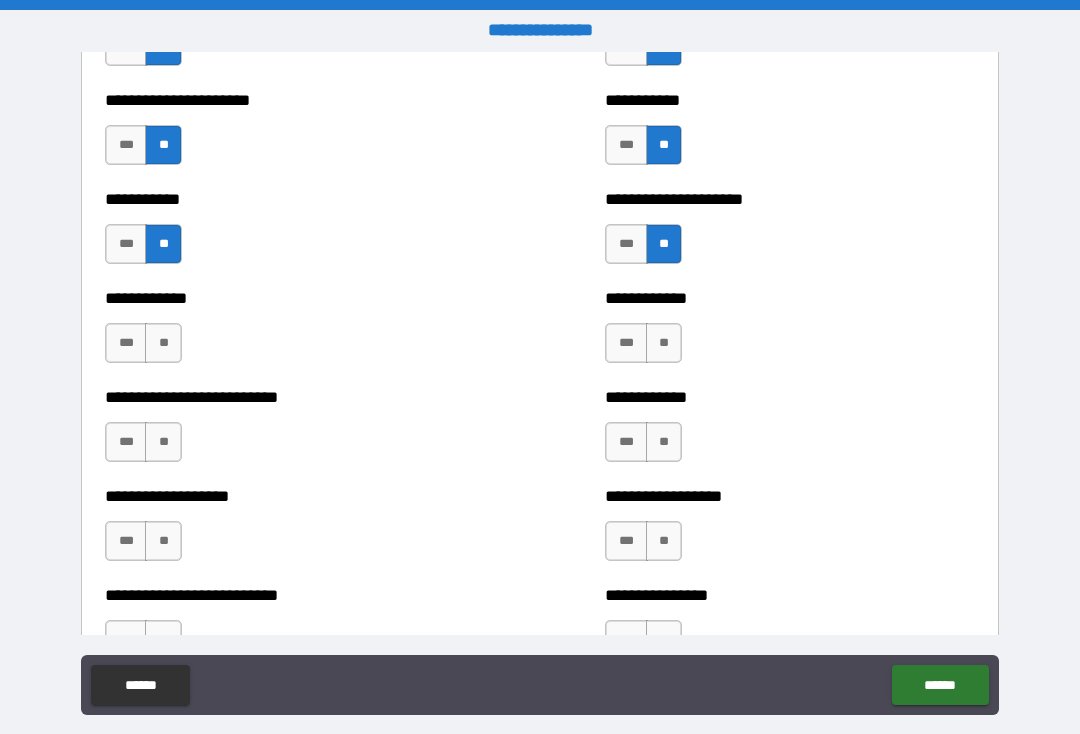 click on "**" at bounding box center [664, 343] 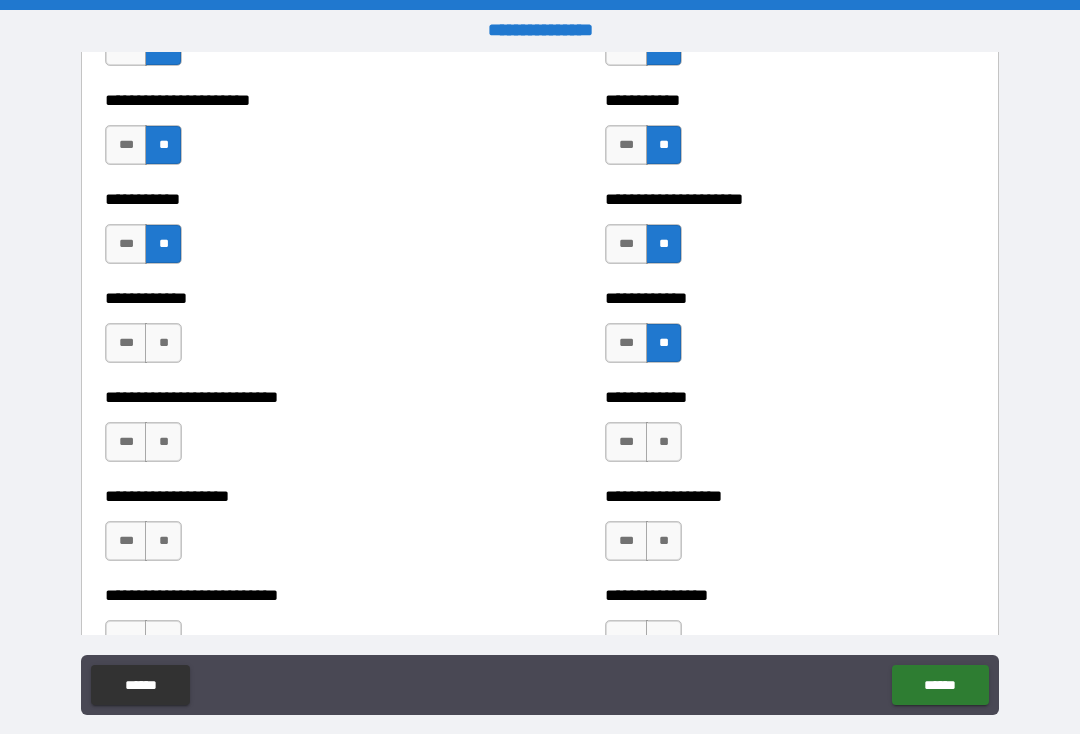 click on "**" at bounding box center [664, 442] 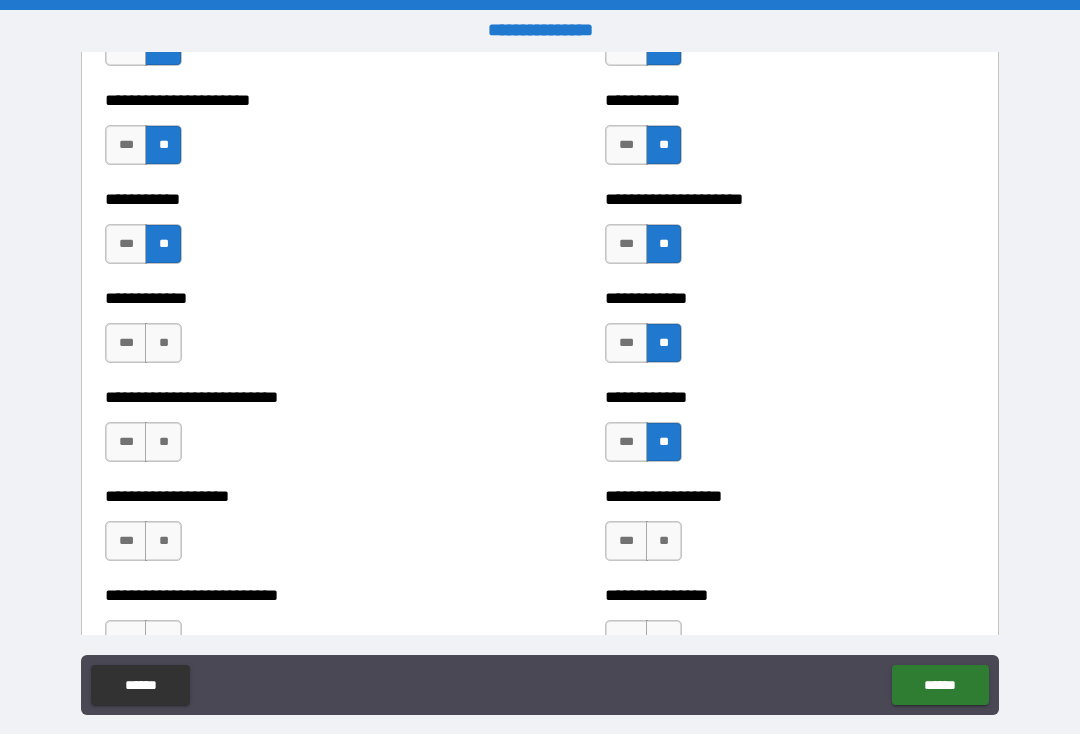 click on "**" at bounding box center [664, 541] 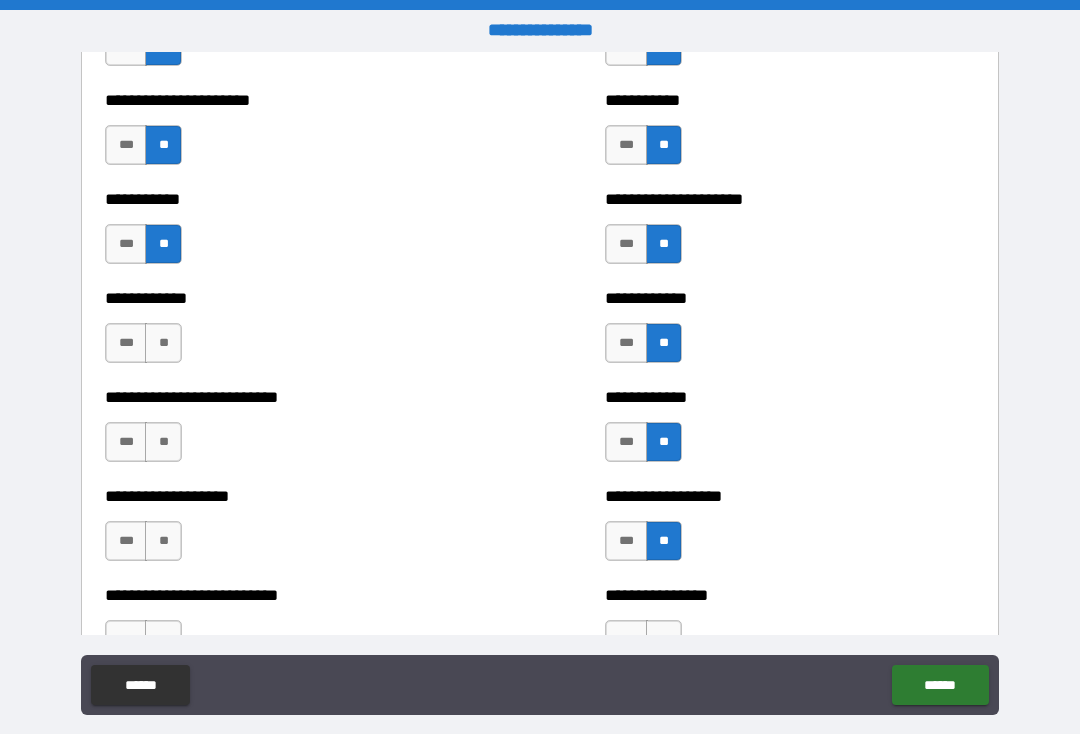 click on "**" at bounding box center (163, 343) 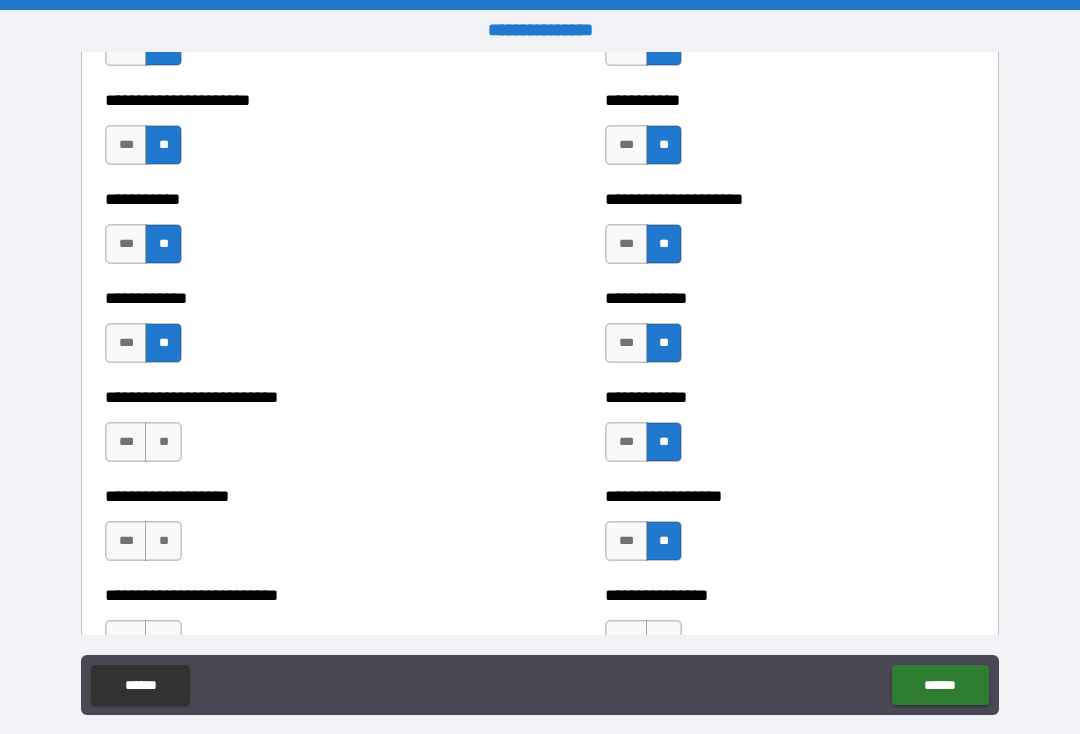 click on "**" at bounding box center (163, 442) 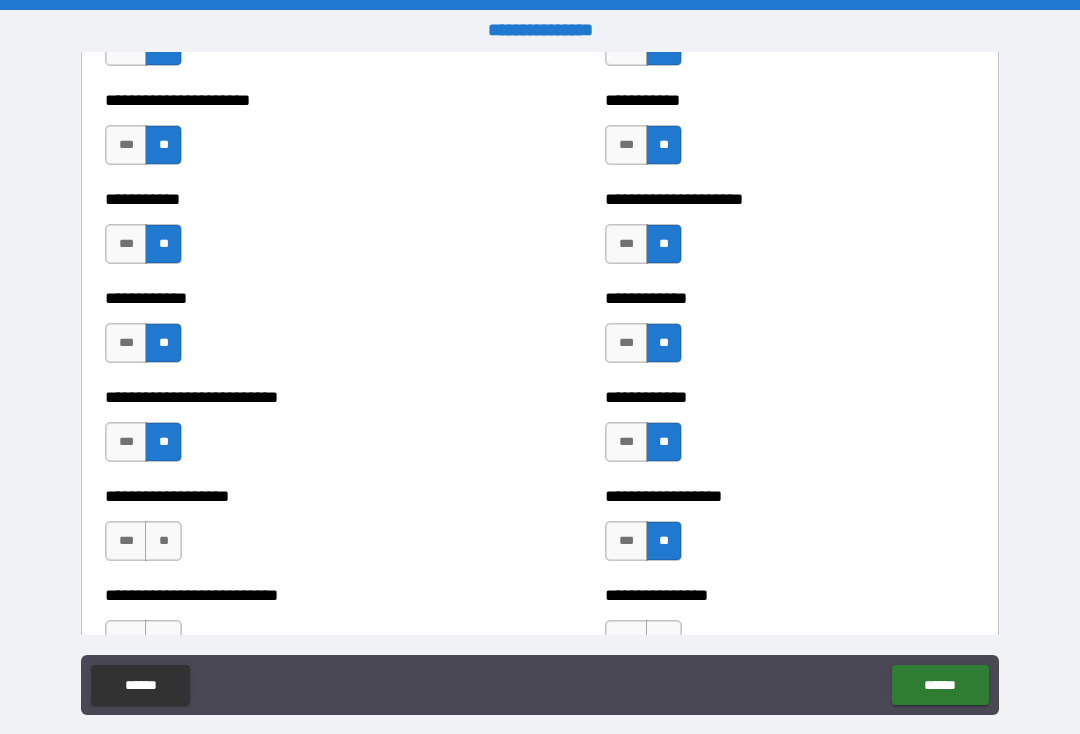 click on "**" at bounding box center [163, 541] 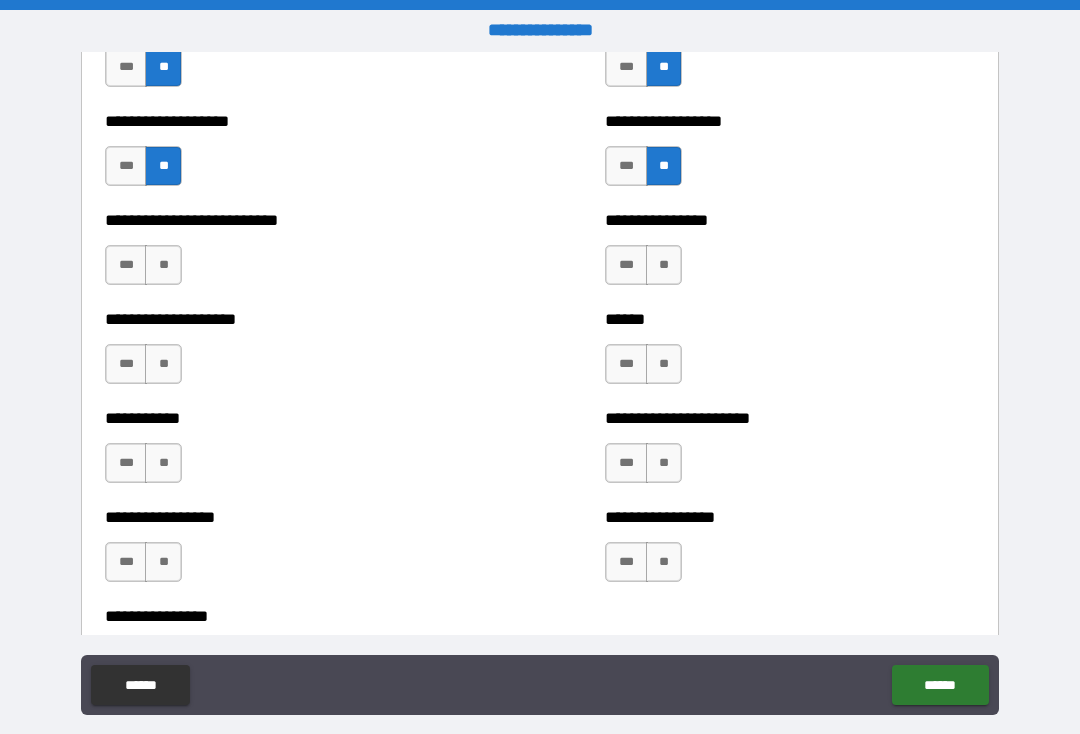 scroll, scrollTop: 5634, scrollLeft: 0, axis: vertical 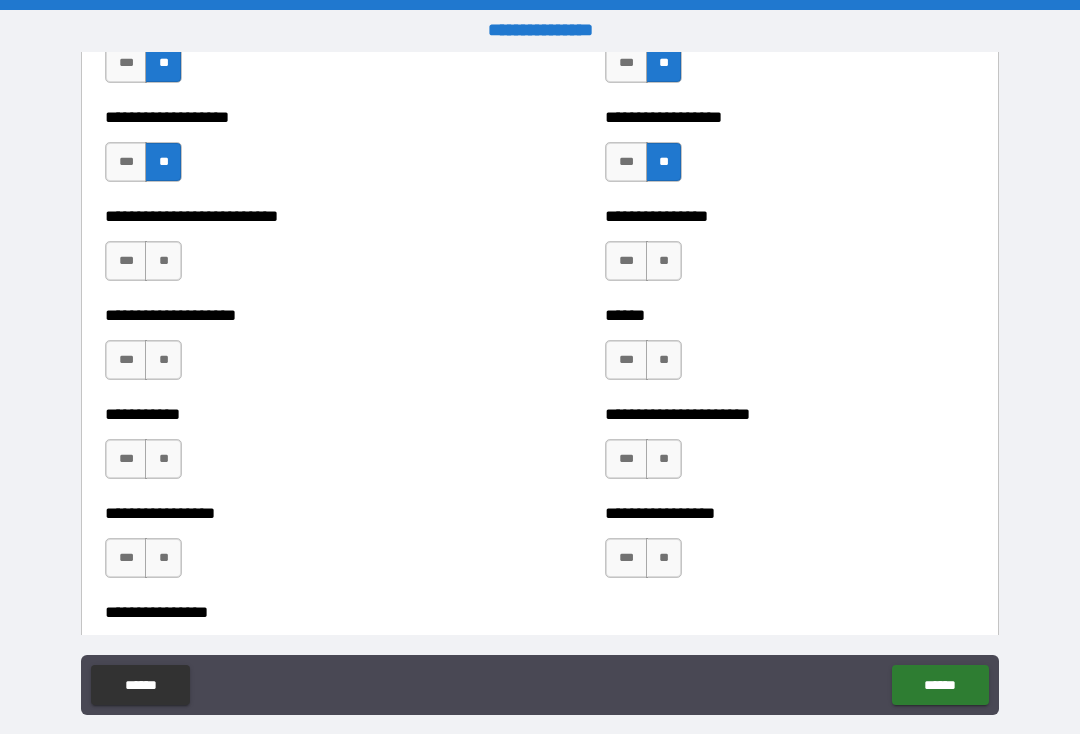 click on "**" at bounding box center [163, 261] 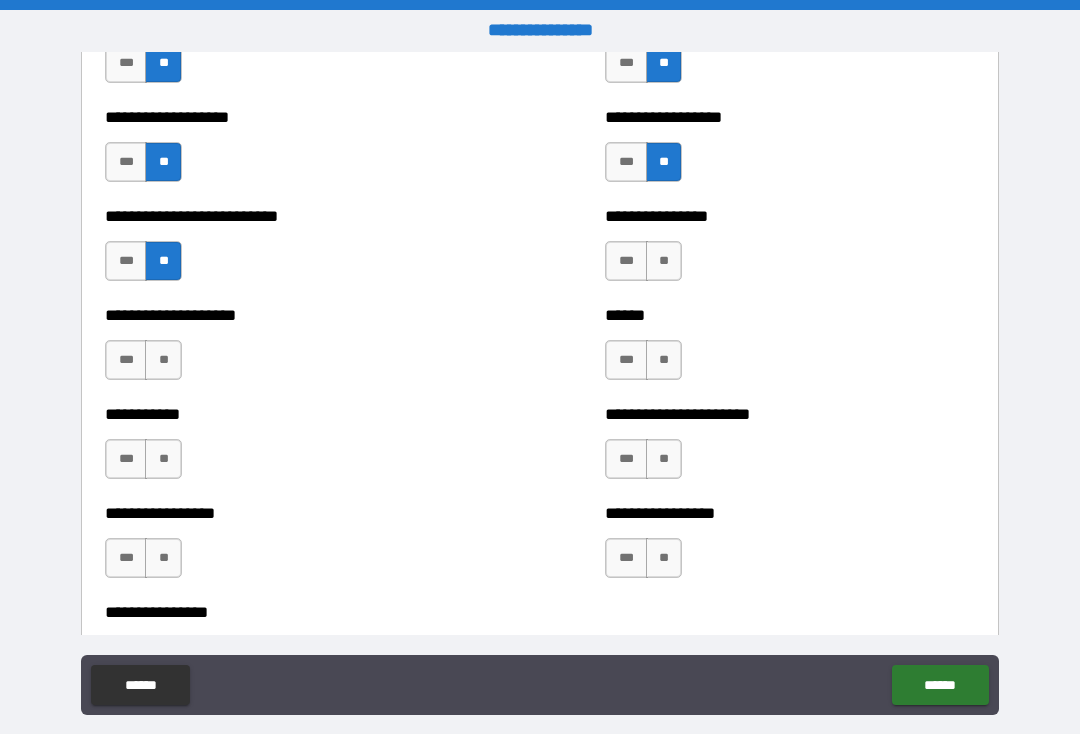 click on "**" at bounding box center (163, 360) 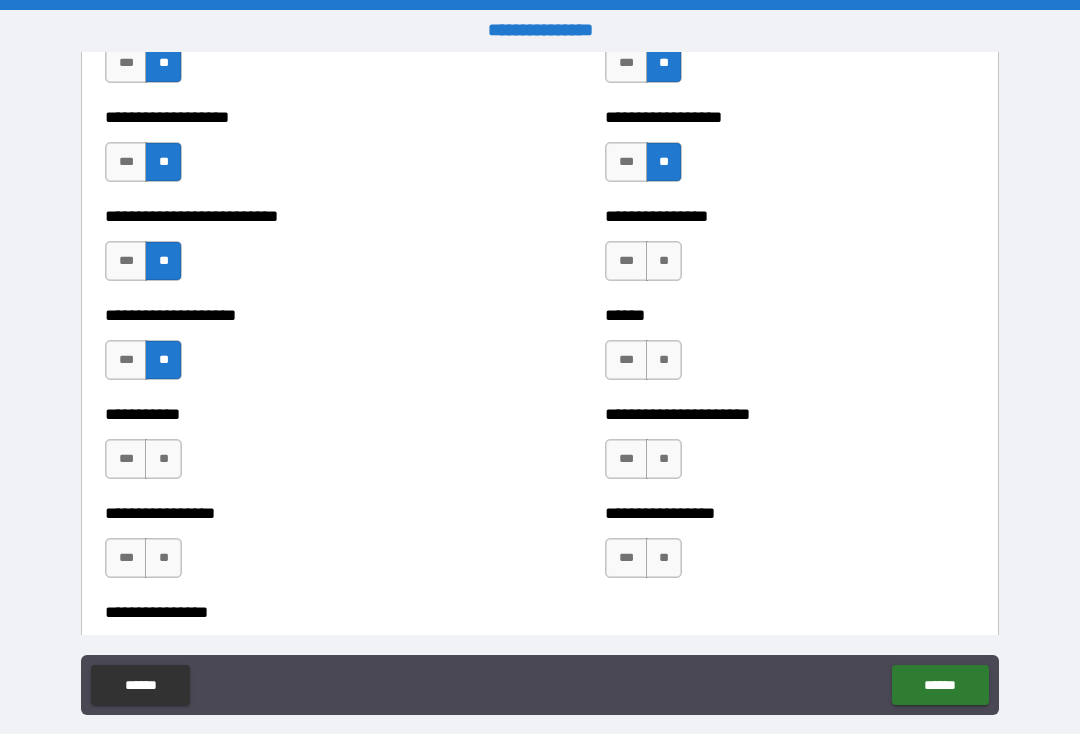 click on "**" at bounding box center (163, 459) 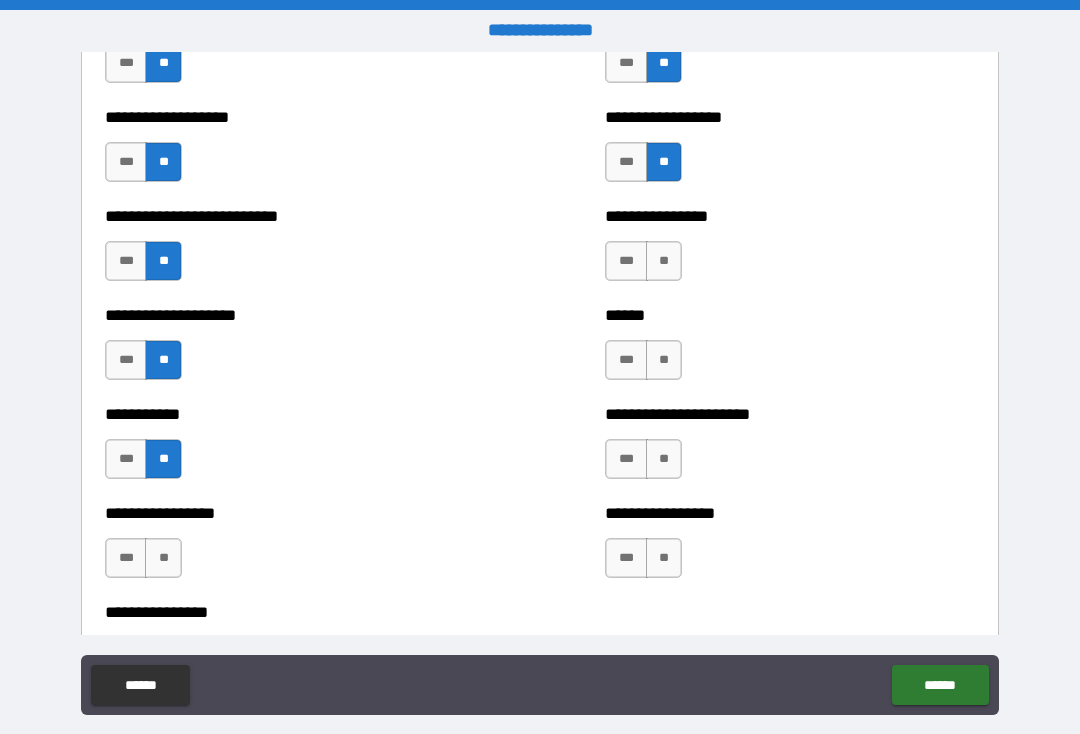 click on "**" at bounding box center [163, 558] 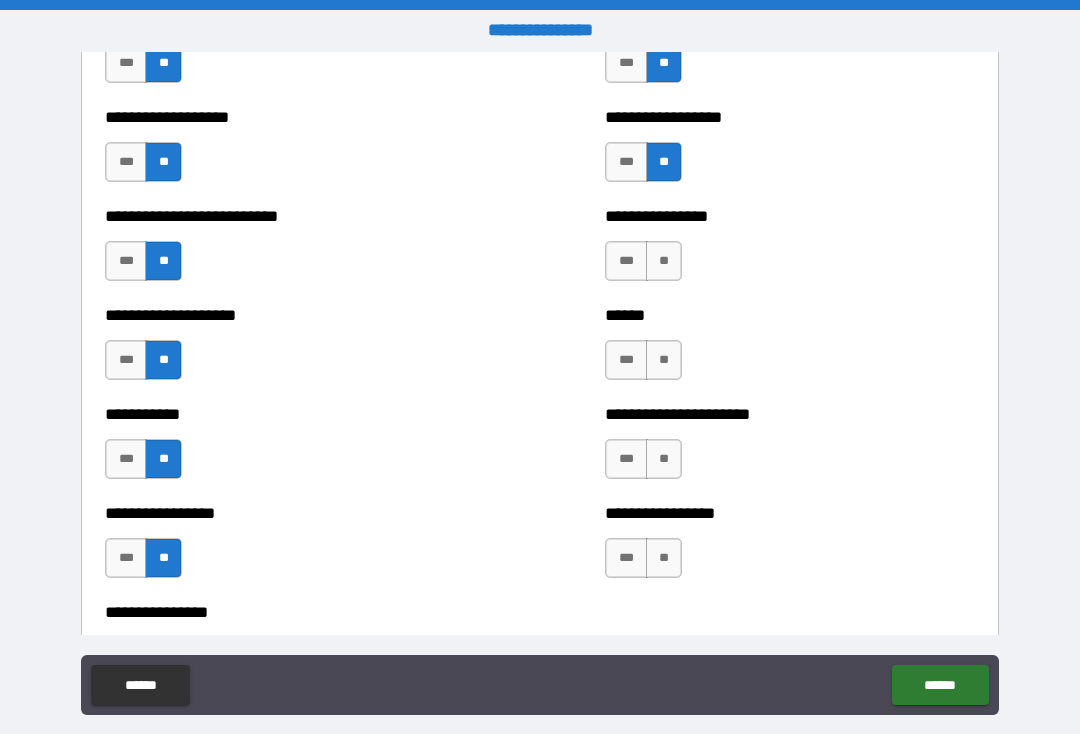 click on "**" at bounding box center [664, 261] 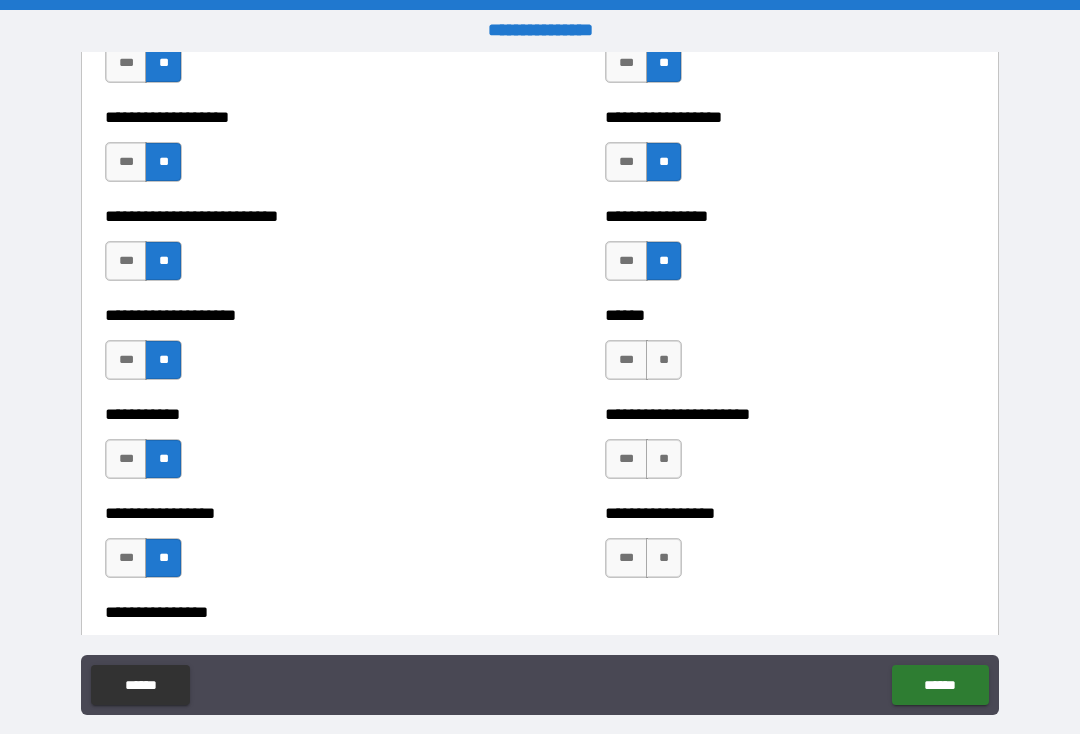 click on "**" at bounding box center [664, 360] 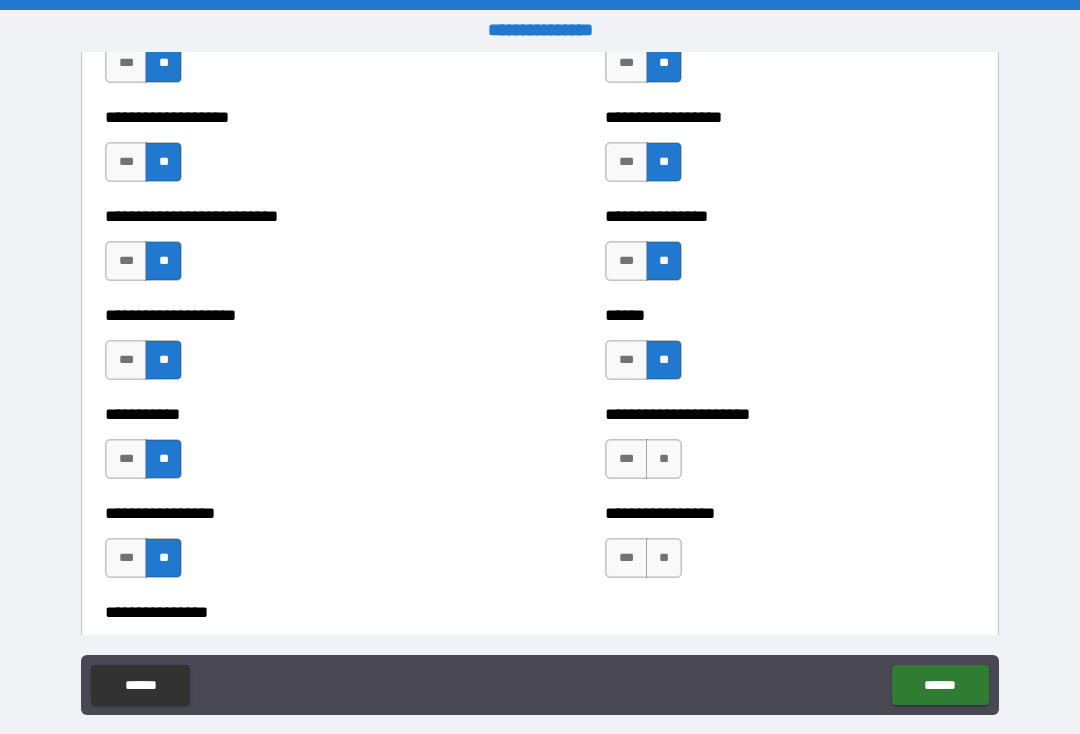 click on "**" at bounding box center (664, 459) 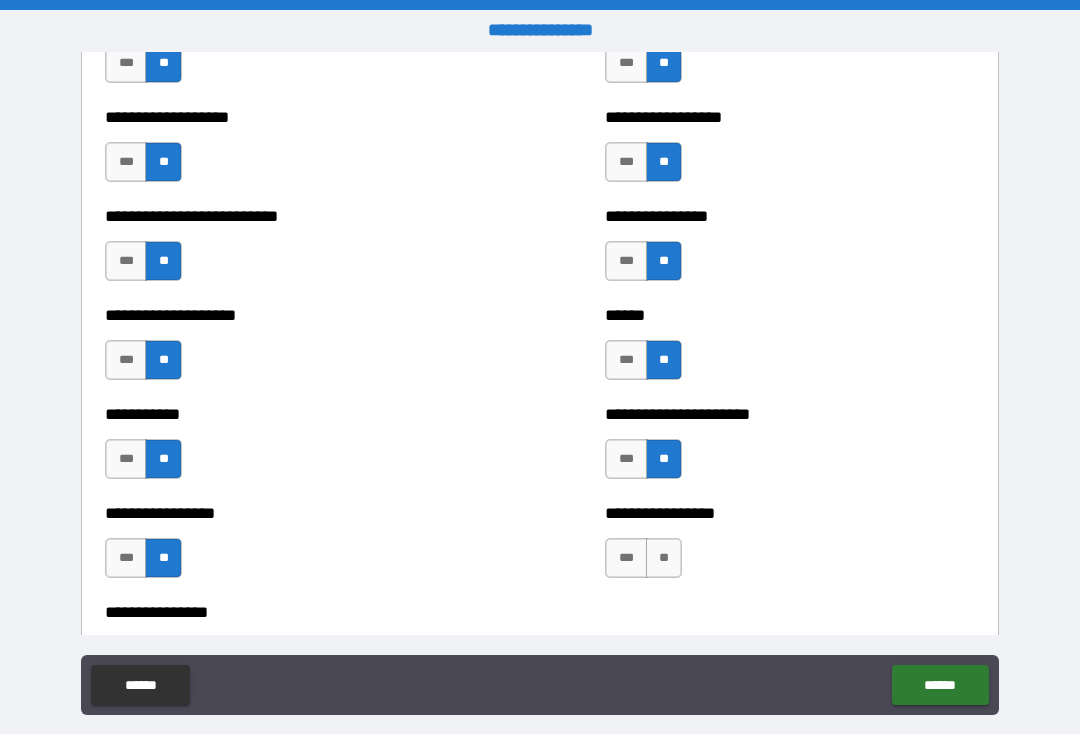 click on "**" at bounding box center (664, 558) 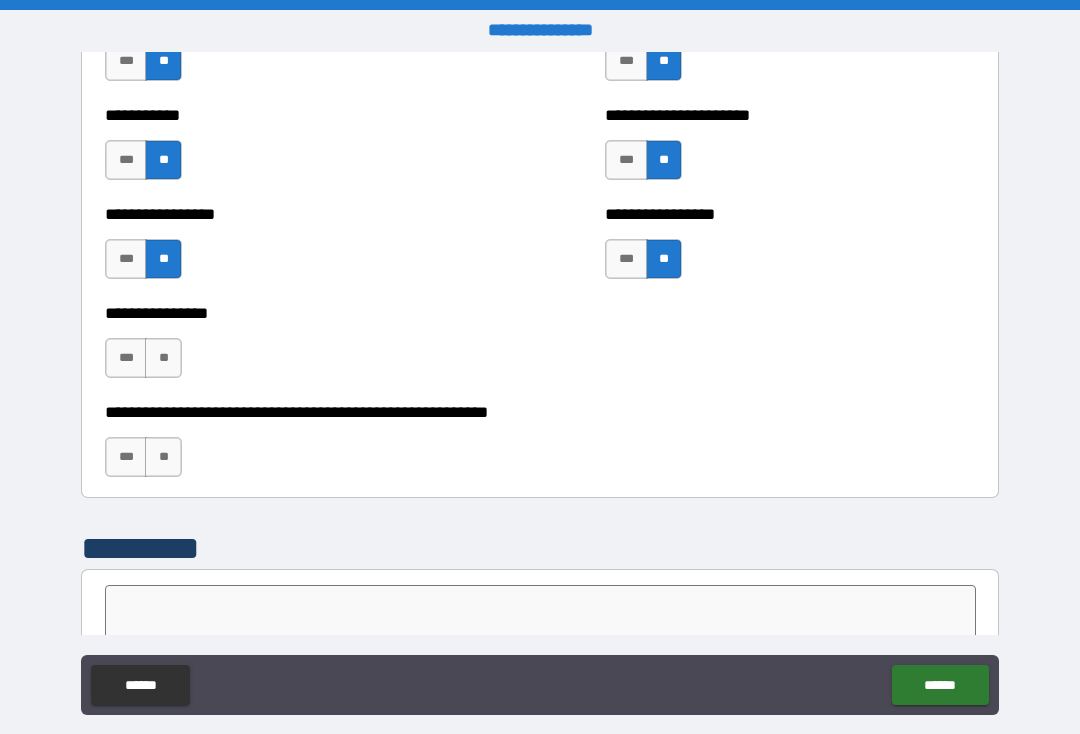 scroll, scrollTop: 5952, scrollLeft: 0, axis: vertical 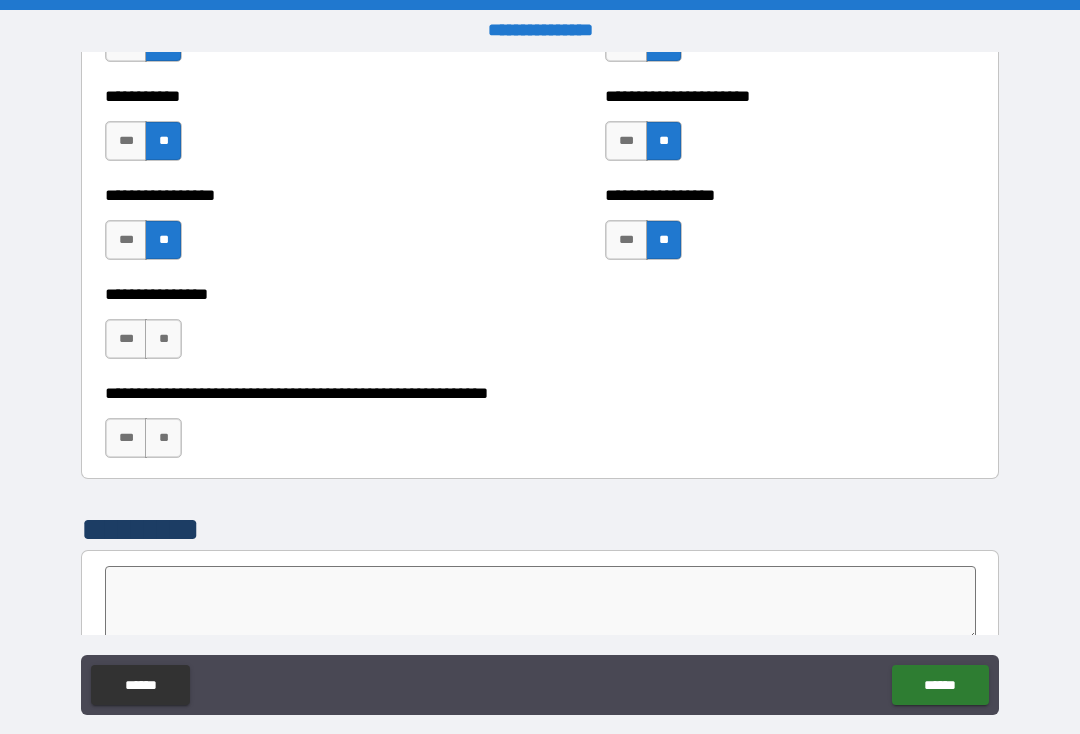 click on "**" at bounding box center (163, 339) 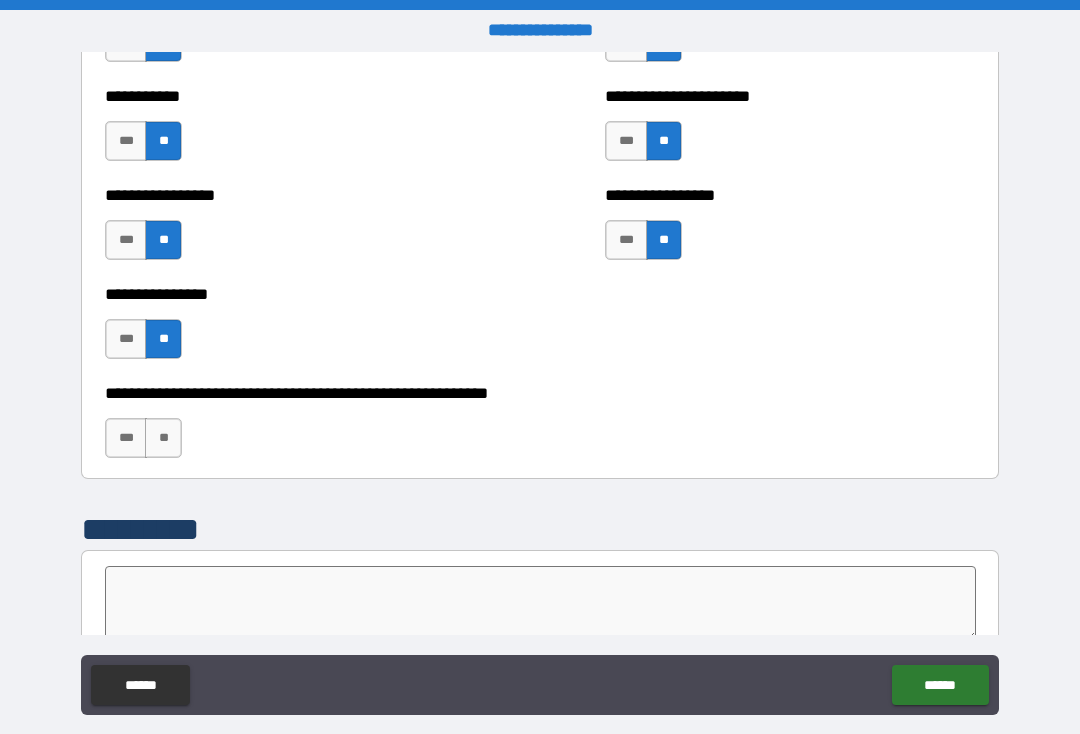 click on "**" at bounding box center (163, 438) 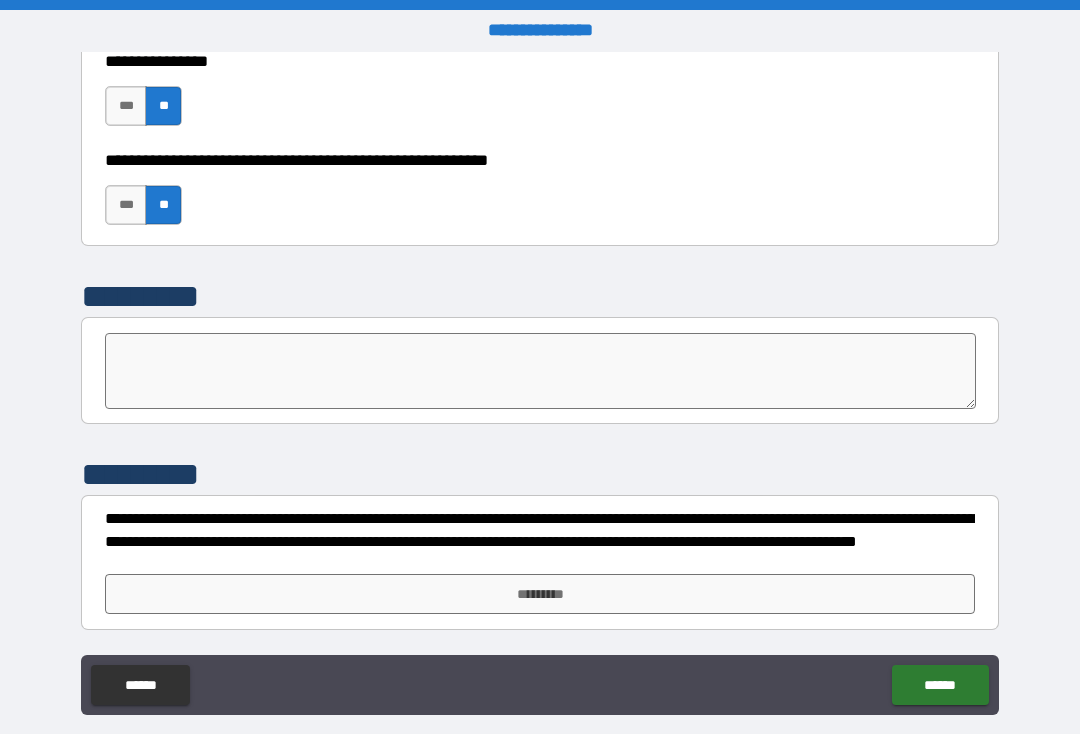 scroll, scrollTop: 6185, scrollLeft: 0, axis: vertical 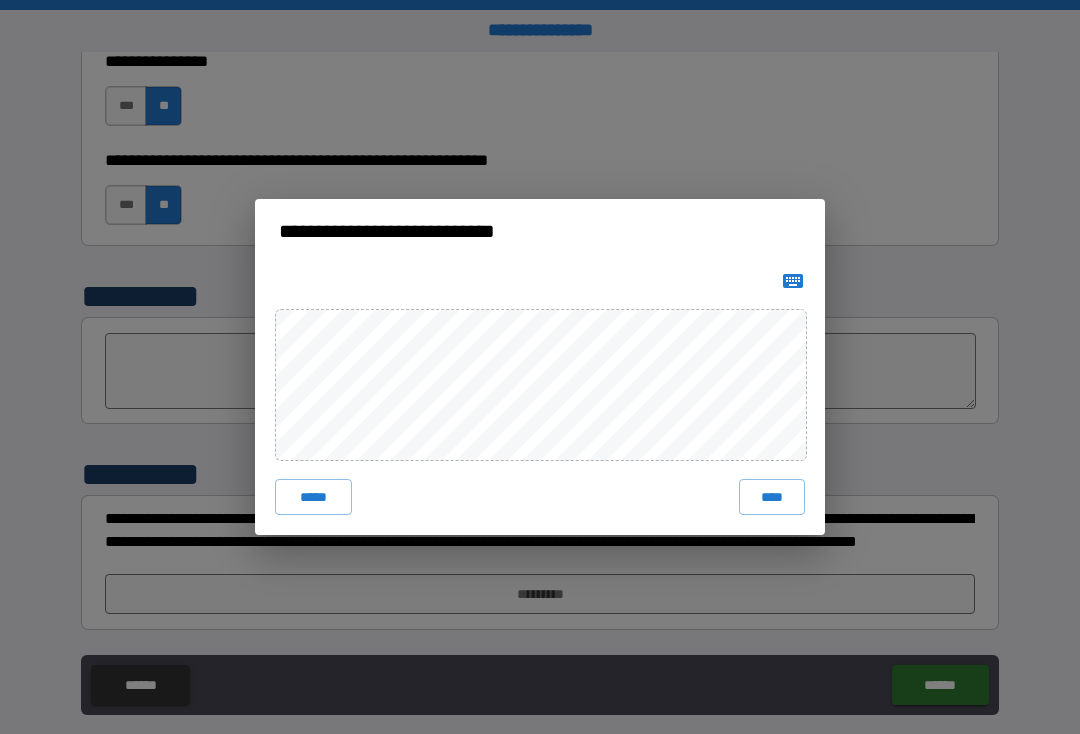 click on "****" at bounding box center (772, 497) 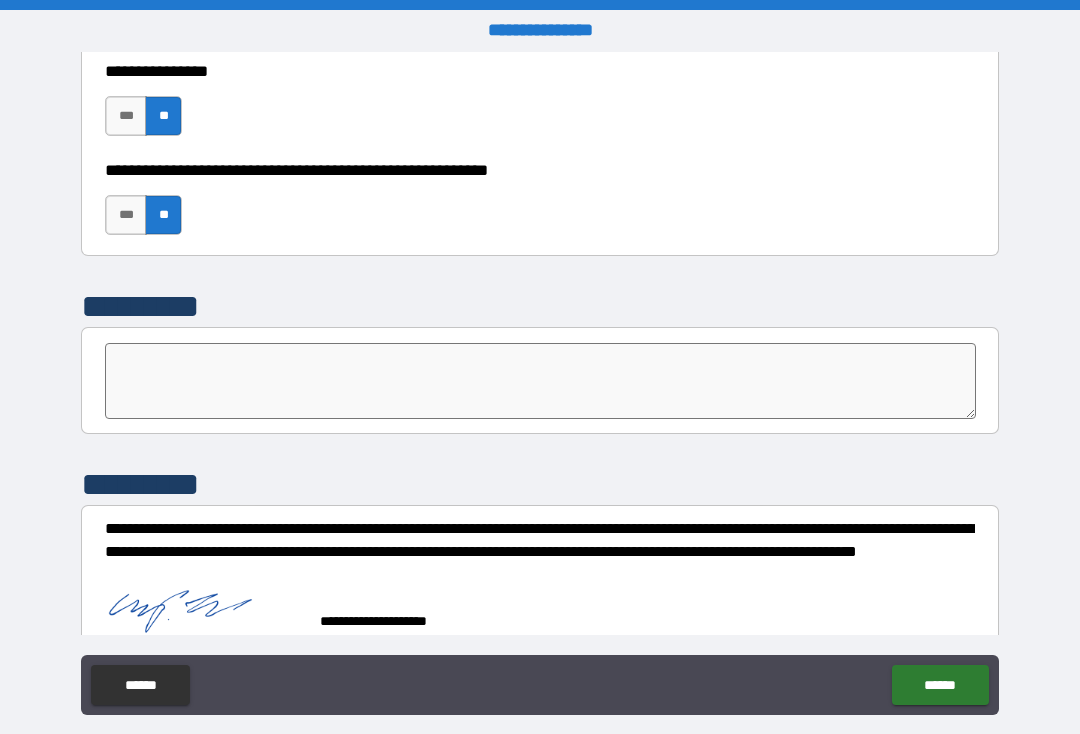 click on "******" at bounding box center (940, 685) 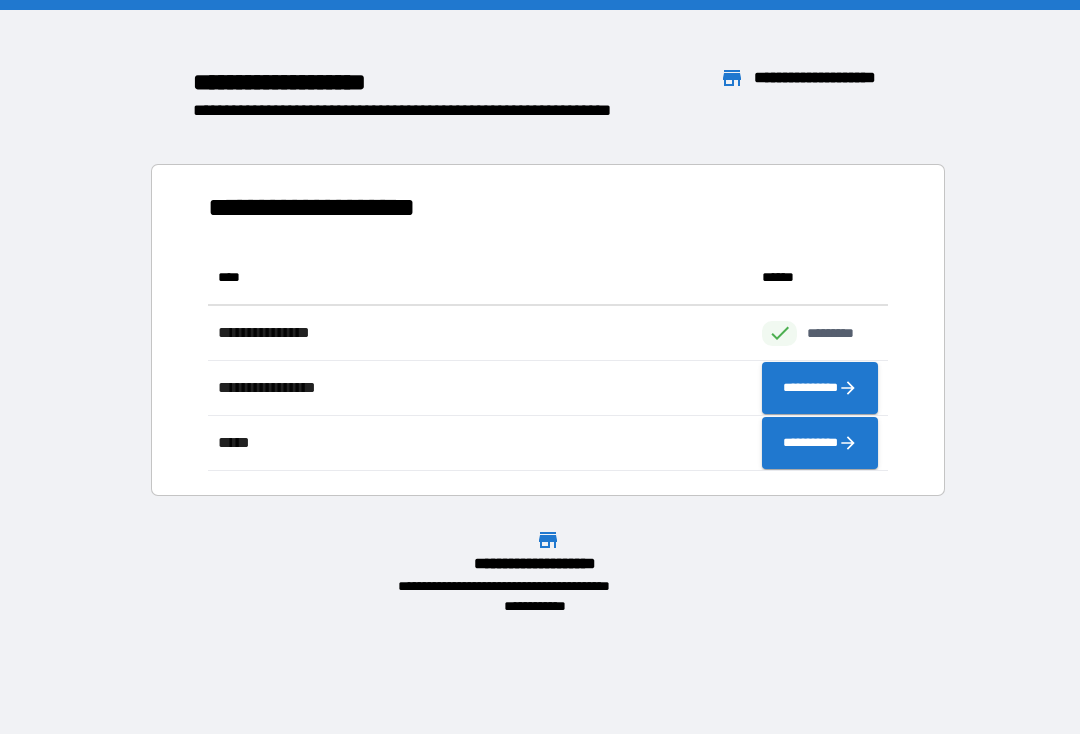 scroll, scrollTop: 221, scrollLeft: 680, axis: both 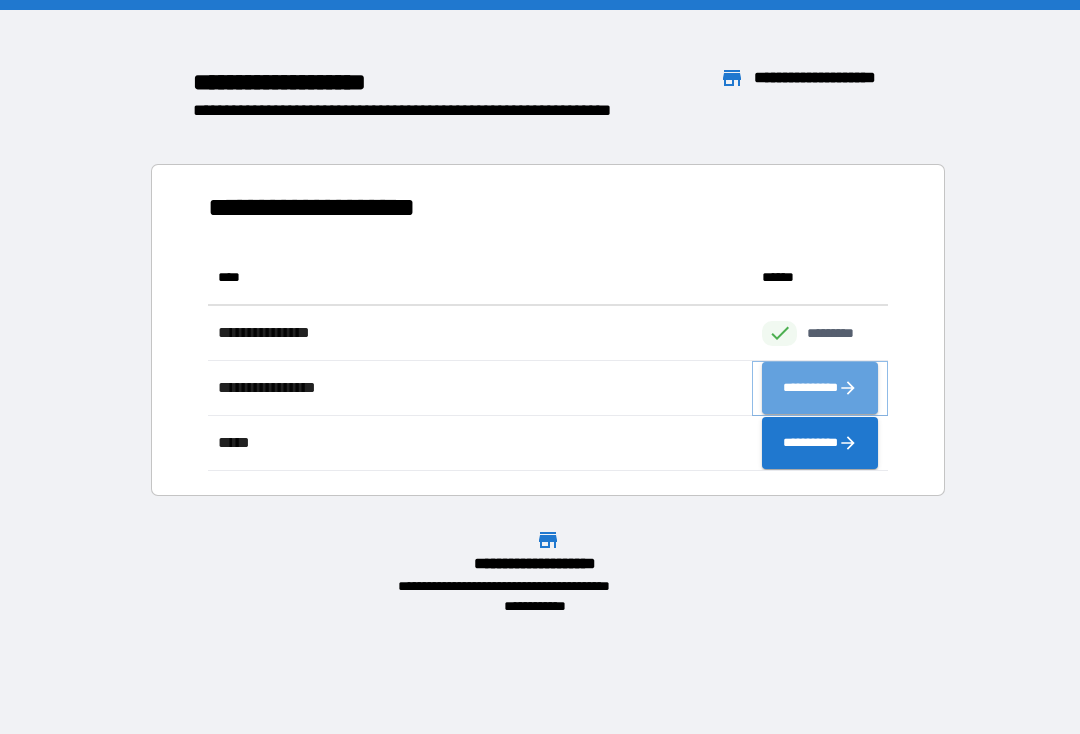 click on "**********" at bounding box center (820, 388) 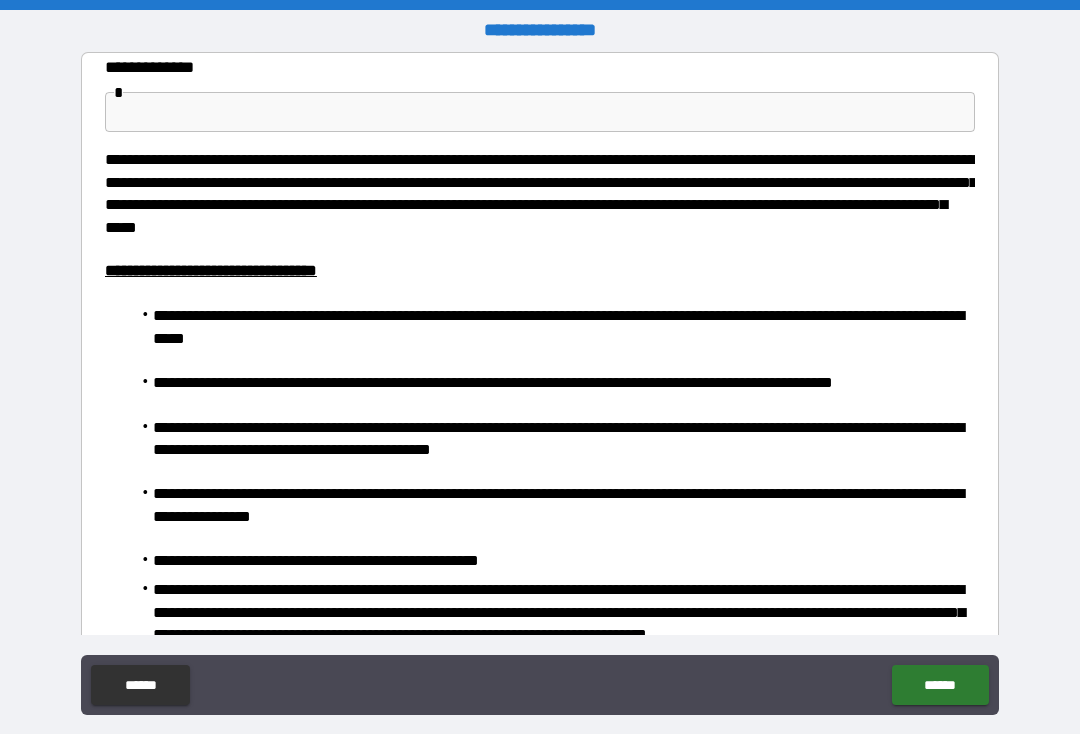 scroll, scrollTop: 0, scrollLeft: 0, axis: both 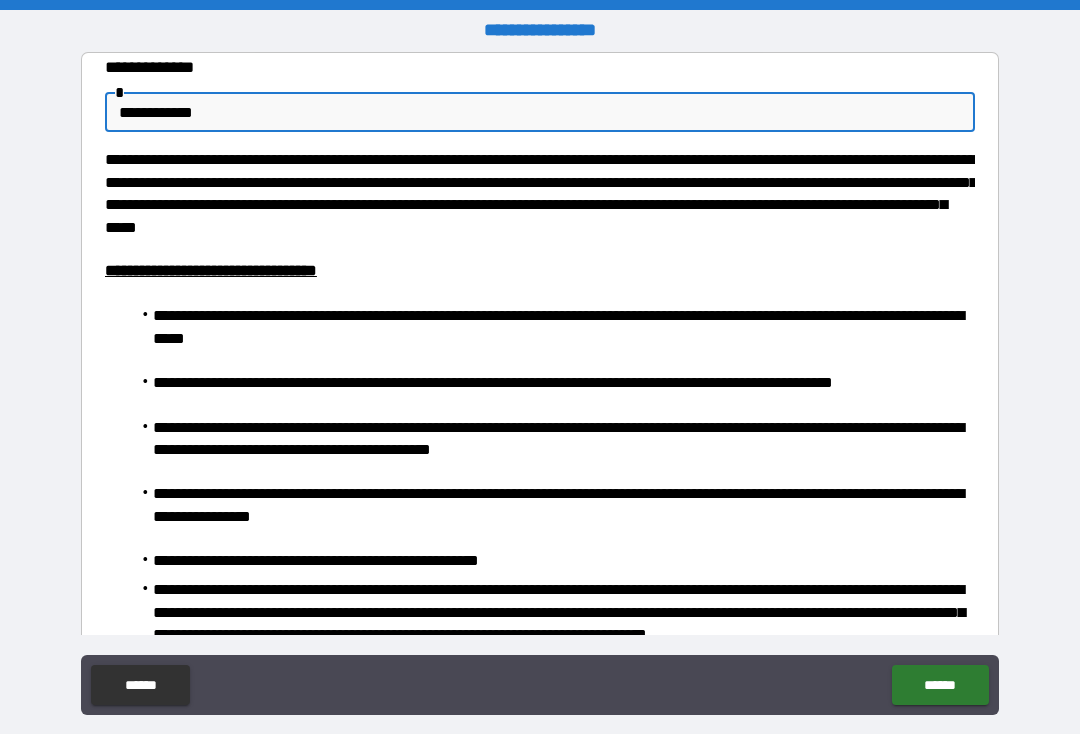 type on "**********" 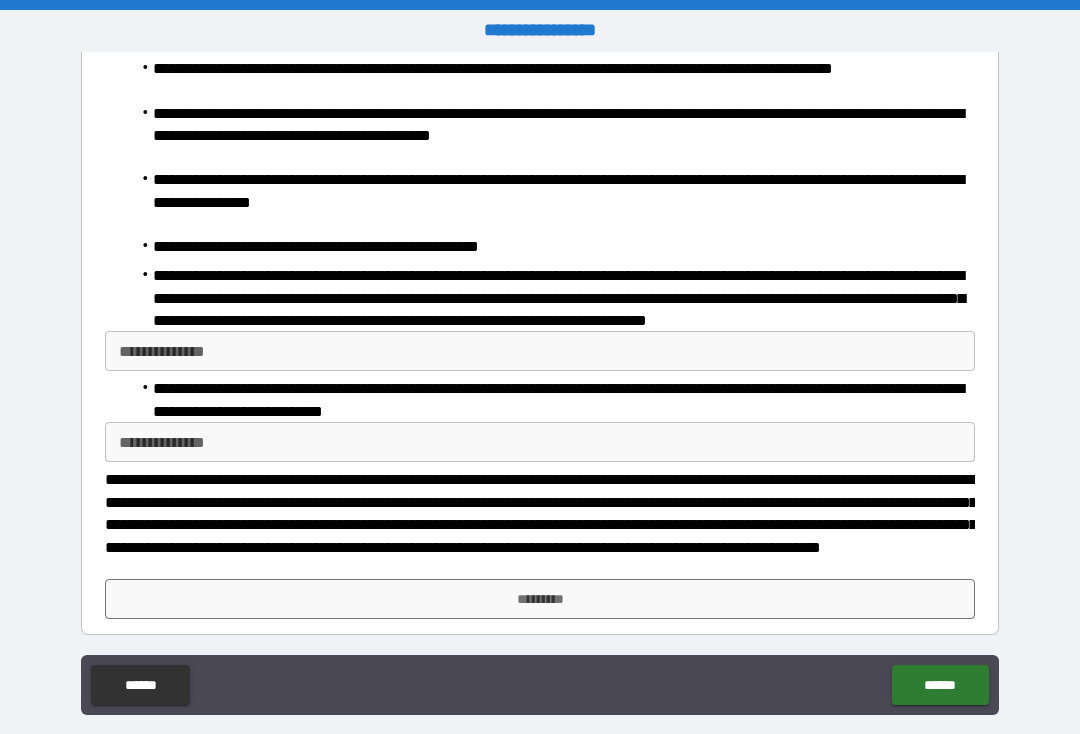 scroll, scrollTop: 314, scrollLeft: 0, axis: vertical 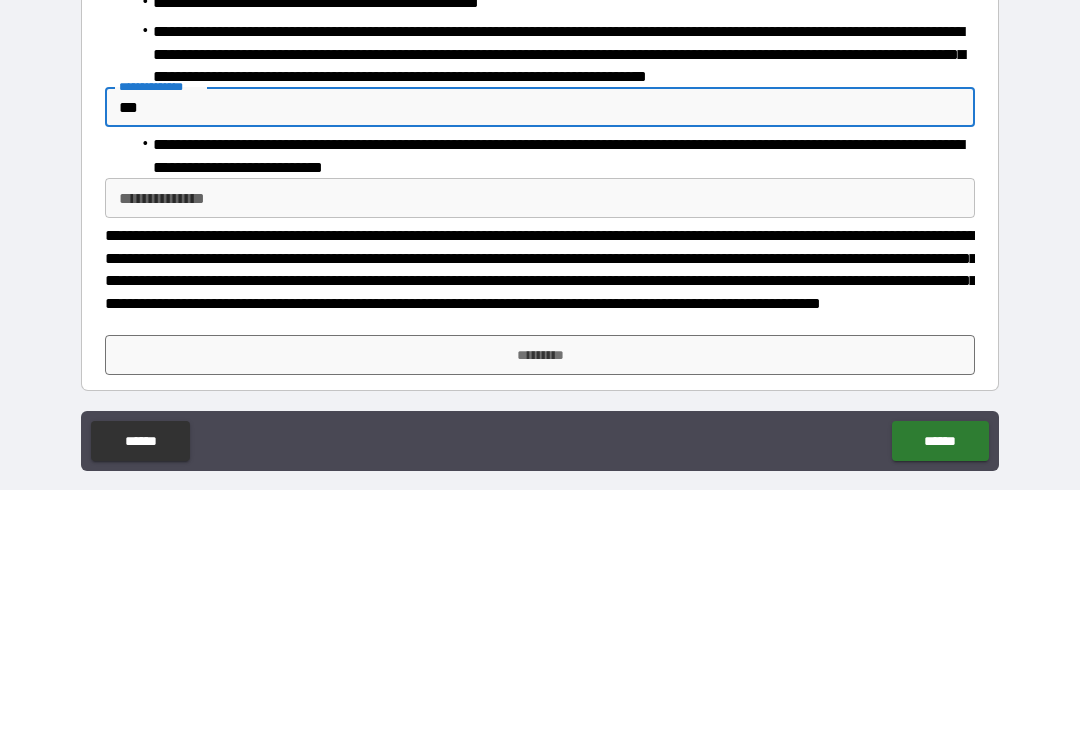 type on "***" 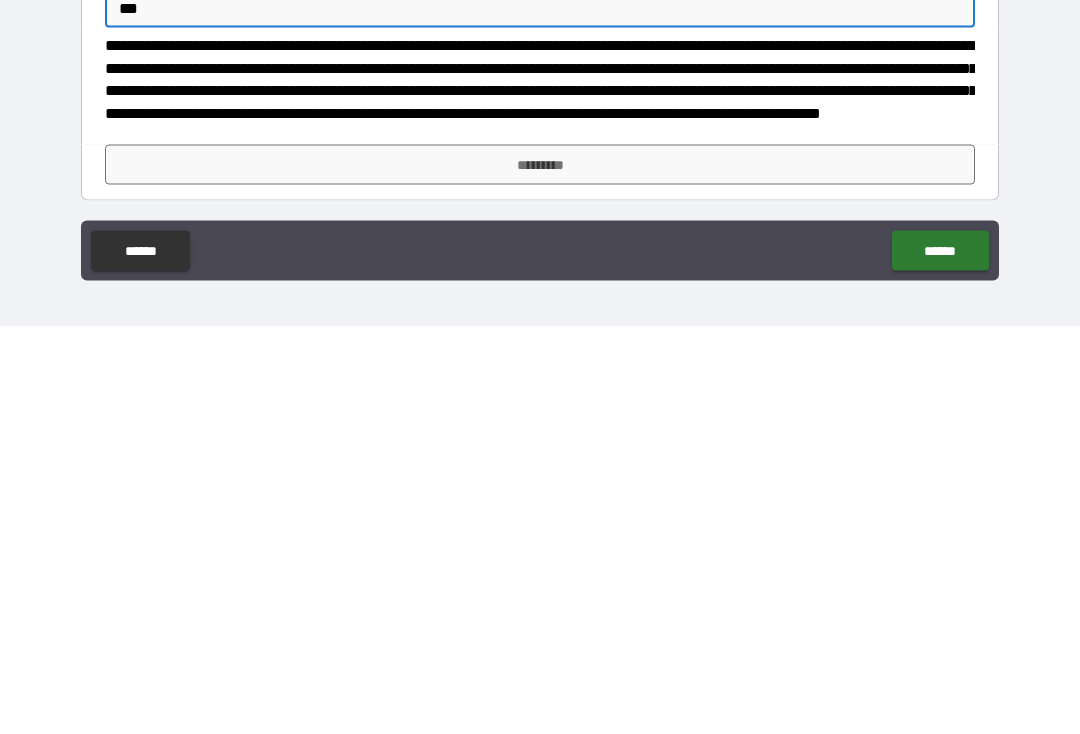 scroll, scrollTop: 34, scrollLeft: 0, axis: vertical 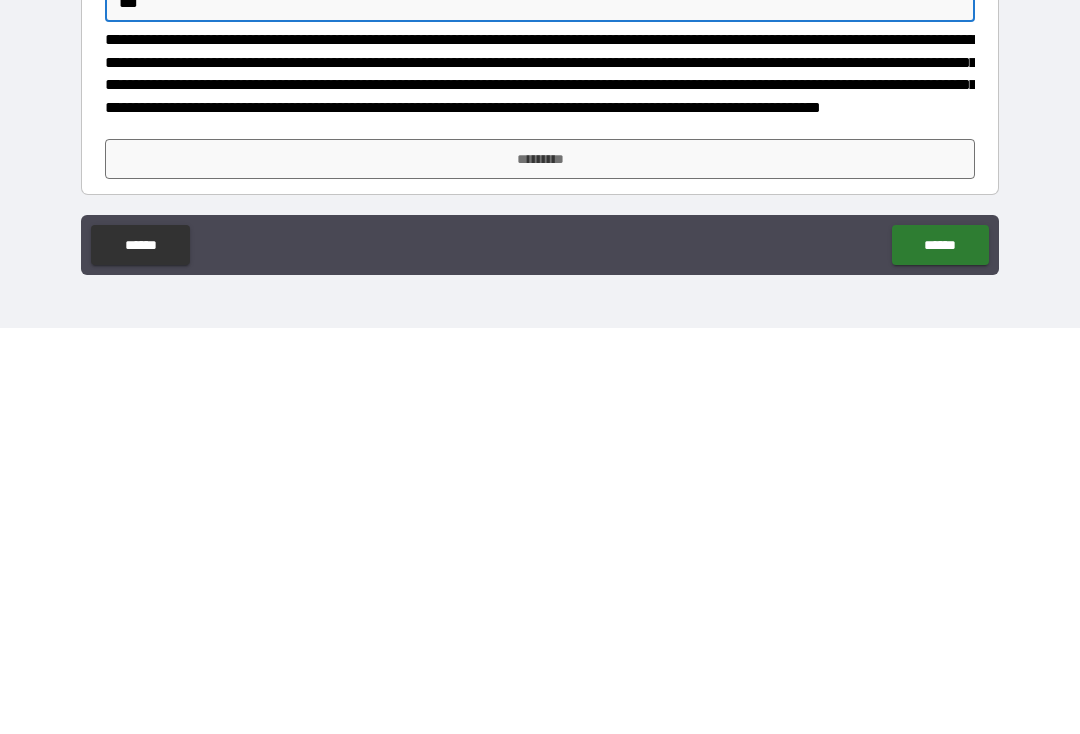type on "***" 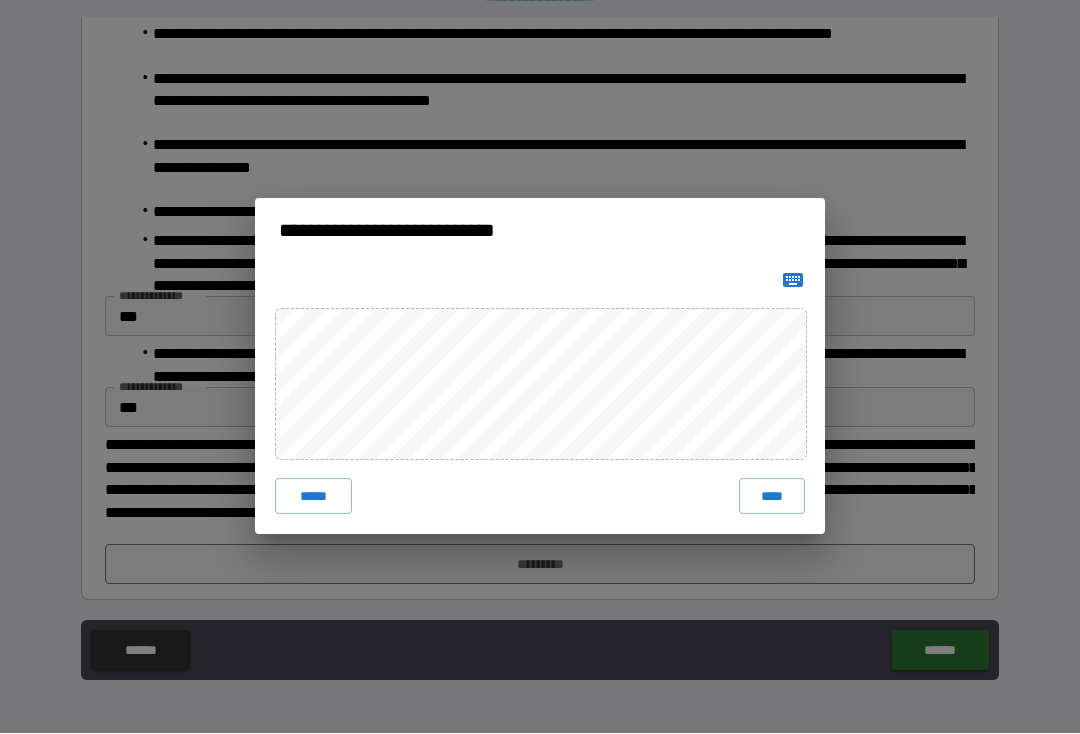 click on "****" at bounding box center [772, 497] 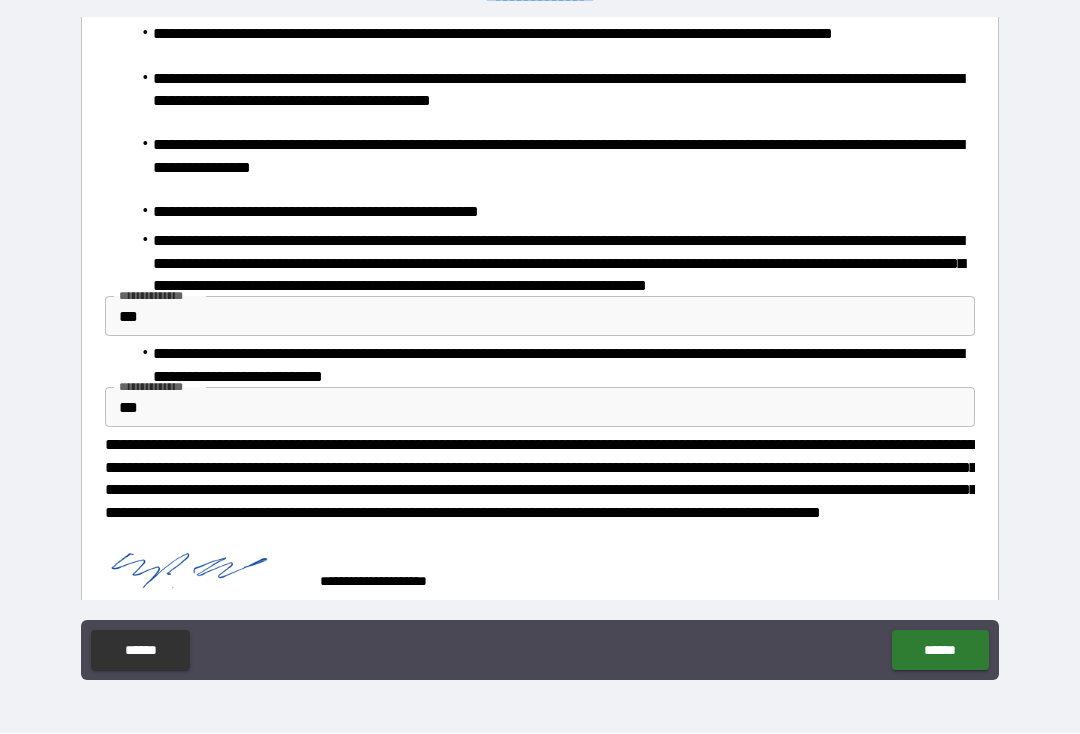 scroll, scrollTop: 304, scrollLeft: 0, axis: vertical 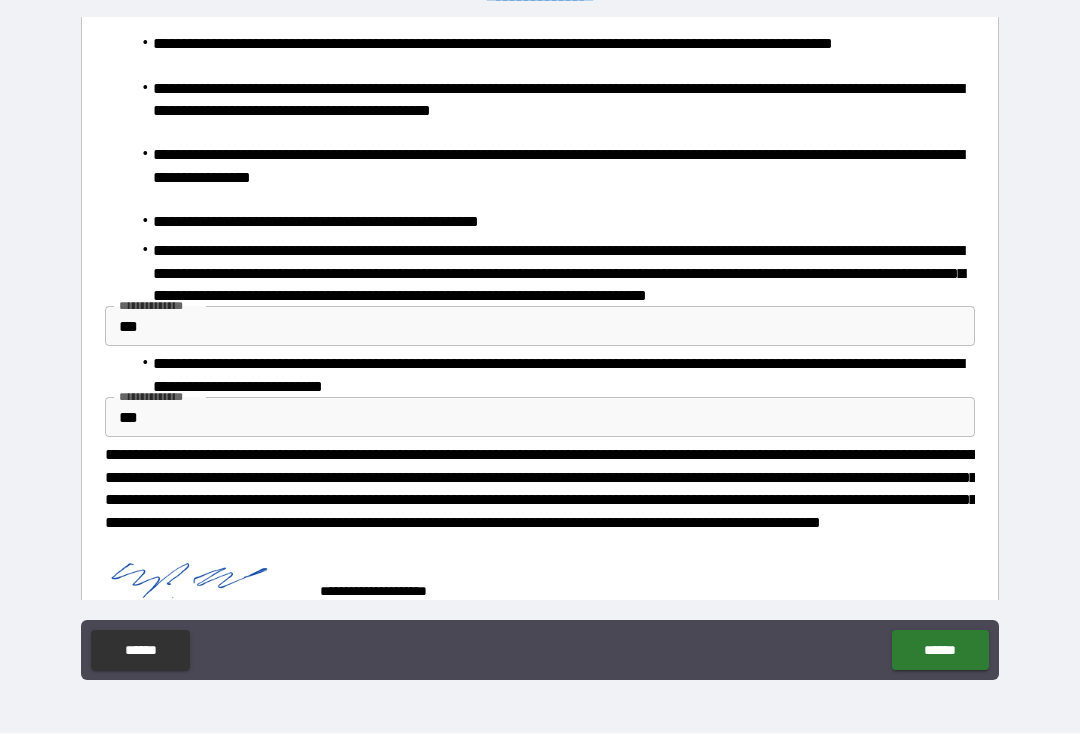 click on "******" at bounding box center (940, 651) 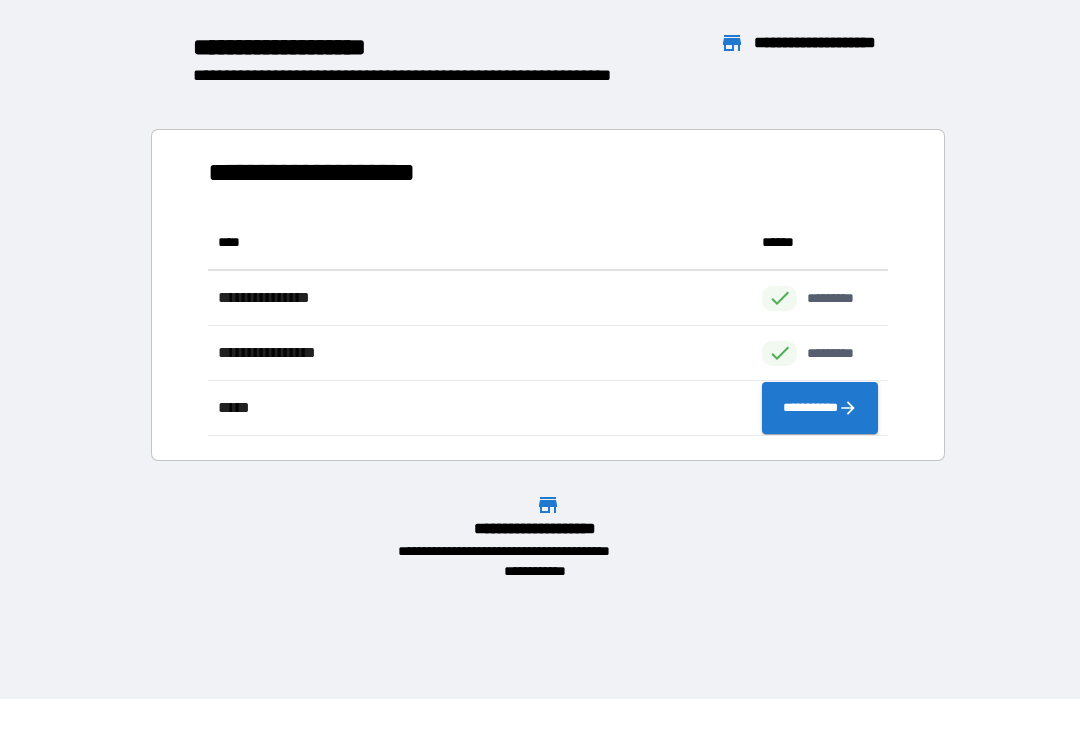 scroll, scrollTop: 1, scrollLeft: 1, axis: both 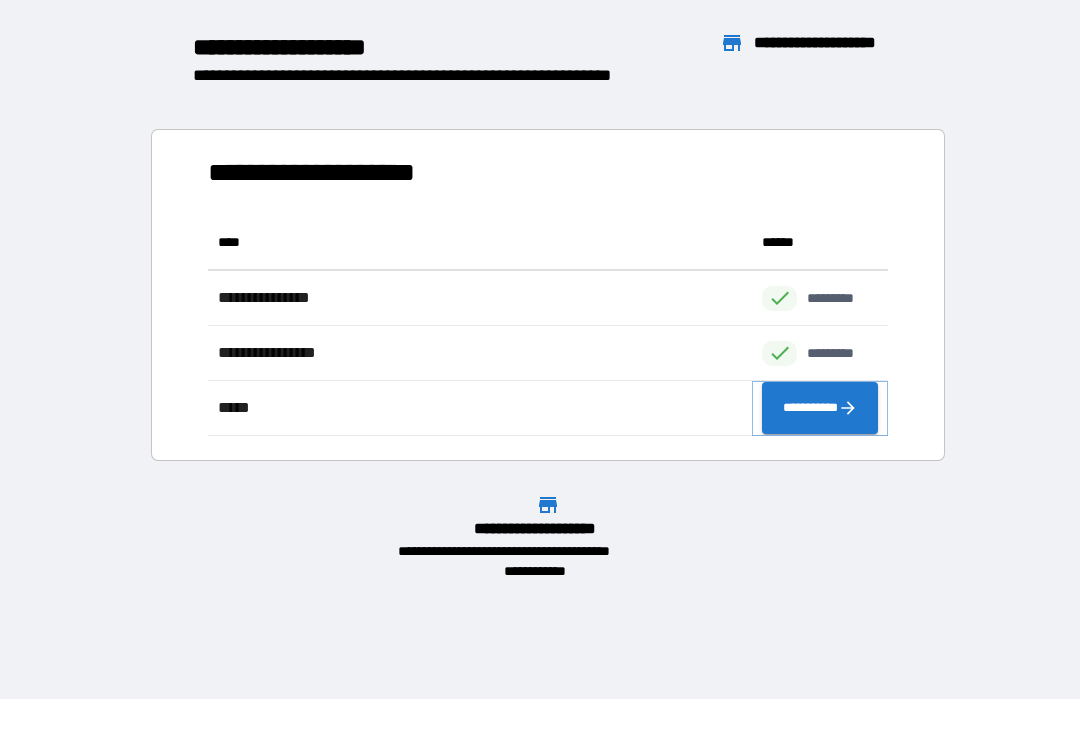 click on "**********" at bounding box center [820, 409] 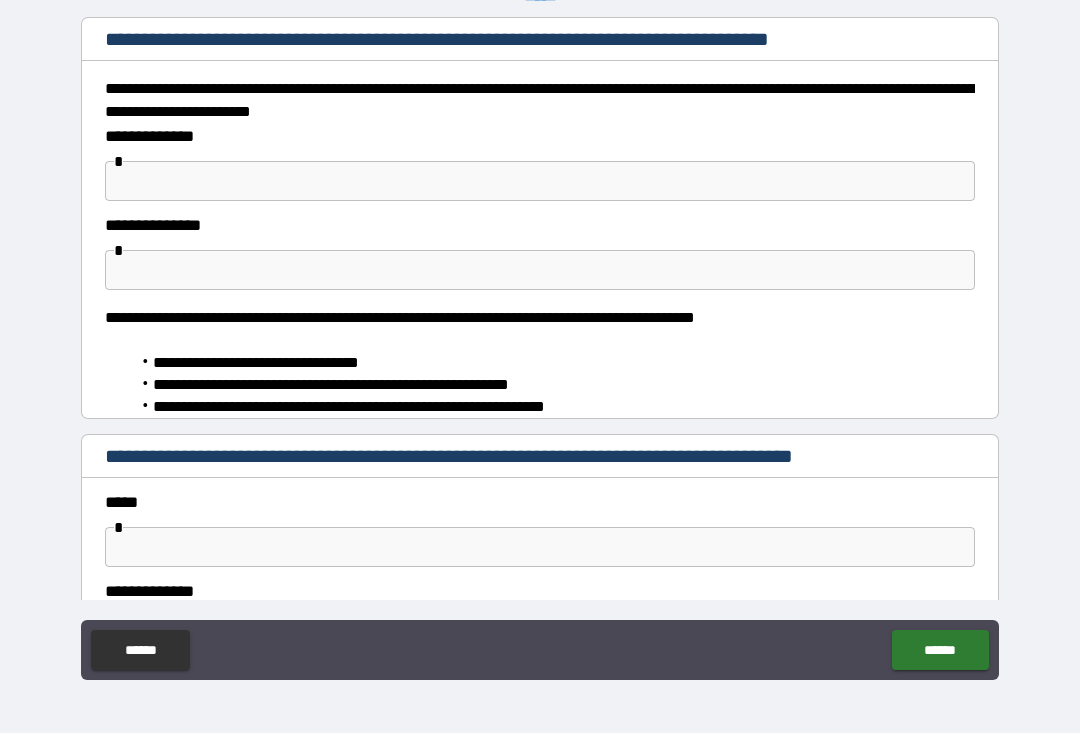 type on "*" 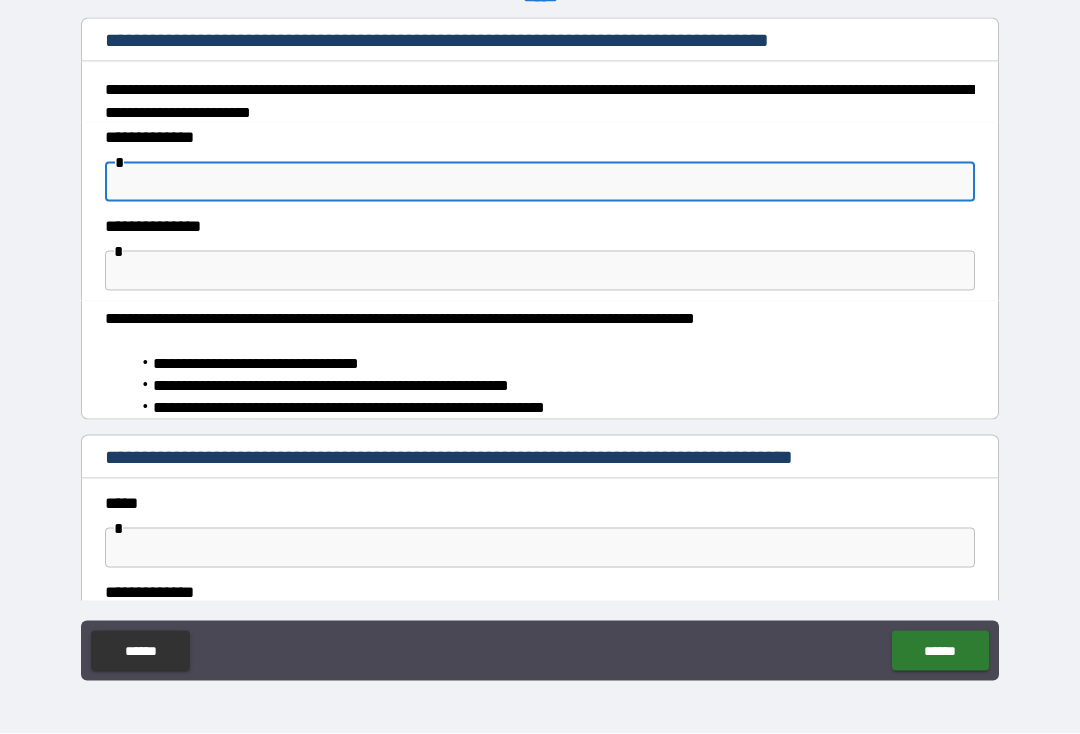 type on "*" 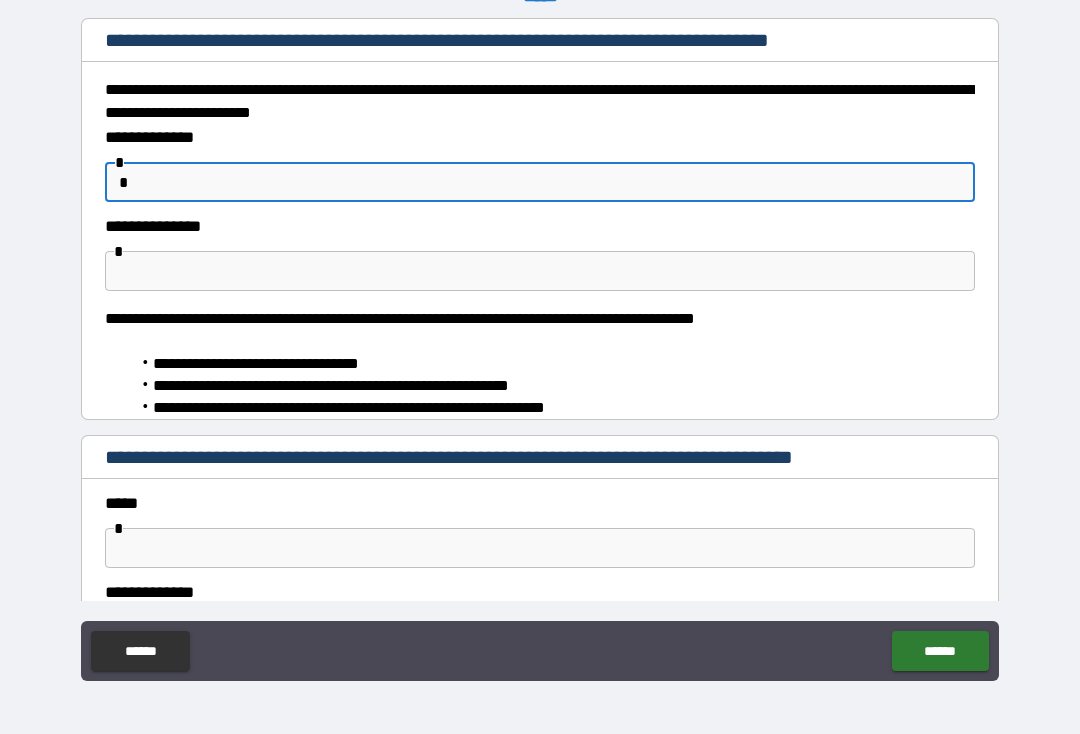 type on "*" 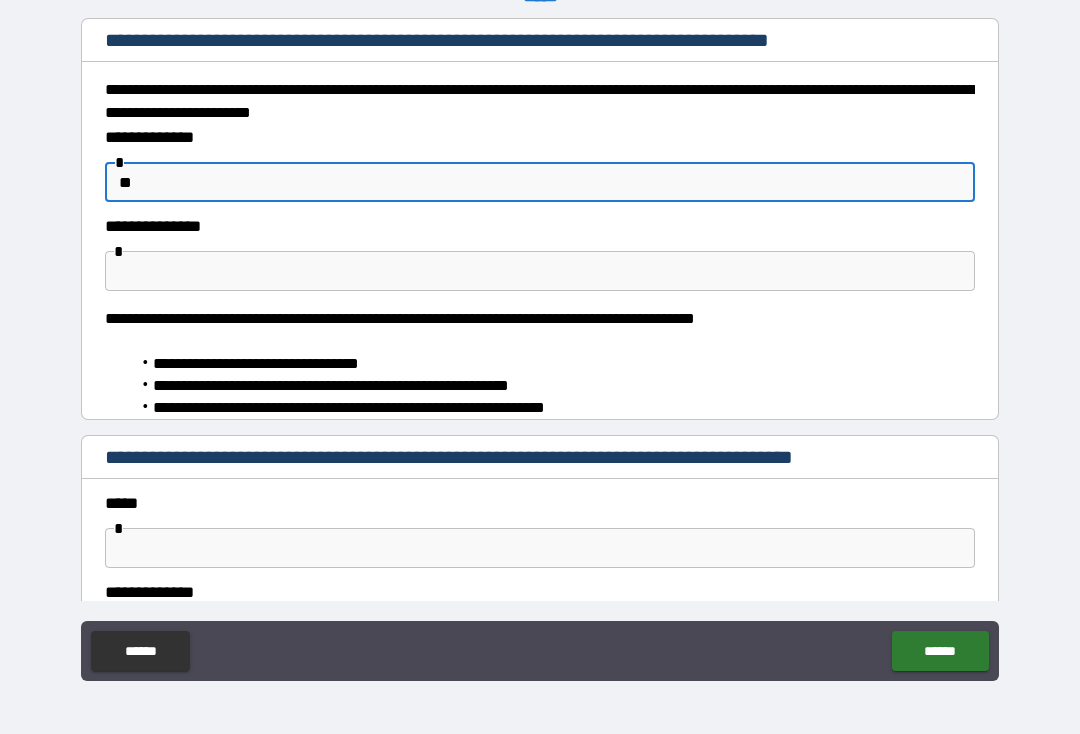 type on "*" 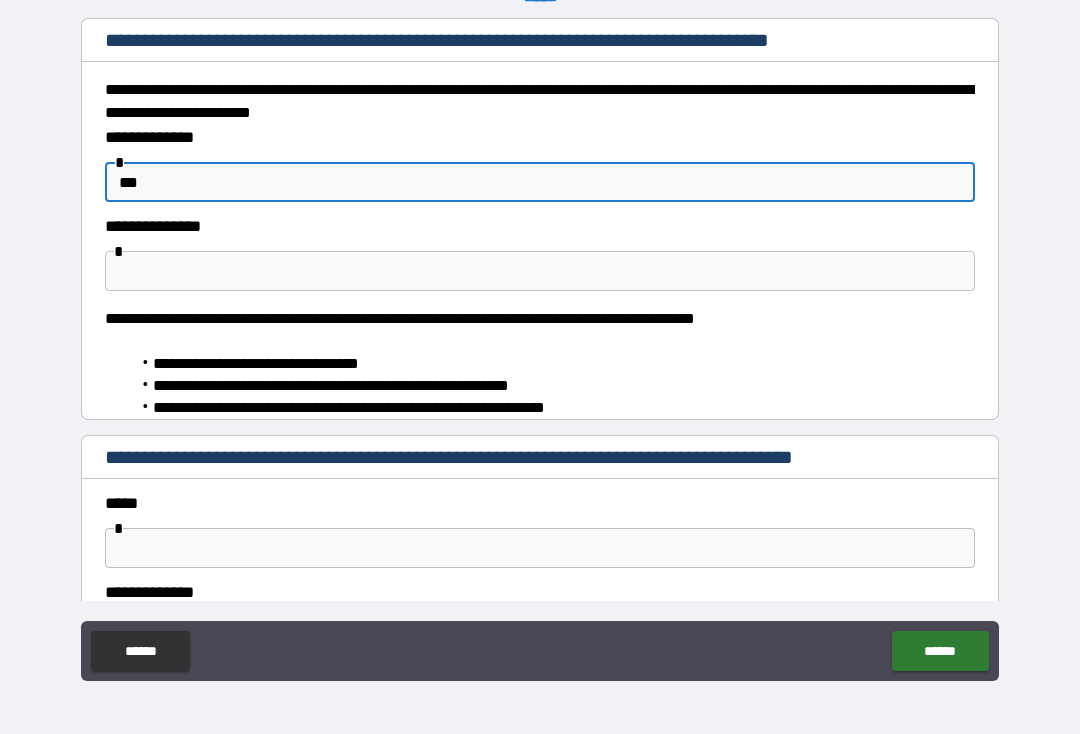 type on "*" 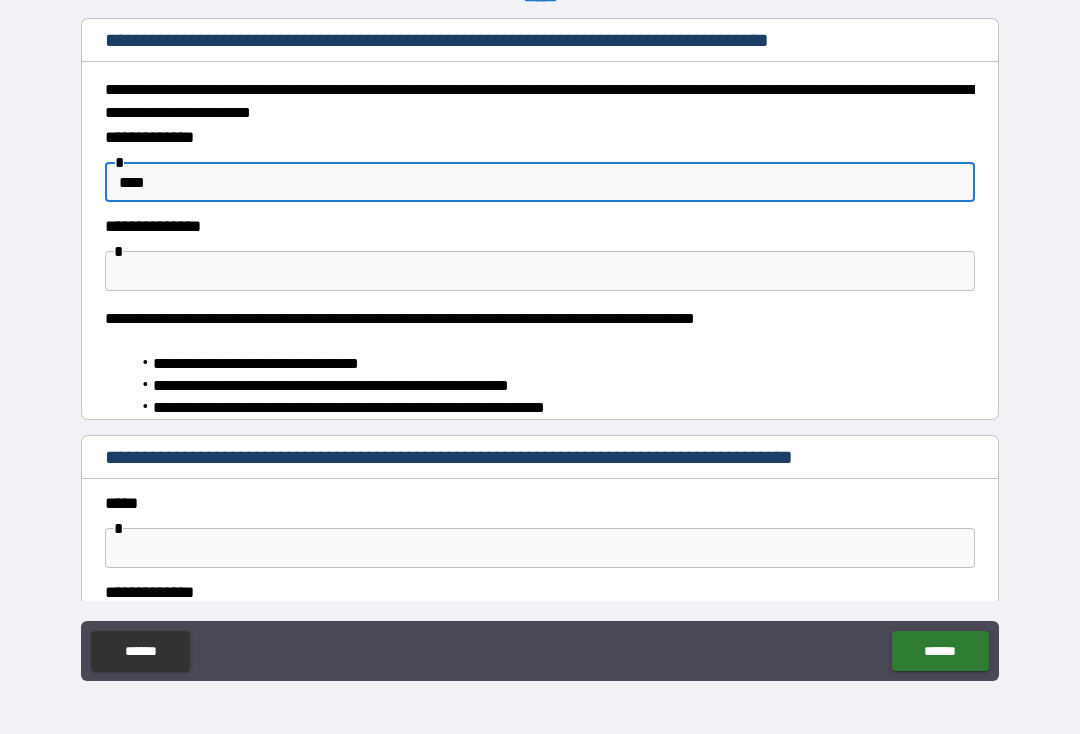 type on "*" 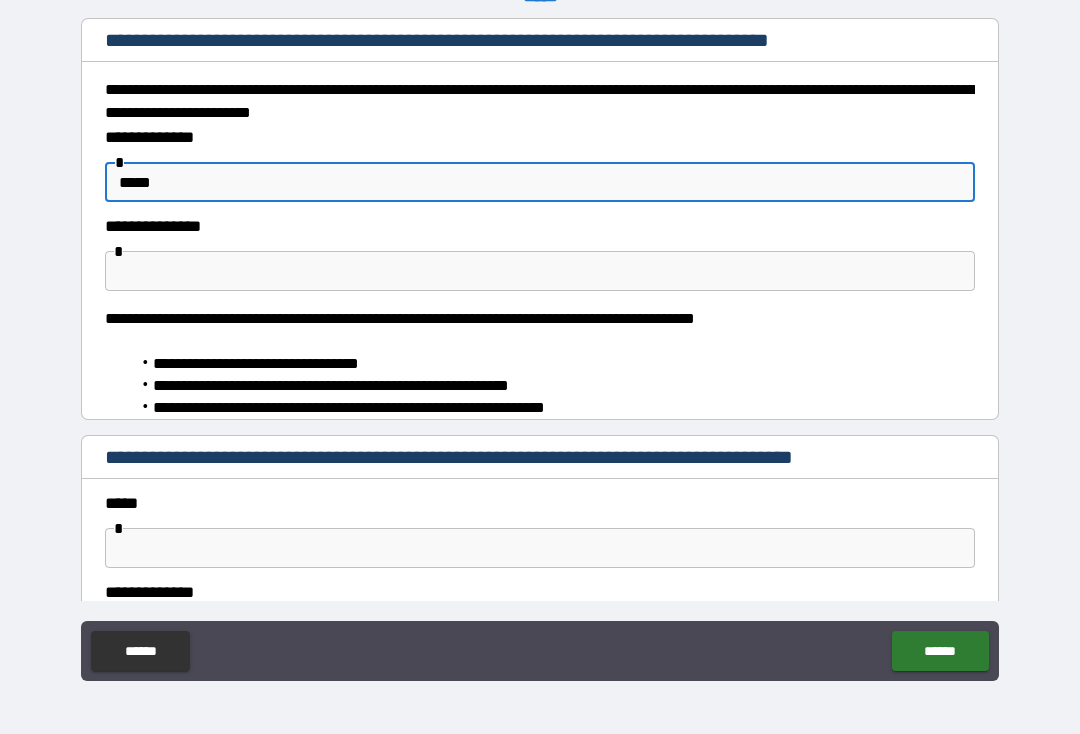 type on "*" 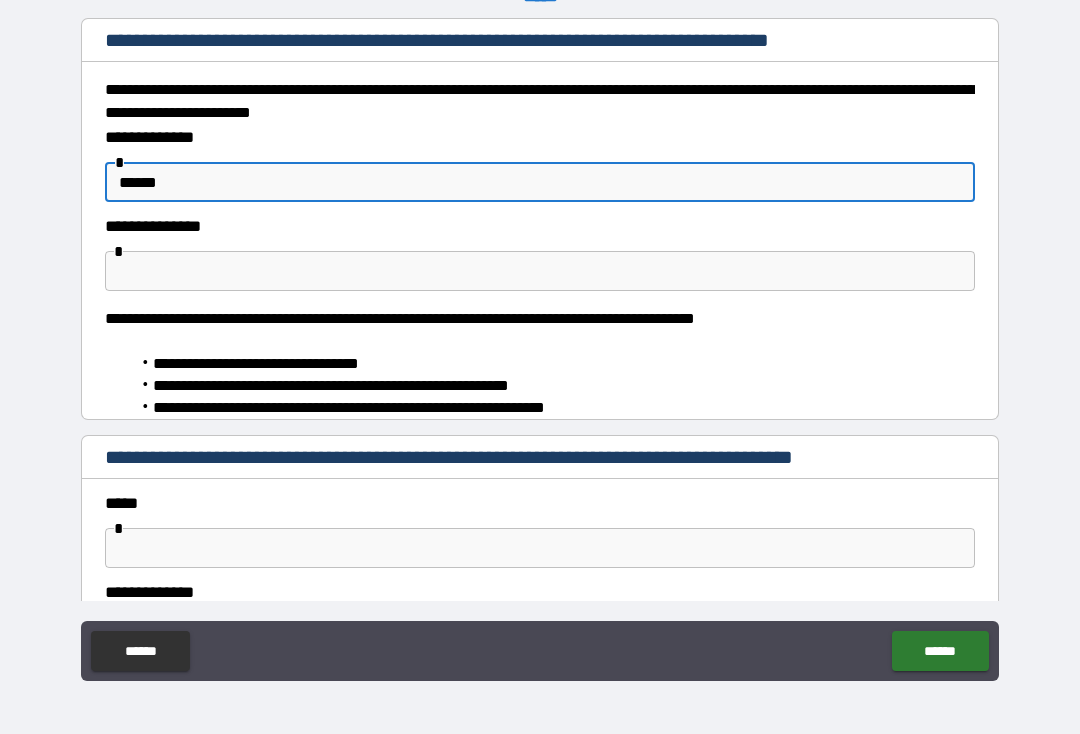 type on "*" 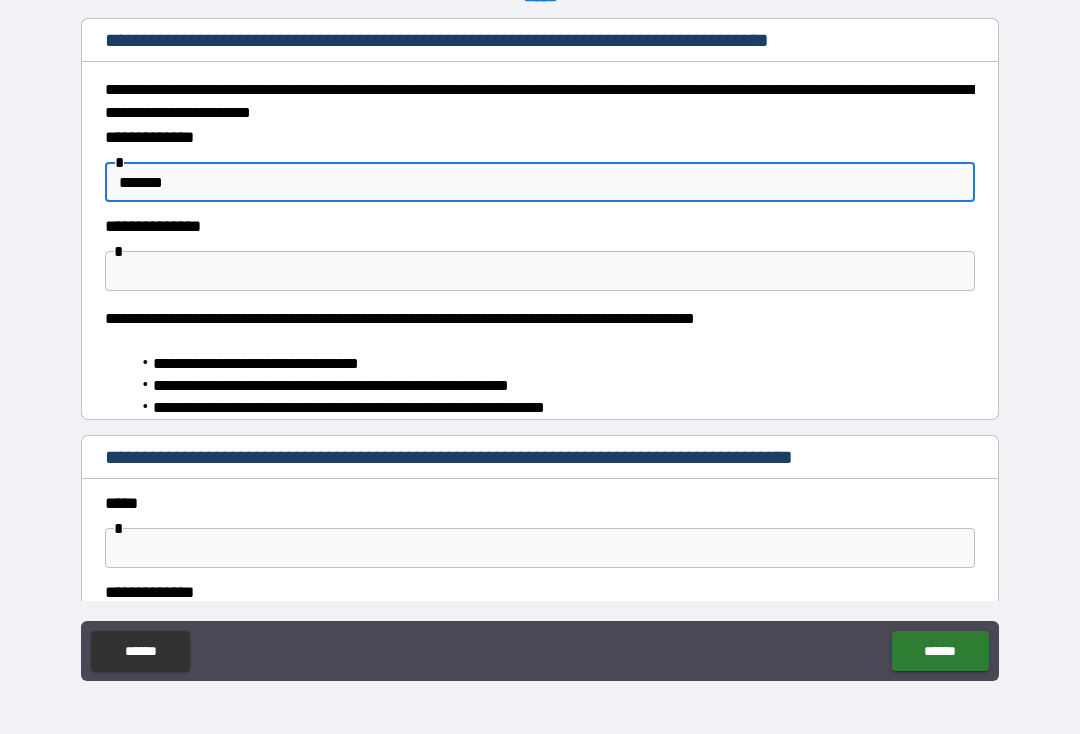 type on "*" 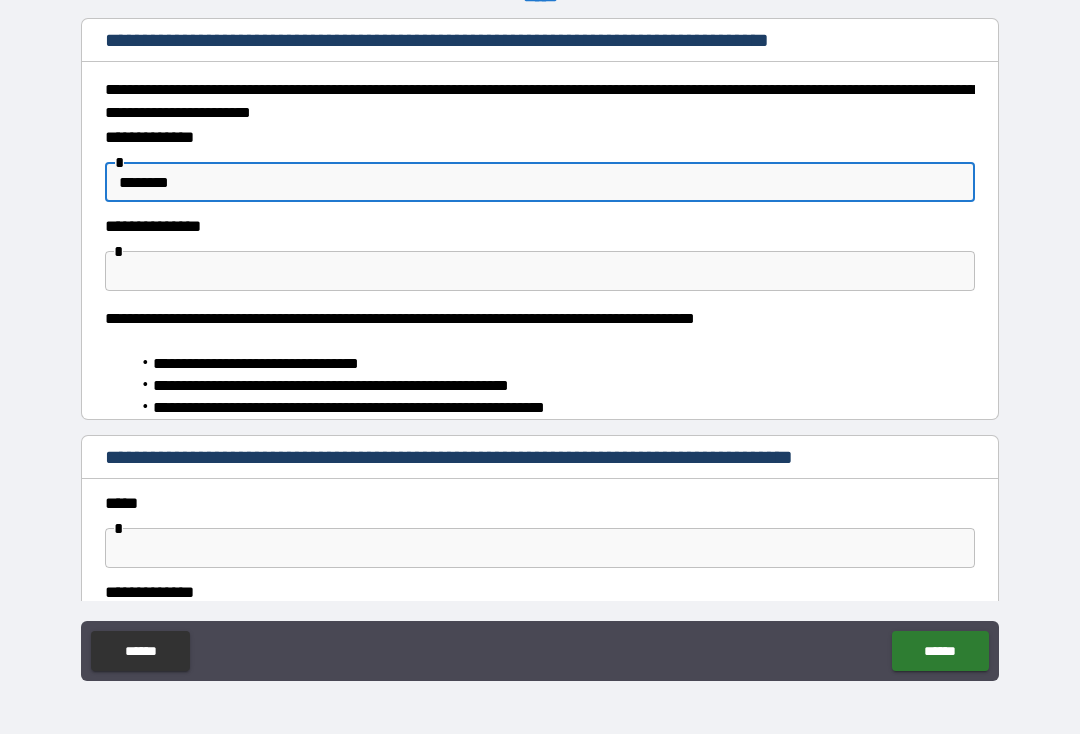 type on "*" 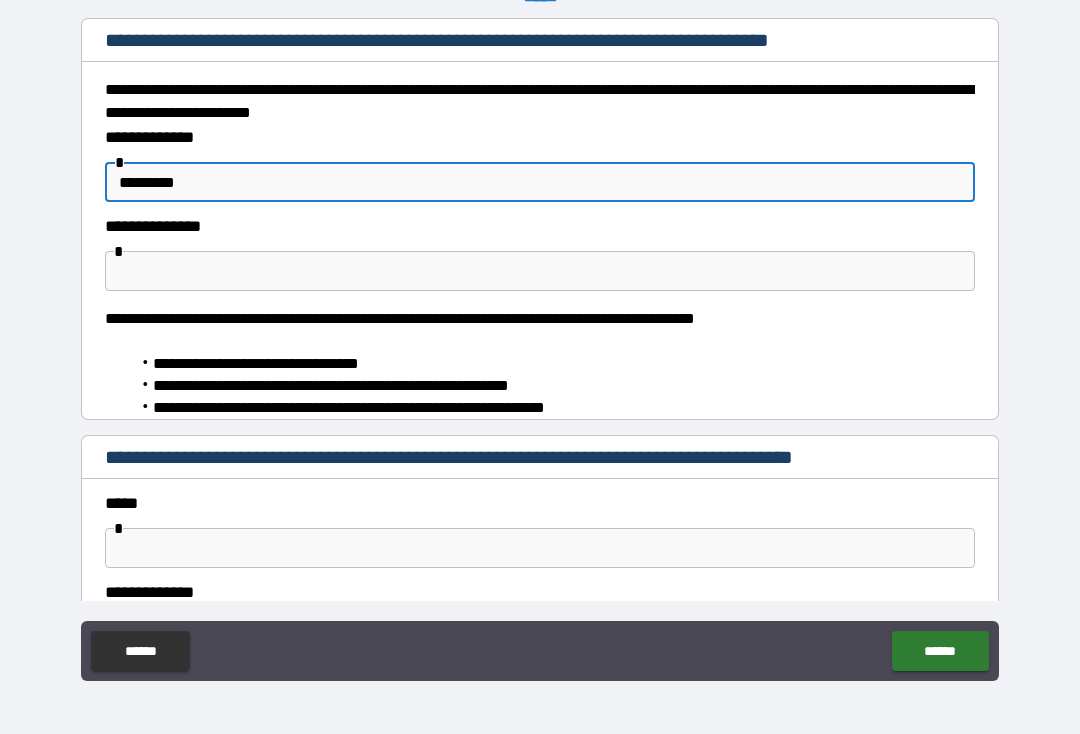 type on "*" 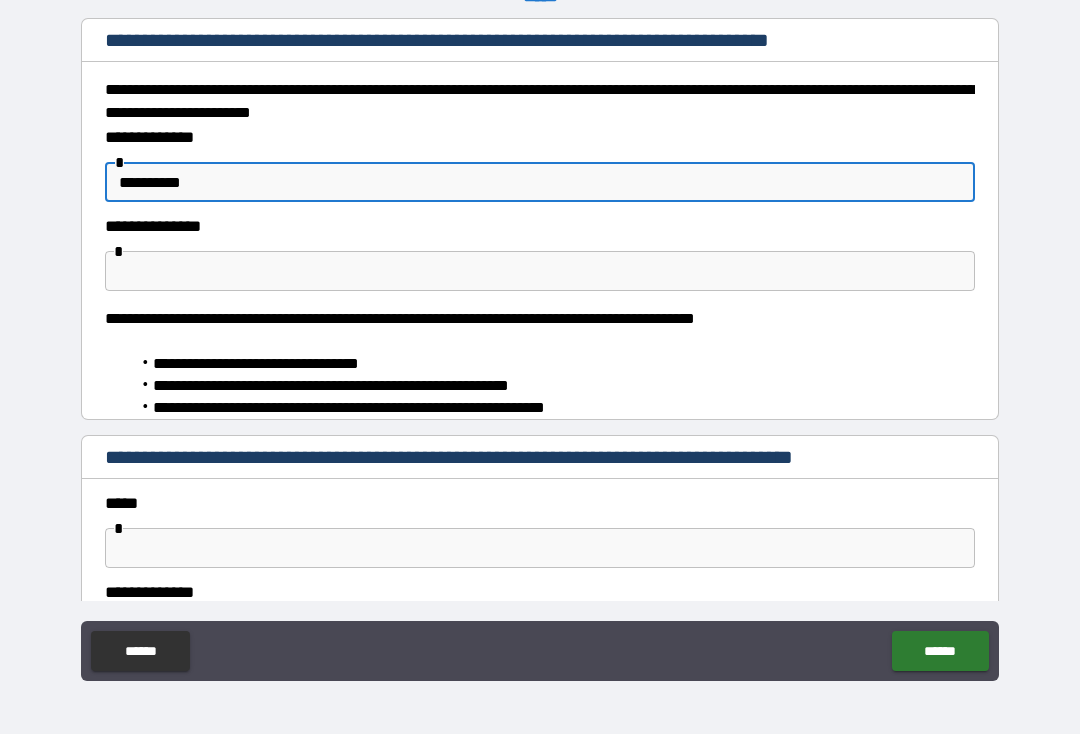 type on "*" 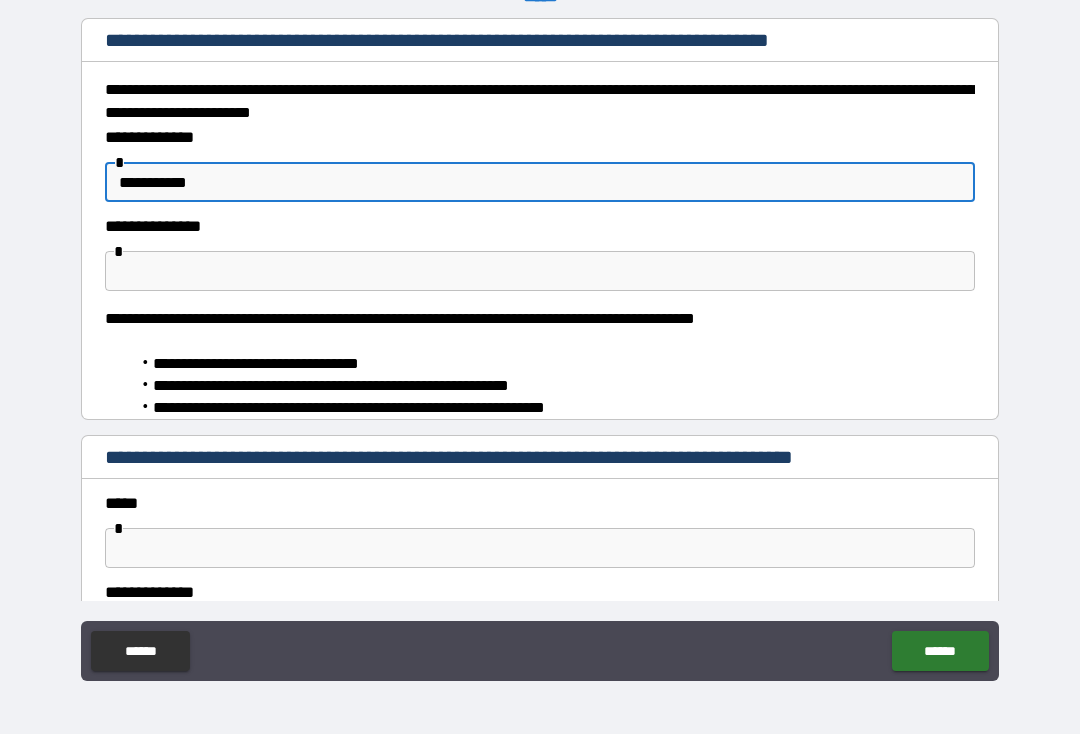 type on "*" 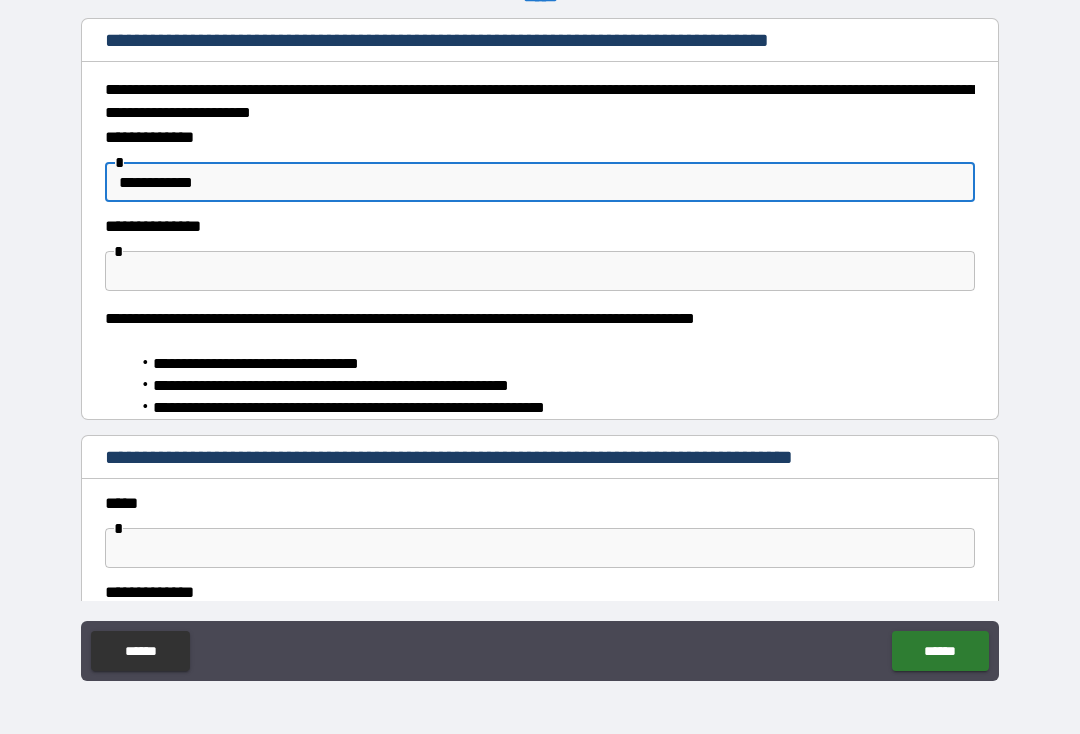 type on "*" 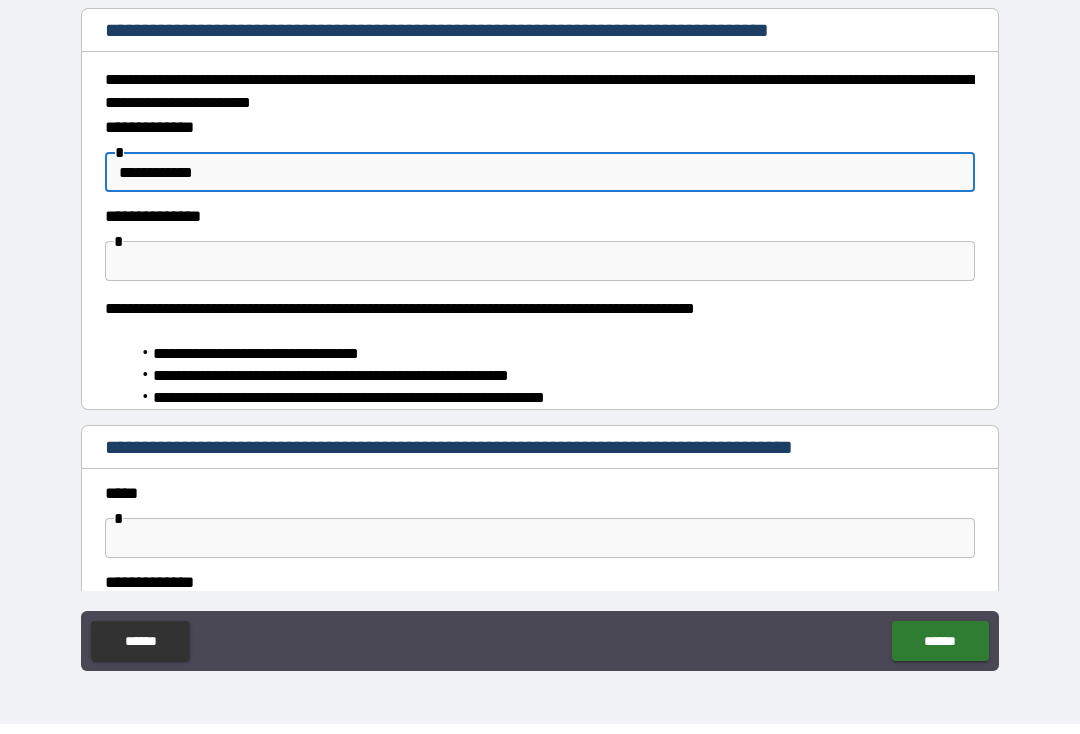 type on "**********" 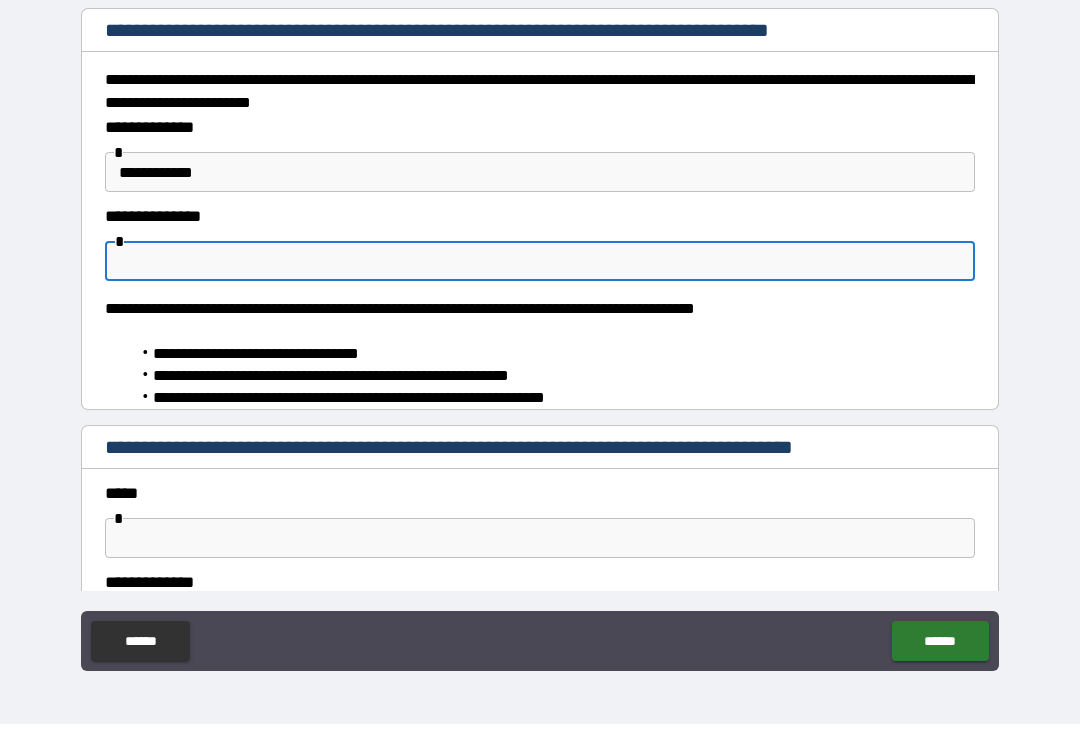 type on "*" 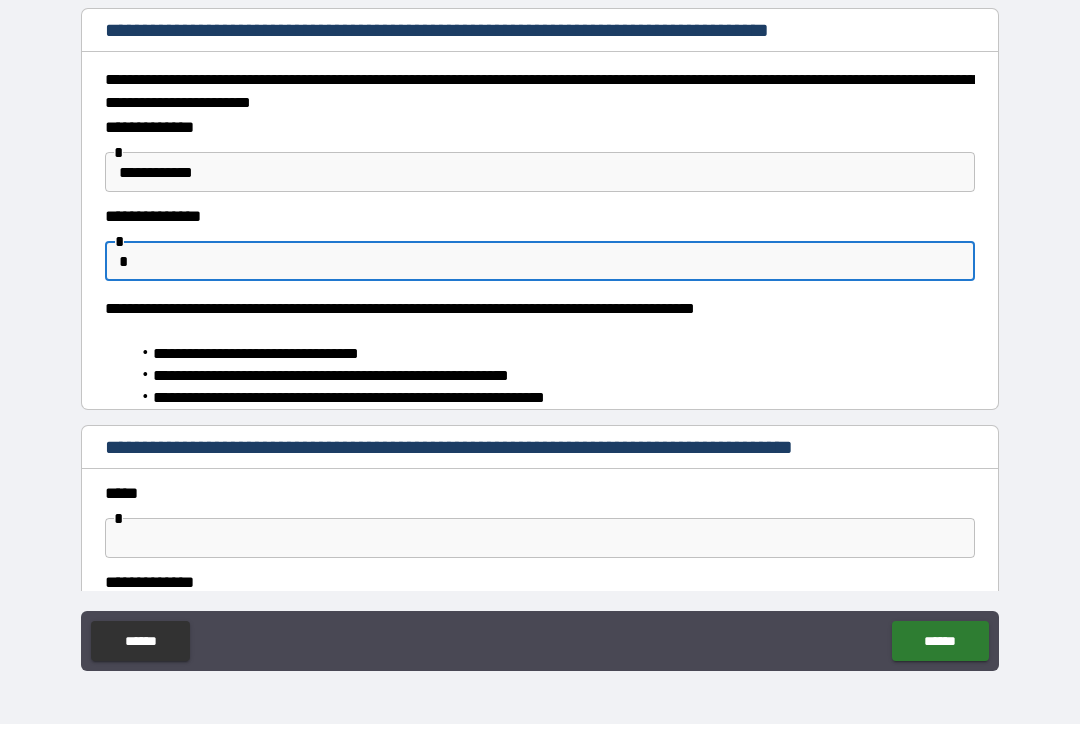 type on "*" 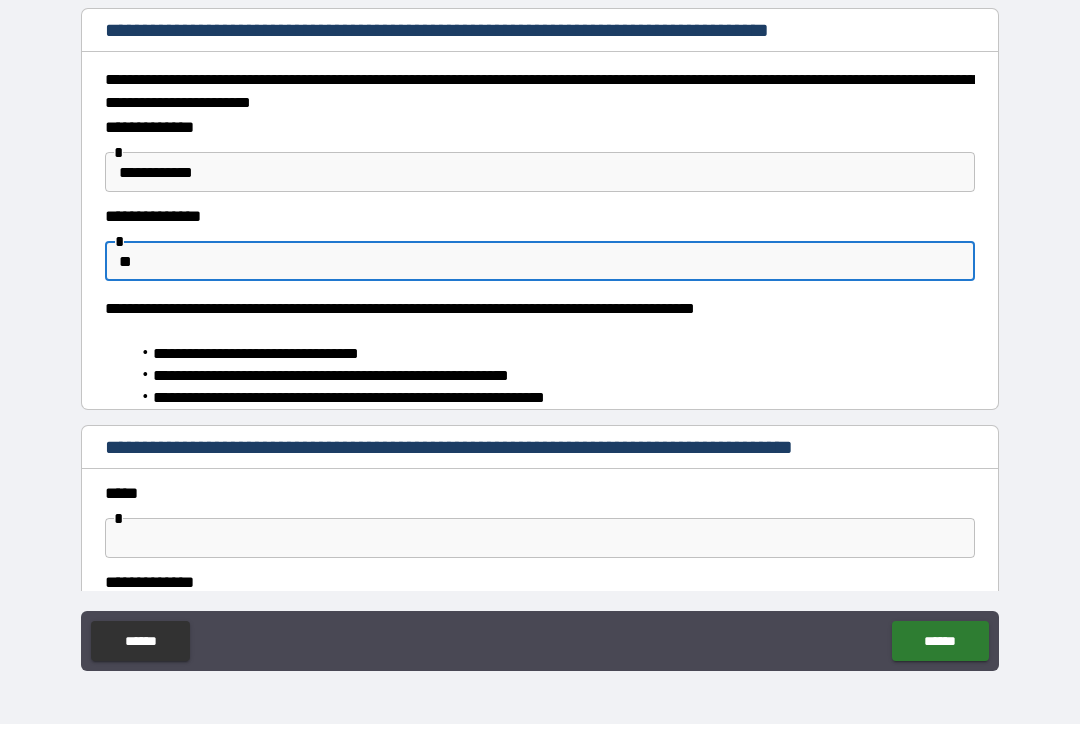 type on "*" 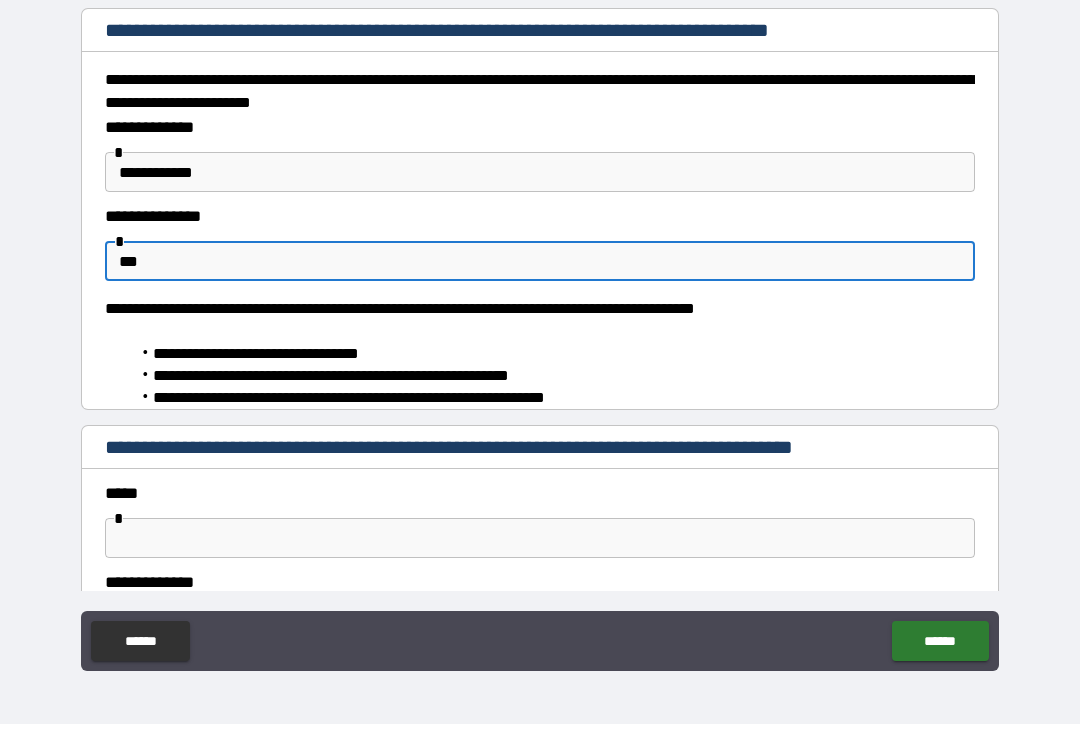 type on "*" 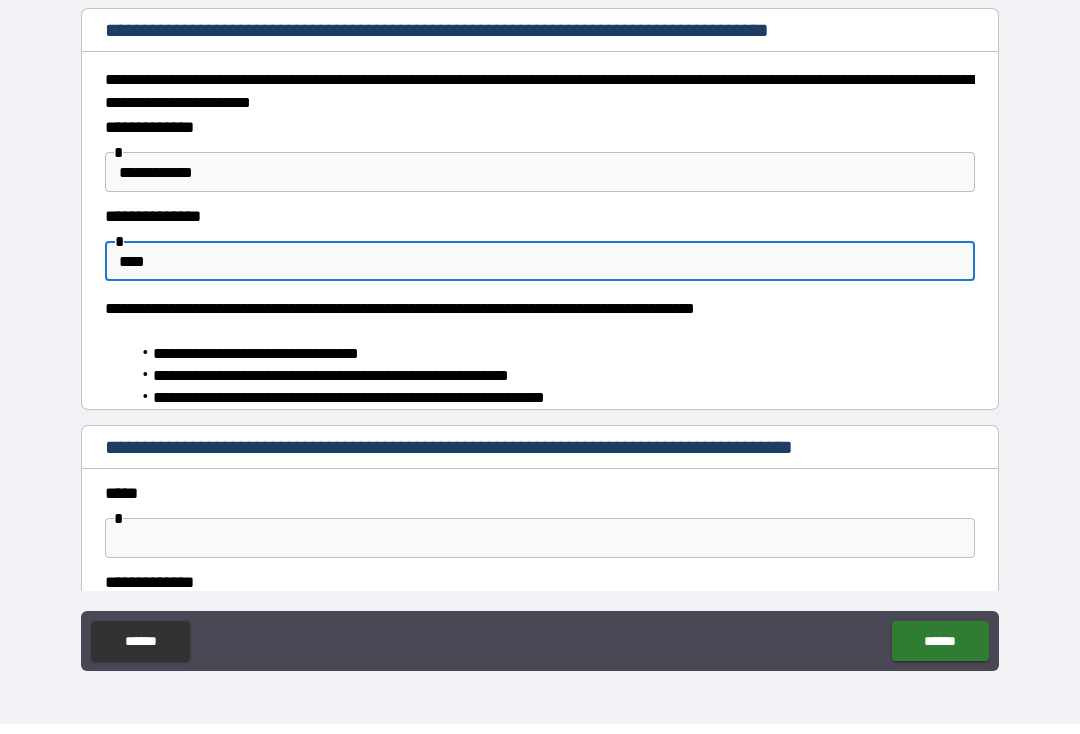 type on "*" 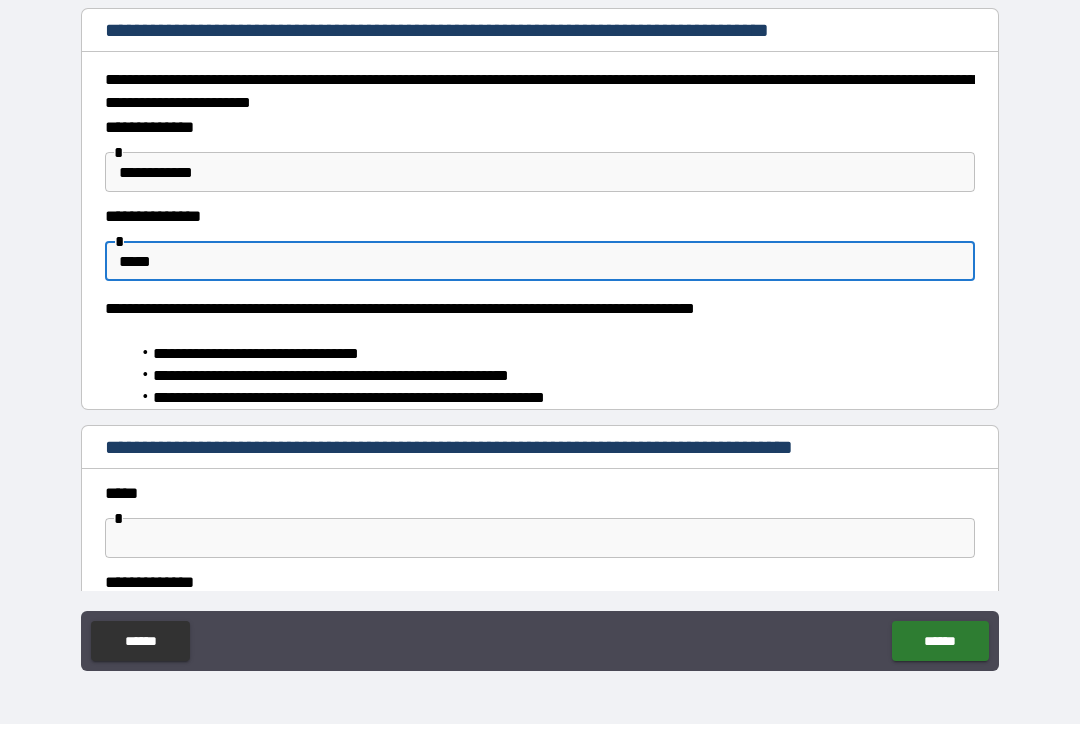 type on "*" 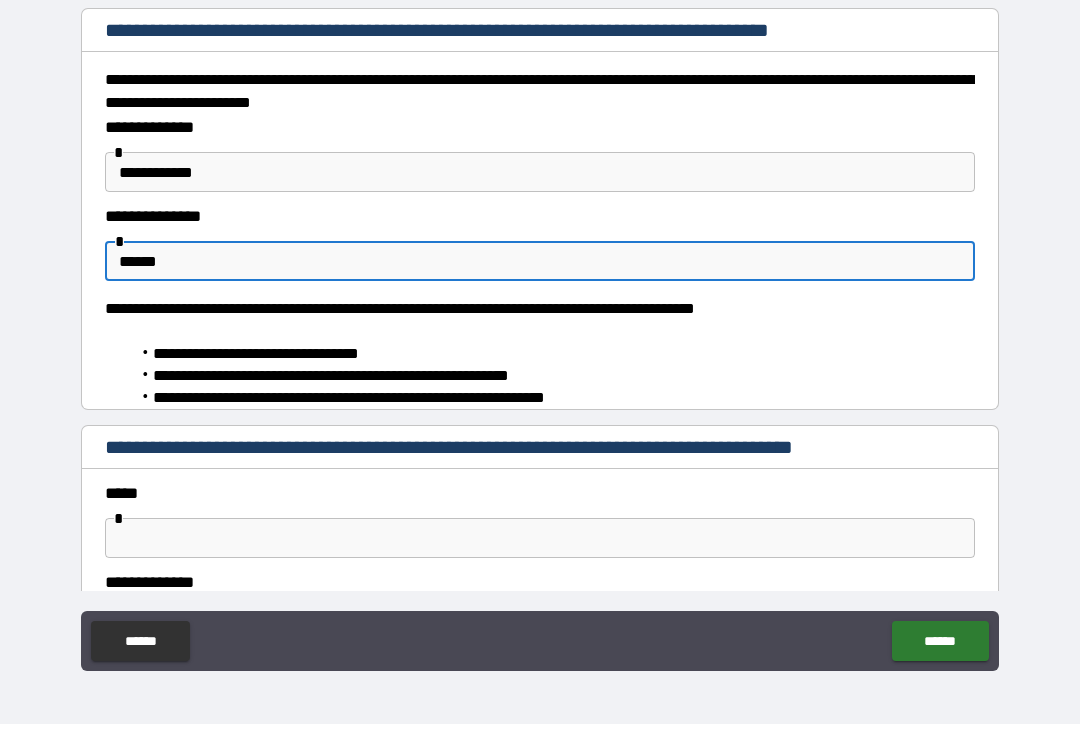type on "*" 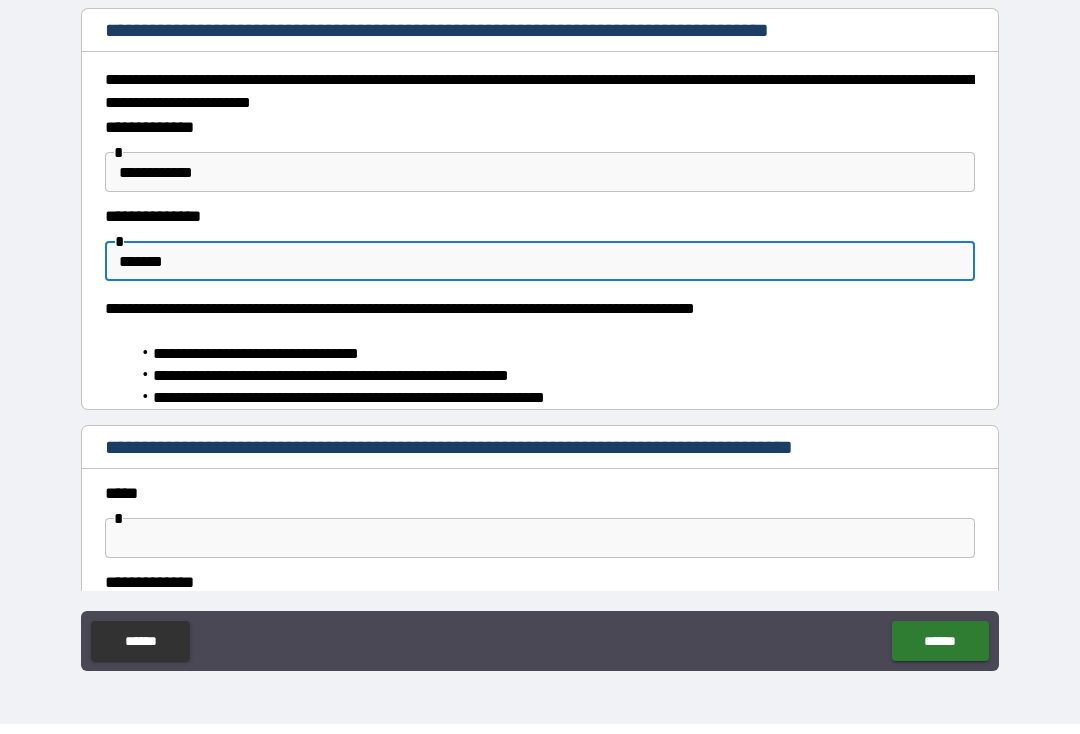 type on "*" 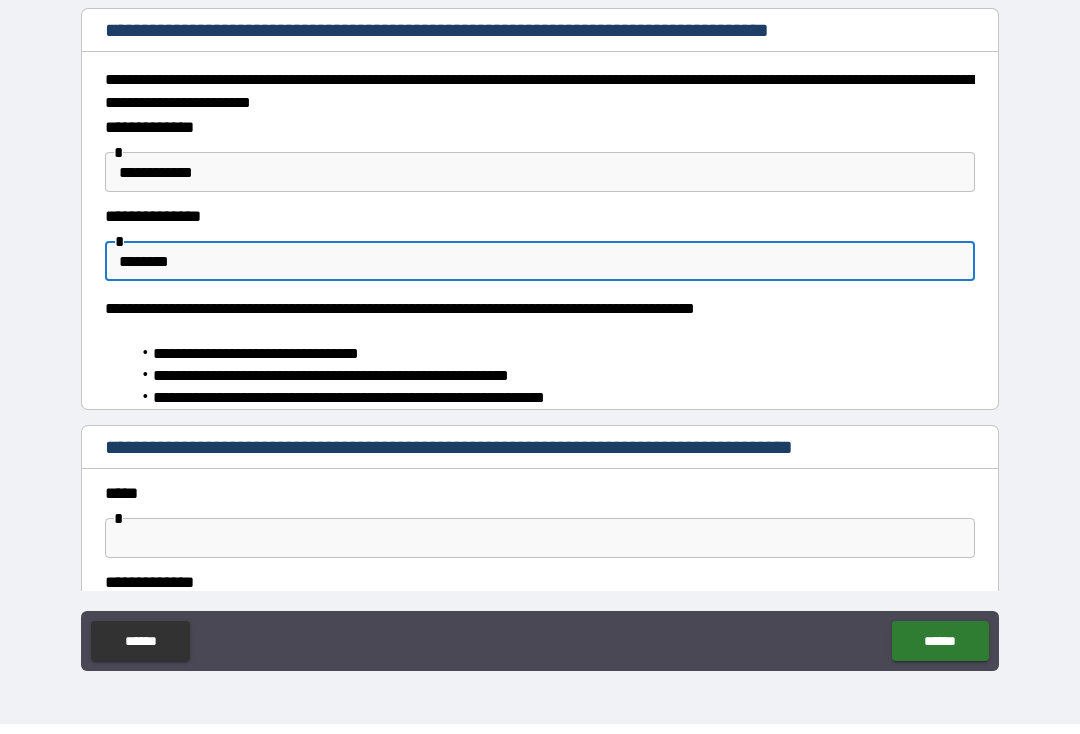 type on "*" 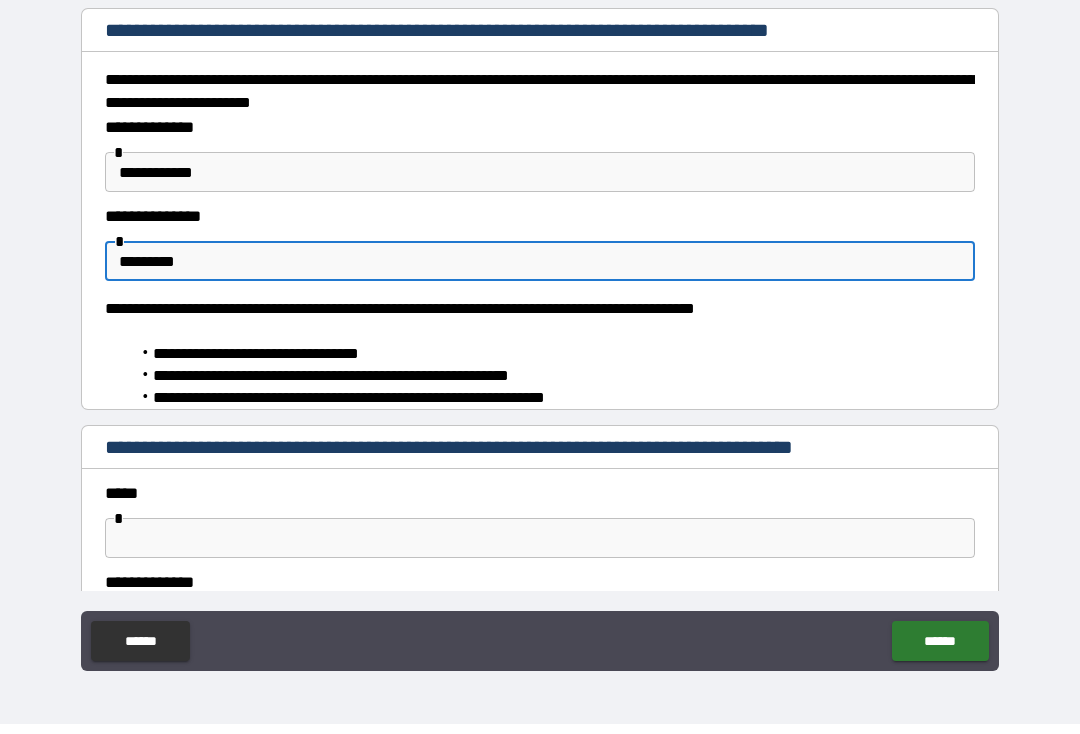 type on "*" 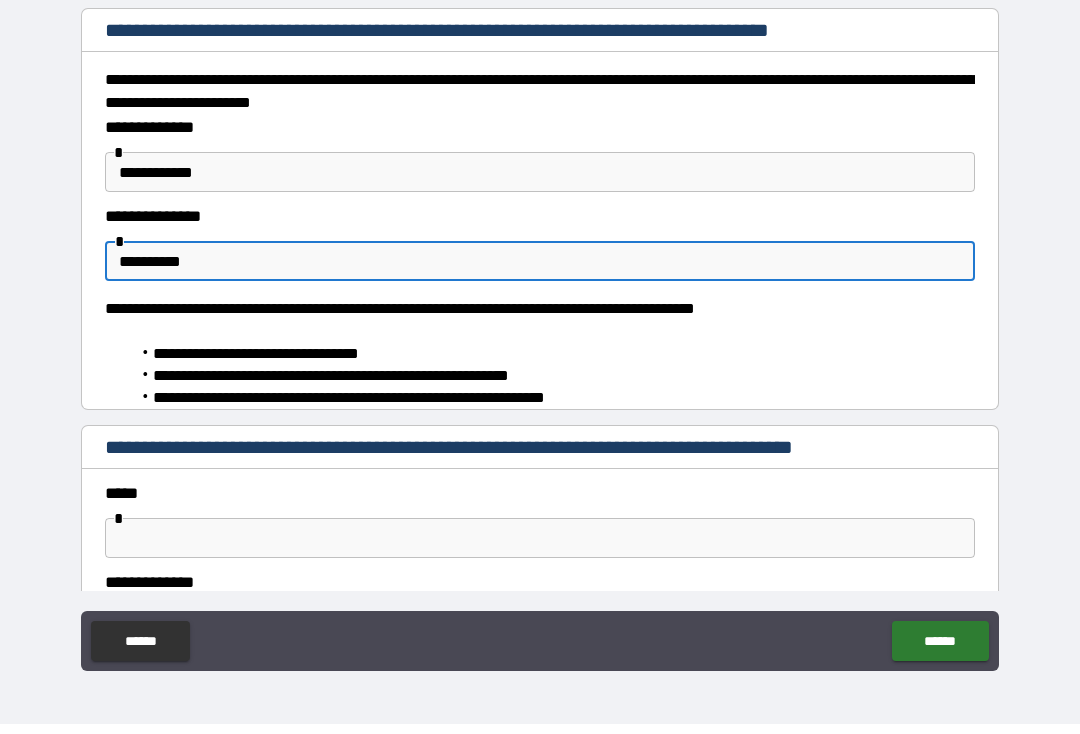 type on "*" 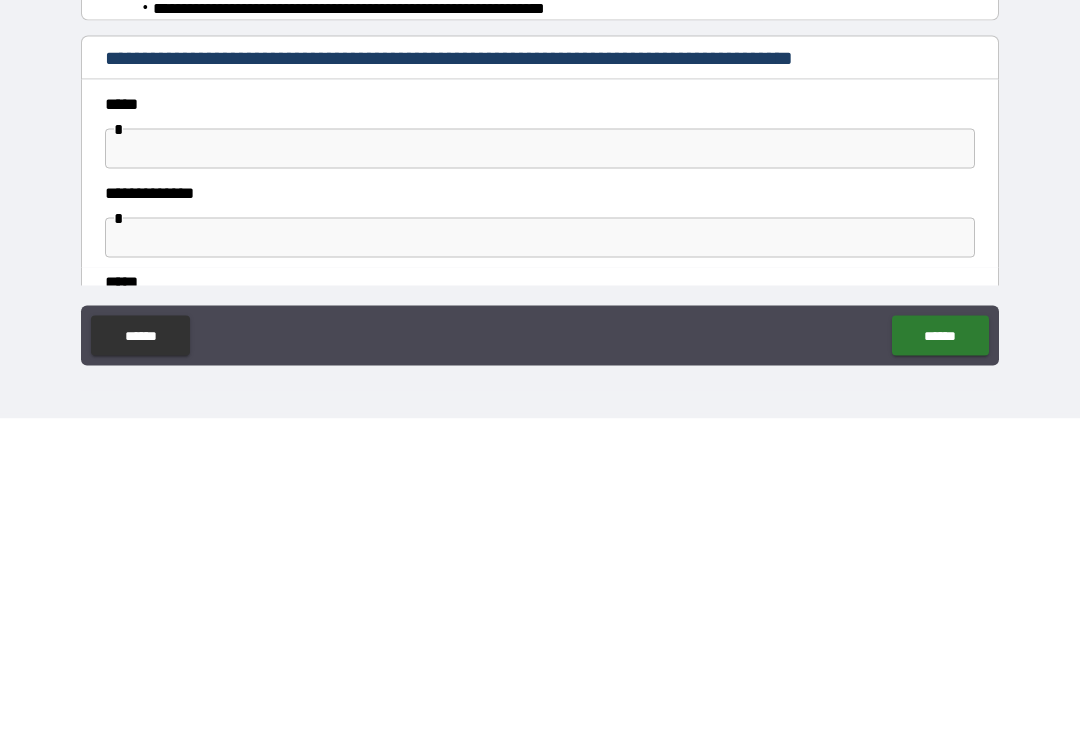 scroll, scrollTop: 88, scrollLeft: 0, axis: vertical 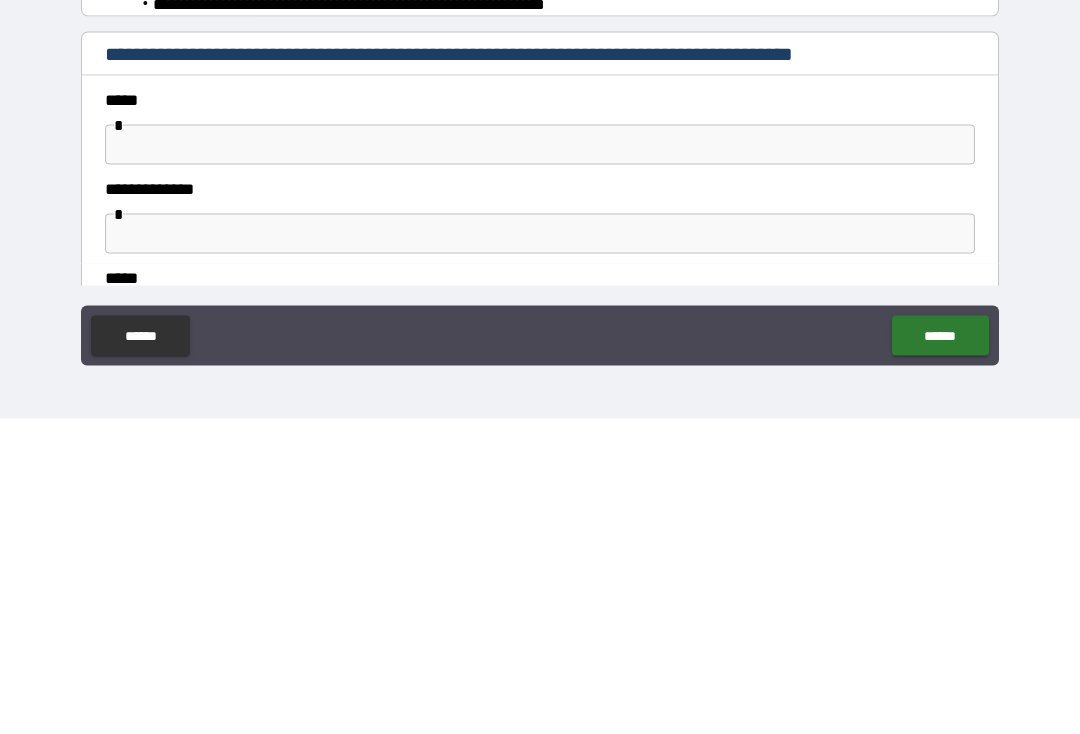 type on "**********" 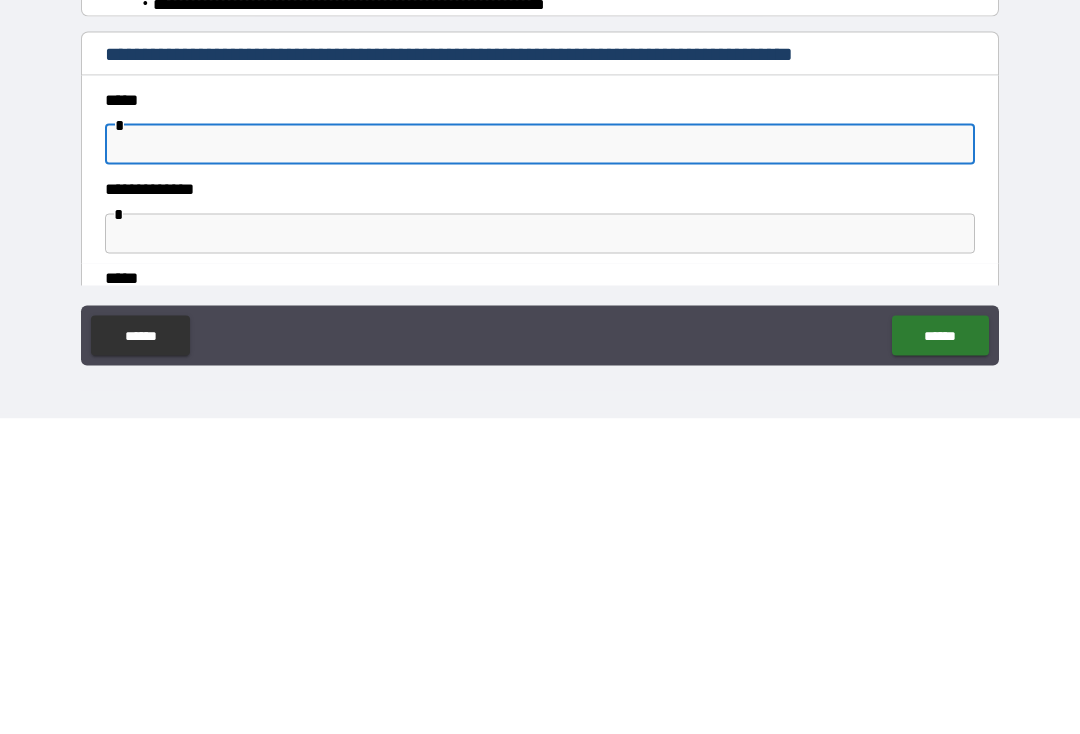 type on "*" 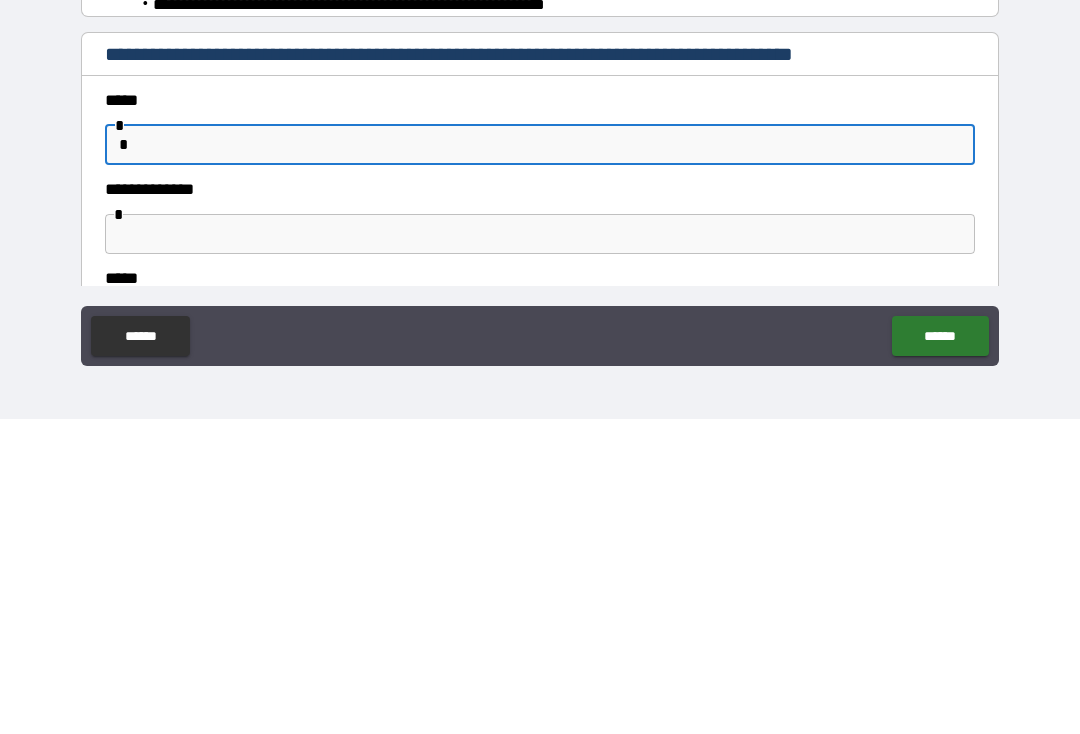 type on "*" 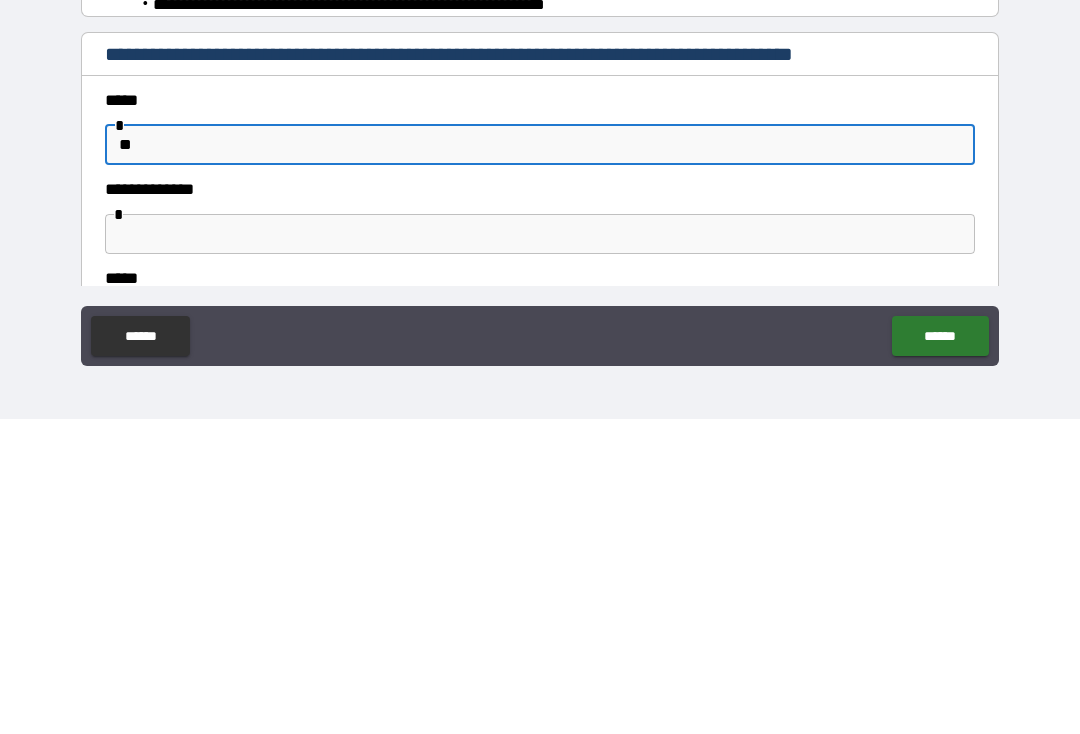 type on "*" 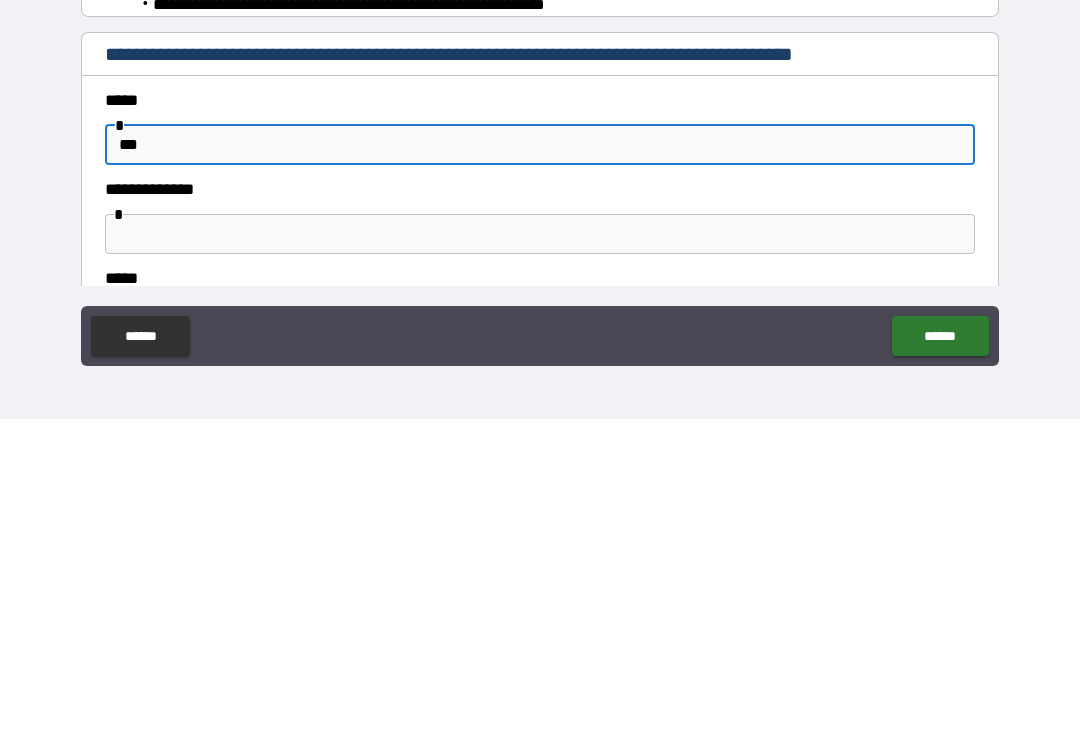 type on "*" 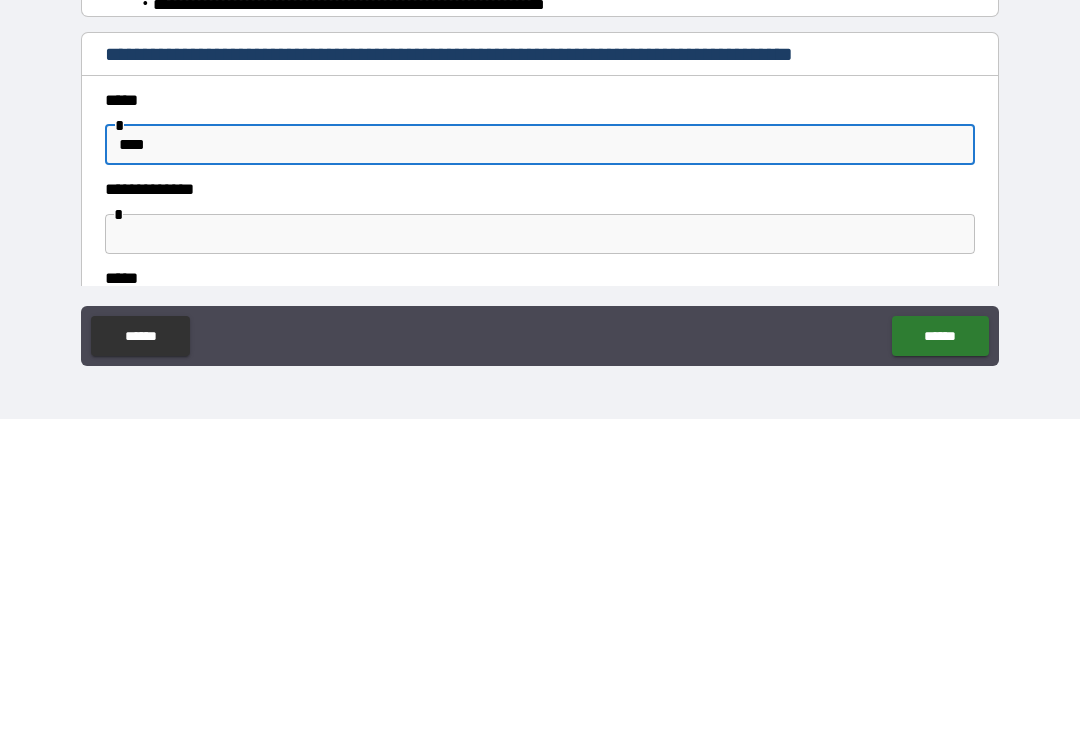 type on "*" 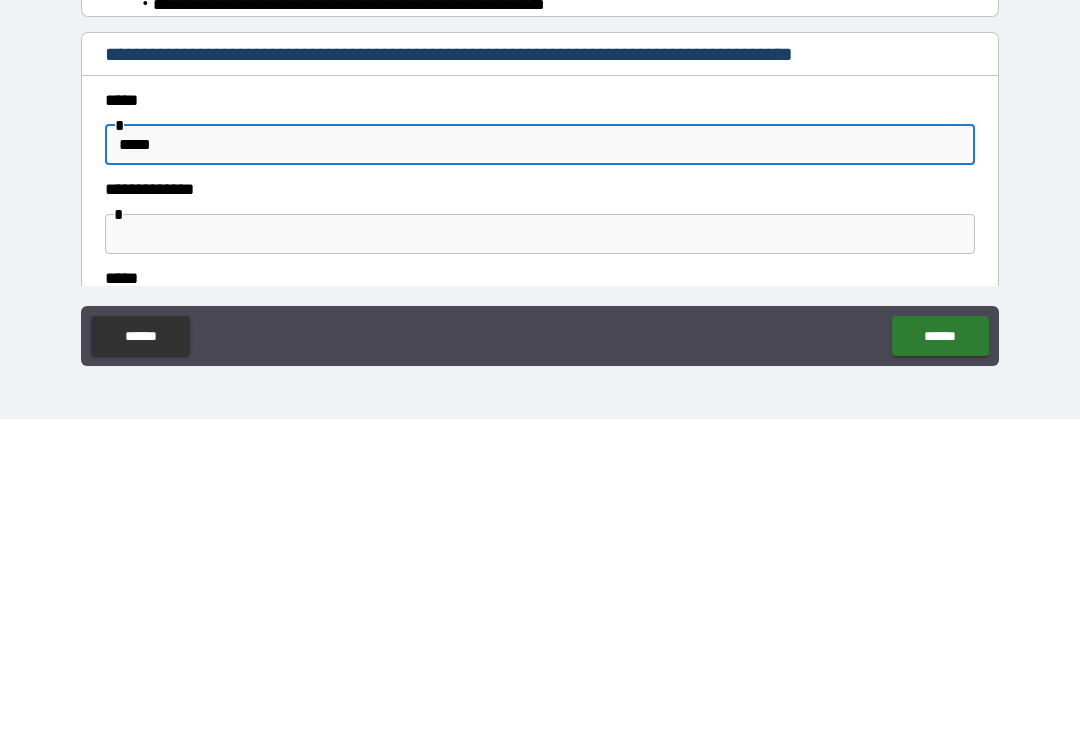 type on "*" 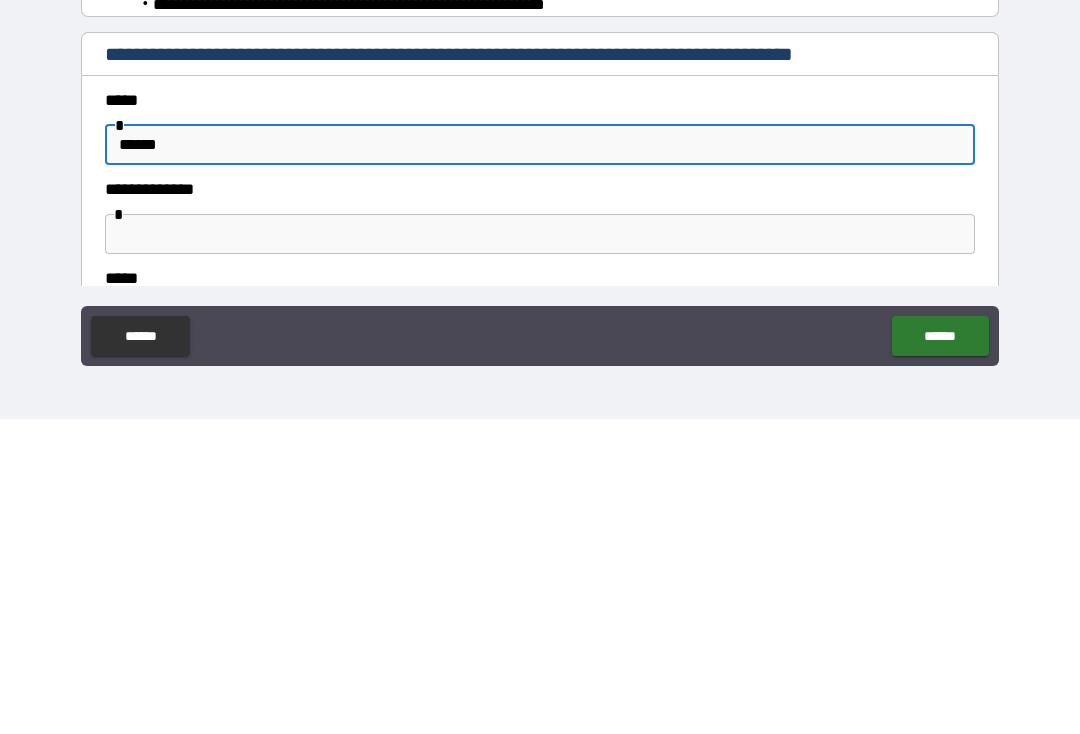 type on "*" 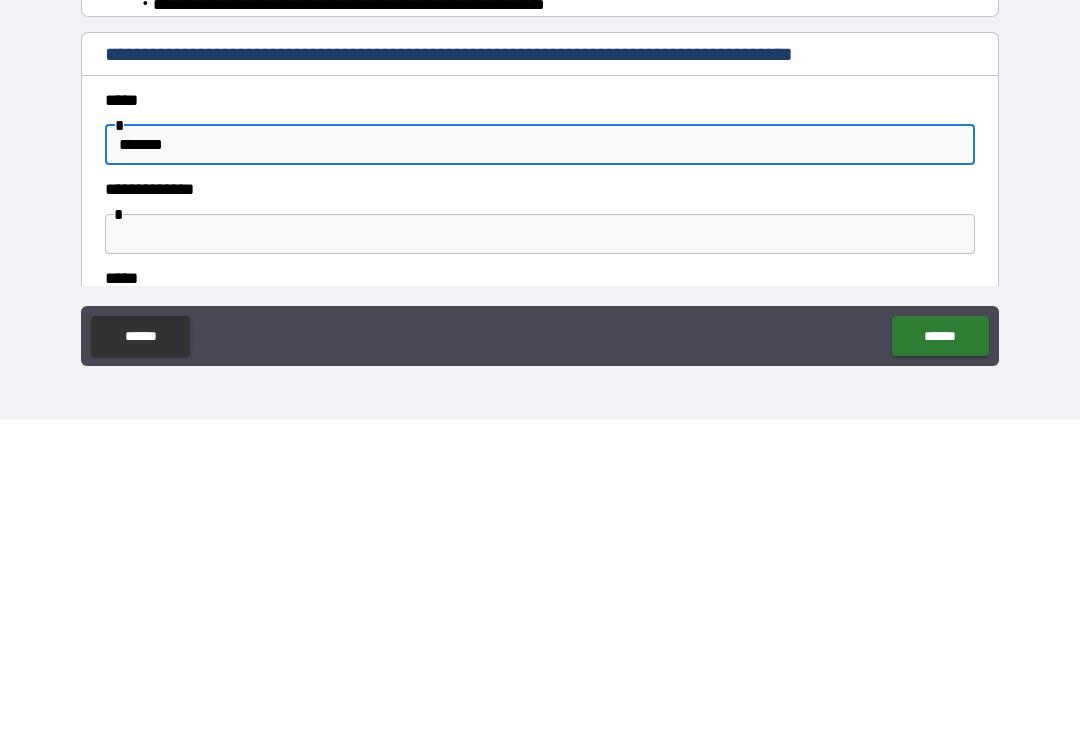 type on "*" 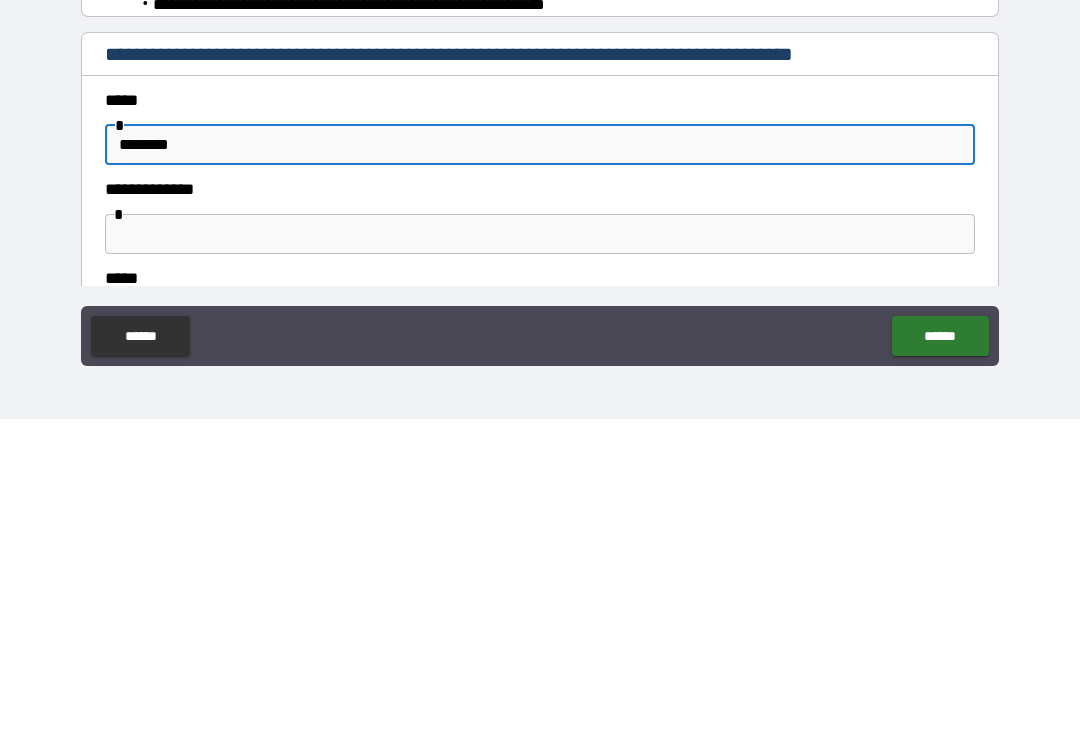 type on "*" 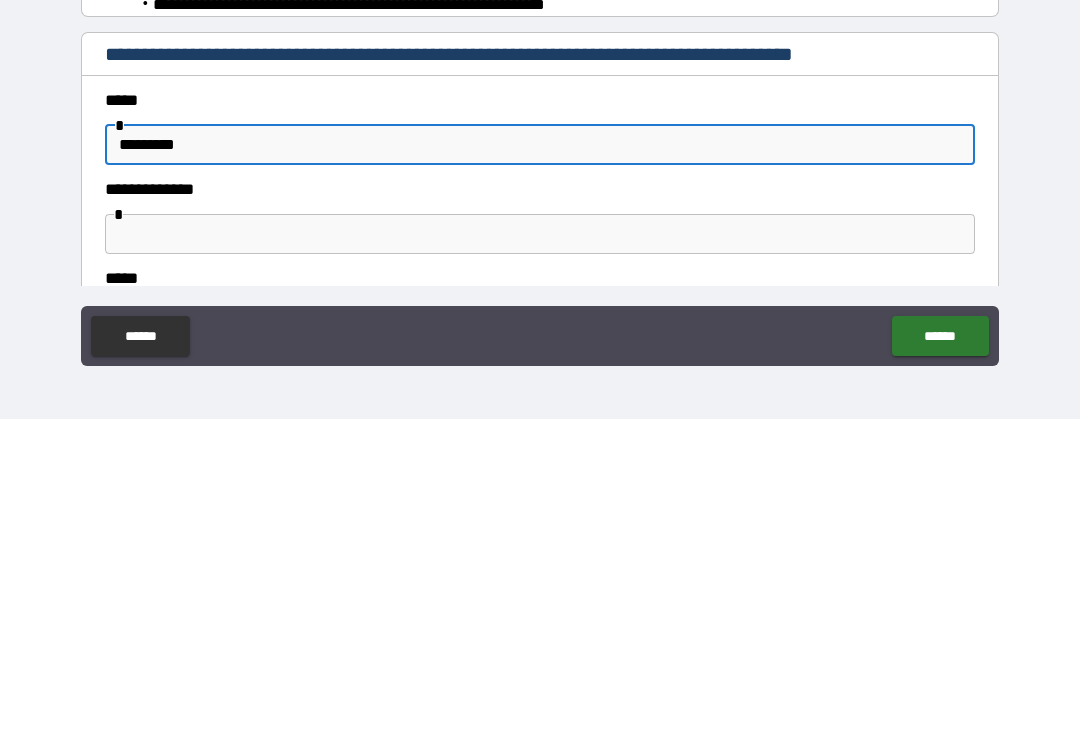 type on "*" 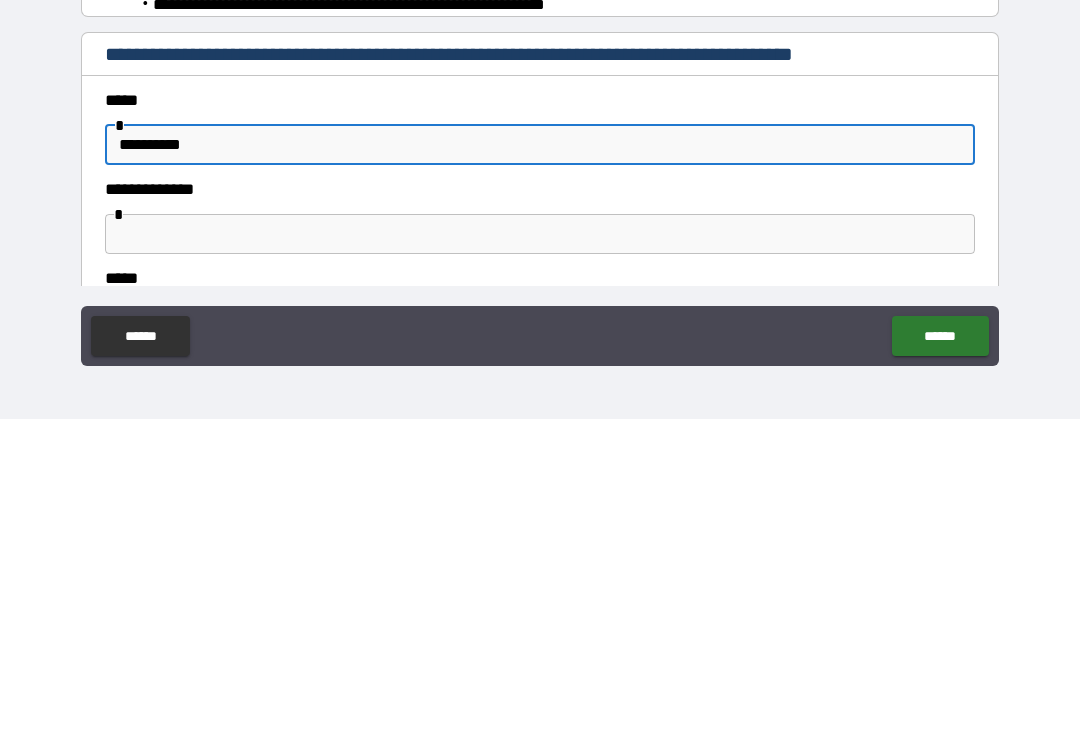 type on "*" 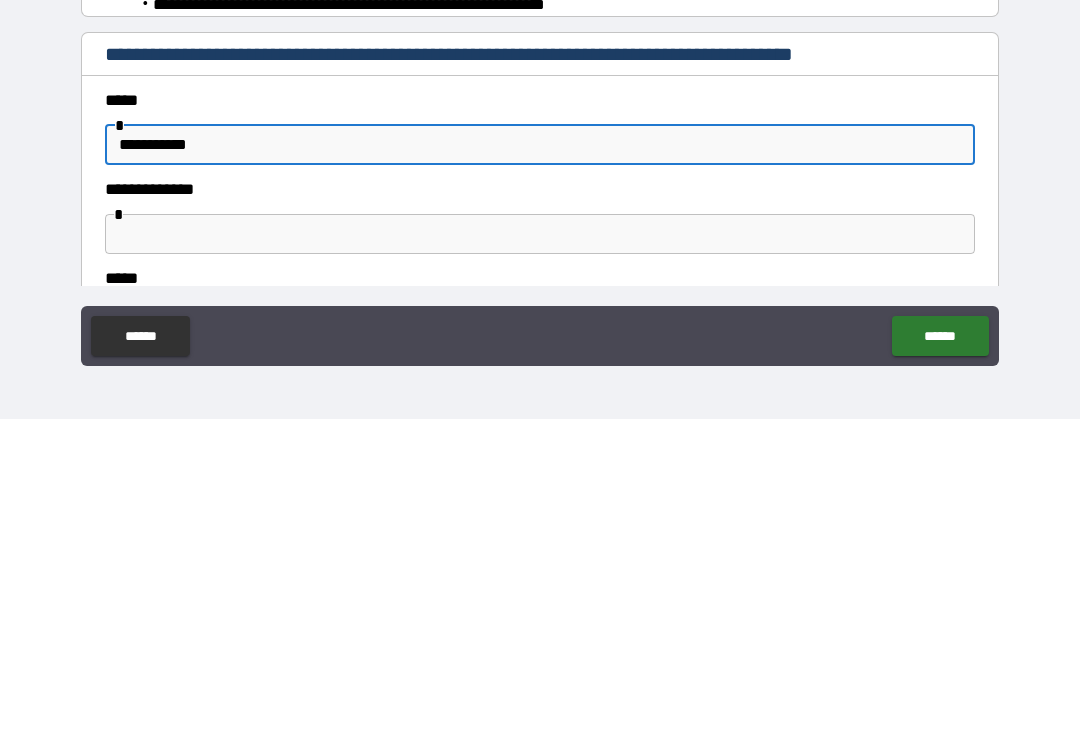 type on "*" 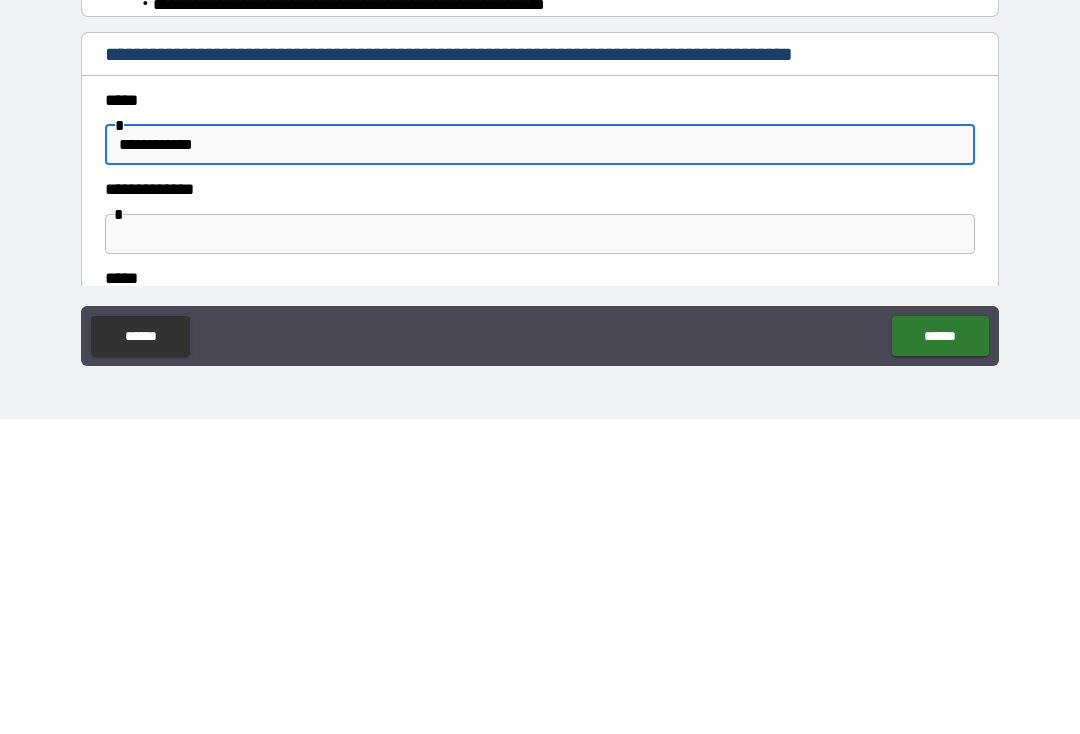 type on "*" 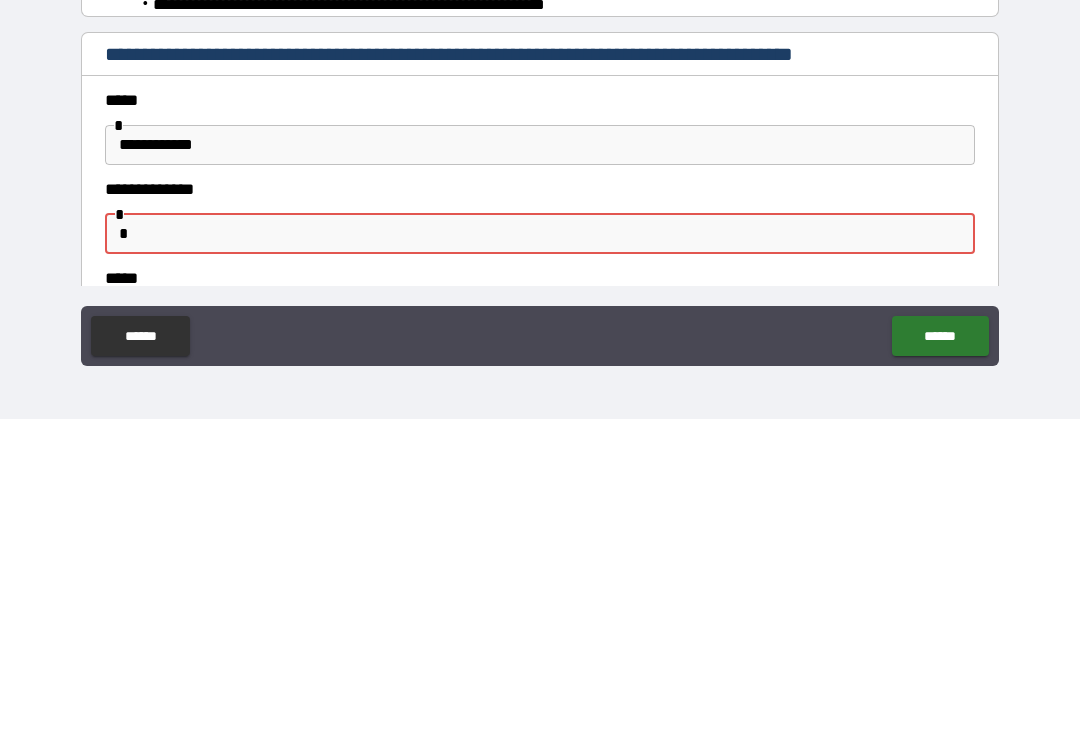type on "*" 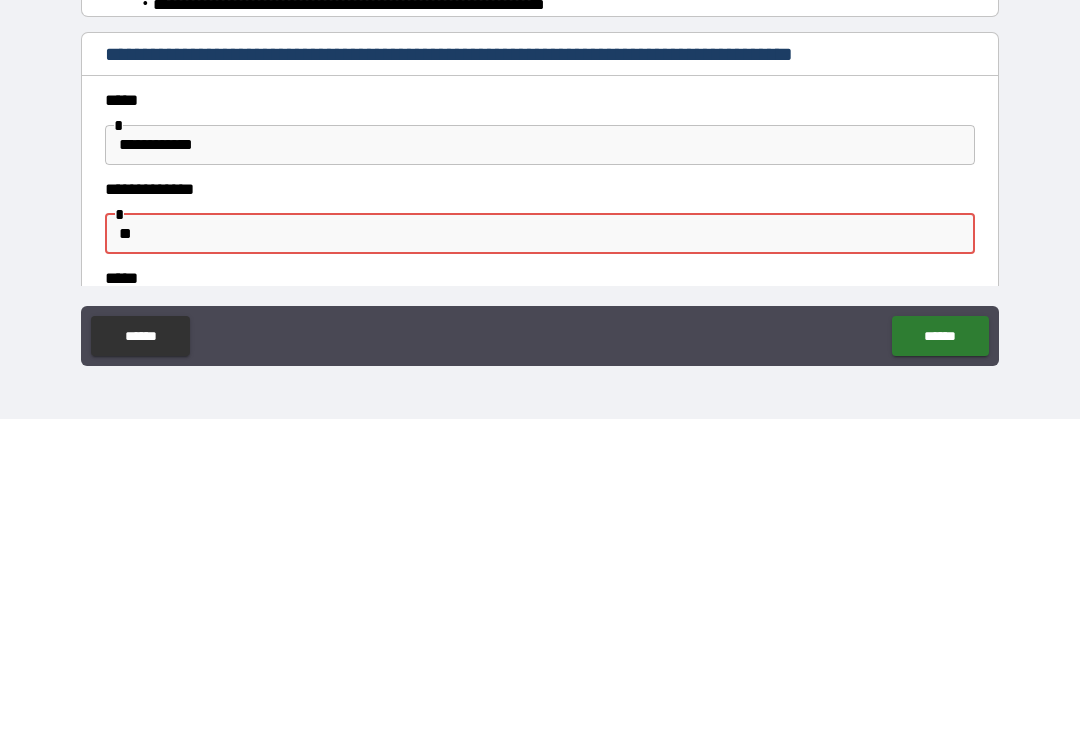 type on "*" 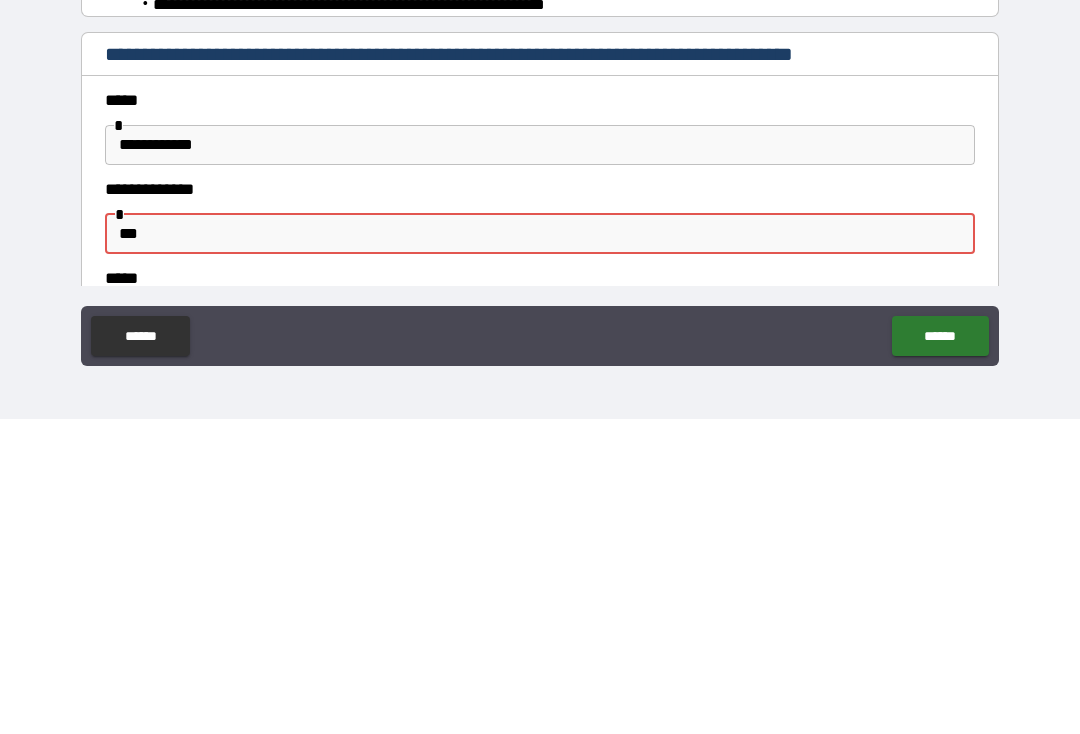 type on "*" 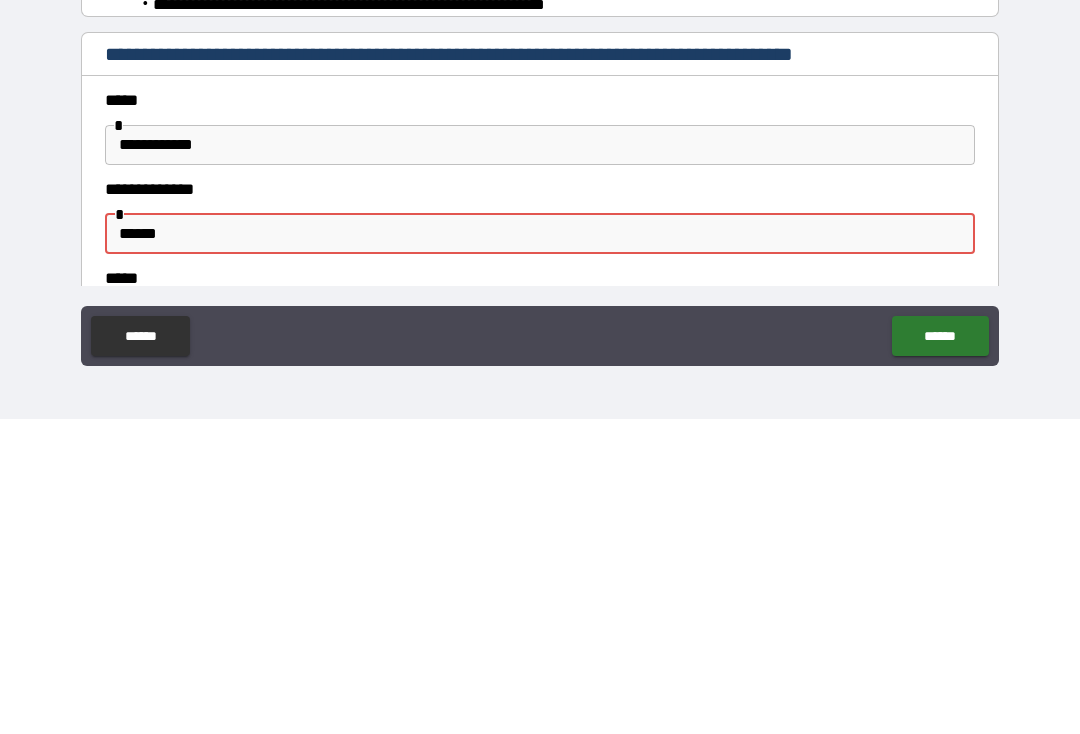 type on "*" 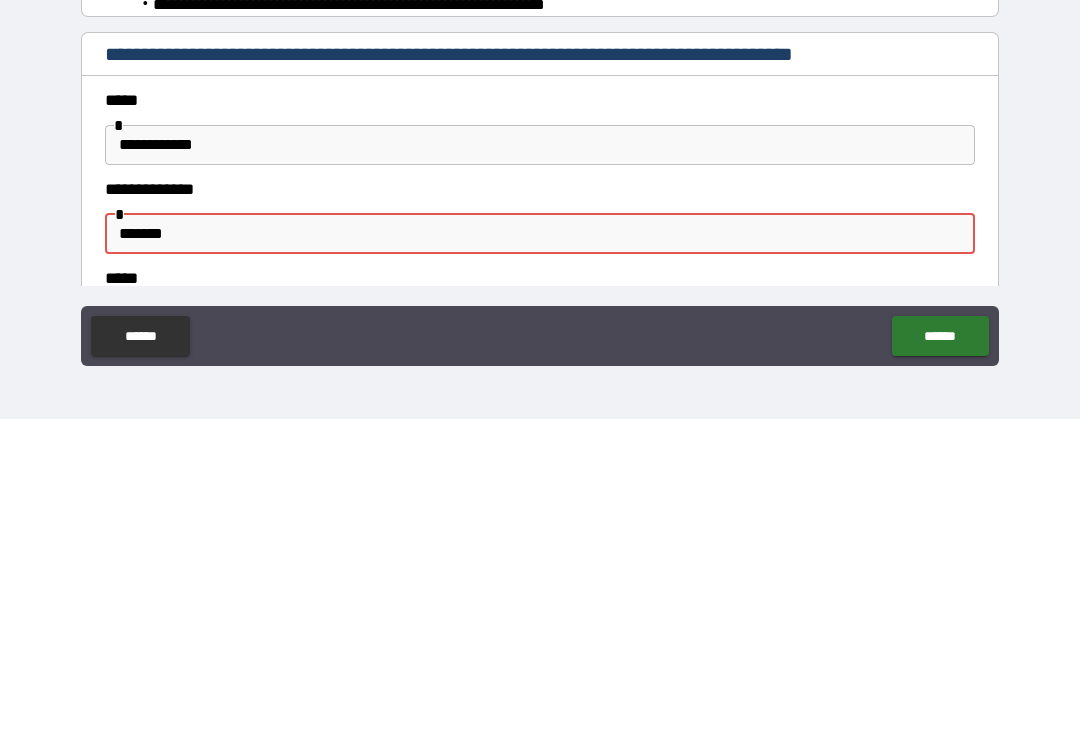 type on "*" 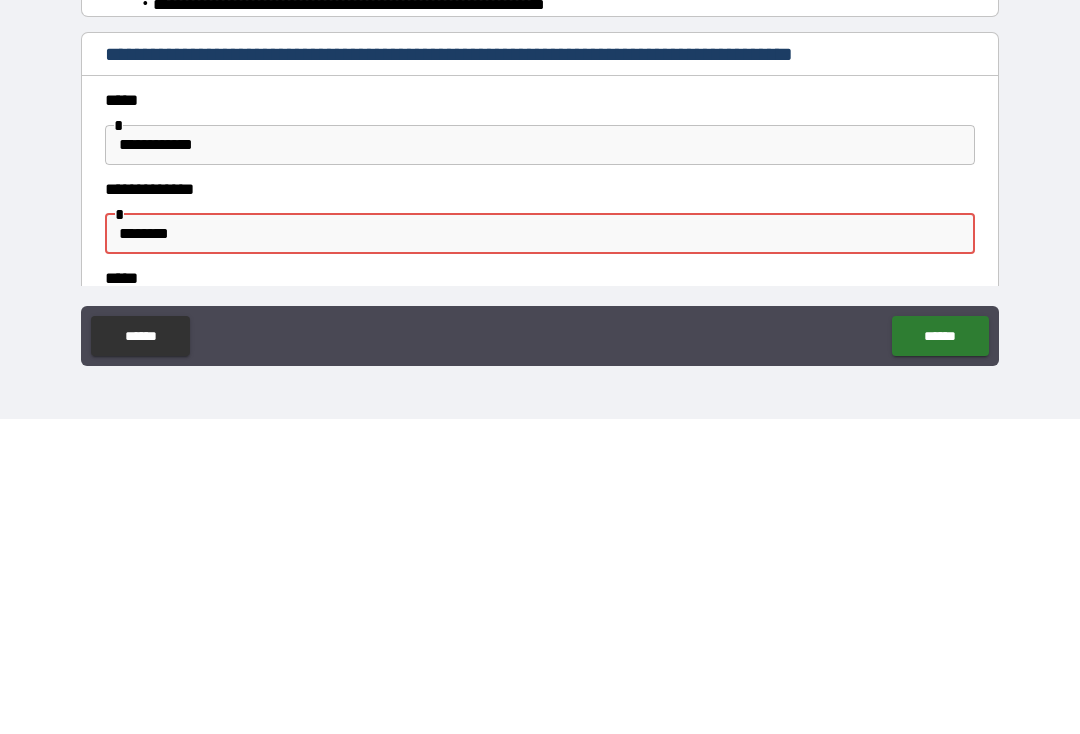 type on "*" 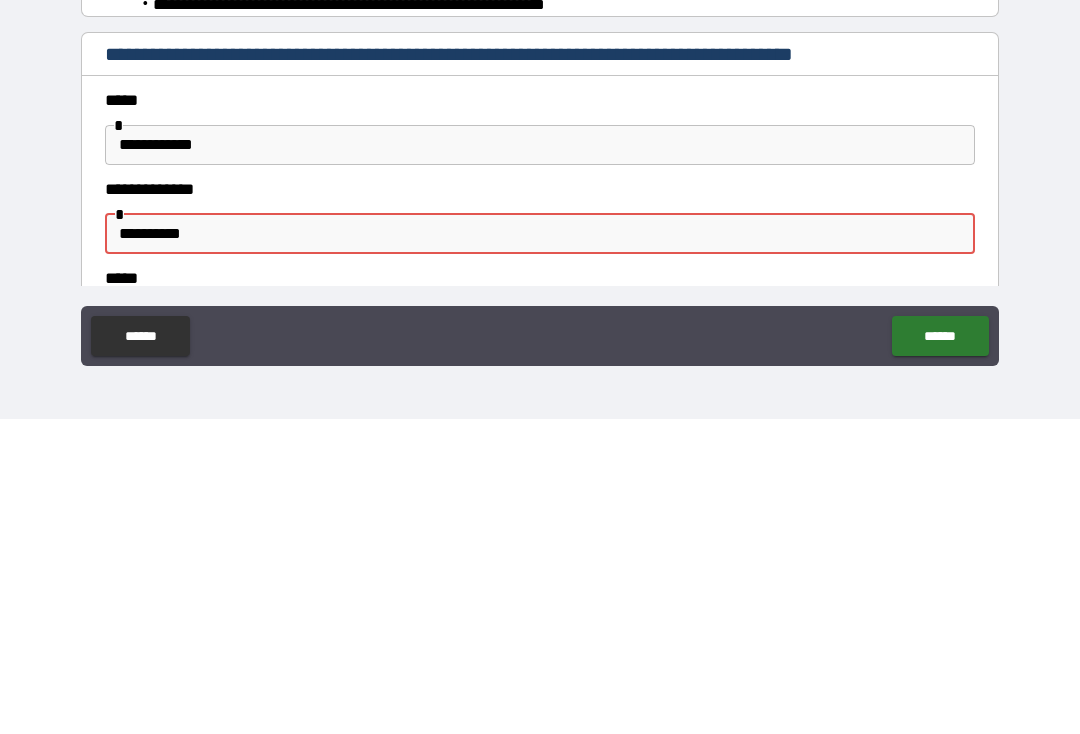 type on "*" 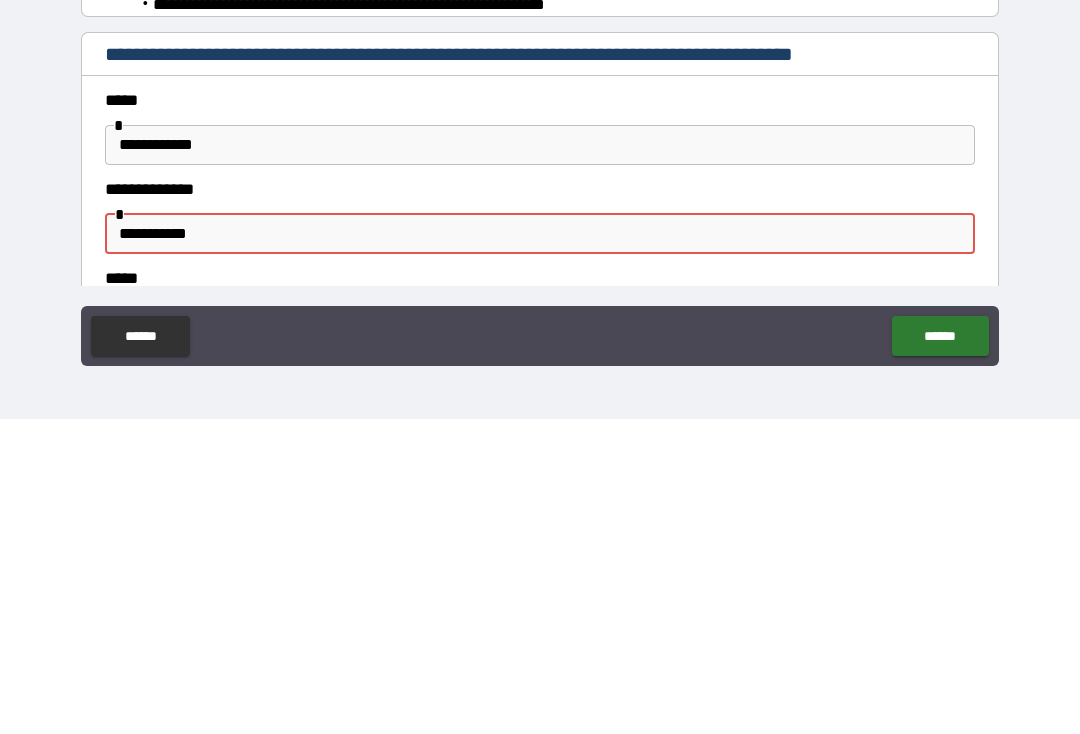type on "*" 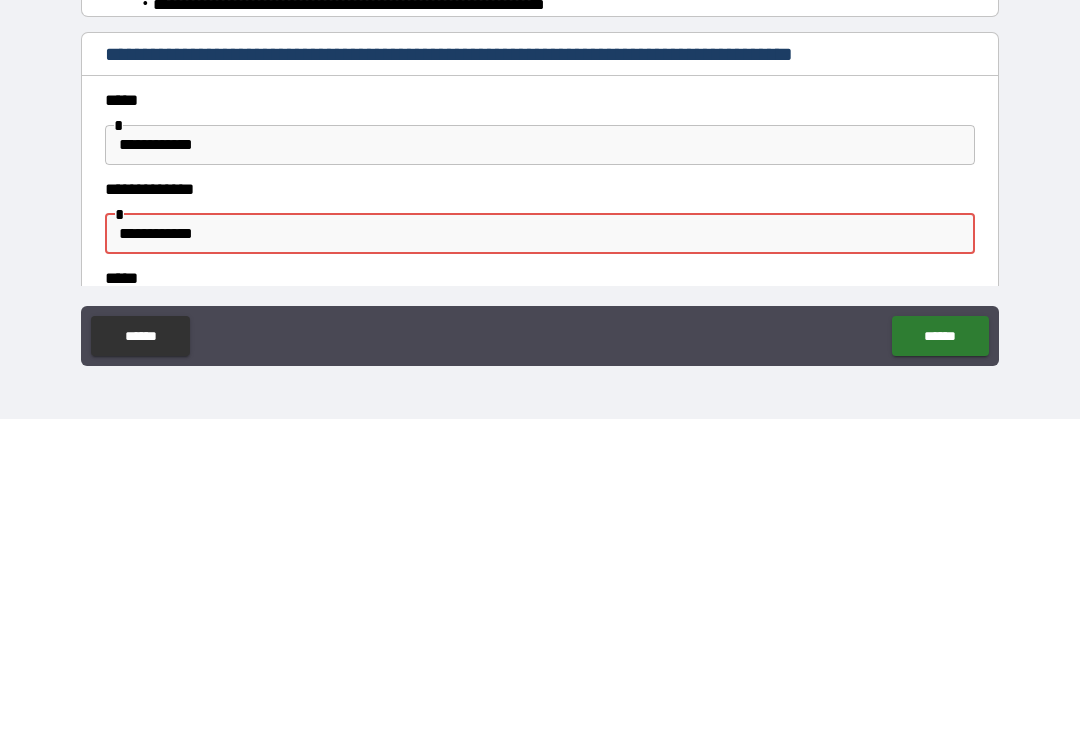 type on "*" 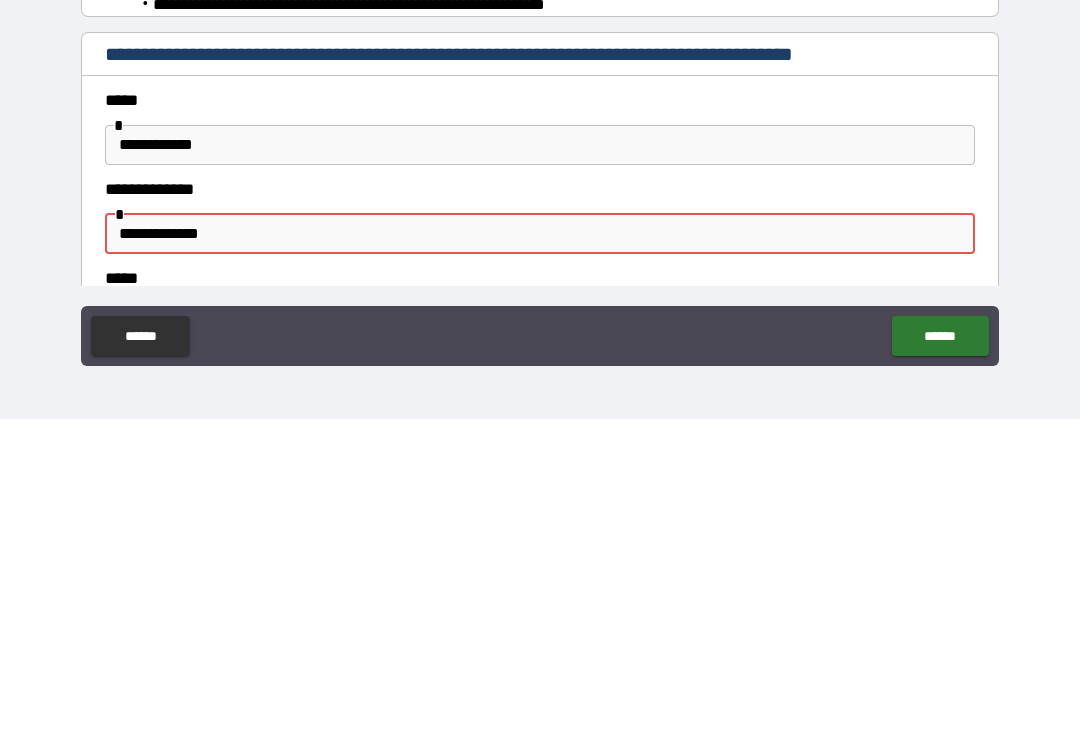 type on "*" 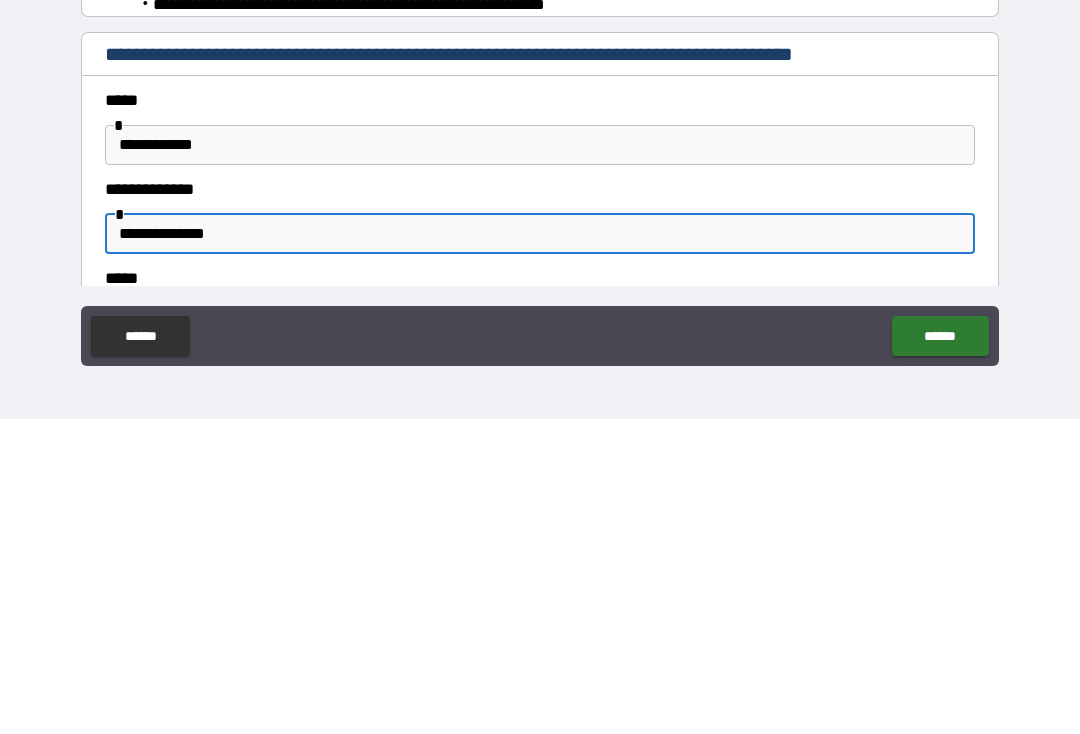 type on "*" 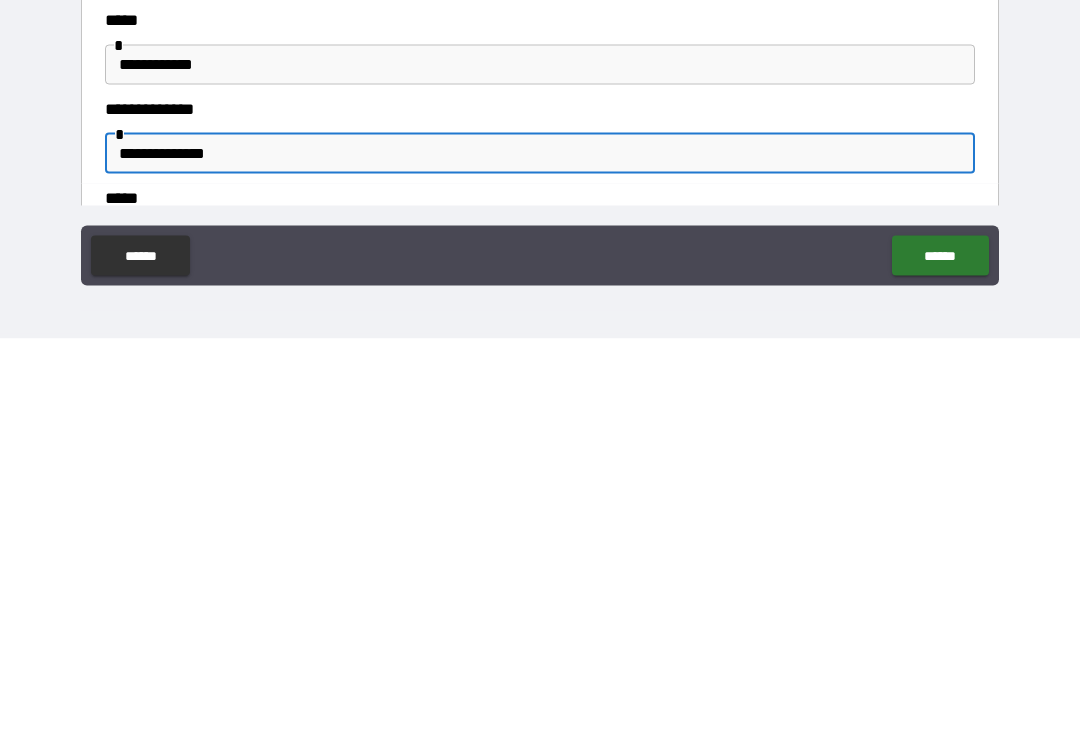 type on "**********" 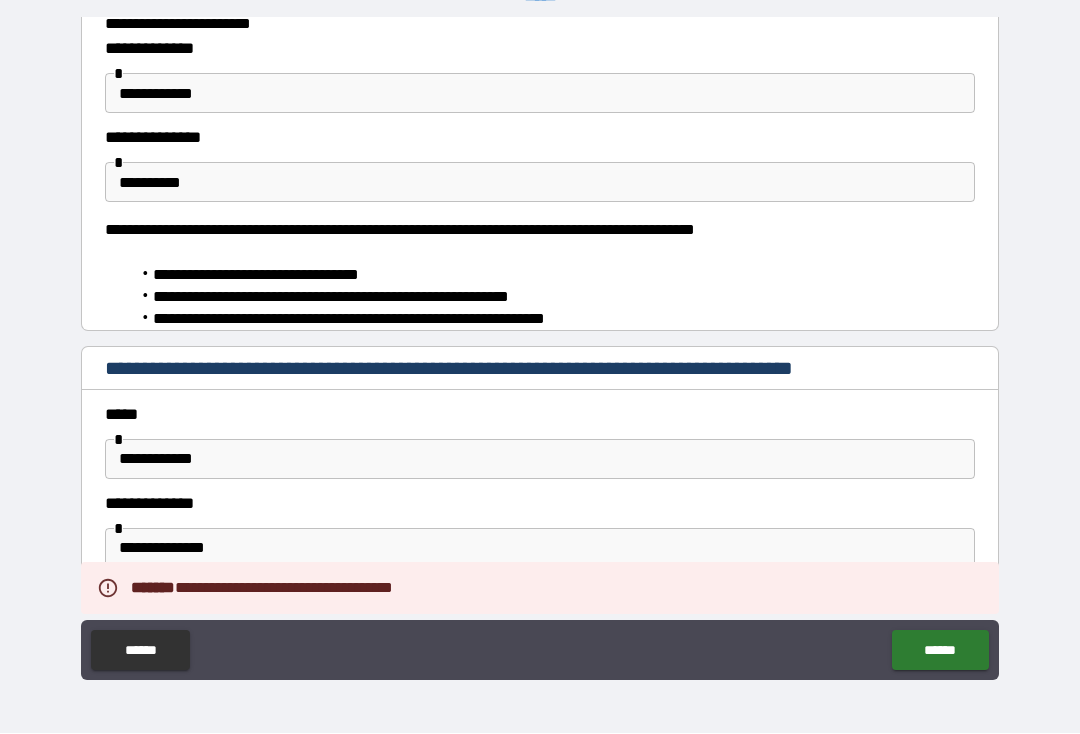 type on "*" 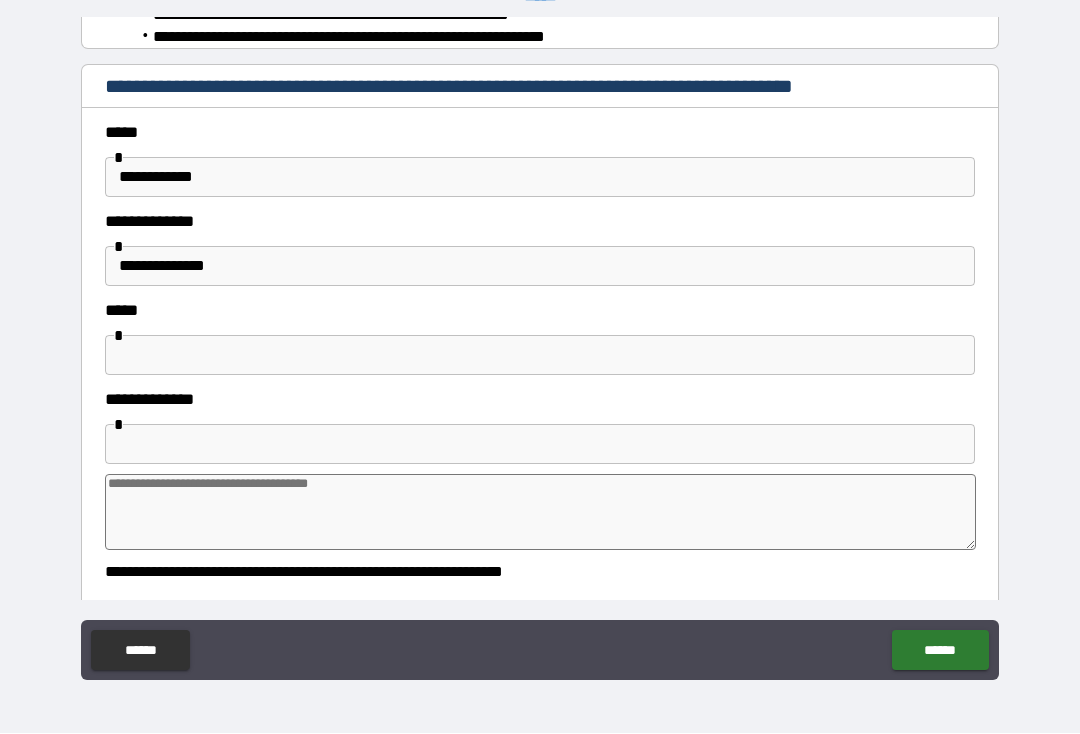 scroll, scrollTop: 380, scrollLeft: 0, axis: vertical 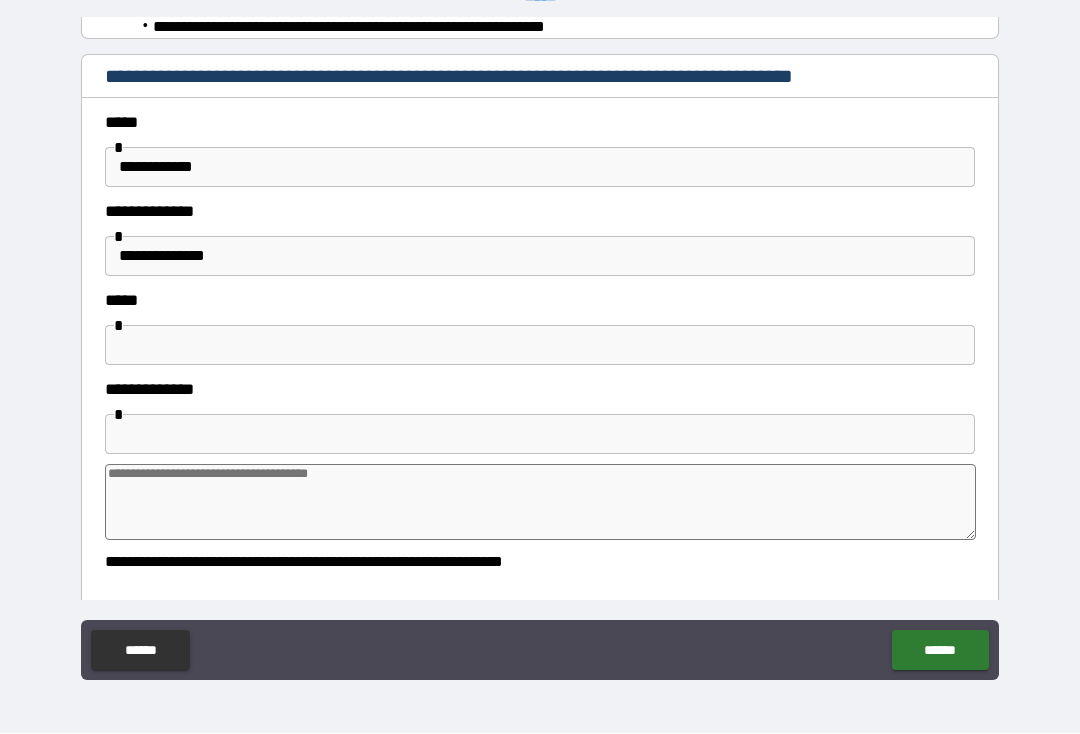 click at bounding box center (540, 346) 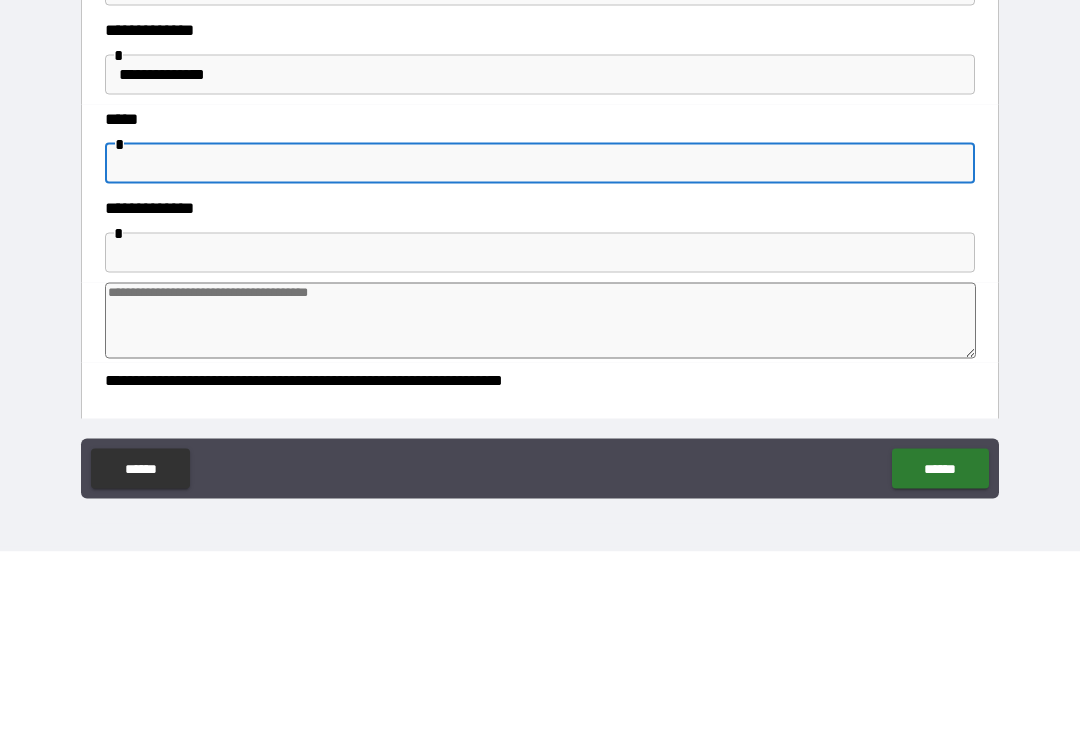 type on "*" 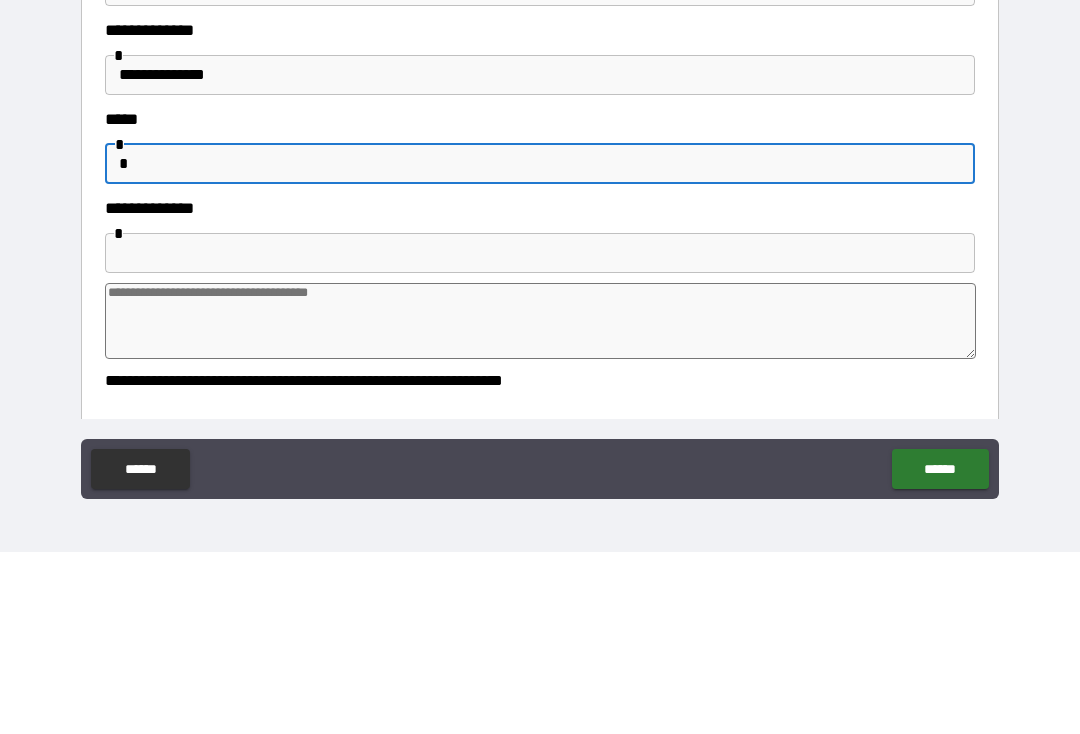 type on "*" 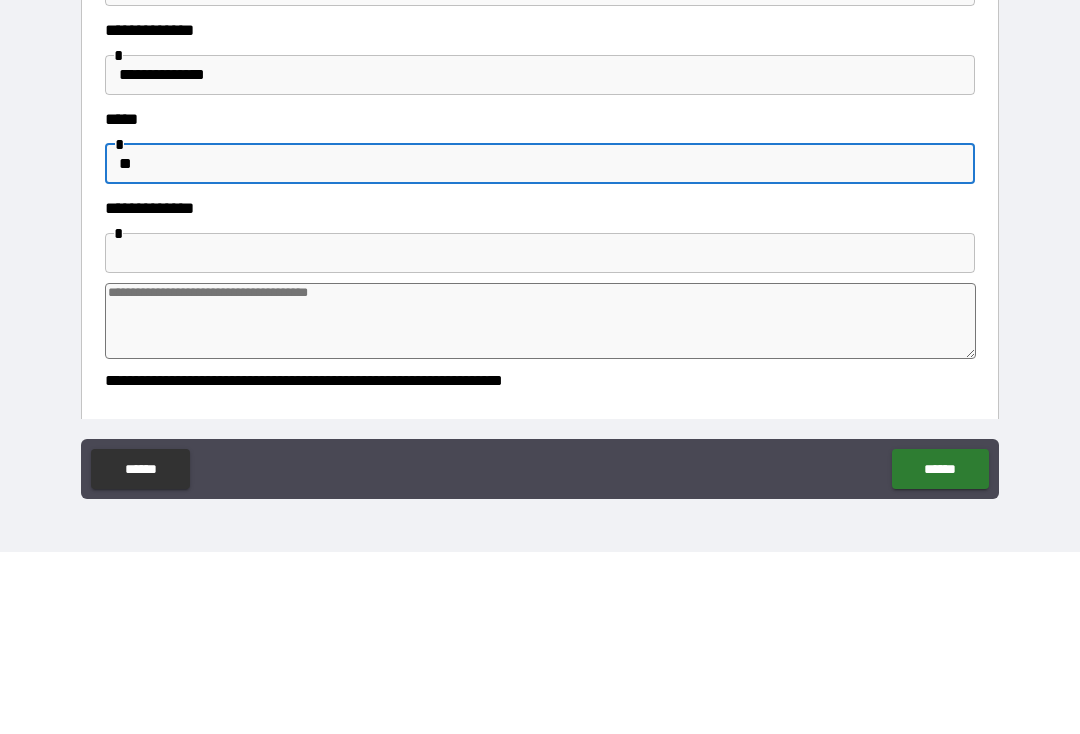 type on "*" 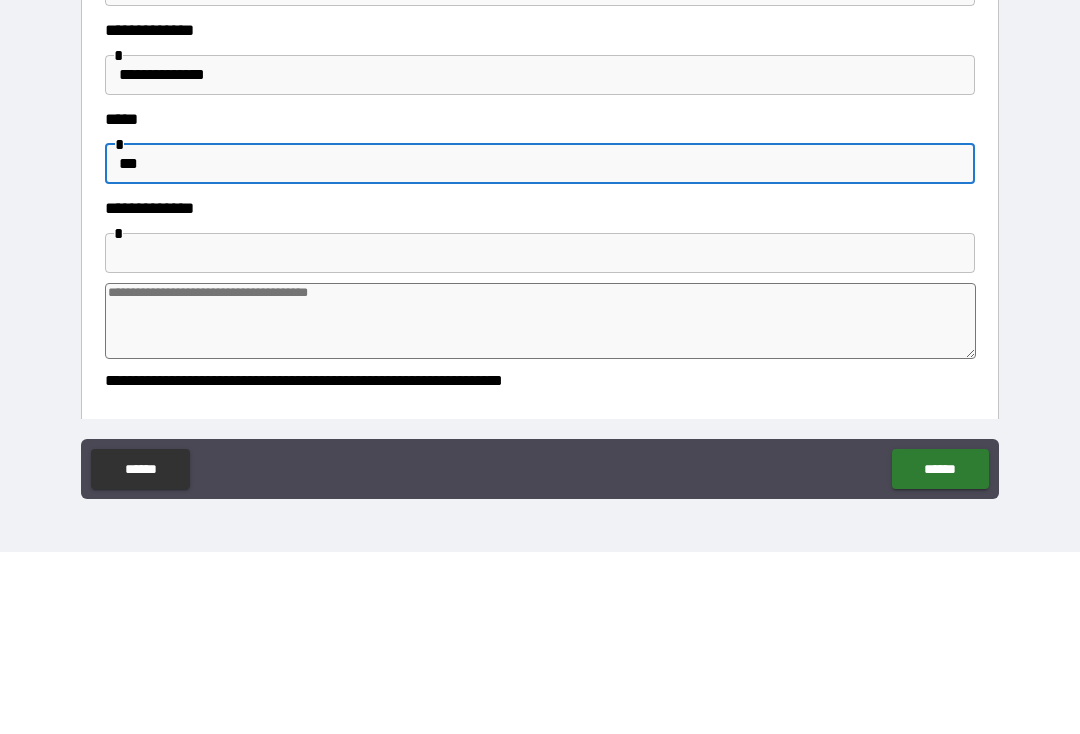 type on "*" 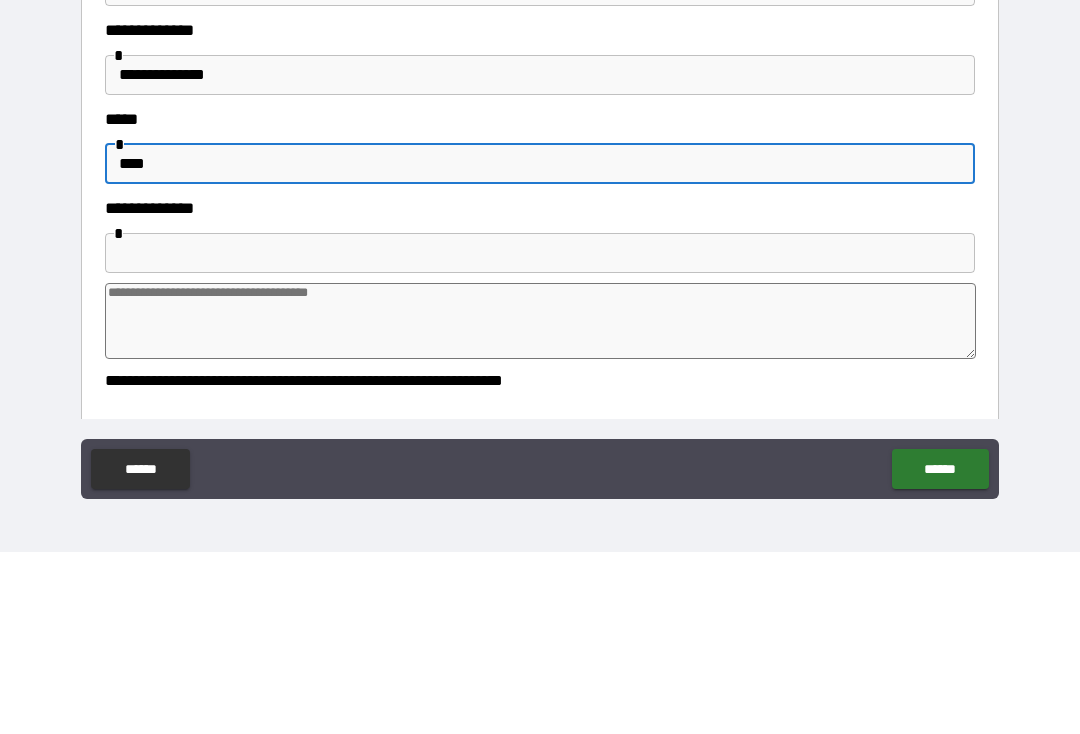 type on "*" 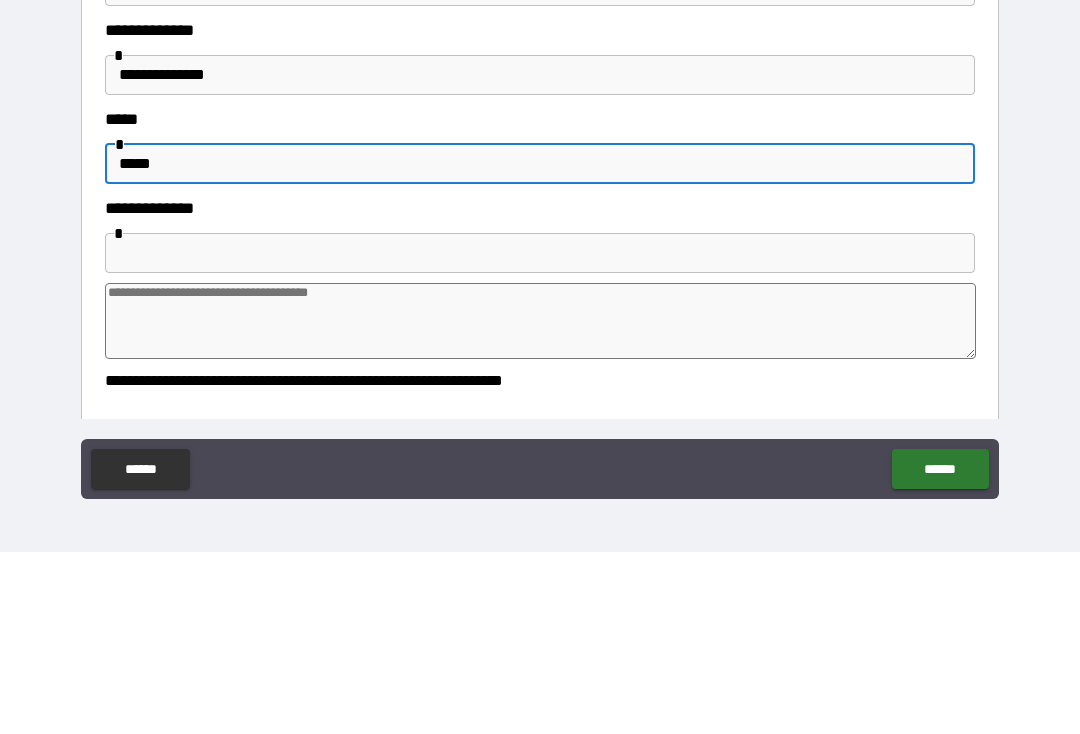 type on "*" 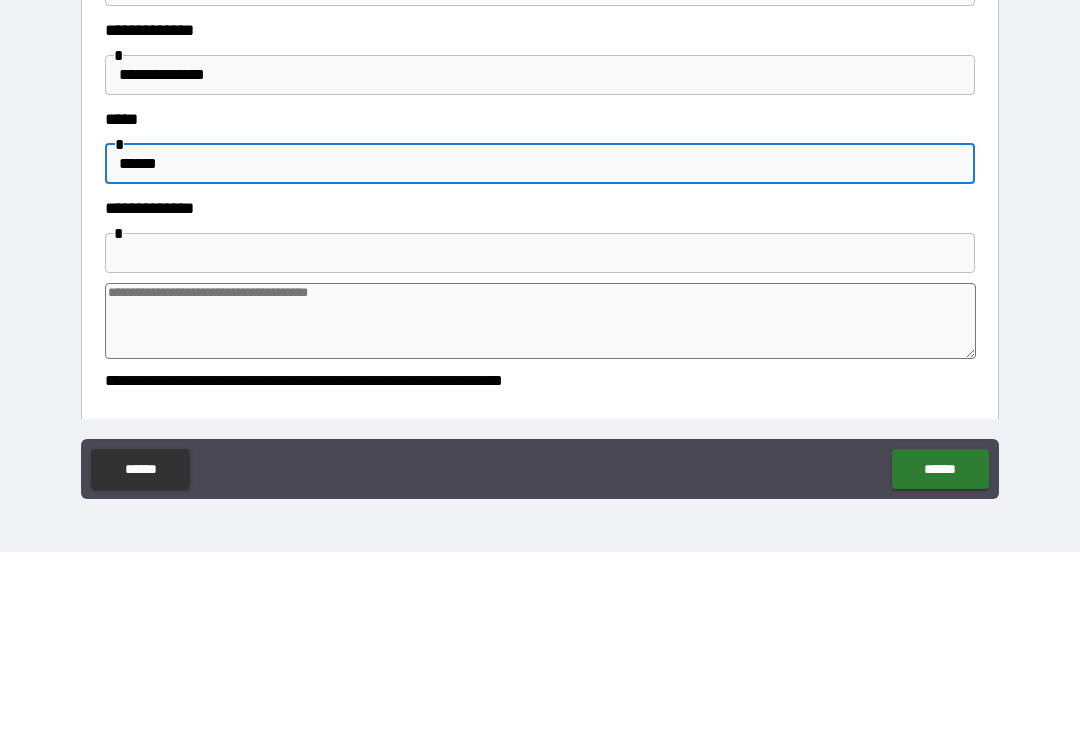 type on "*" 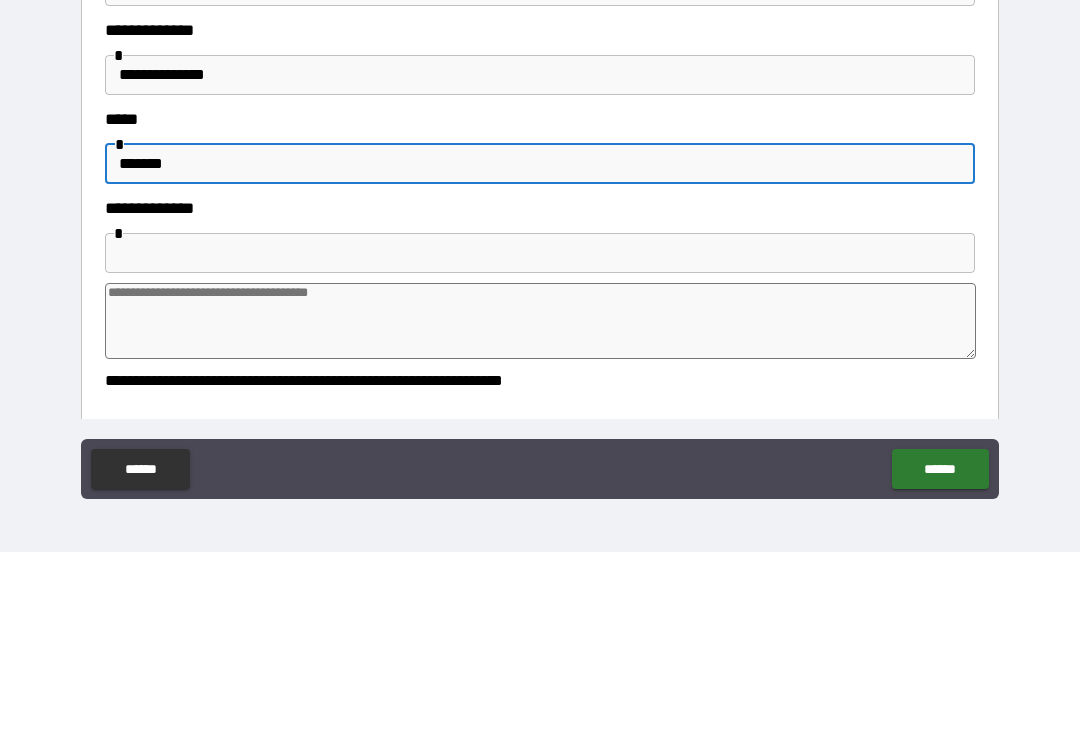 type on "*" 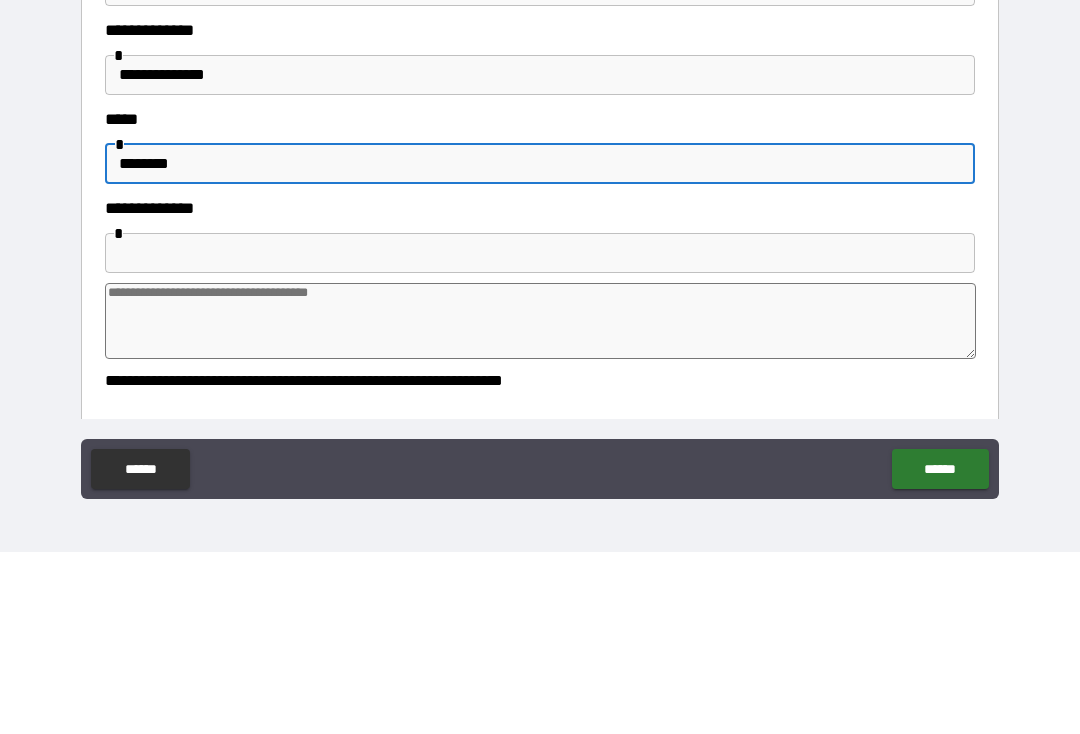 type on "*" 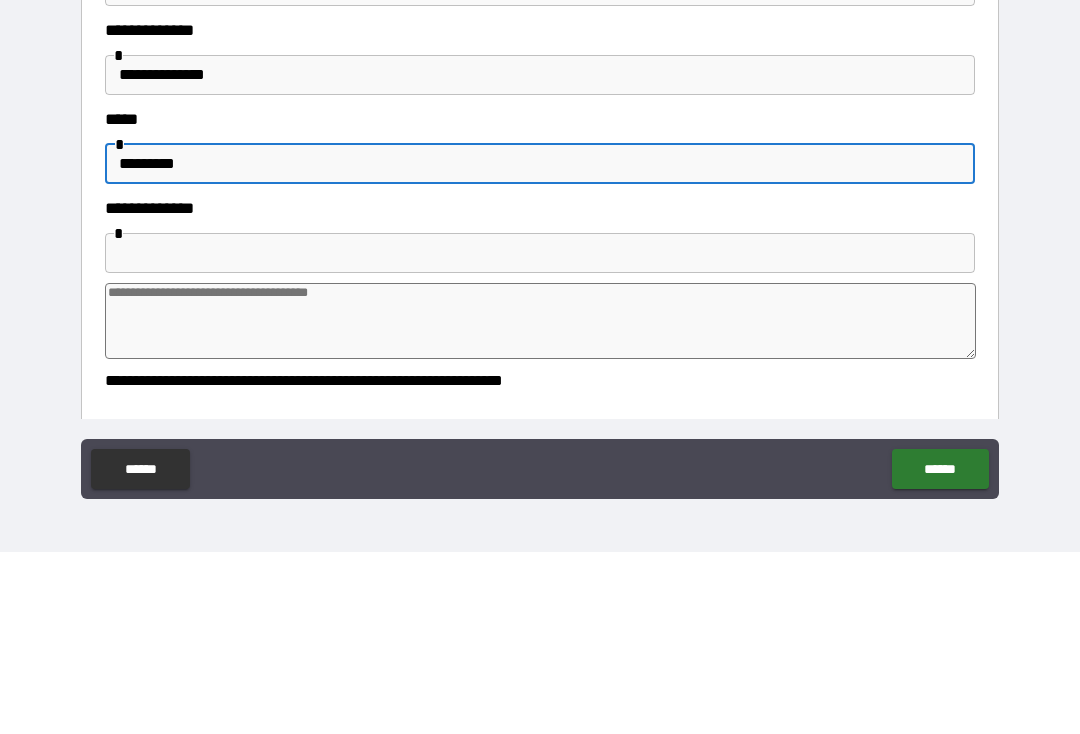 type on "*" 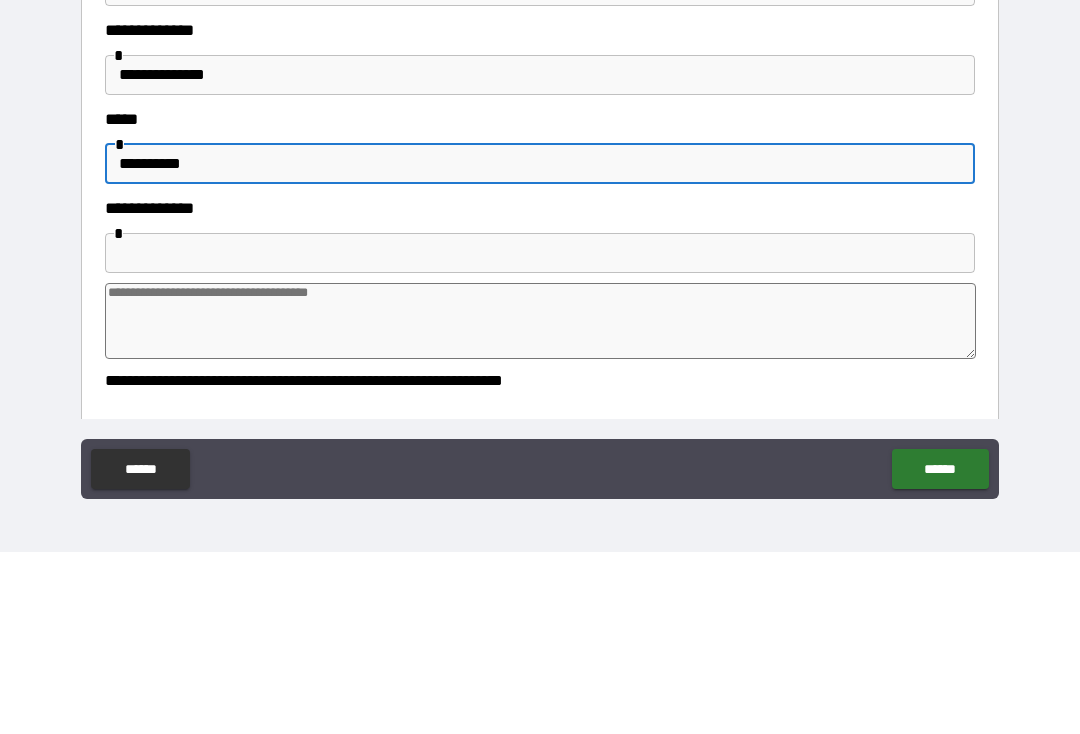 type on "*" 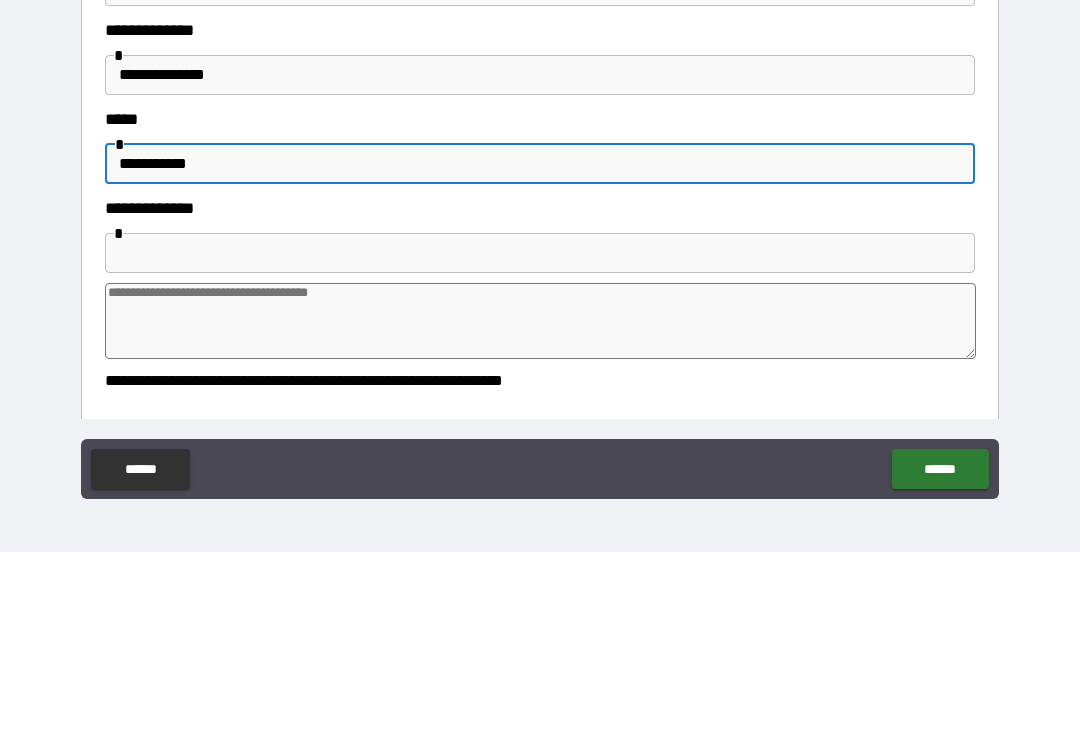 type on "*" 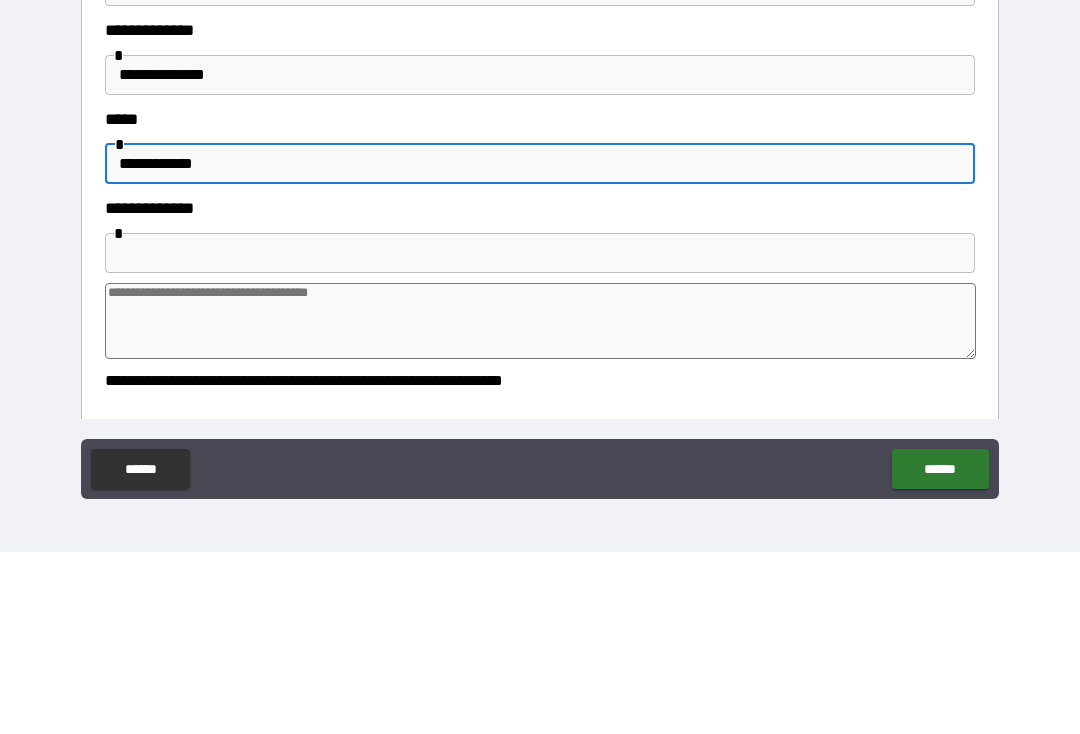 type on "*" 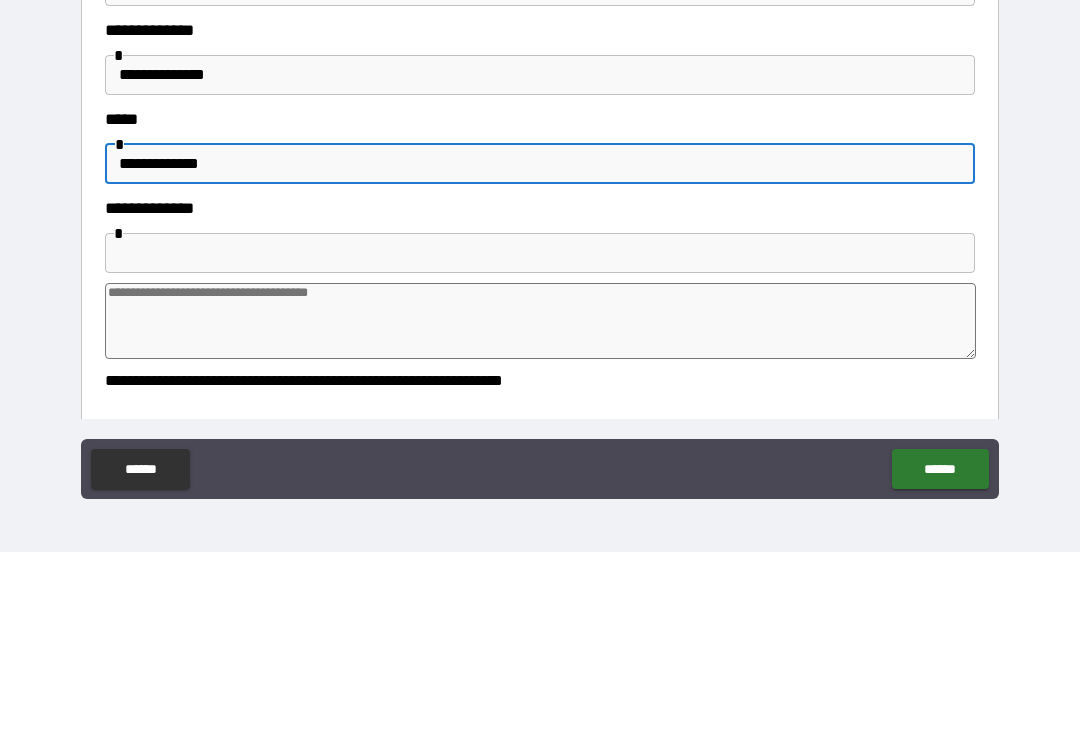 type on "*" 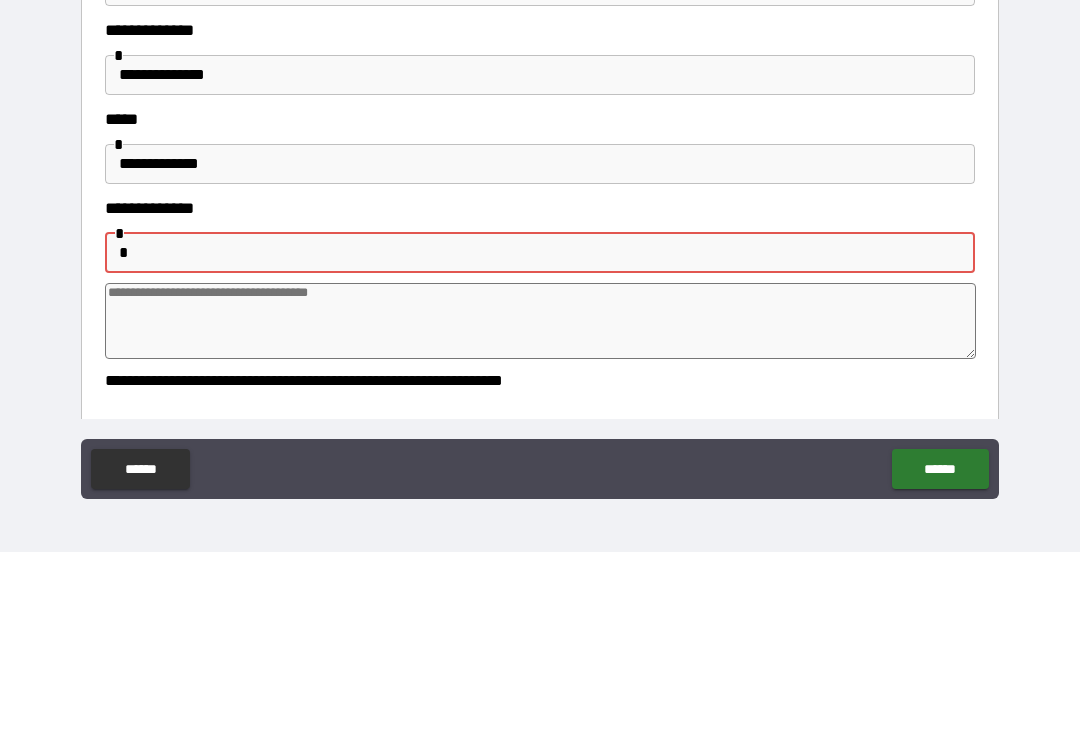 type on "*" 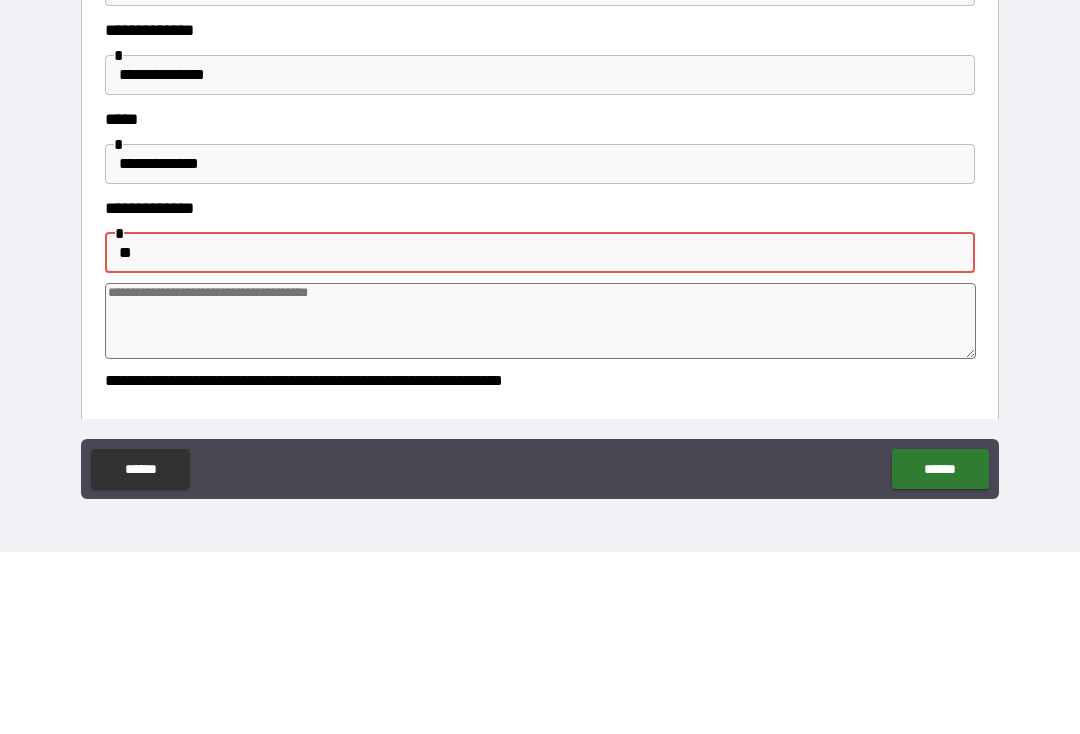 type on "*" 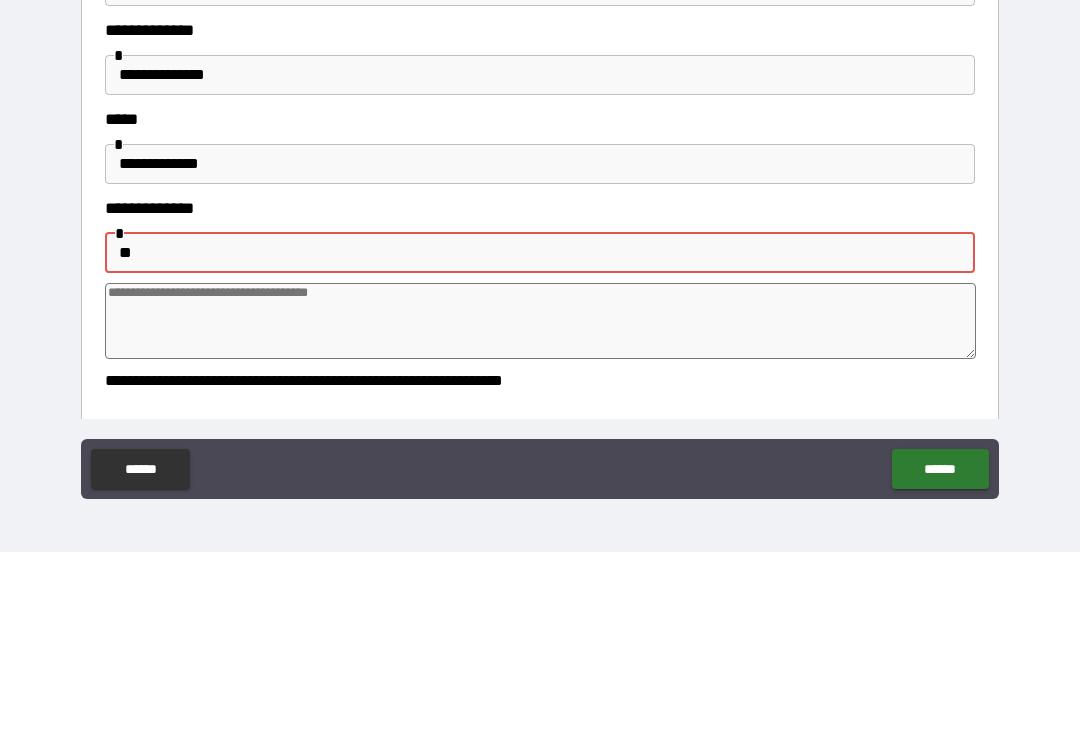 type on "***" 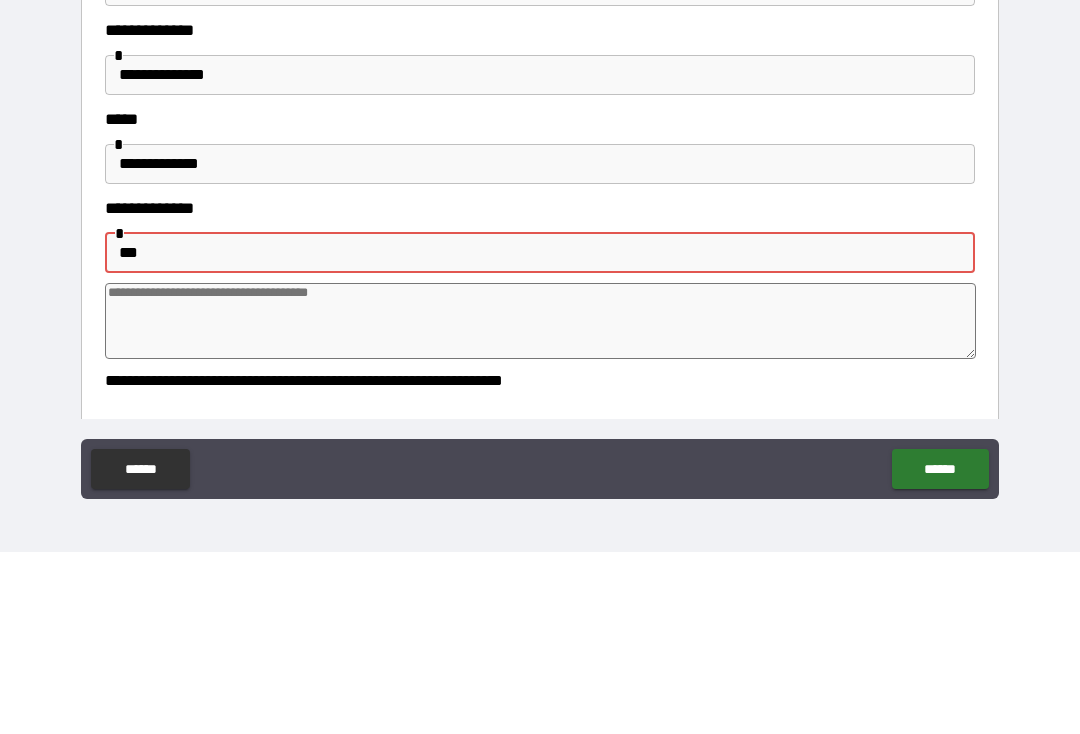 type on "*" 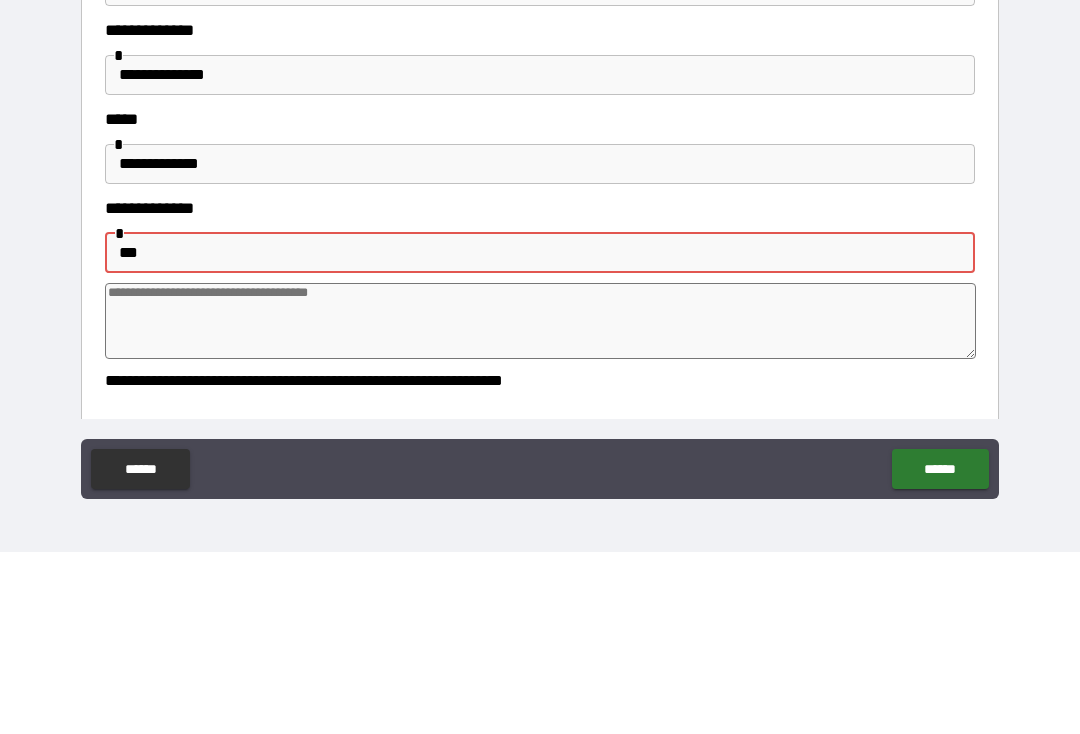type on "*****" 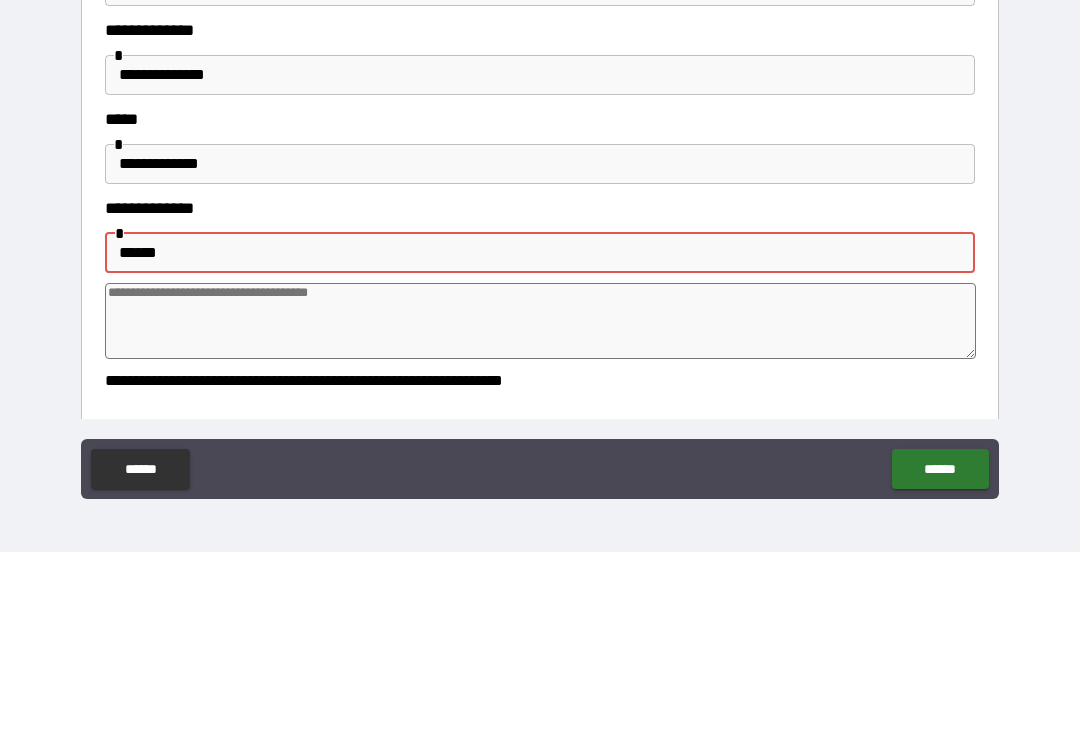 type on "*" 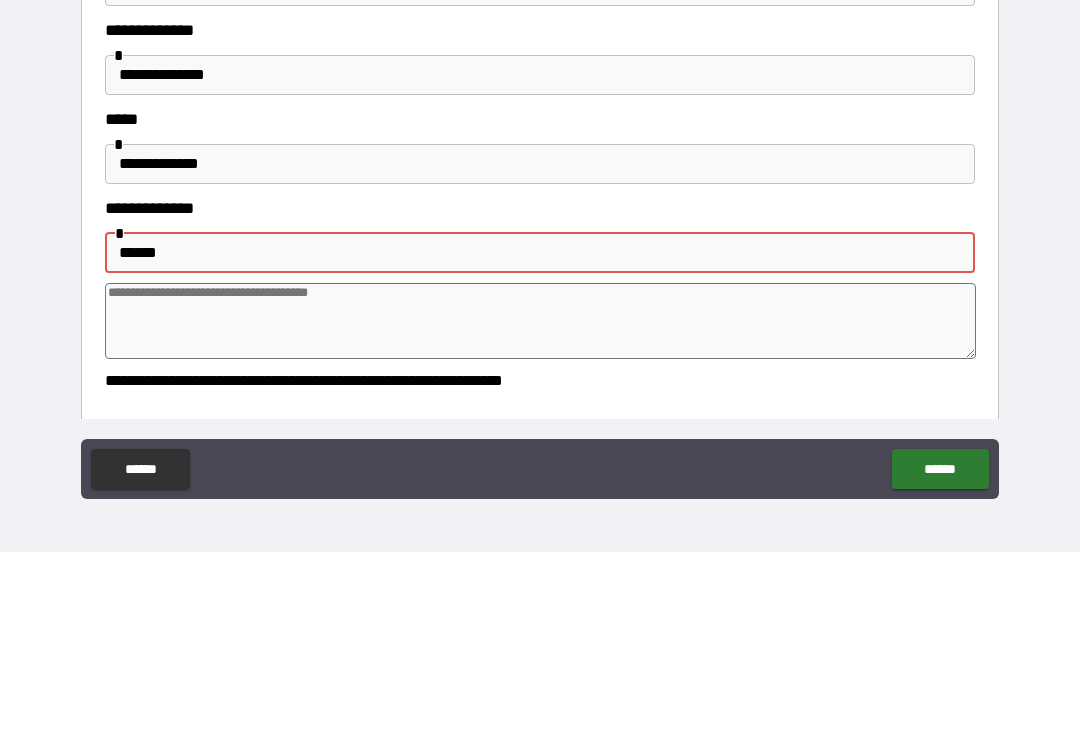 type on "*******" 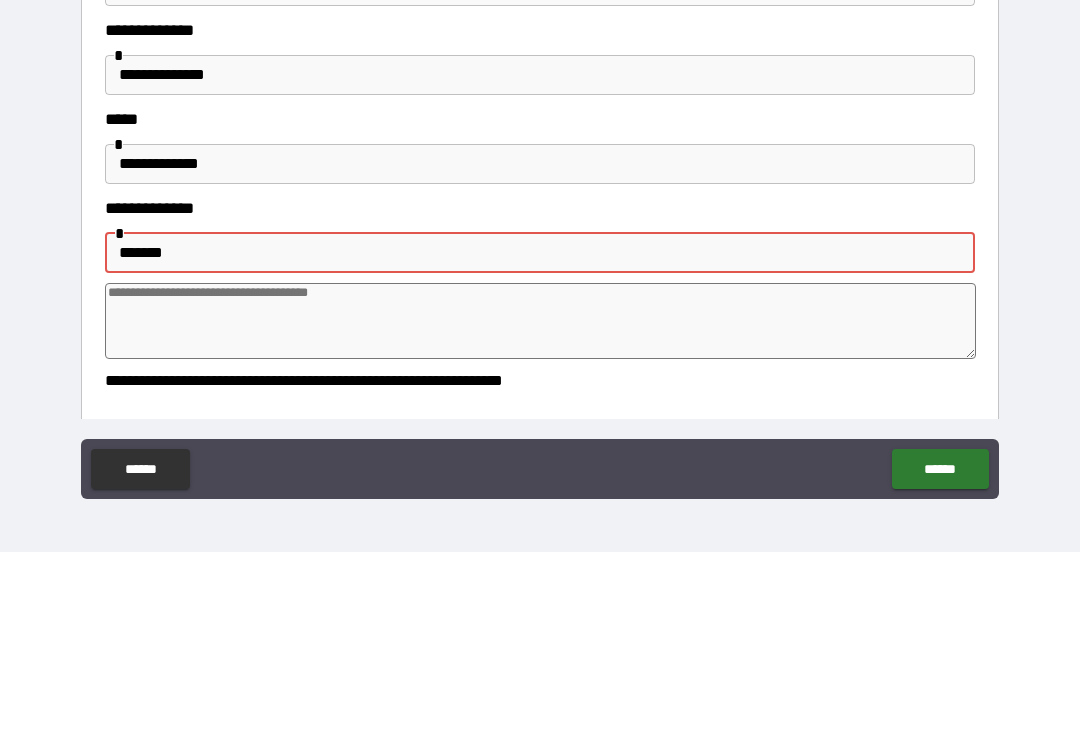 type on "*" 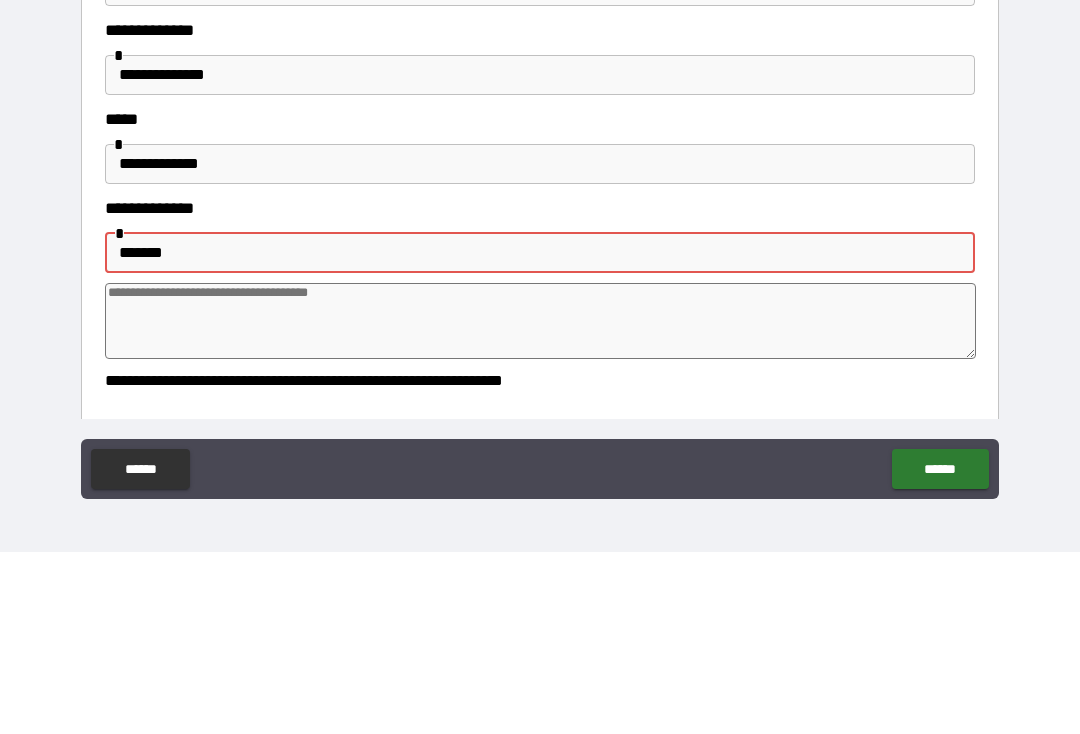 type on "********" 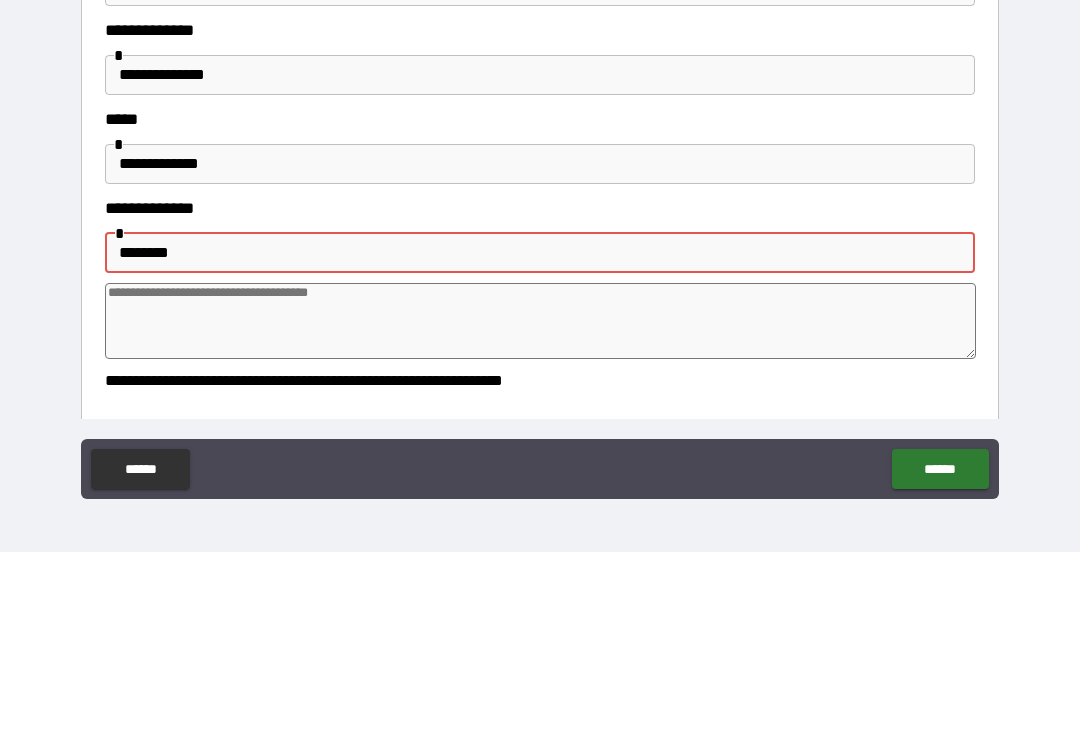 type on "*" 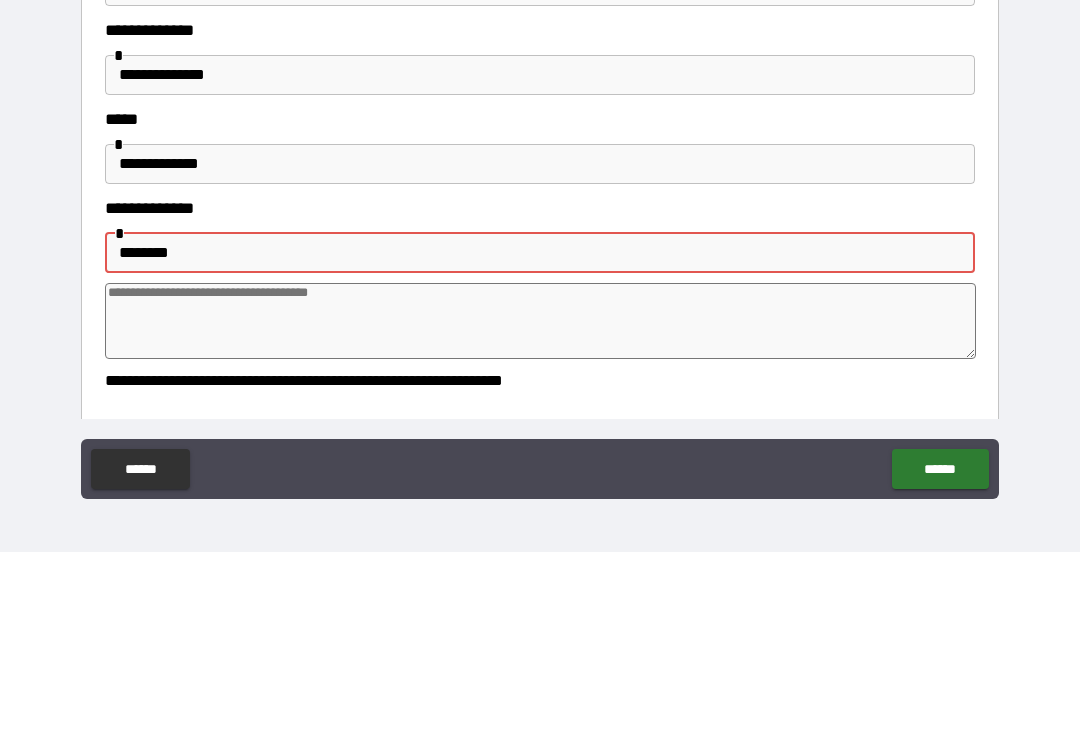 type on "**********" 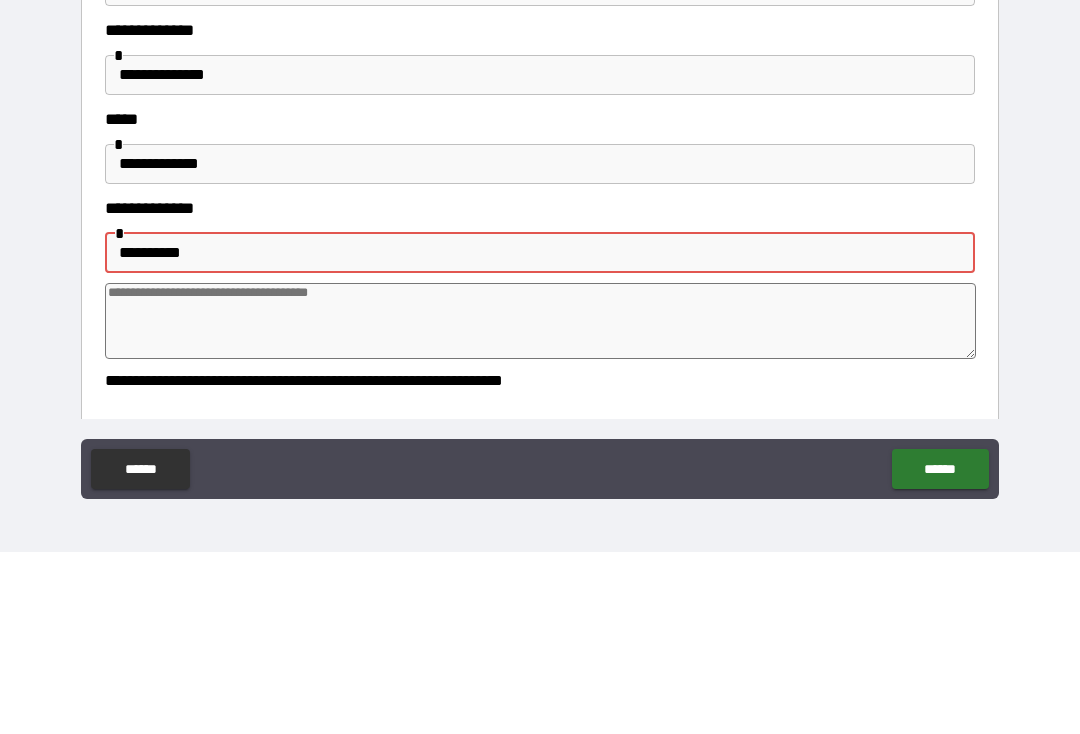 type on "*" 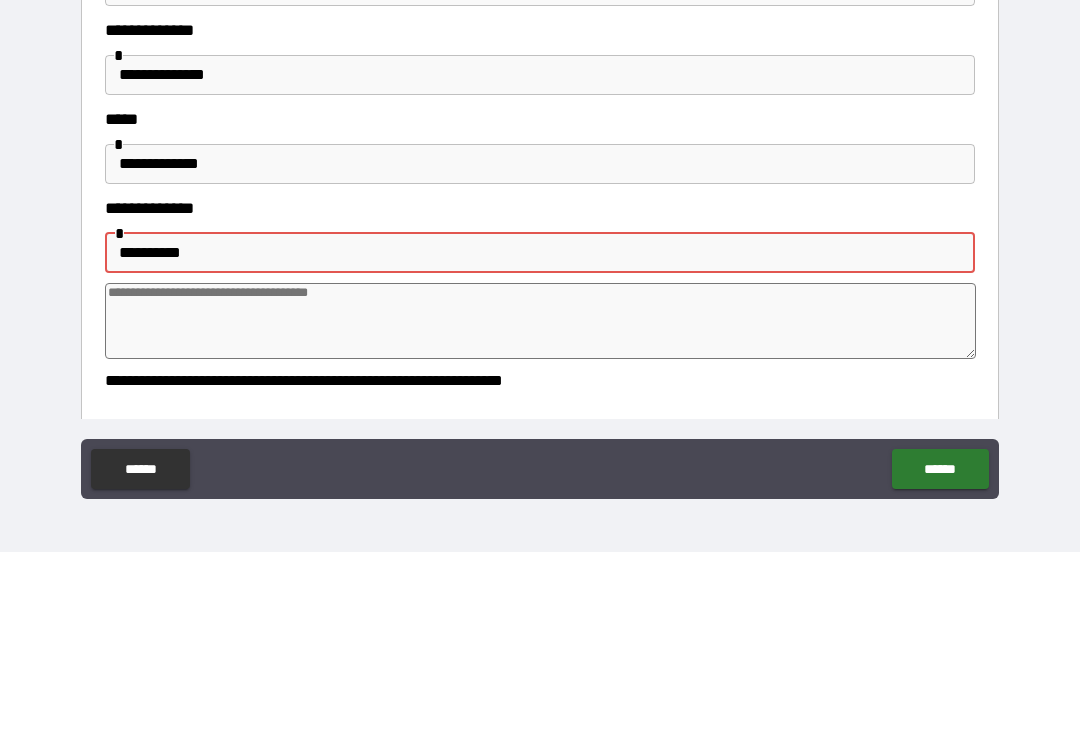 type on "**********" 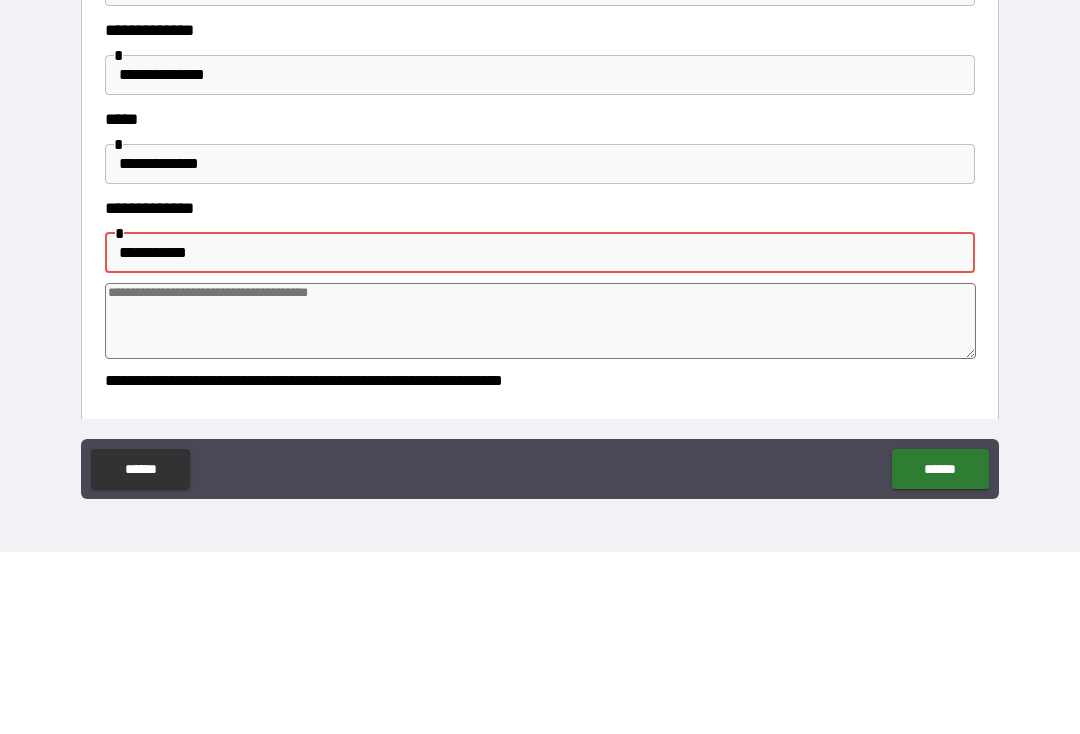 type on "*" 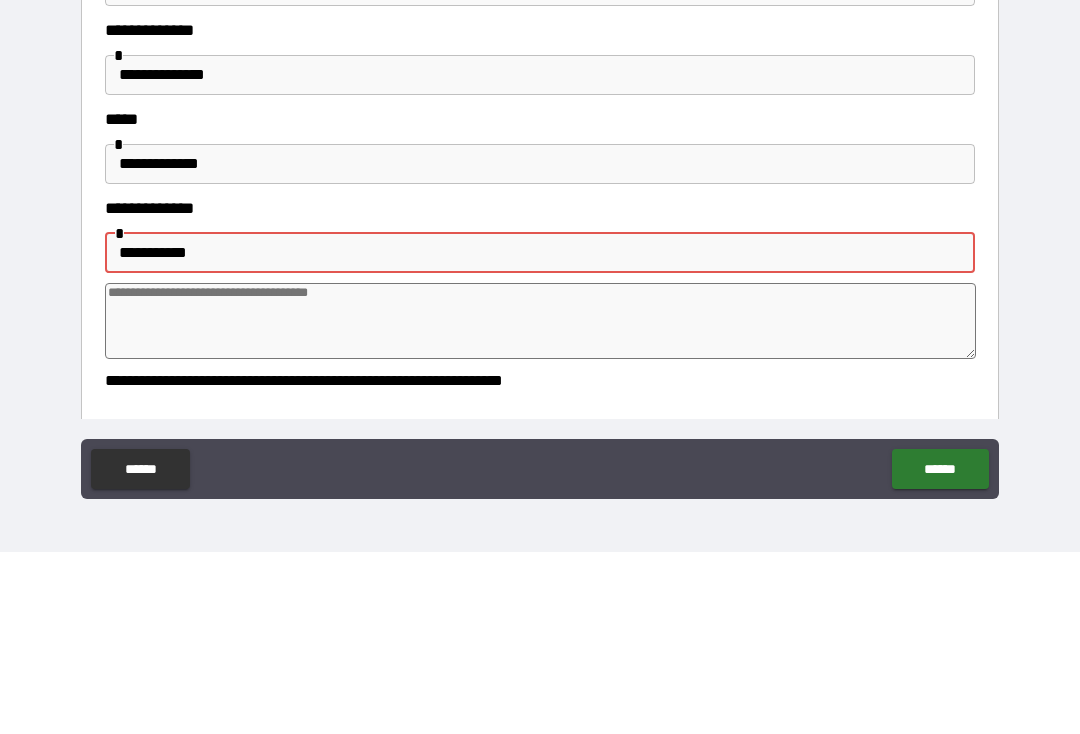 type on "**********" 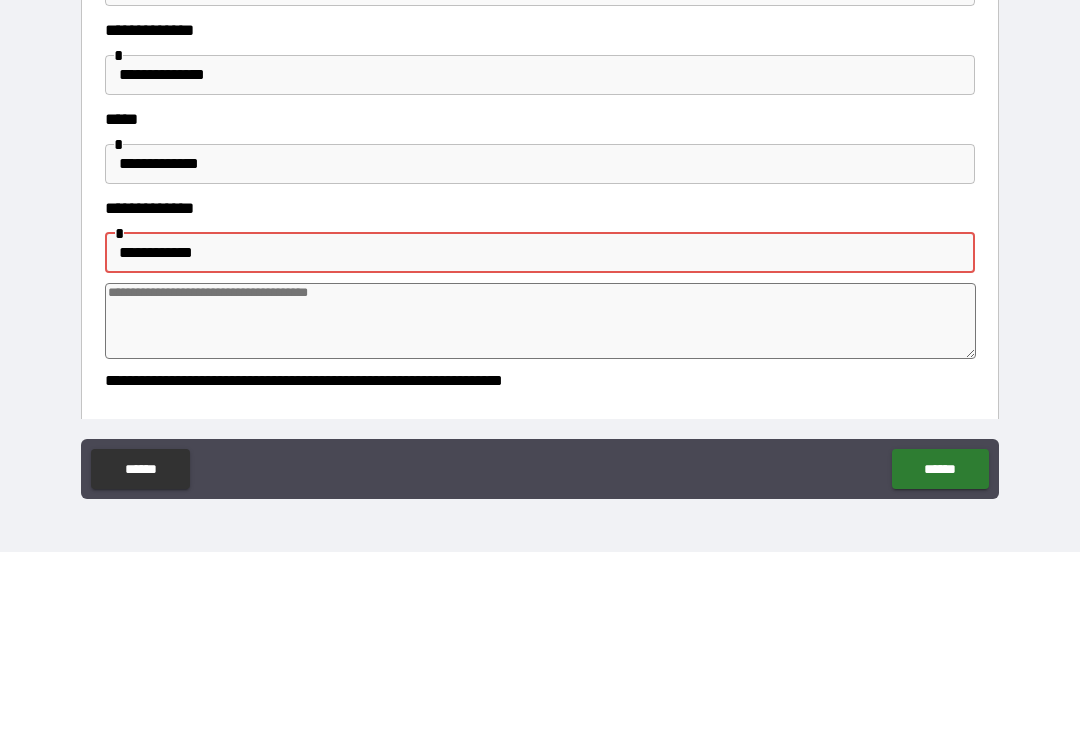 type on "*" 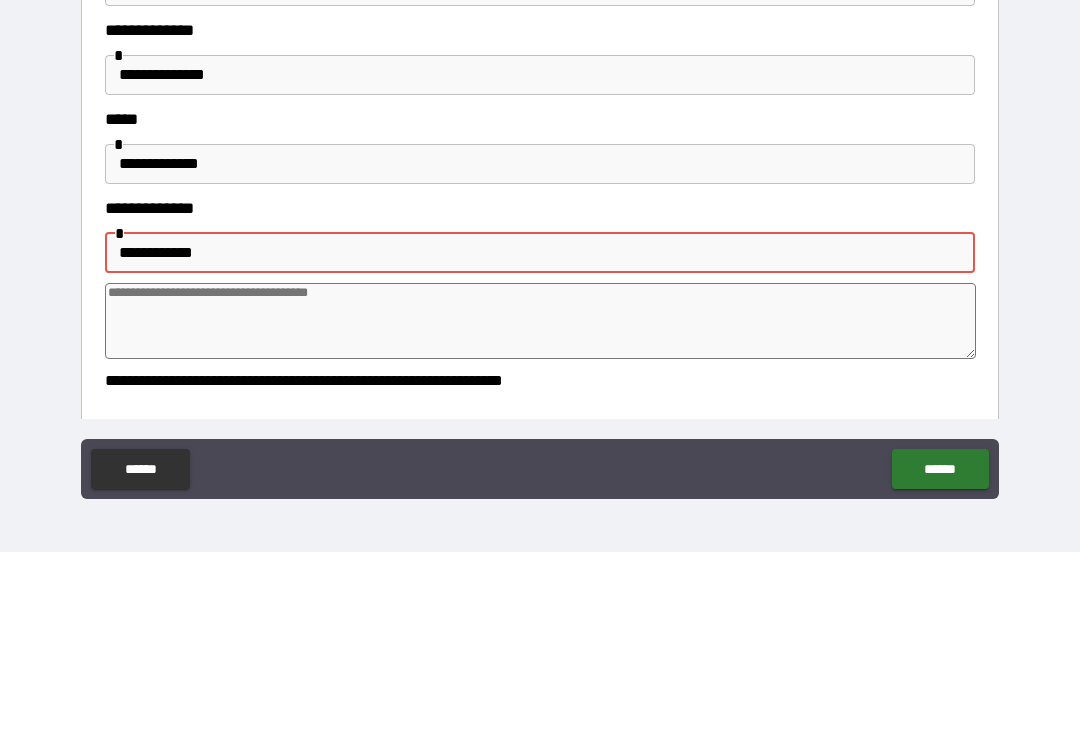 type on "**********" 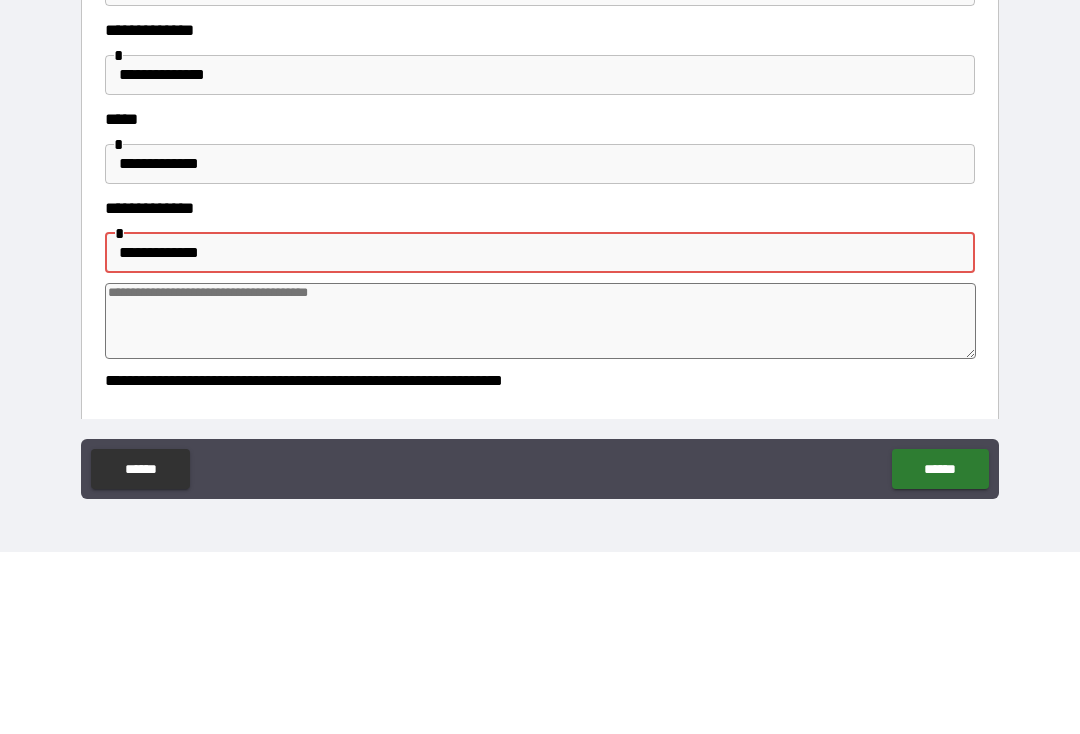 type on "*" 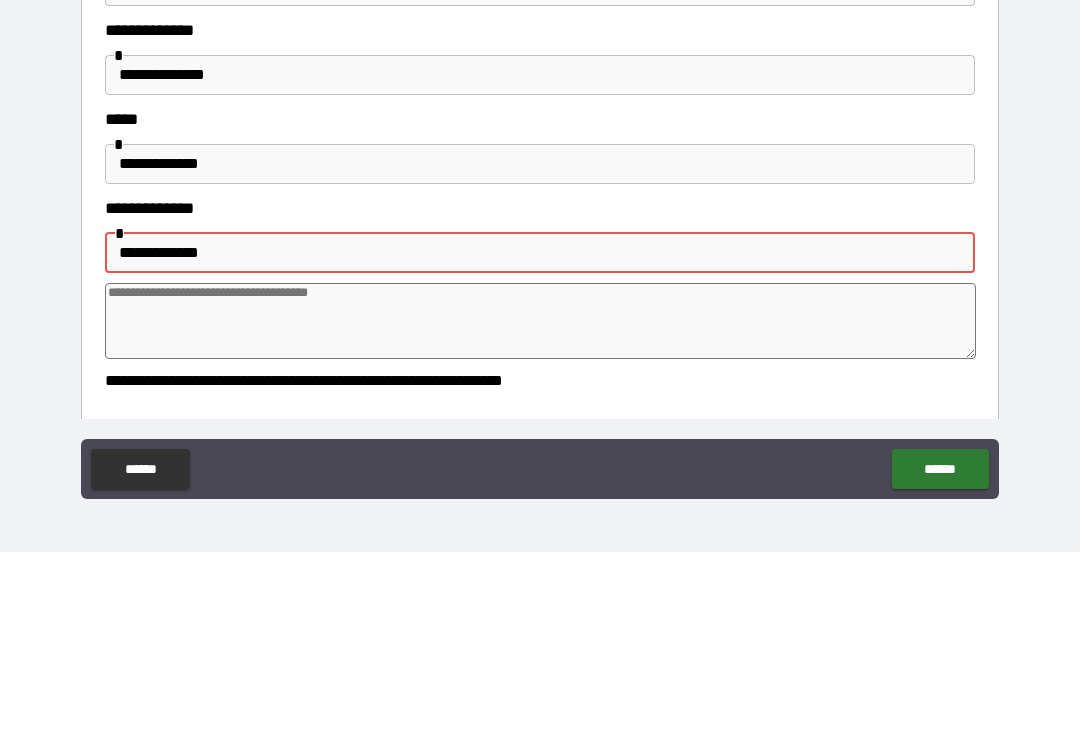 type on "**********" 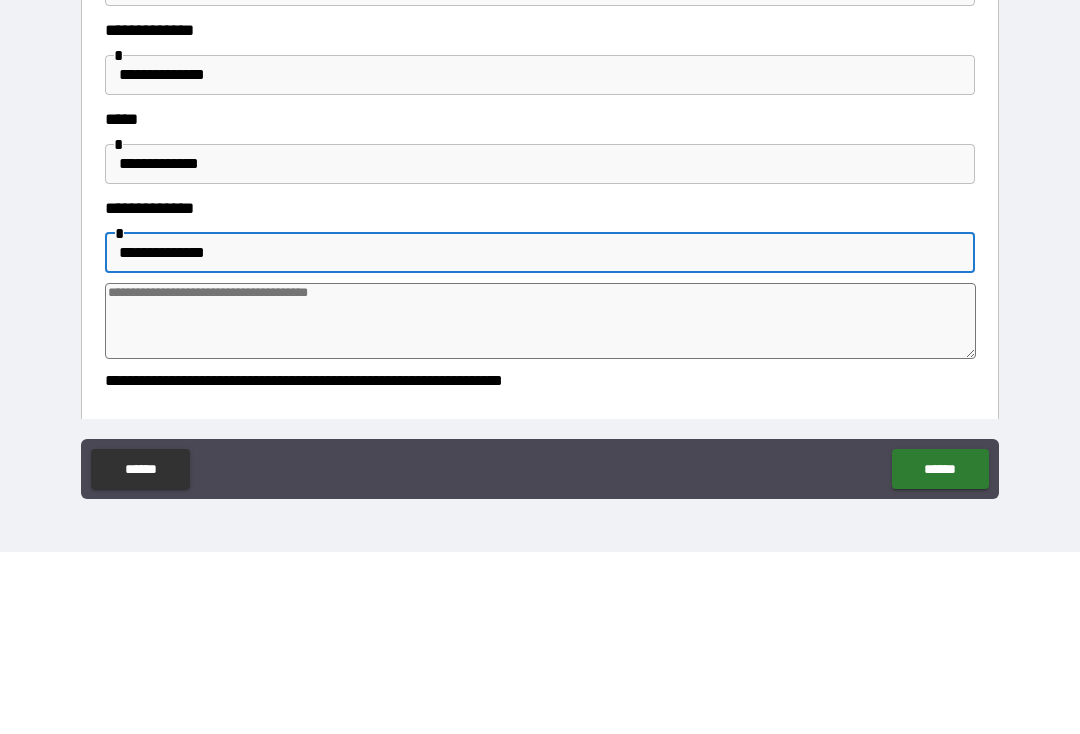 type on "*" 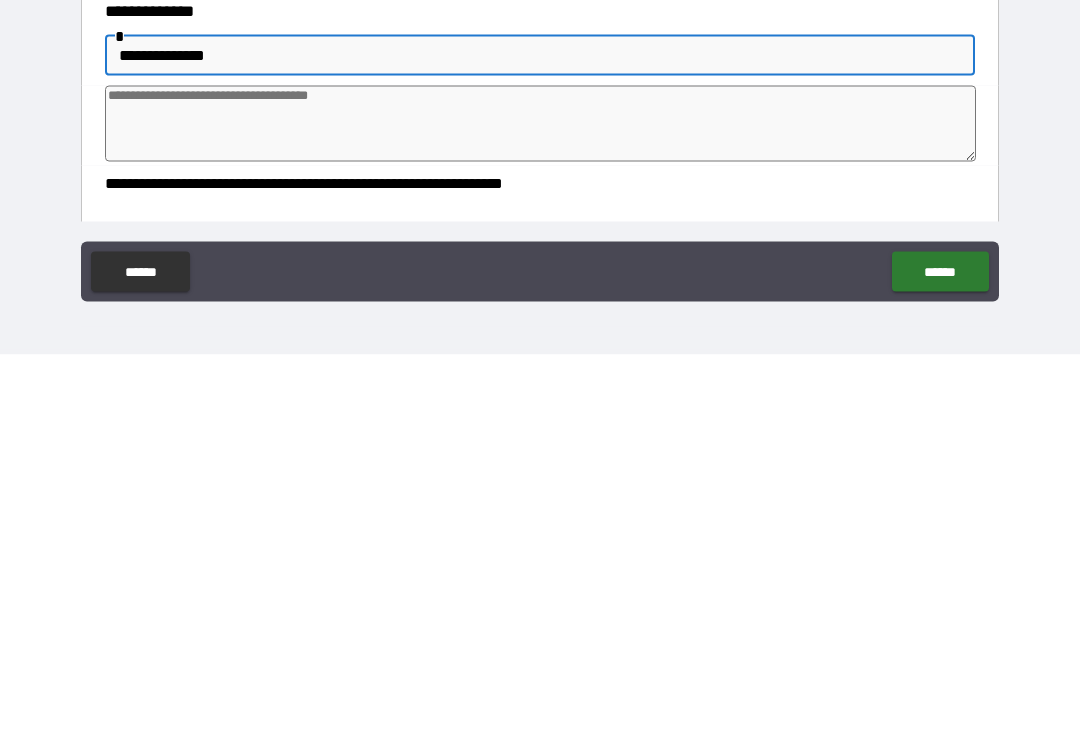 type on "**********" 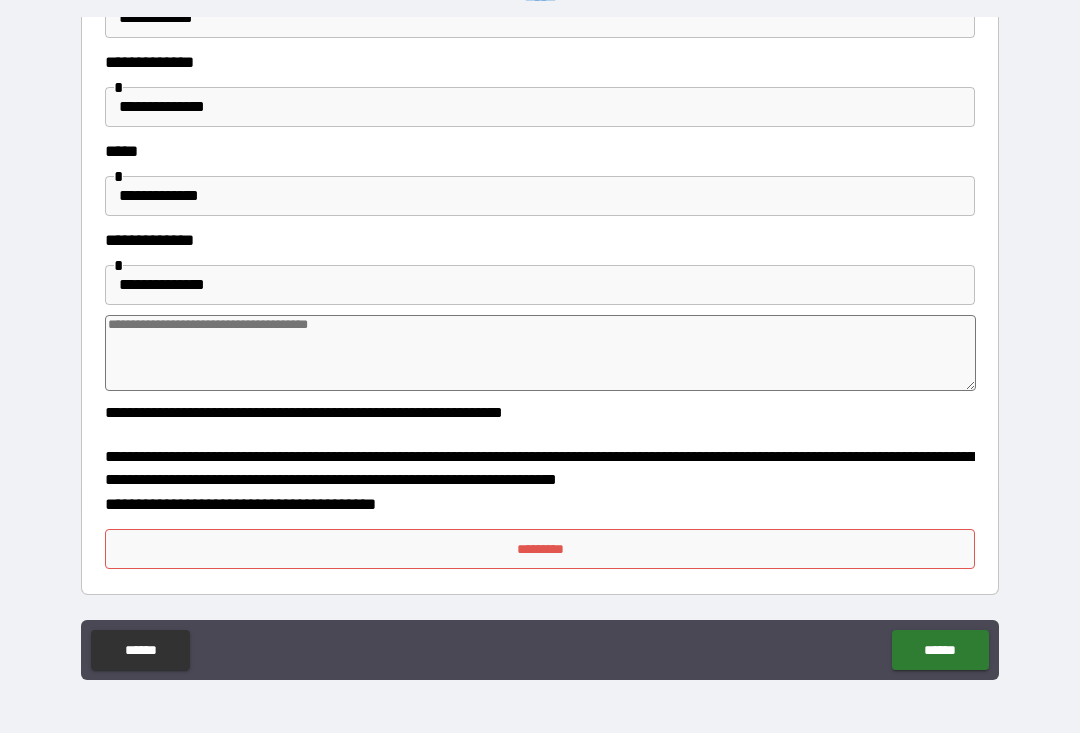 scroll, scrollTop: 528, scrollLeft: 0, axis: vertical 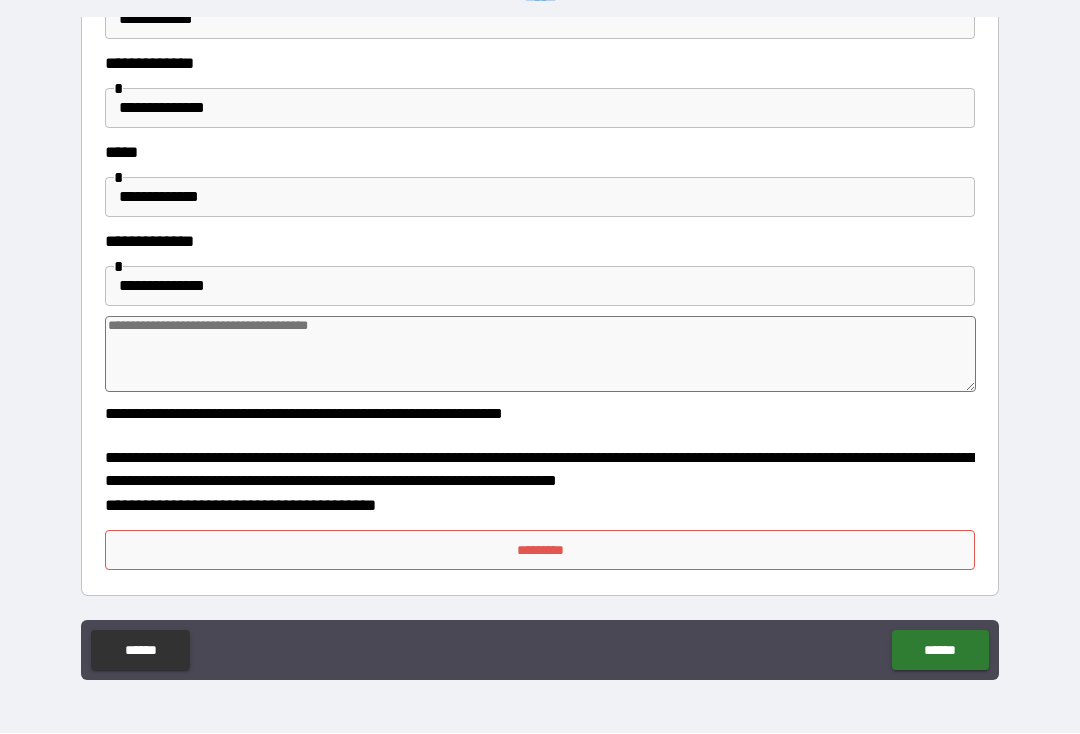 click on "*********" at bounding box center (540, 551) 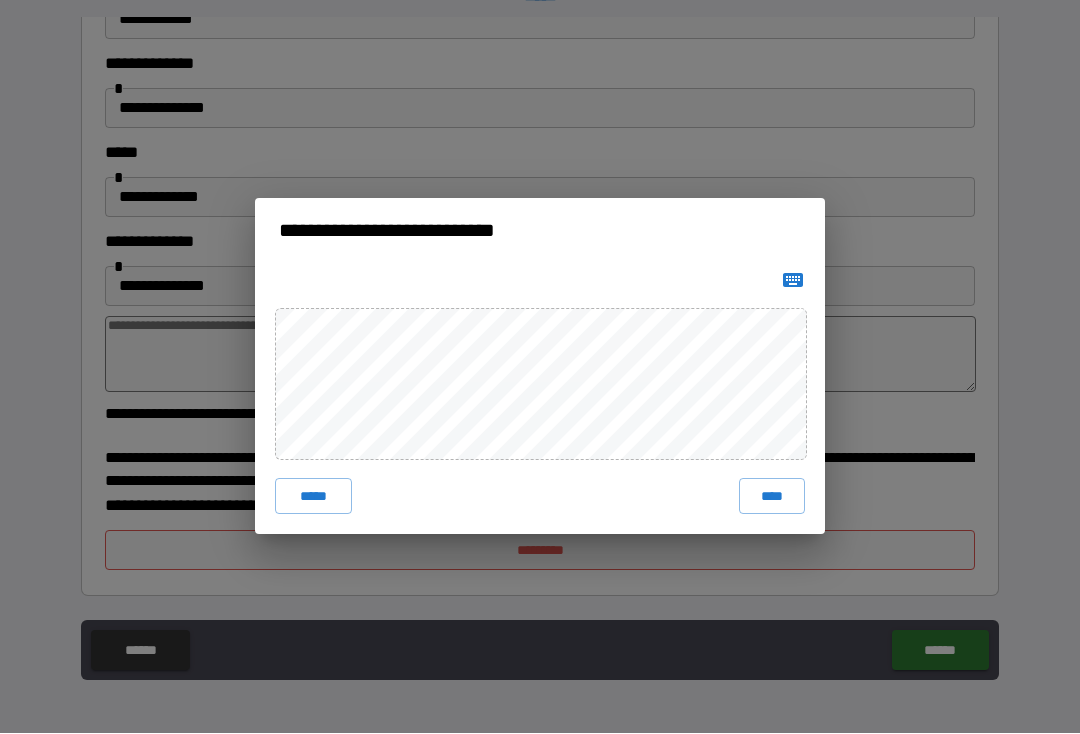 click on "****" at bounding box center [772, 497] 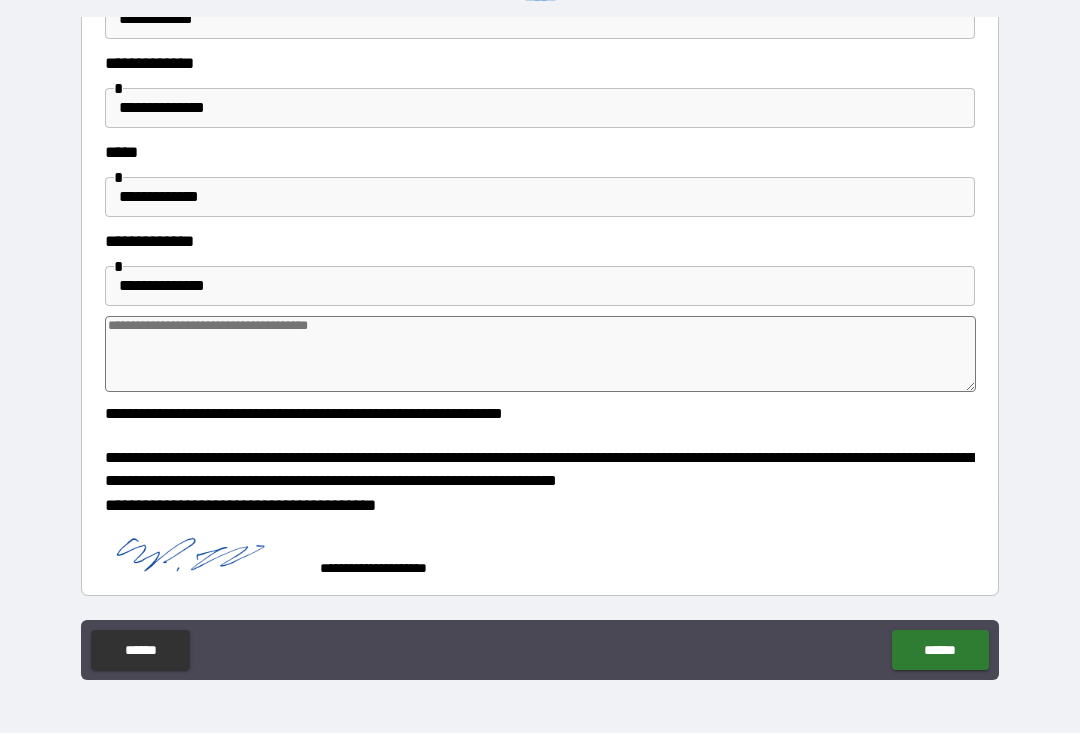 scroll, scrollTop: 518, scrollLeft: 0, axis: vertical 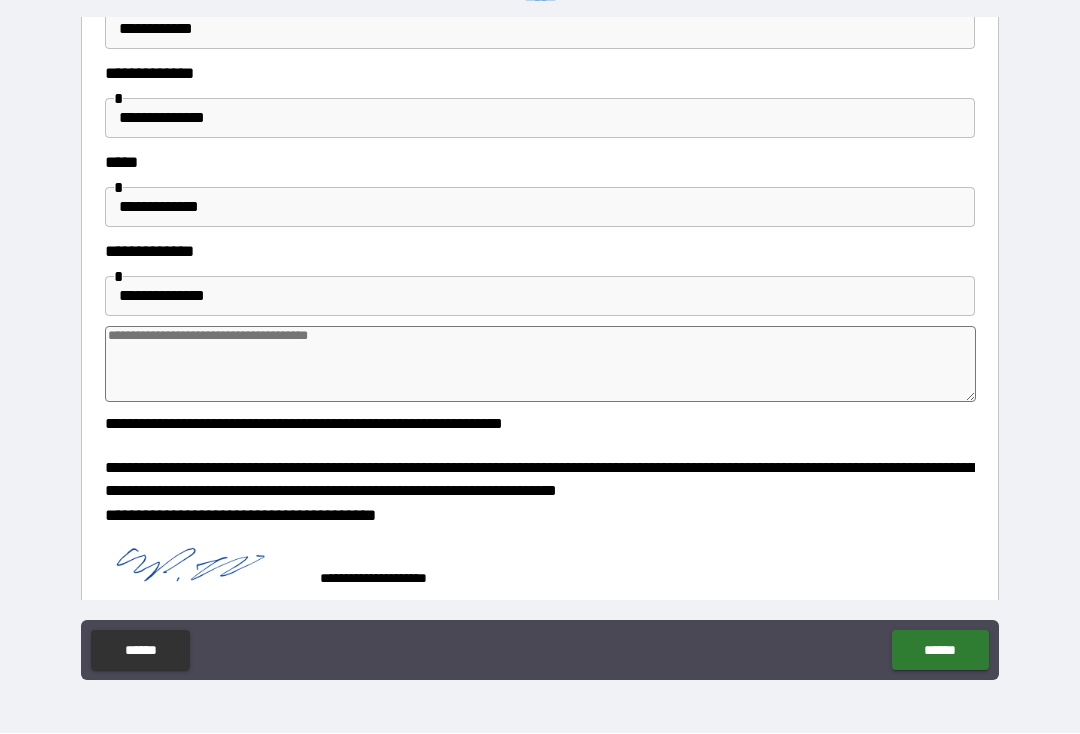 type on "*" 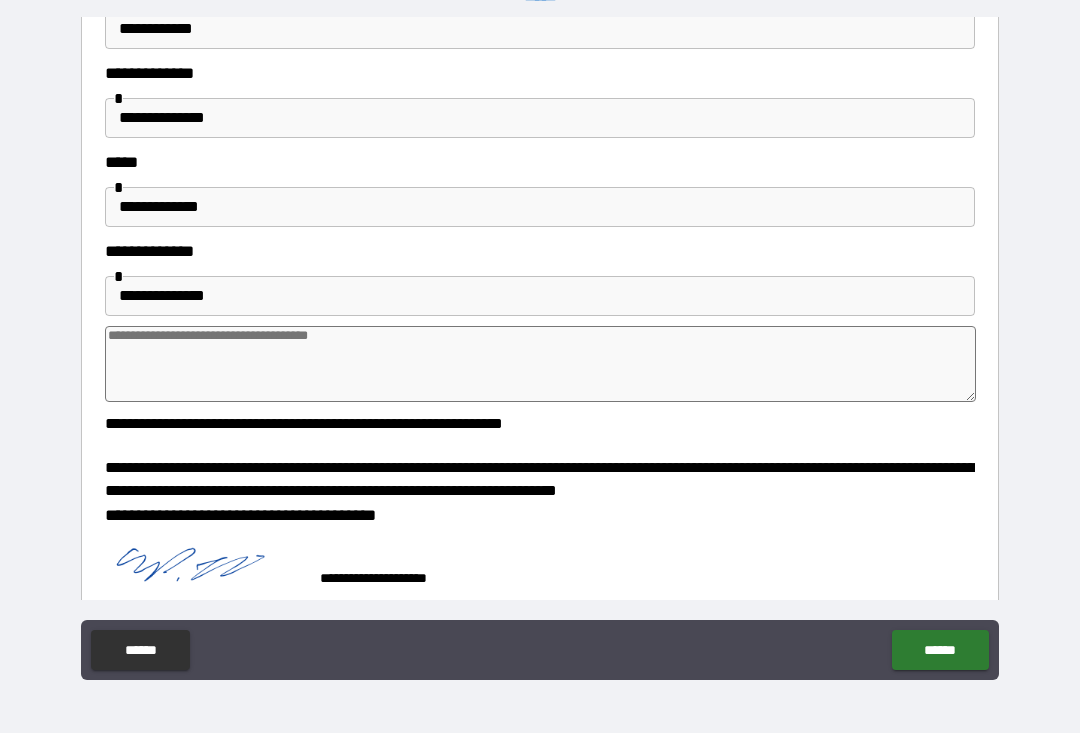 click on "******" at bounding box center (940, 651) 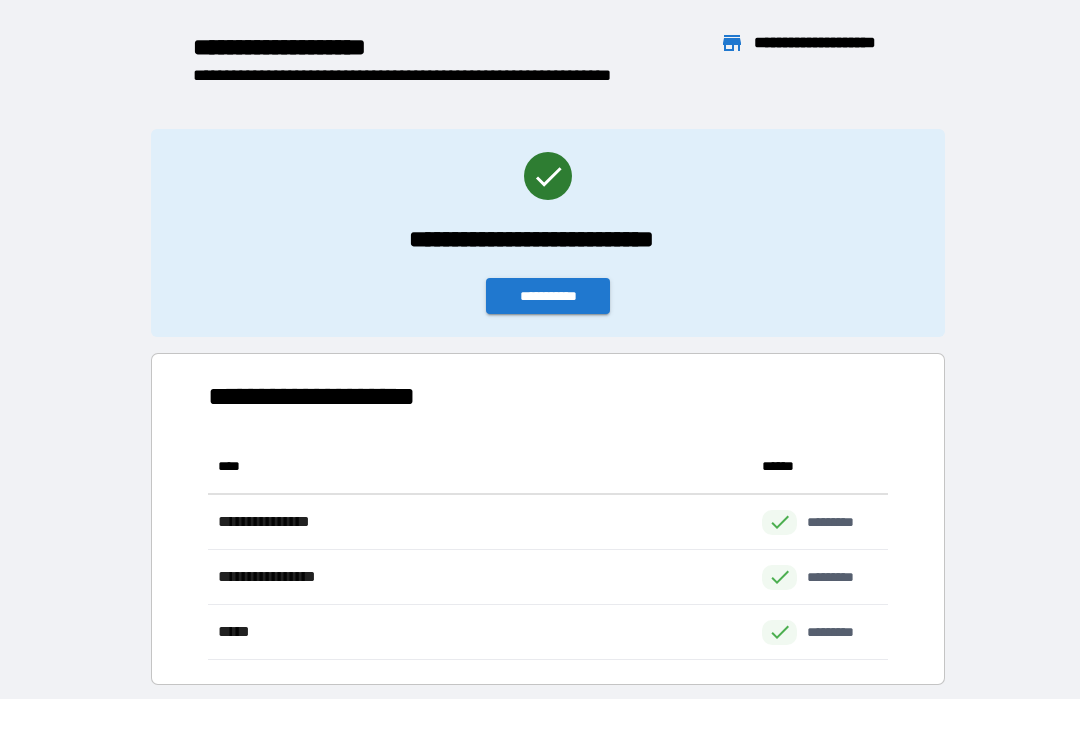 scroll, scrollTop: 221, scrollLeft: 680, axis: both 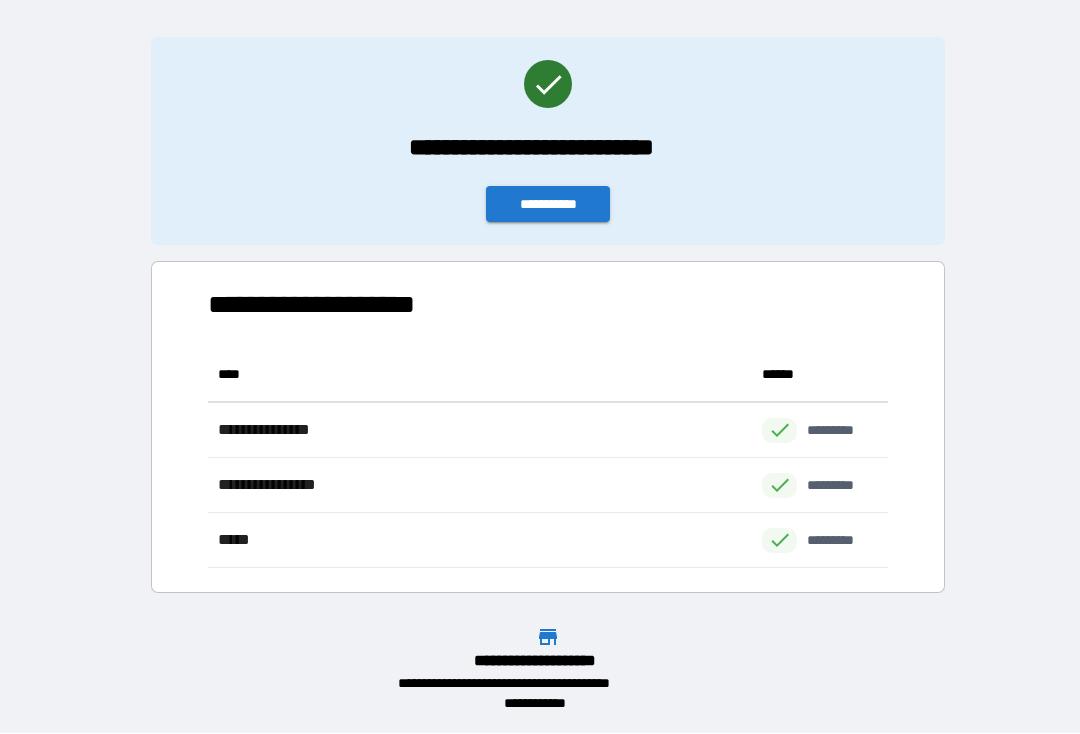 click on "**********" at bounding box center [548, 205] 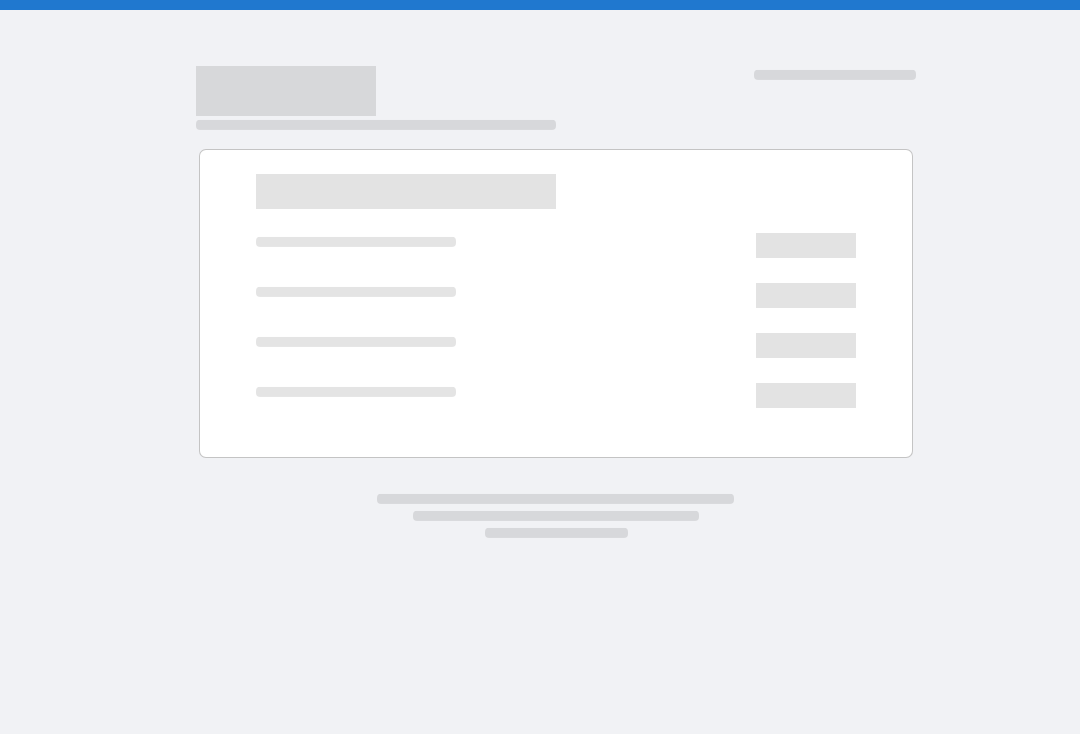 scroll, scrollTop: 0, scrollLeft: 0, axis: both 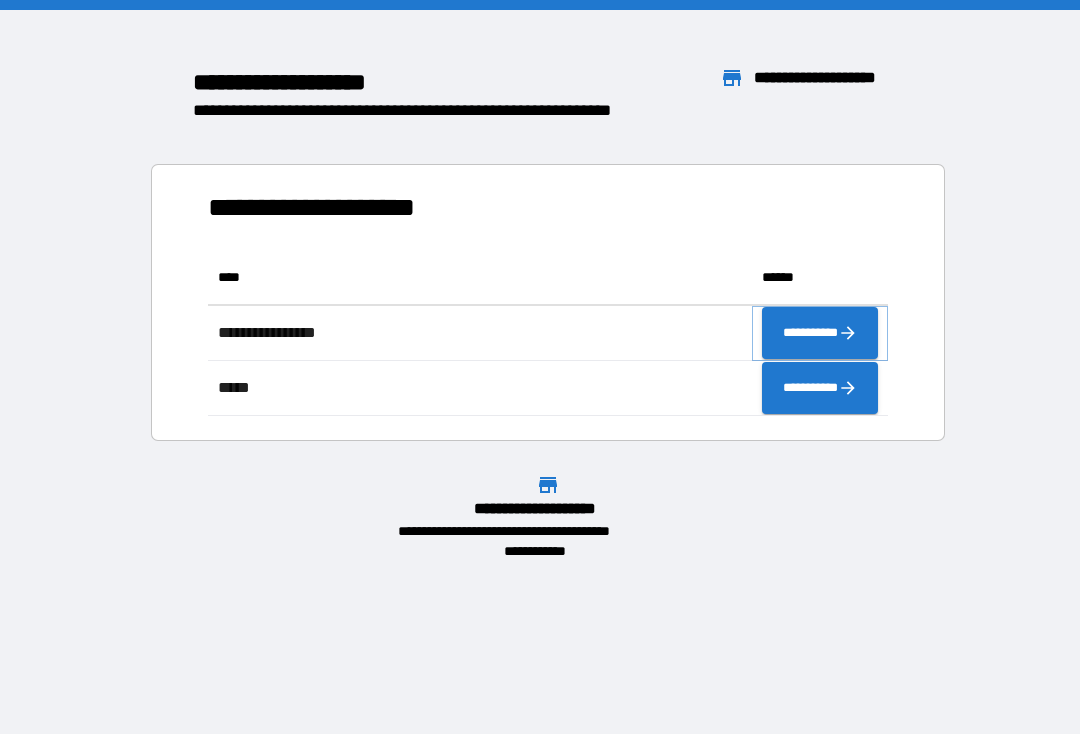 click 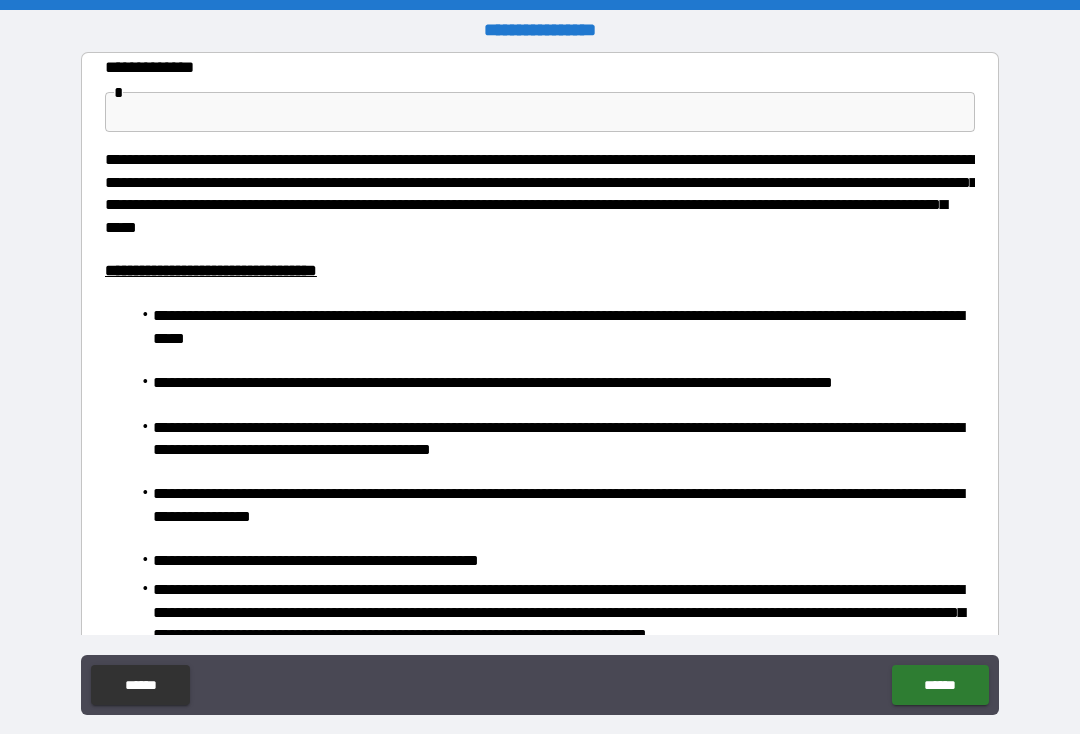 click at bounding box center (540, 112) 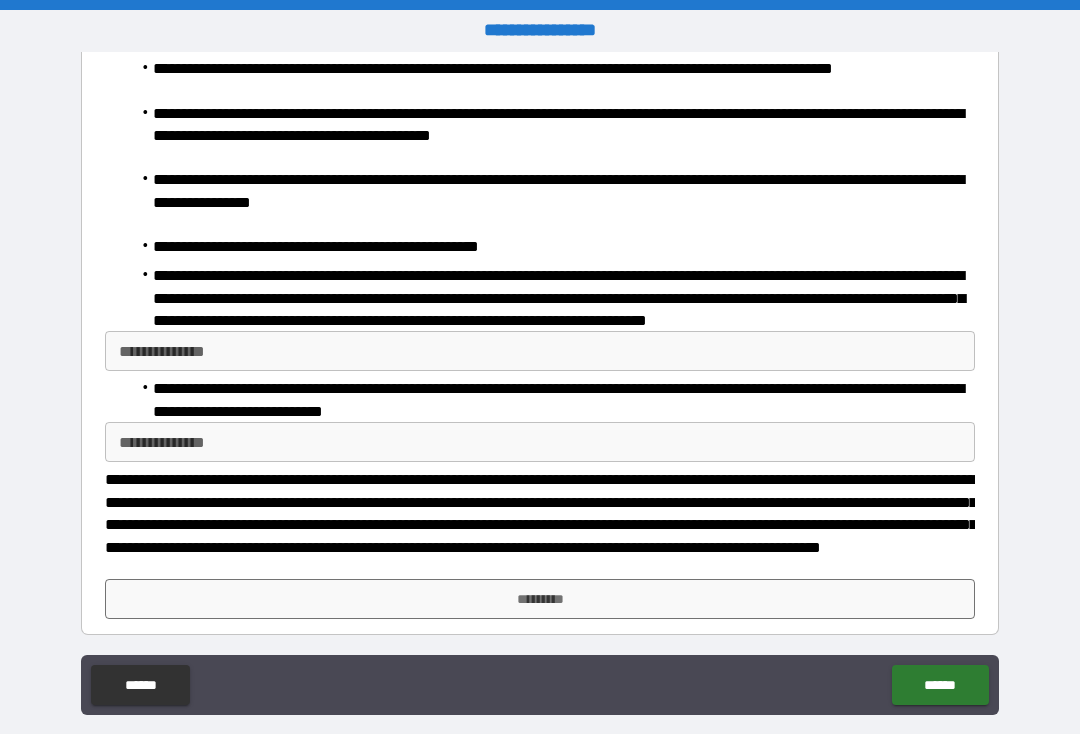 scroll, scrollTop: 314, scrollLeft: 0, axis: vertical 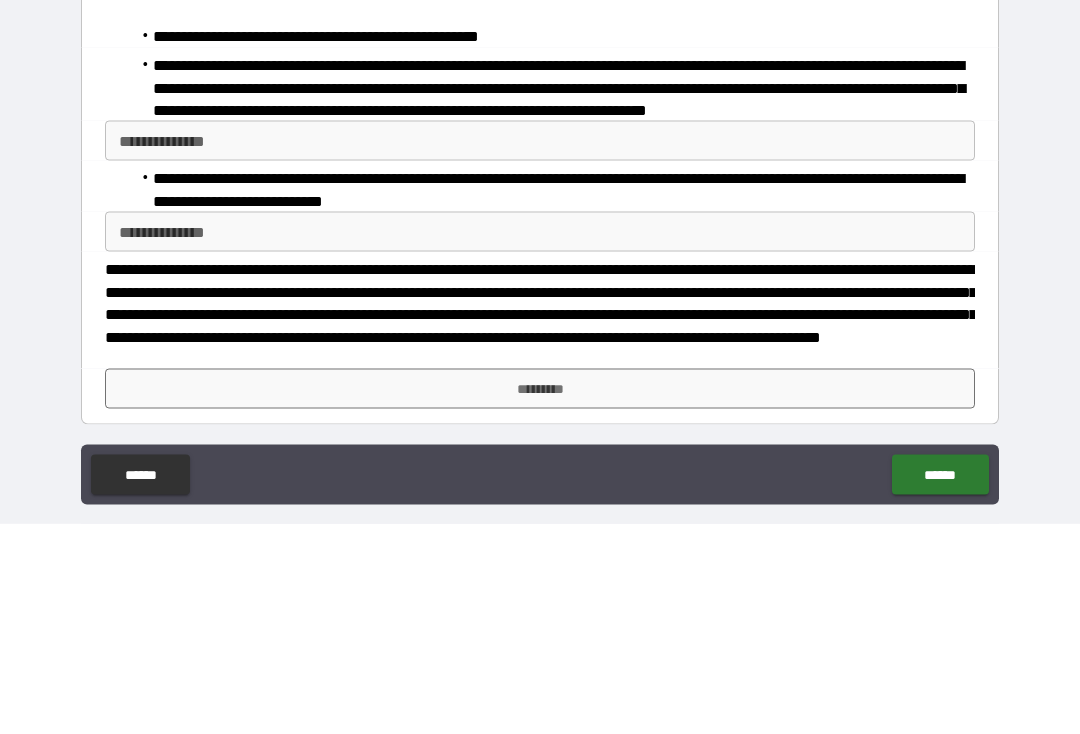 type on "**********" 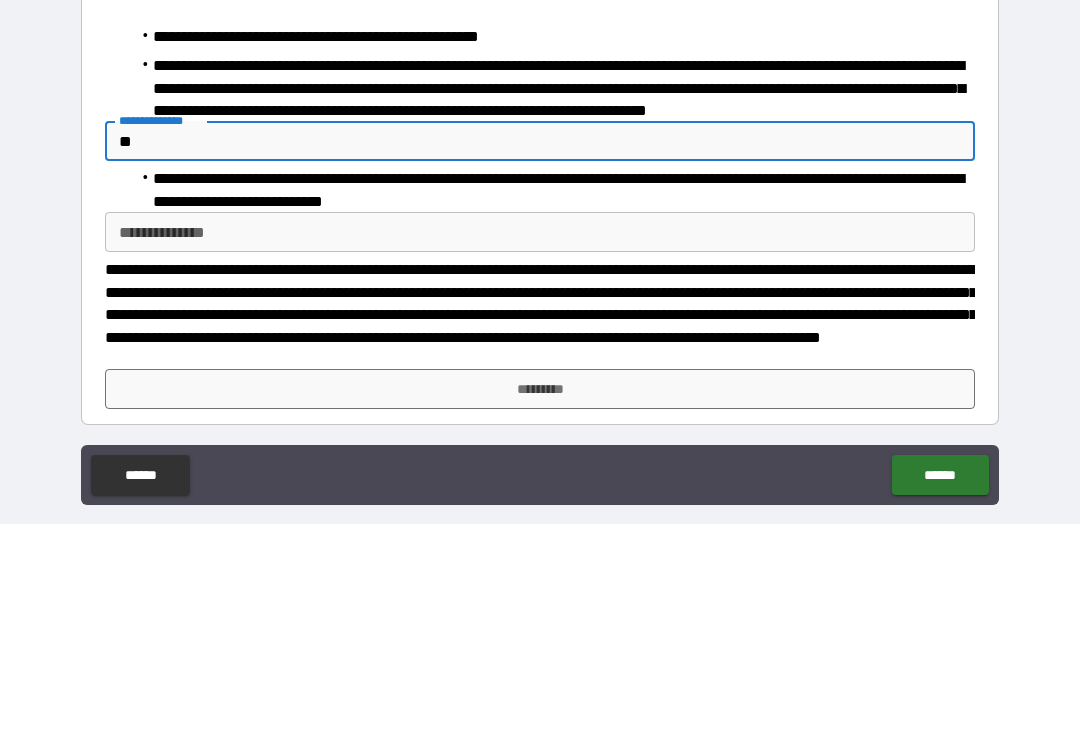 type on "**" 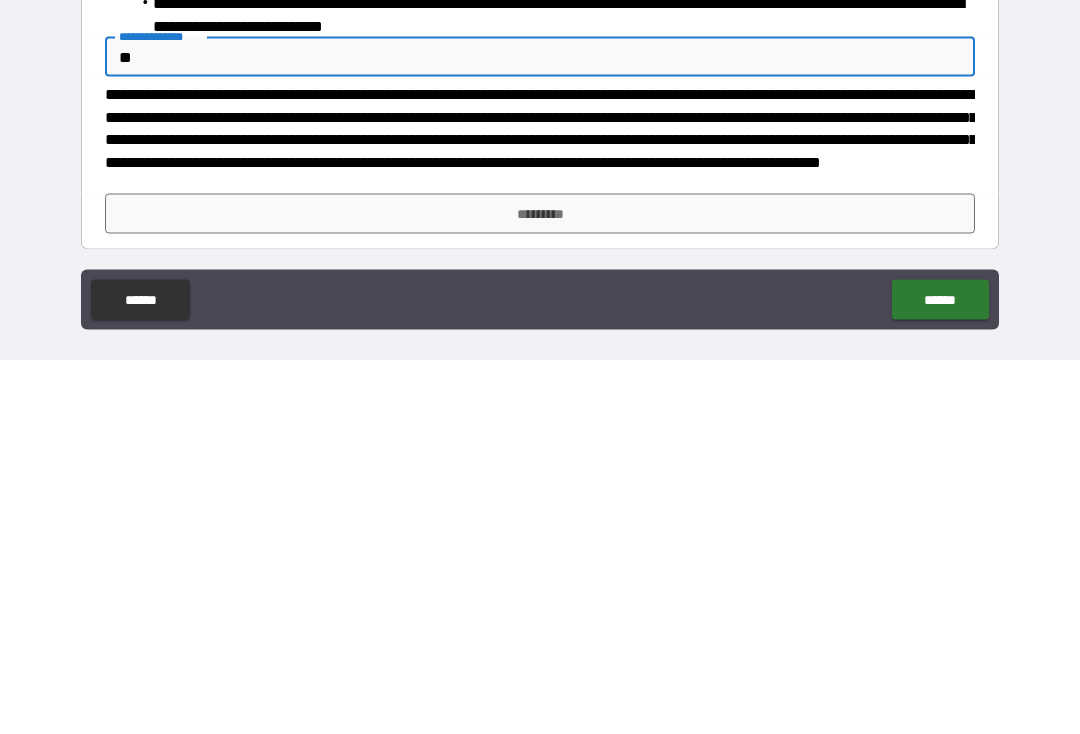 scroll, scrollTop: 34, scrollLeft: 0, axis: vertical 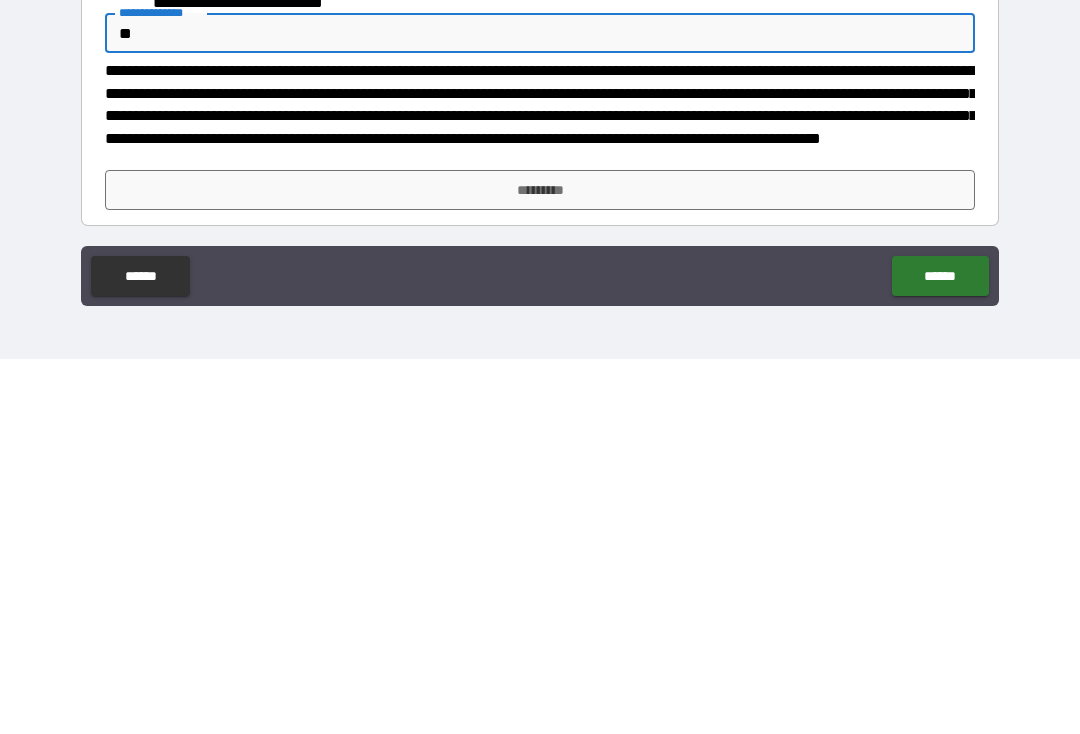 type on "**" 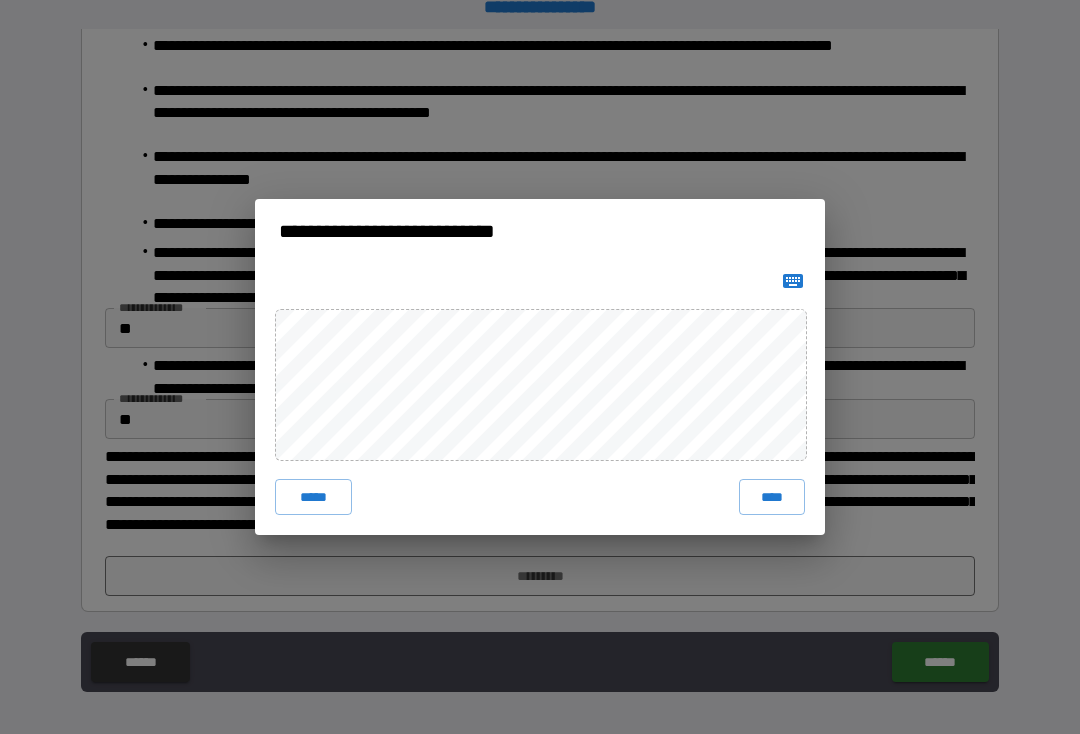 scroll, scrollTop: 24, scrollLeft: 0, axis: vertical 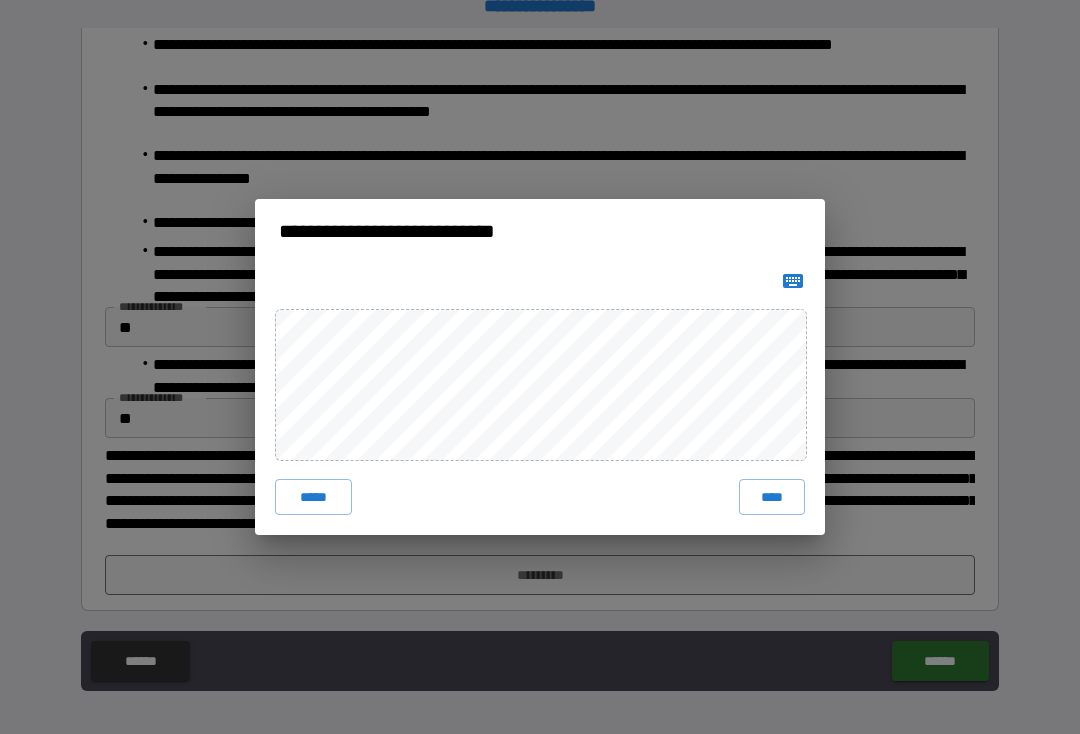 click on "****" at bounding box center (772, 497) 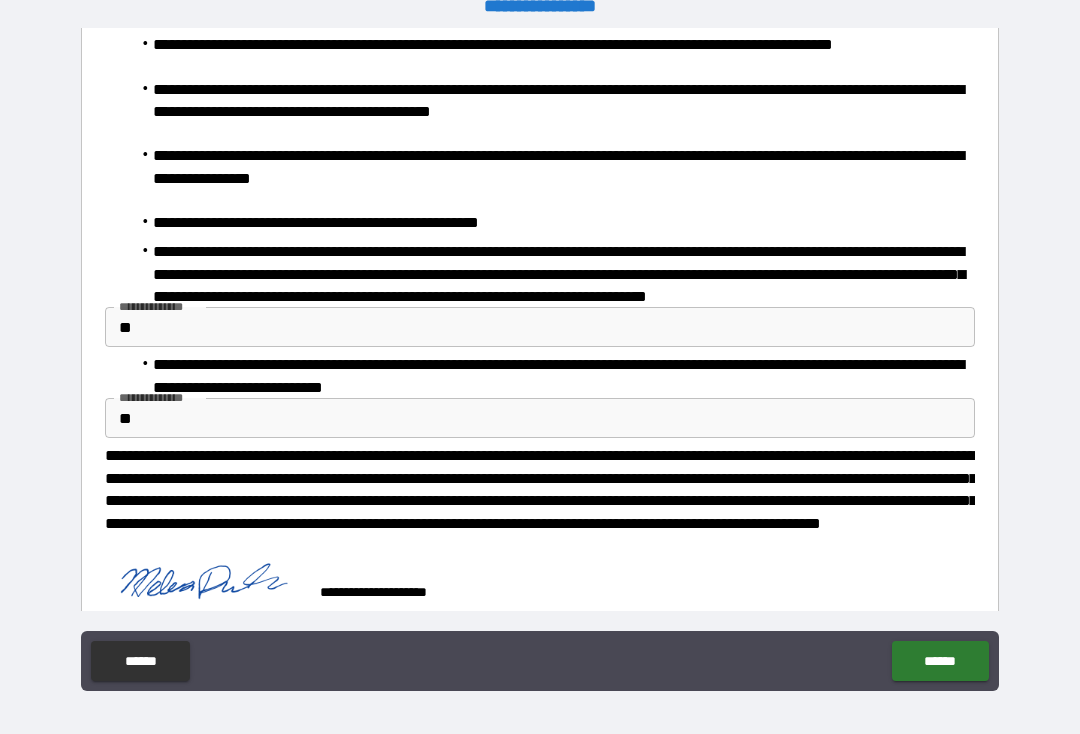 scroll, scrollTop: 304, scrollLeft: 0, axis: vertical 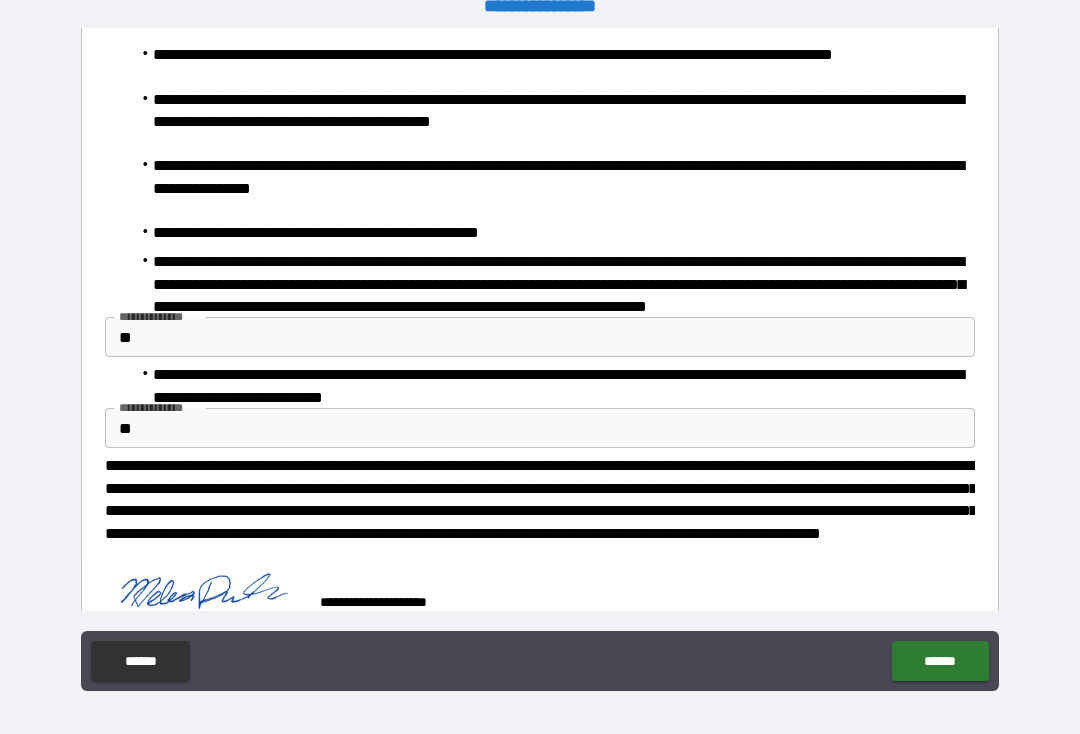 click on "******" at bounding box center [940, 661] 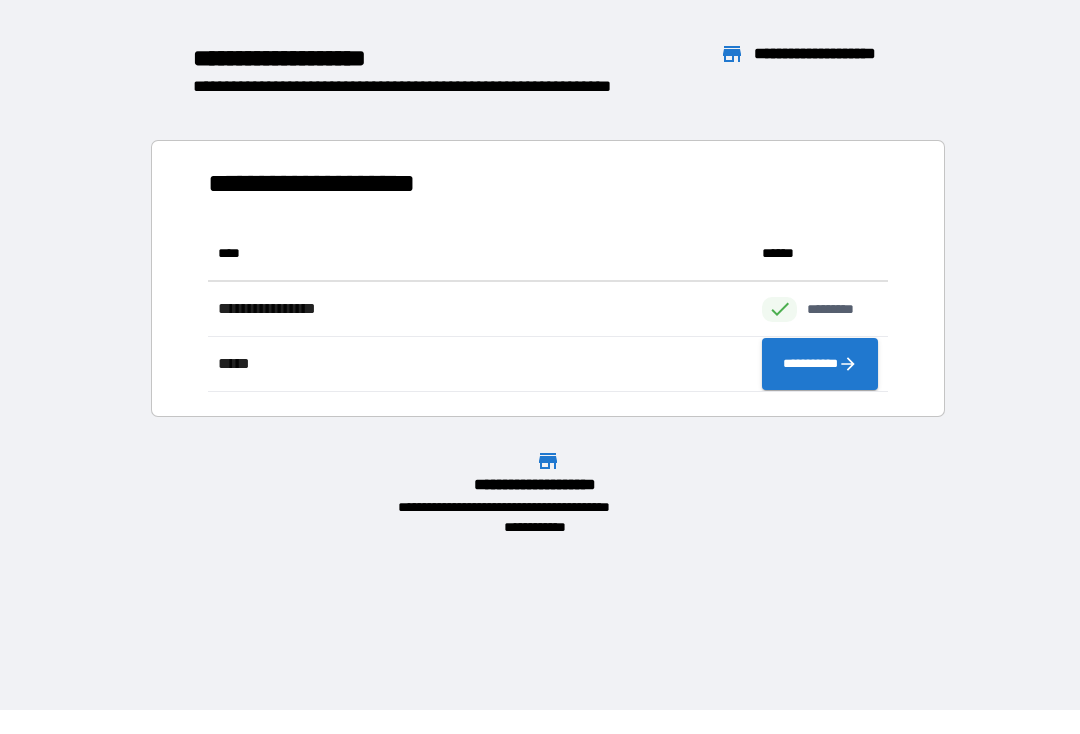 scroll, scrollTop: 1, scrollLeft: 1, axis: both 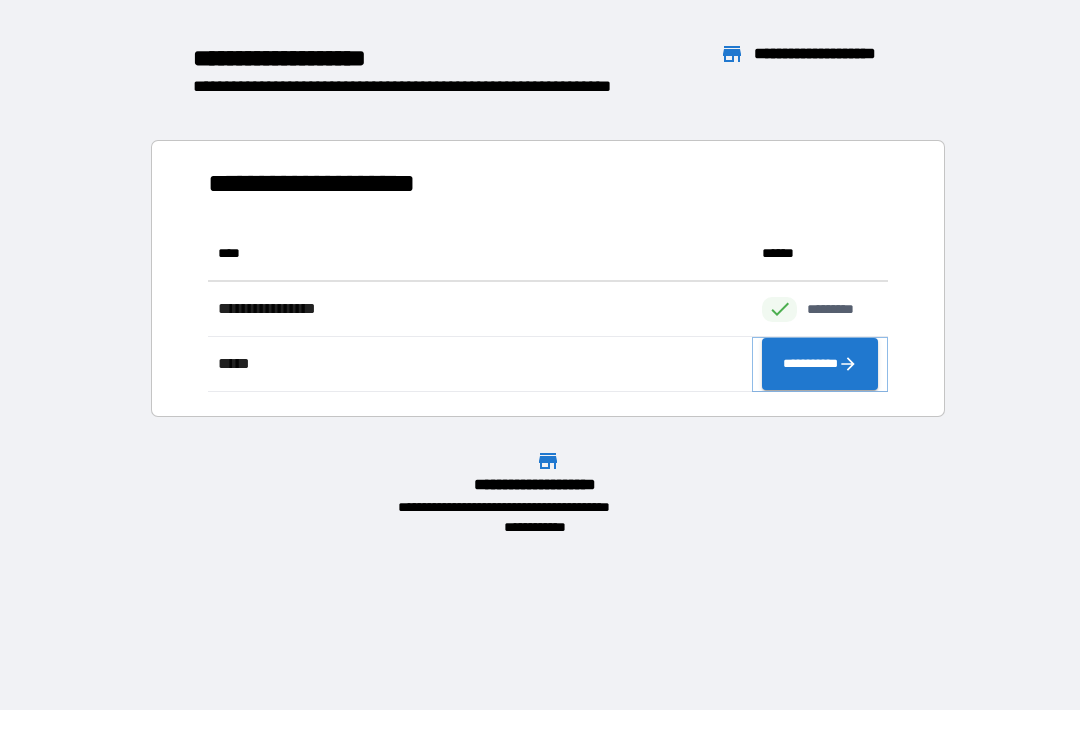 click 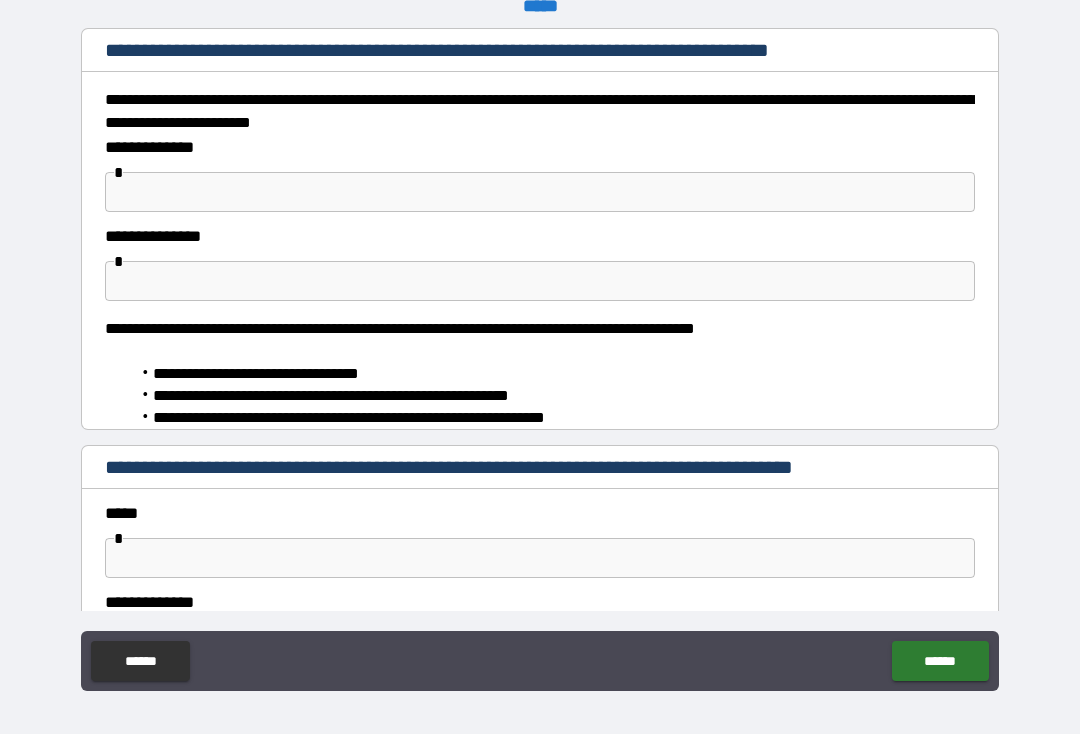 type on "*" 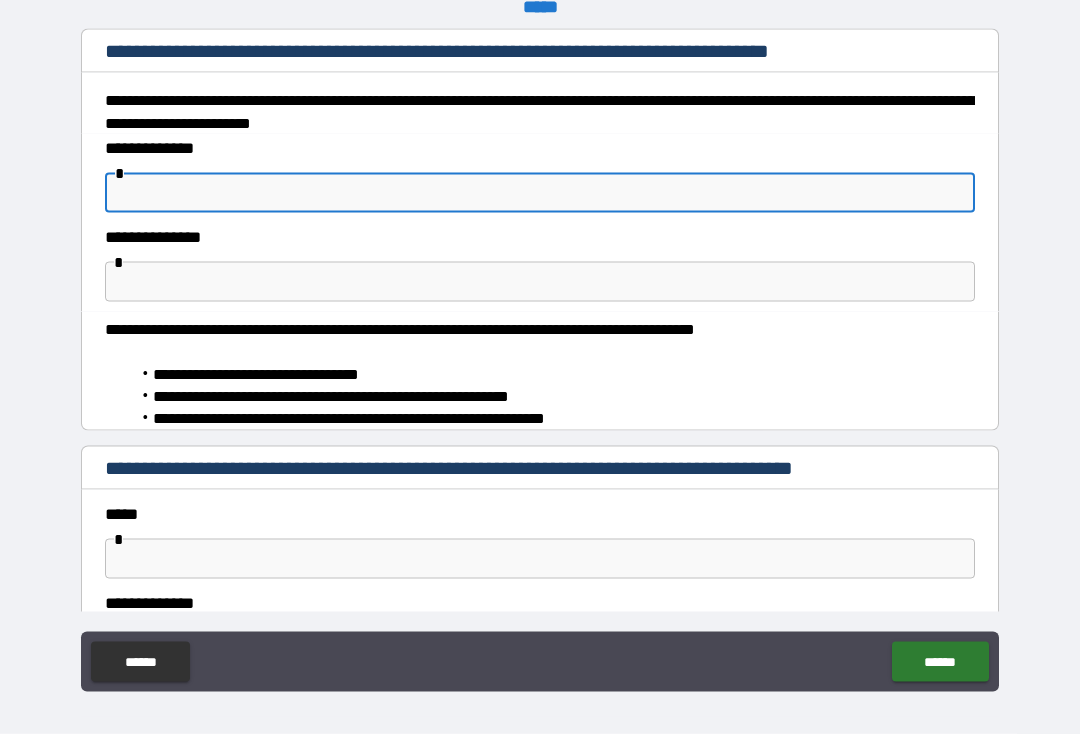 type on "*" 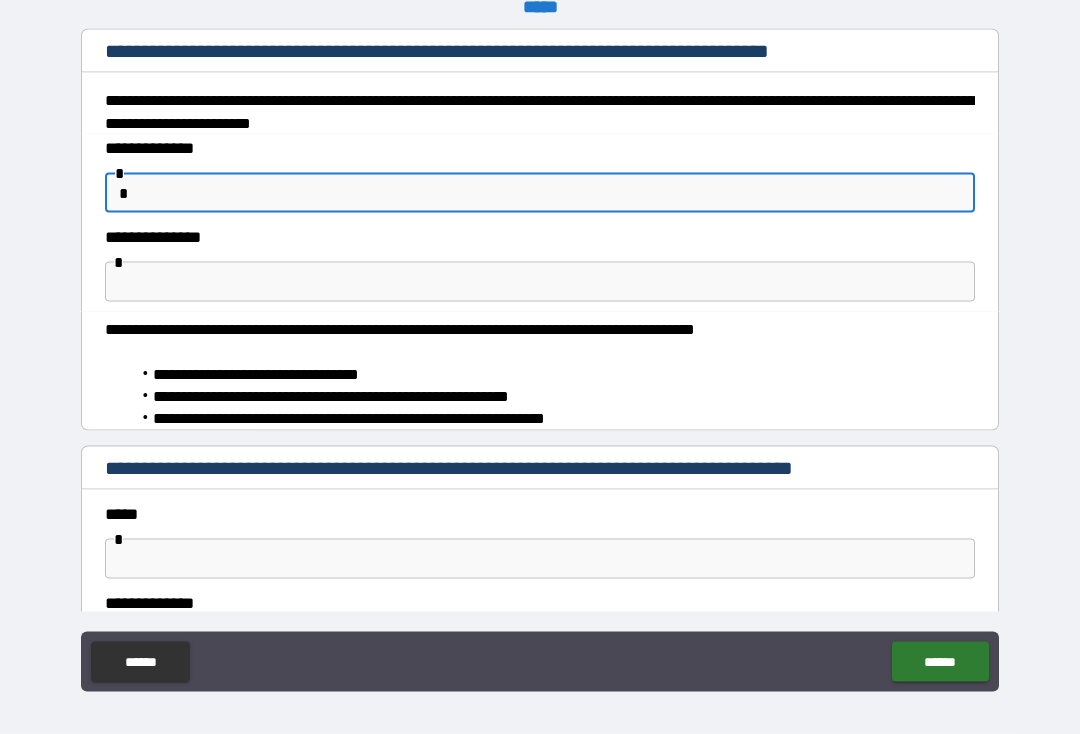 type on "*" 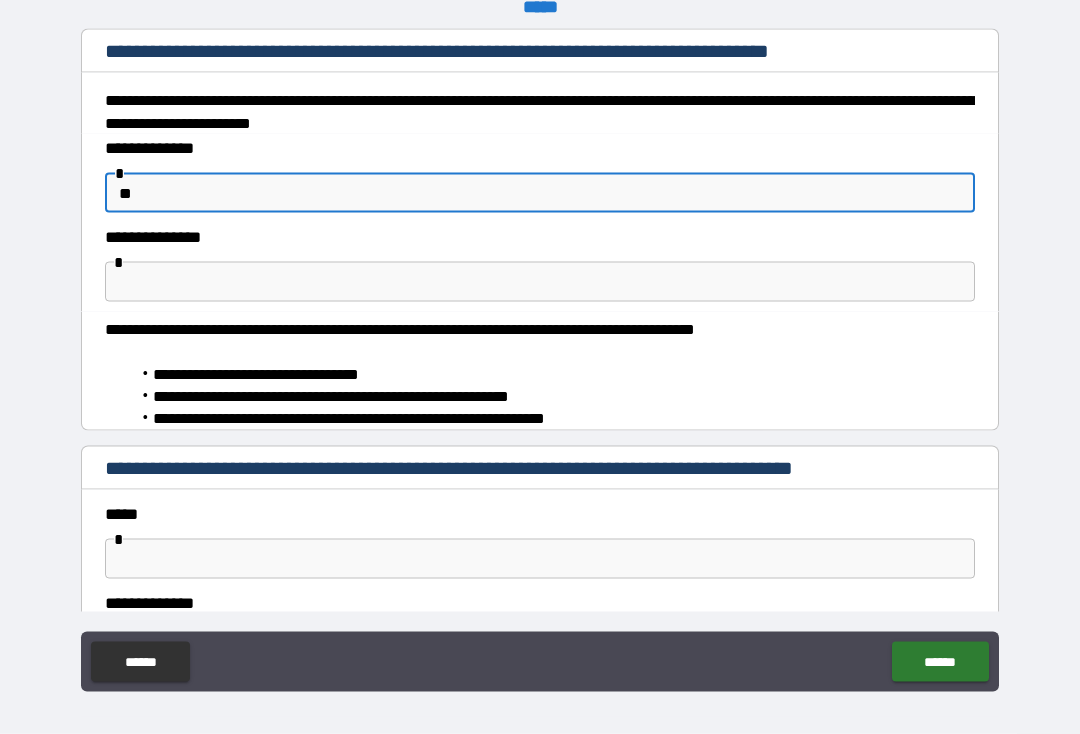 type on "*" 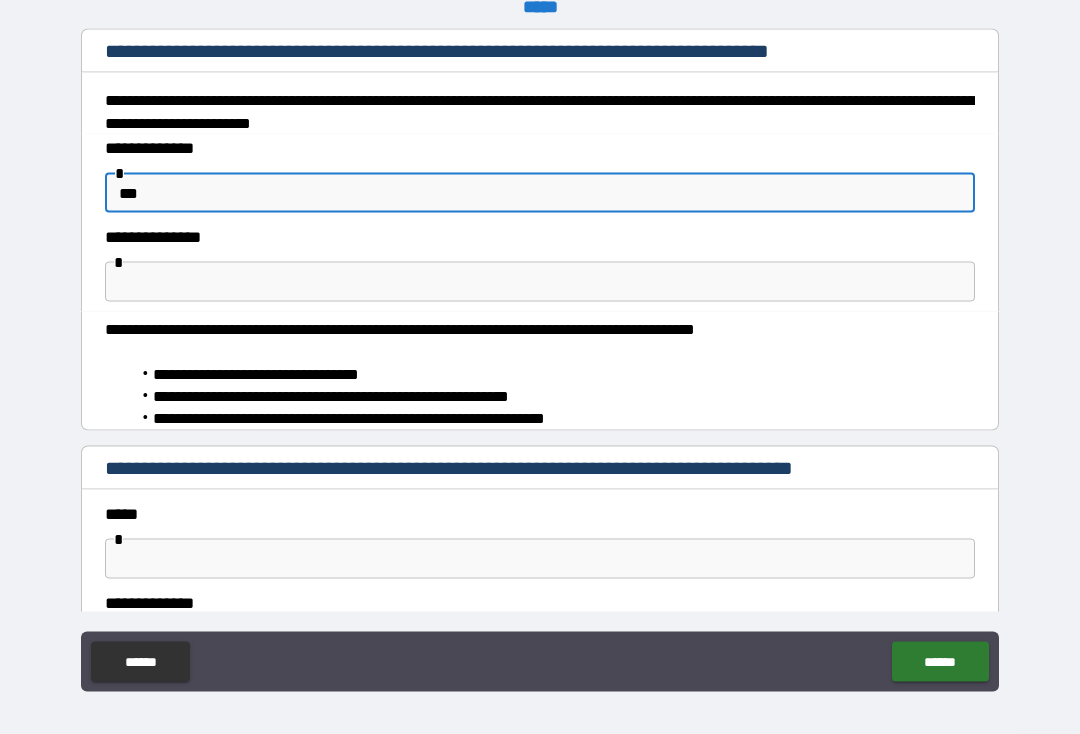 type on "*" 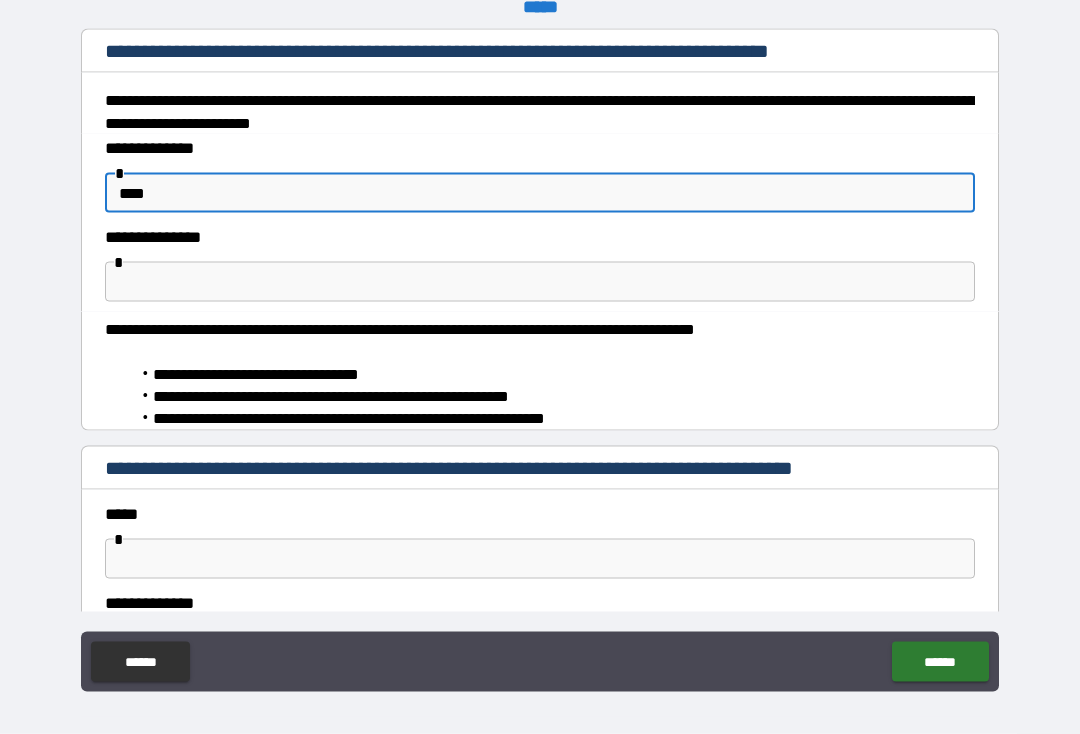 type on "*" 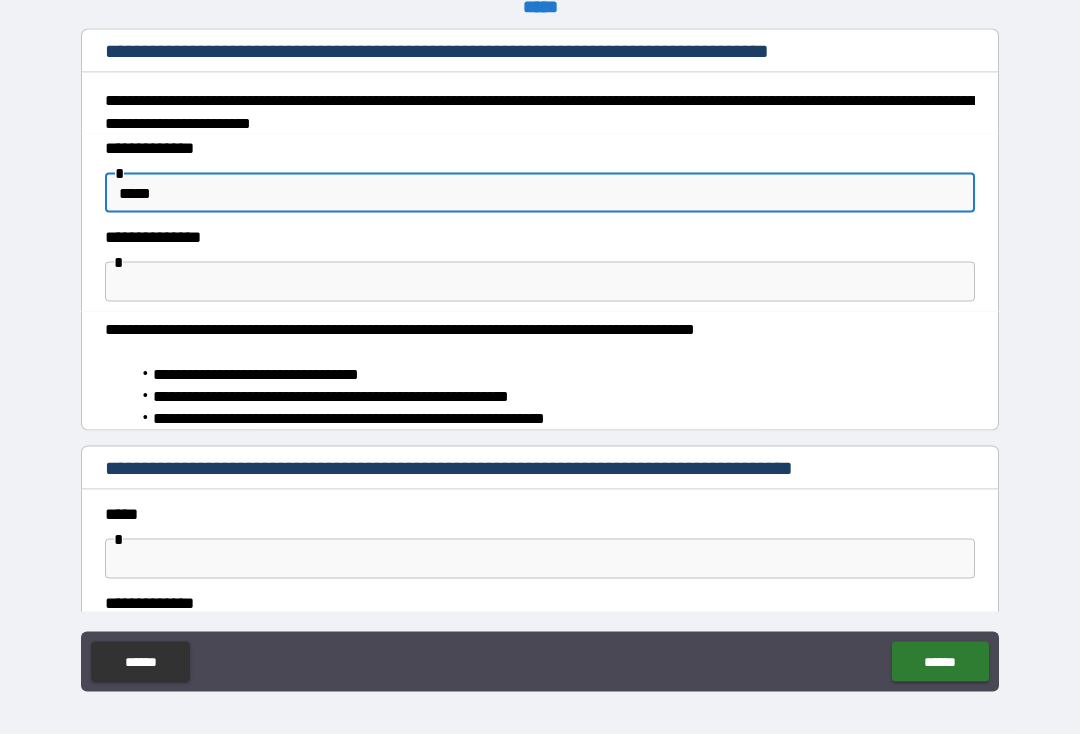 type on "*" 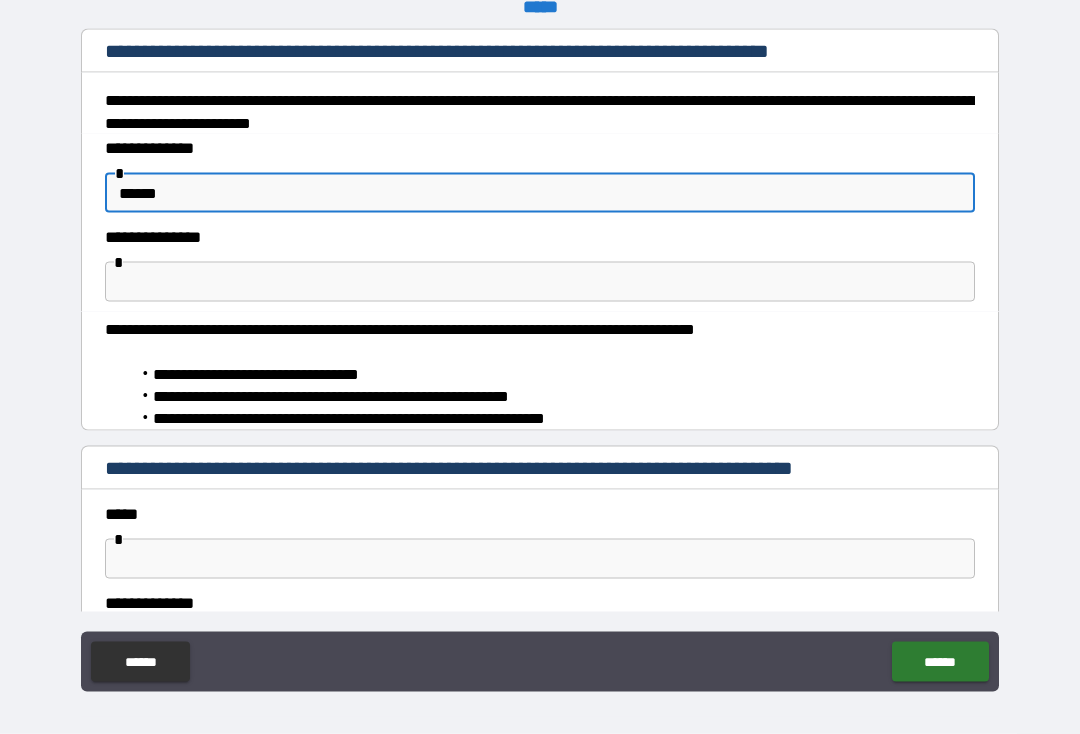 type on "*" 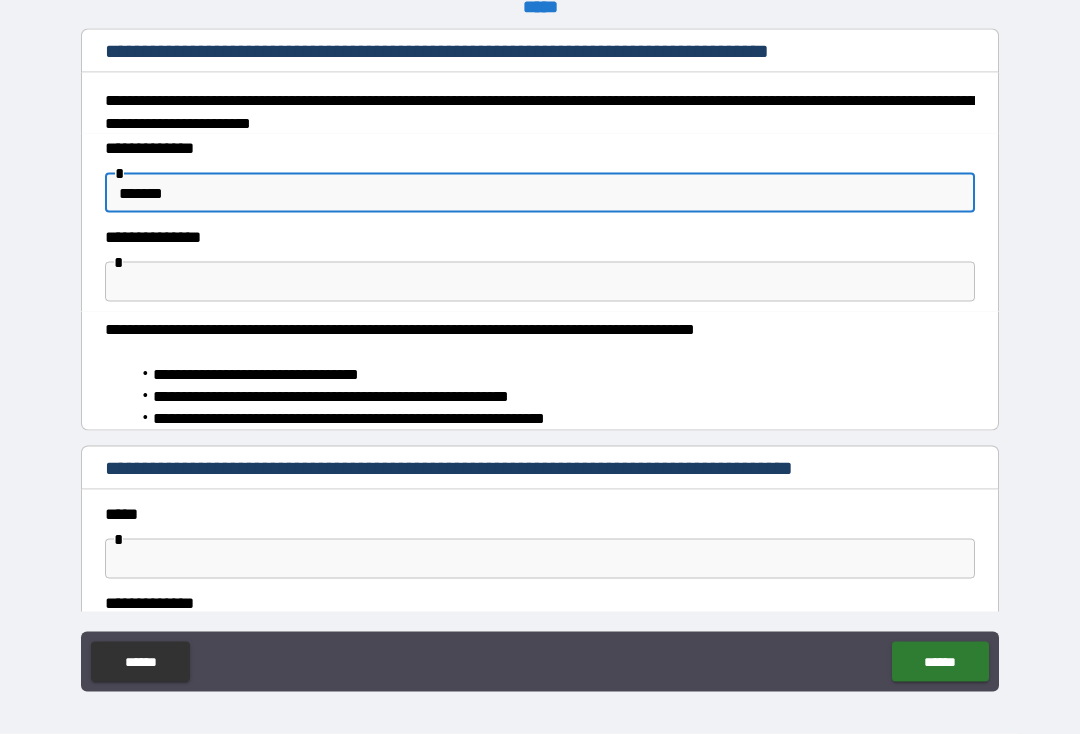 type on "*" 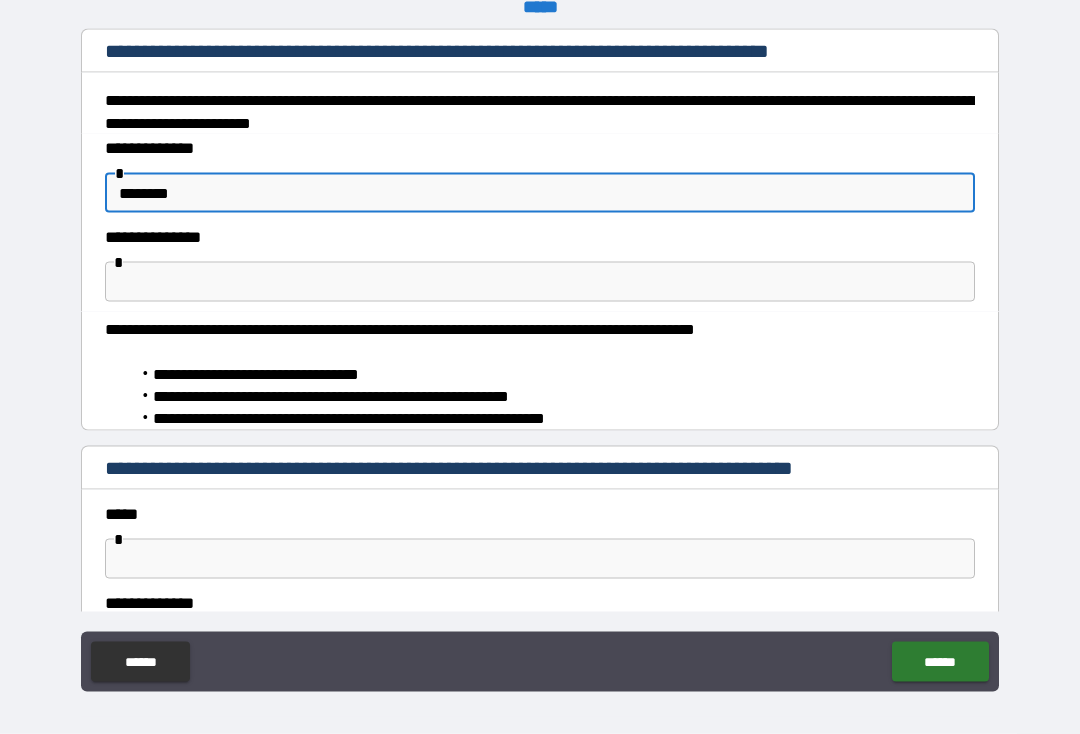 type on "*" 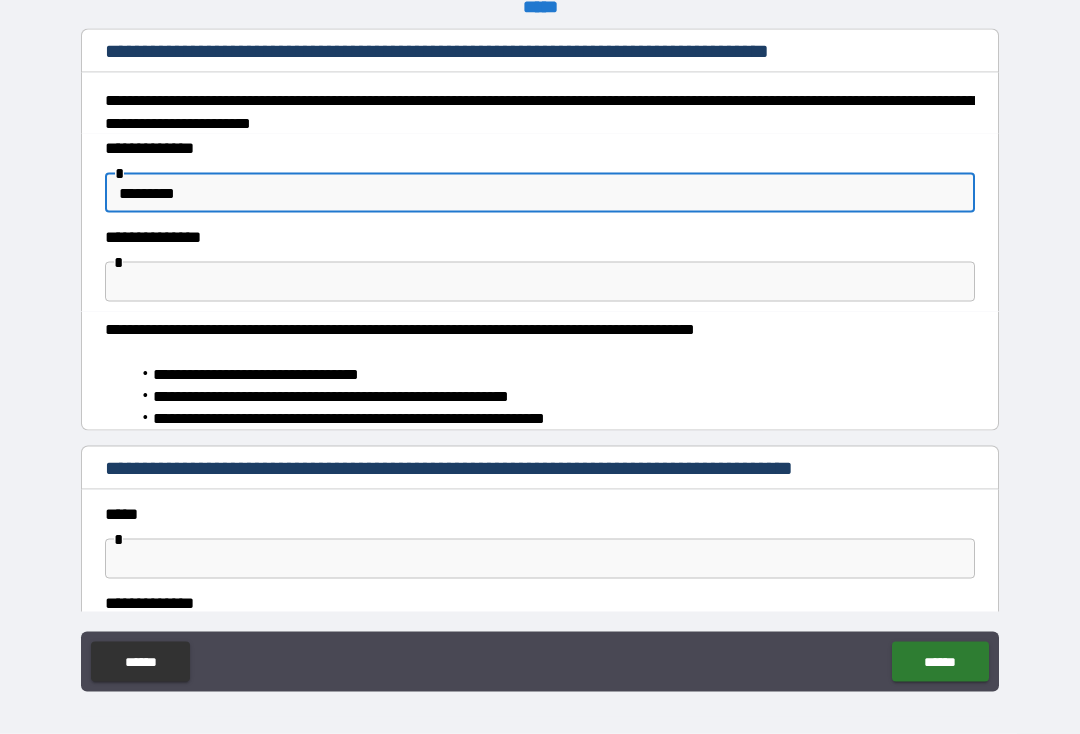 type on "*" 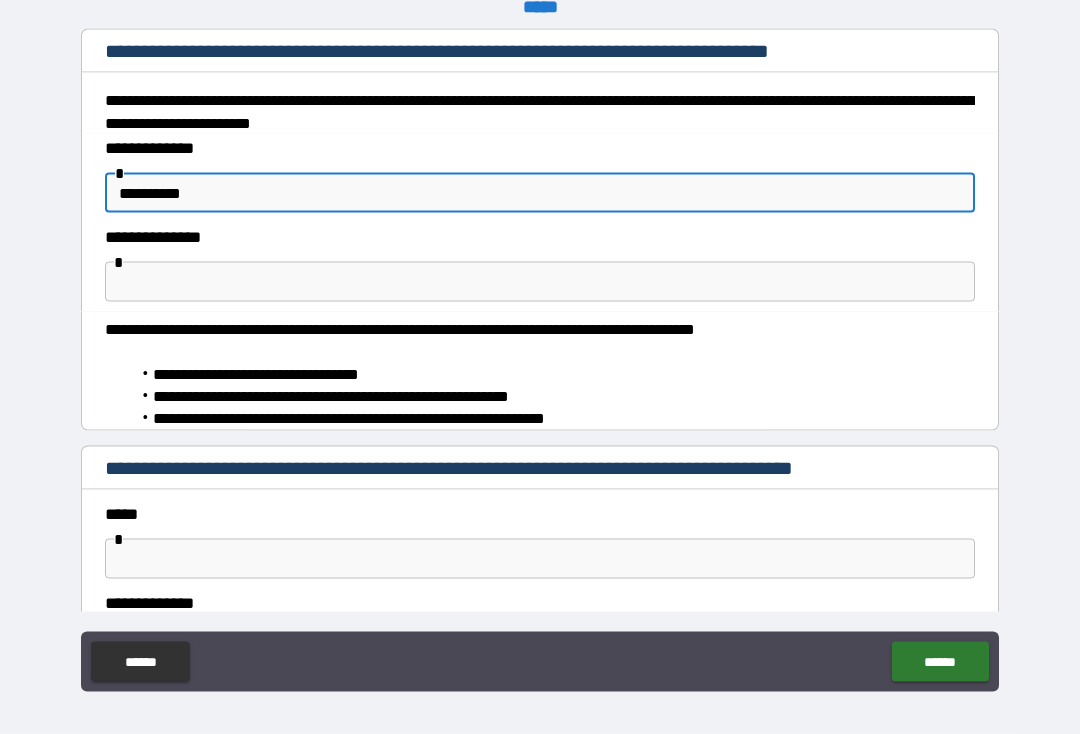 type on "*" 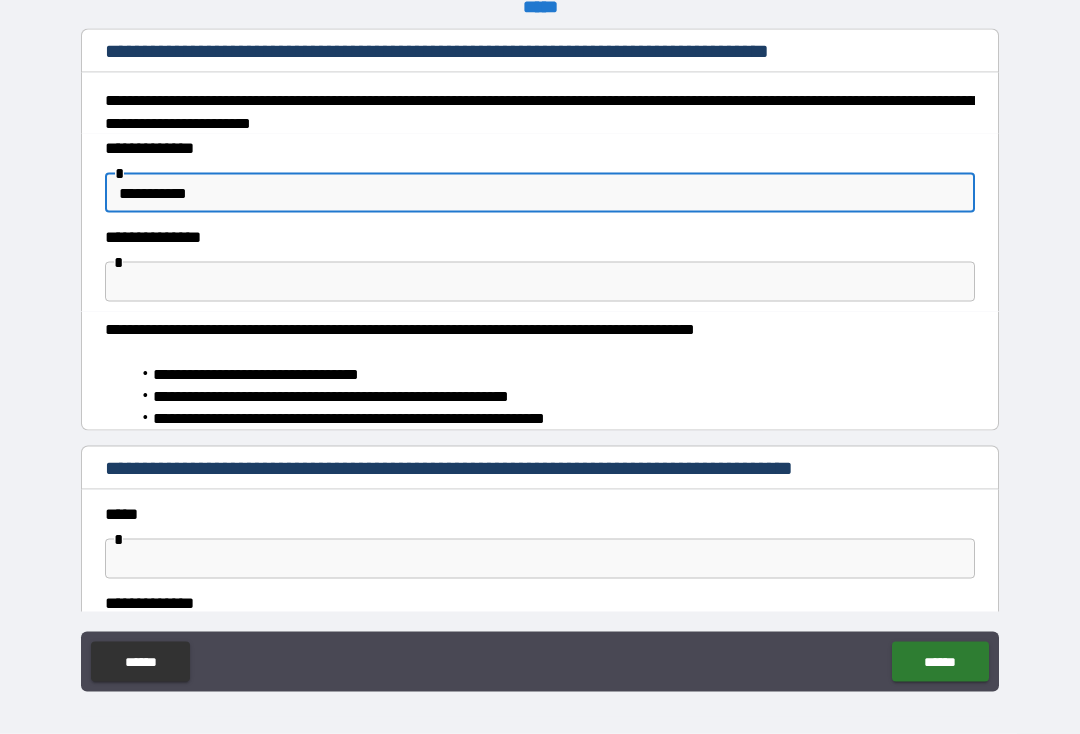 type on "*" 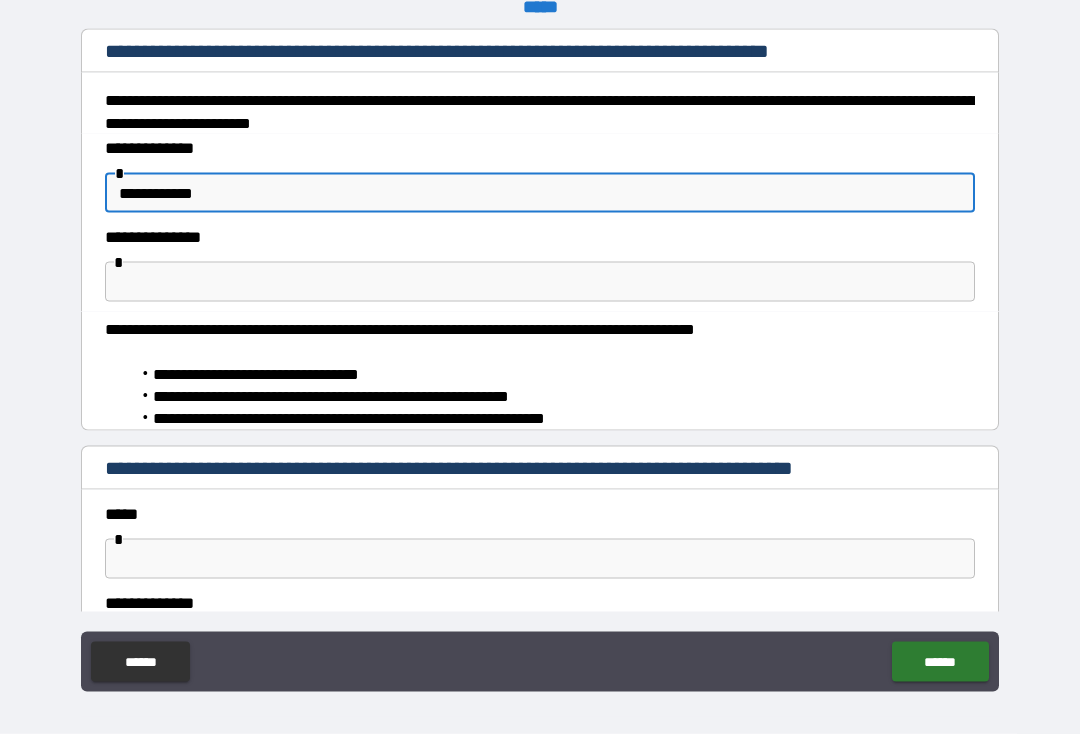 type on "*" 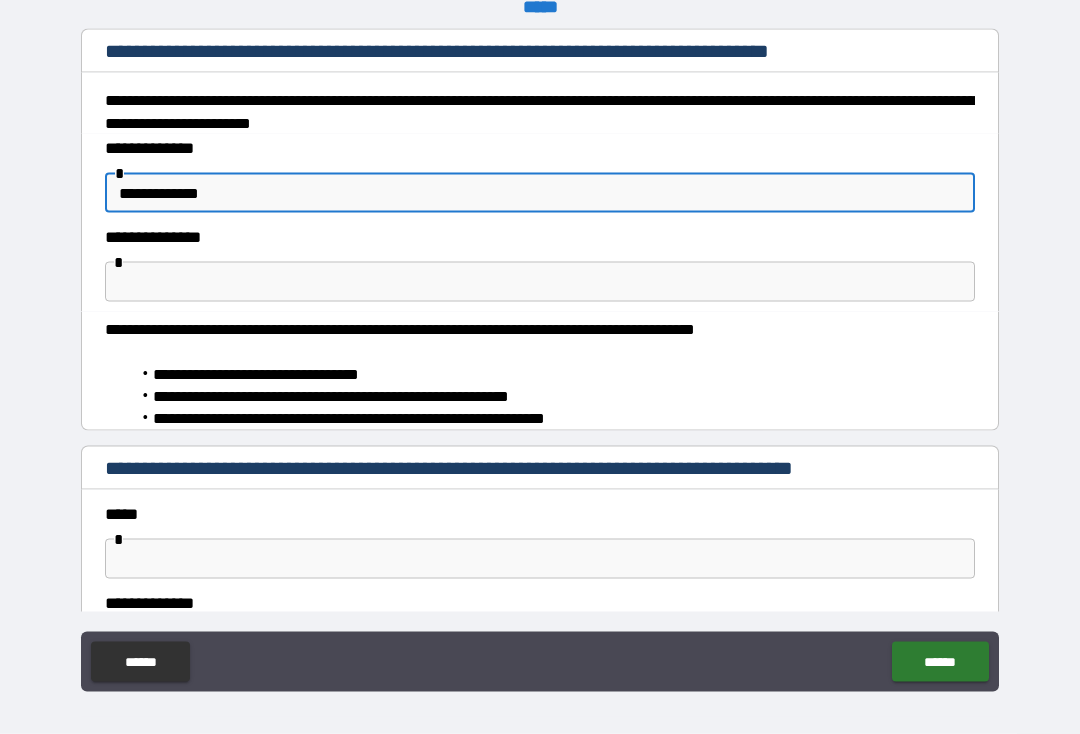 type on "*" 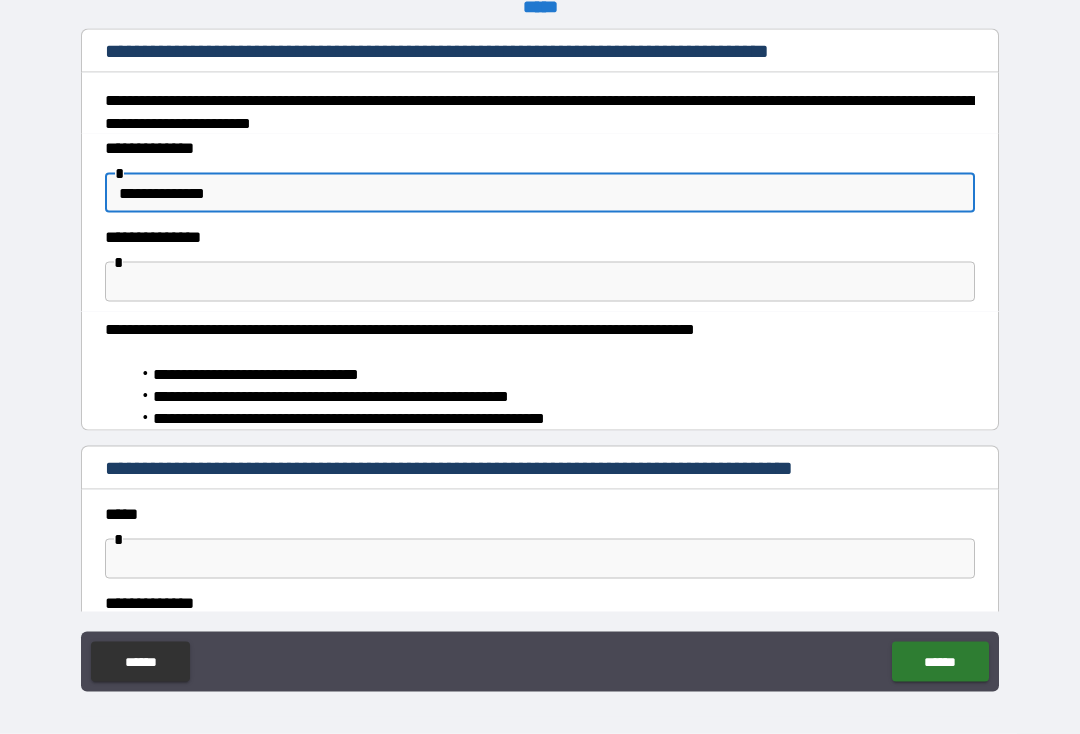 type on "*" 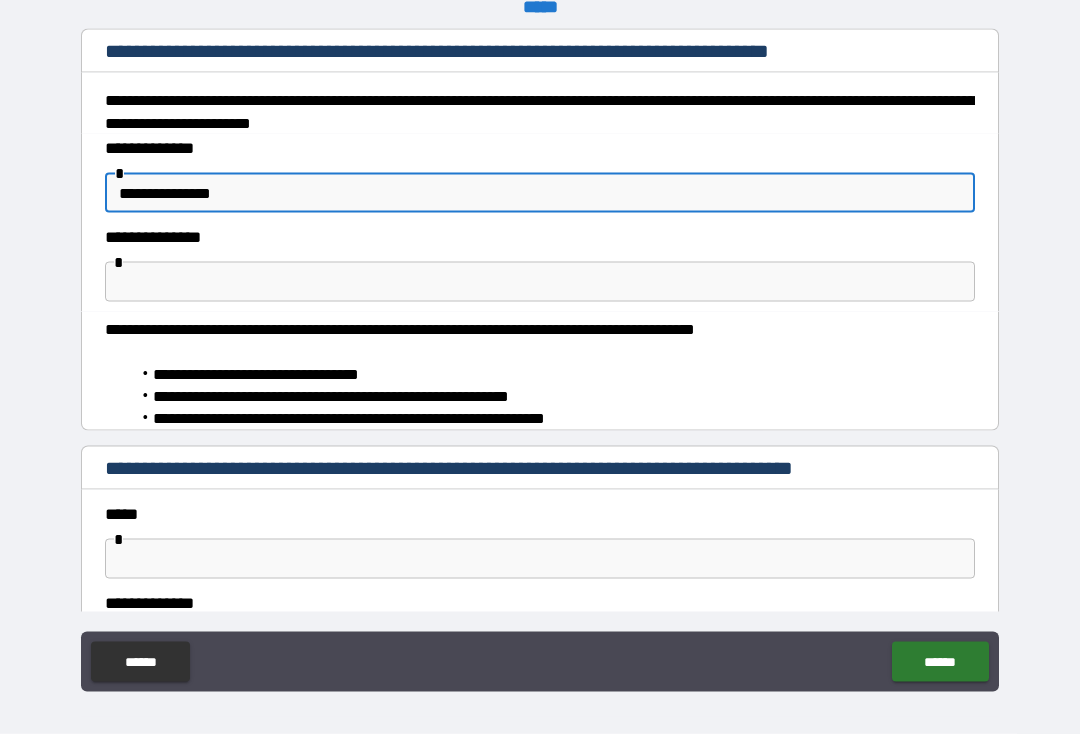 type on "*" 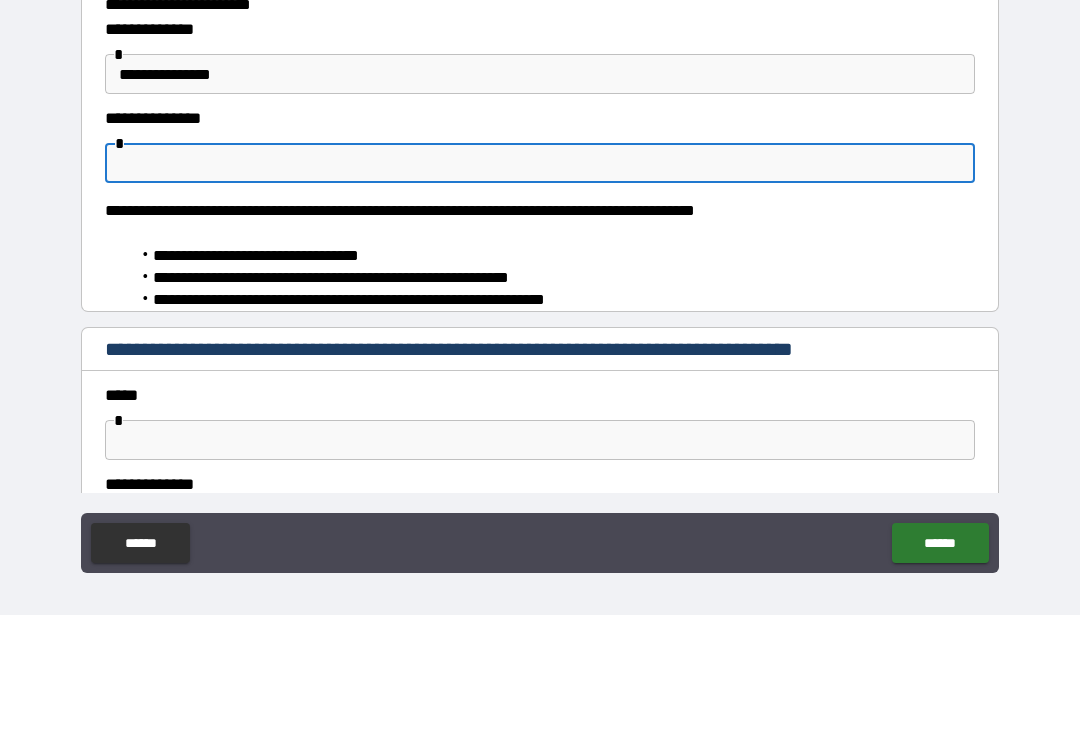 type on "*" 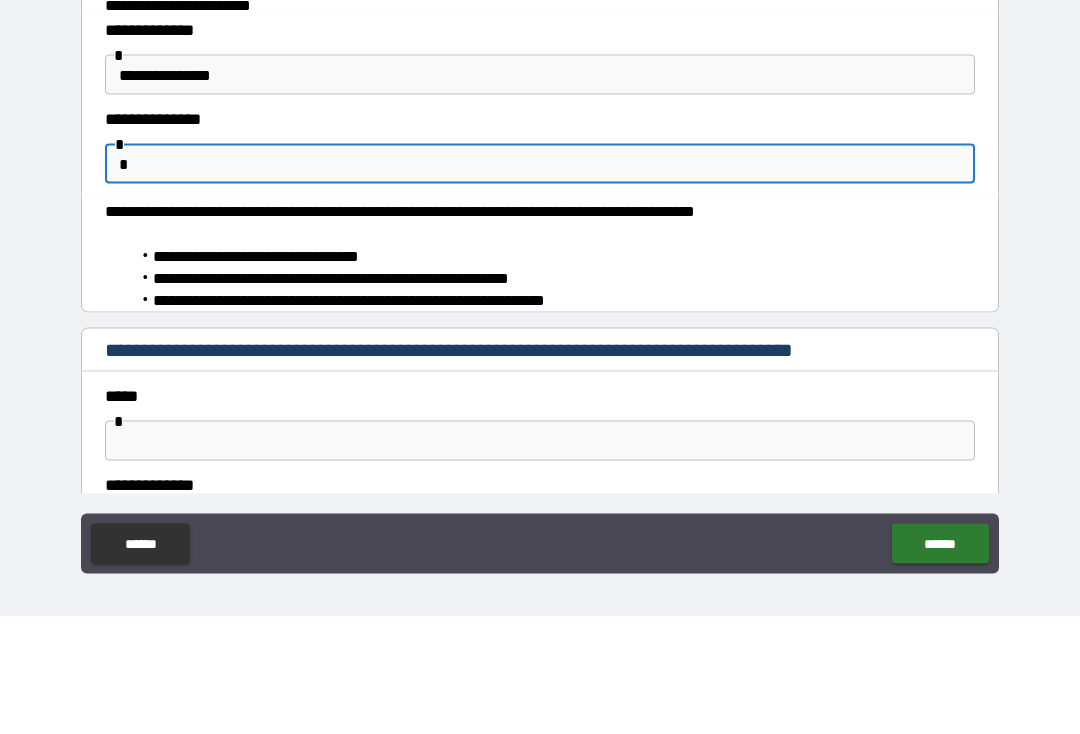 type on "*" 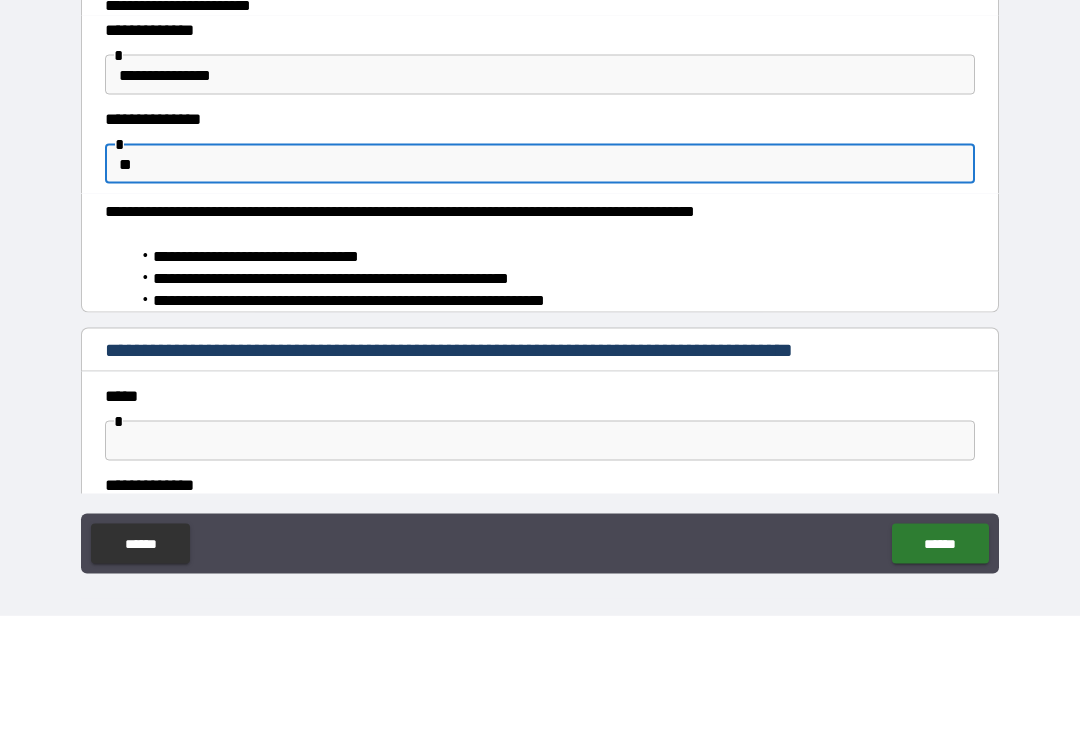 type on "*" 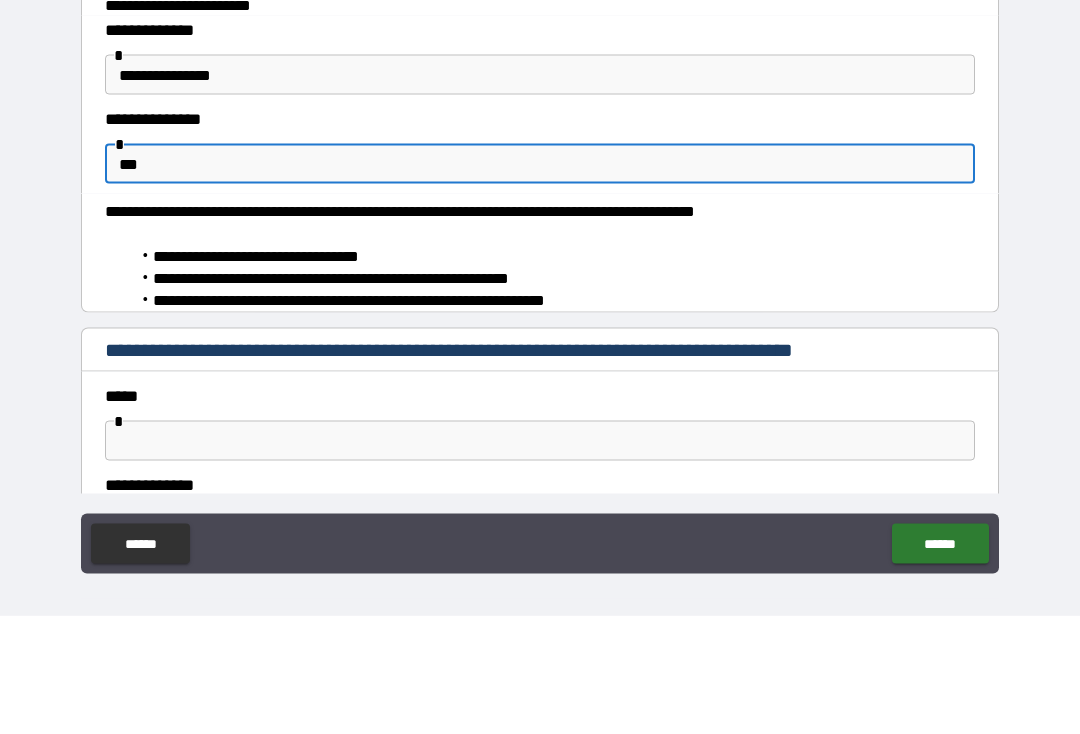 type on "*" 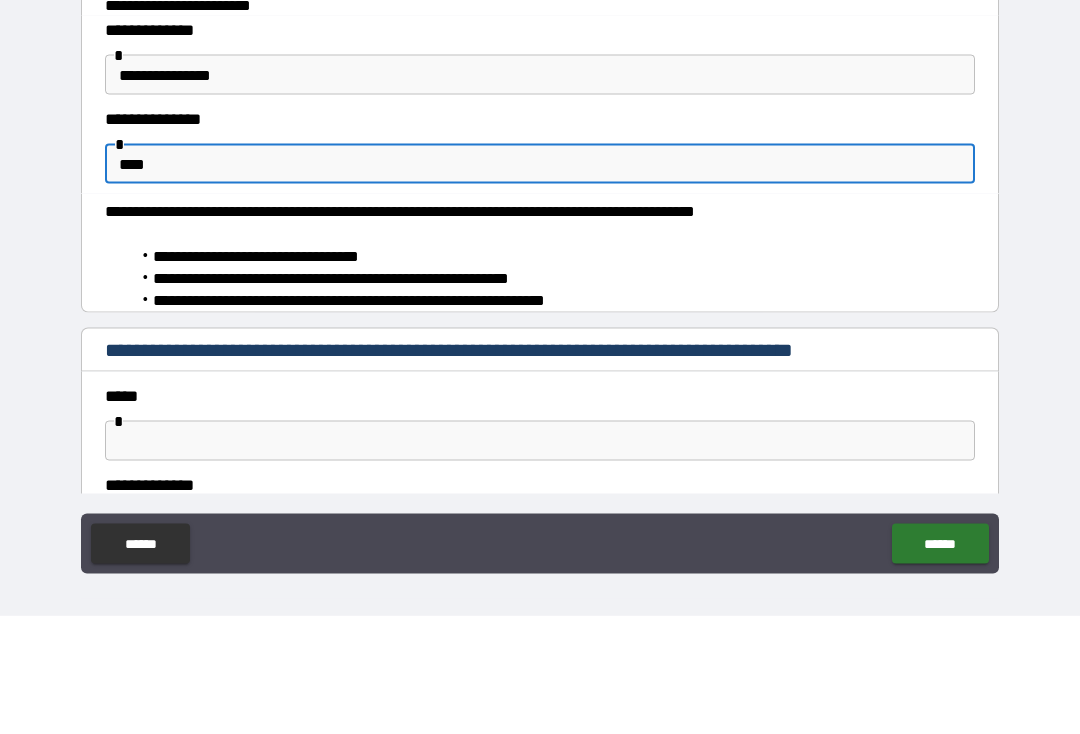 type on "*" 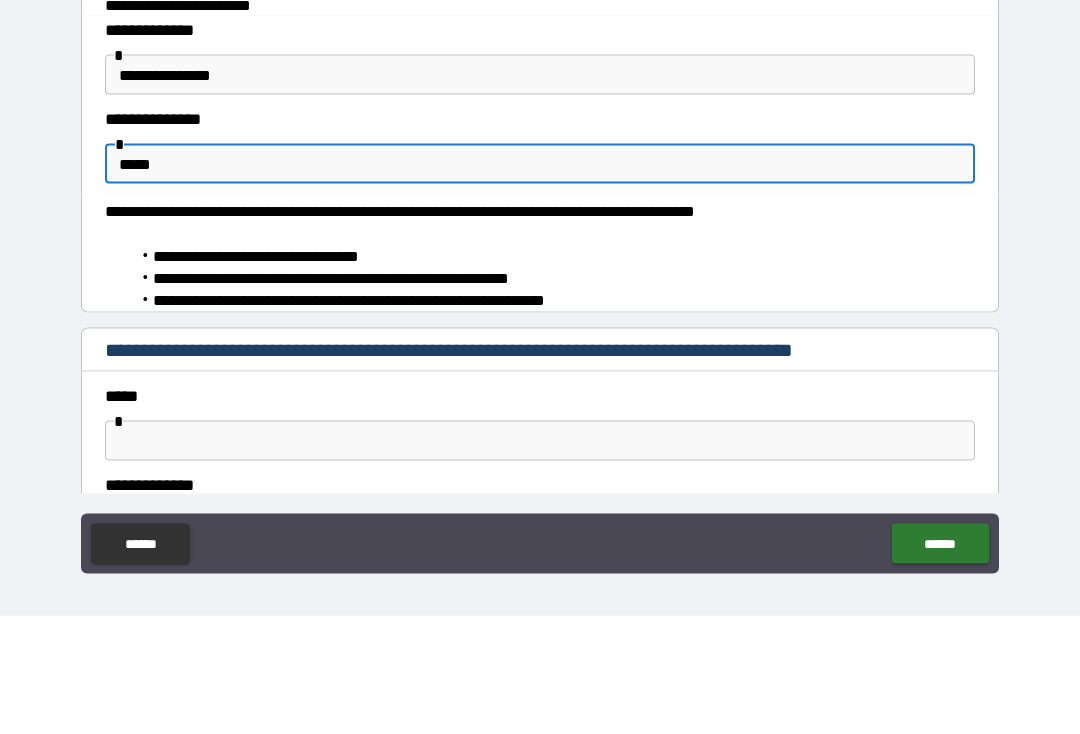 type on "*" 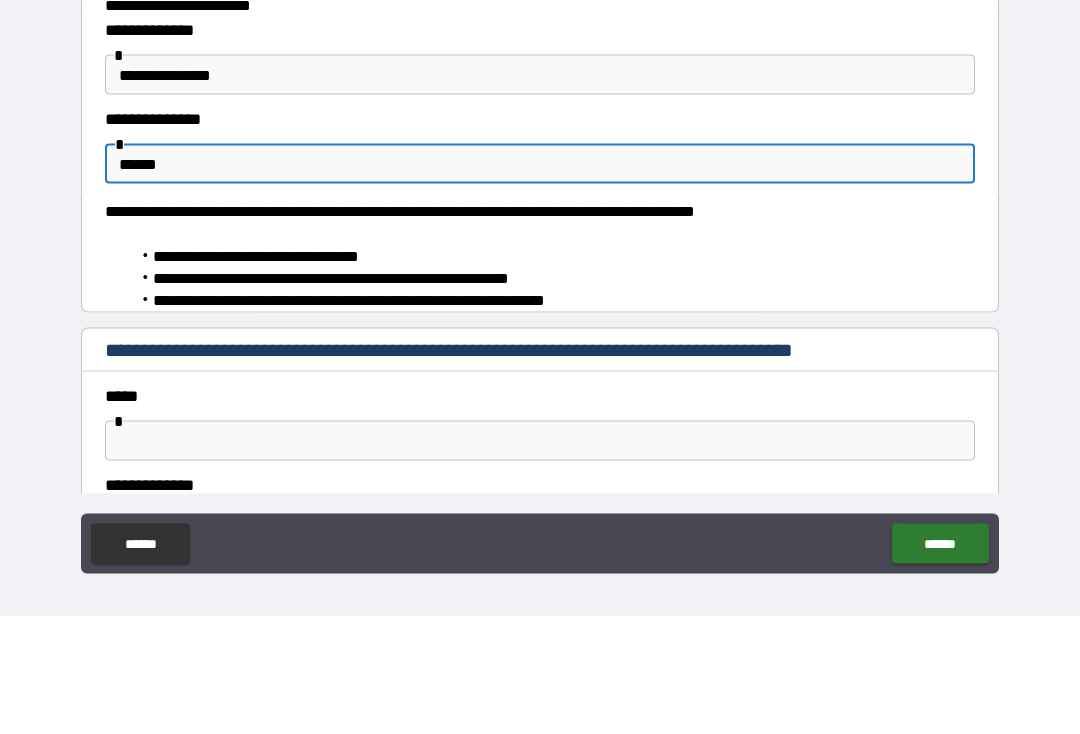 type on "*" 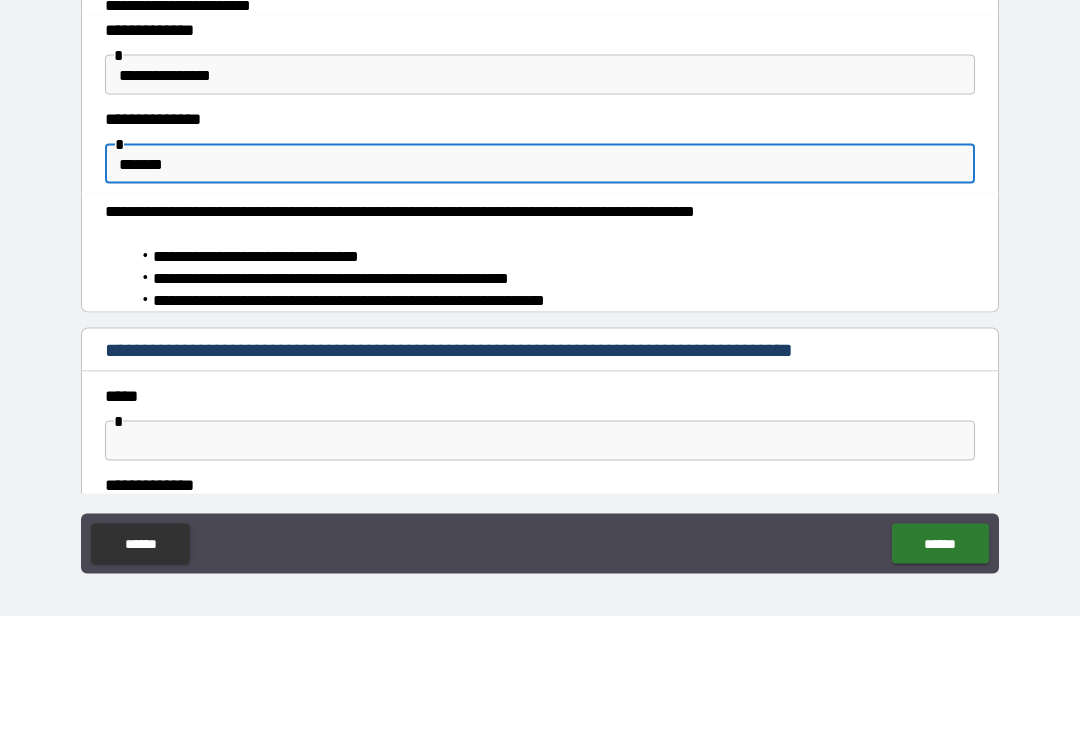 type on "*" 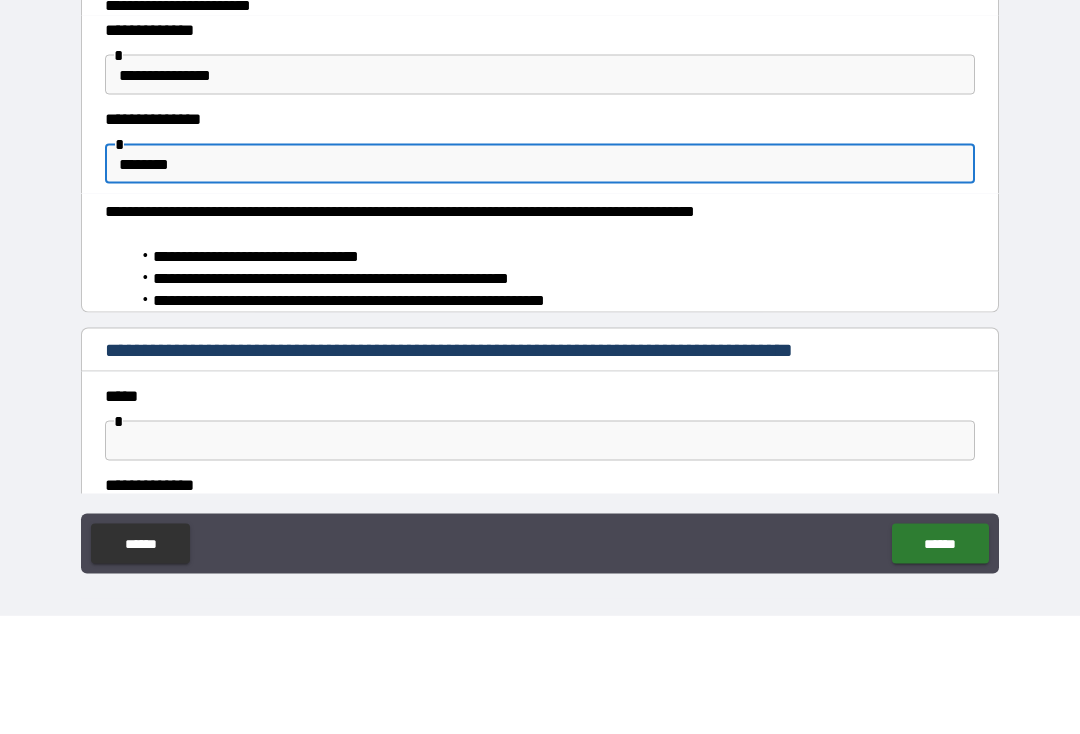 type on "*" 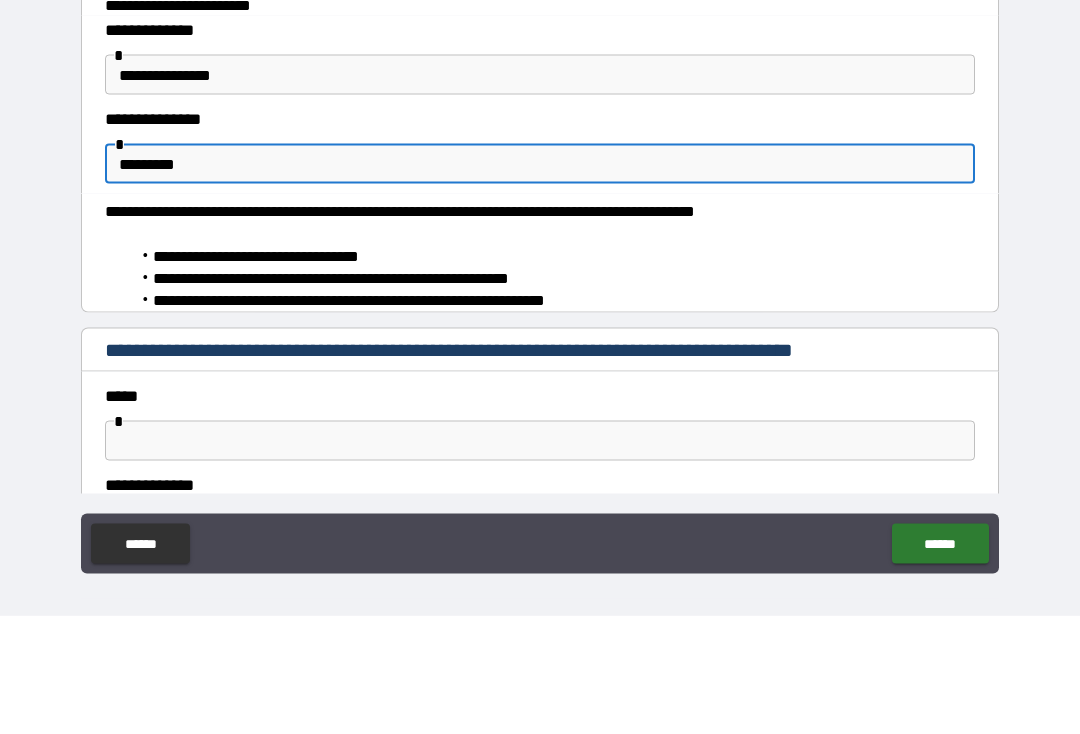type on "*" 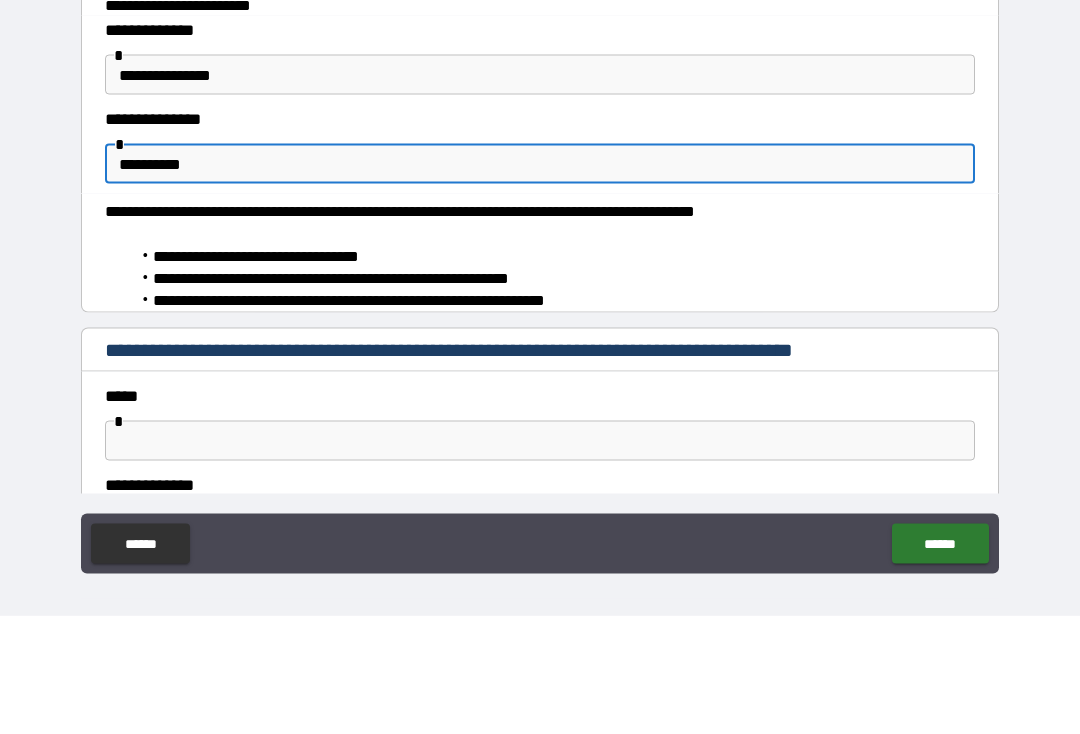 type on "*" 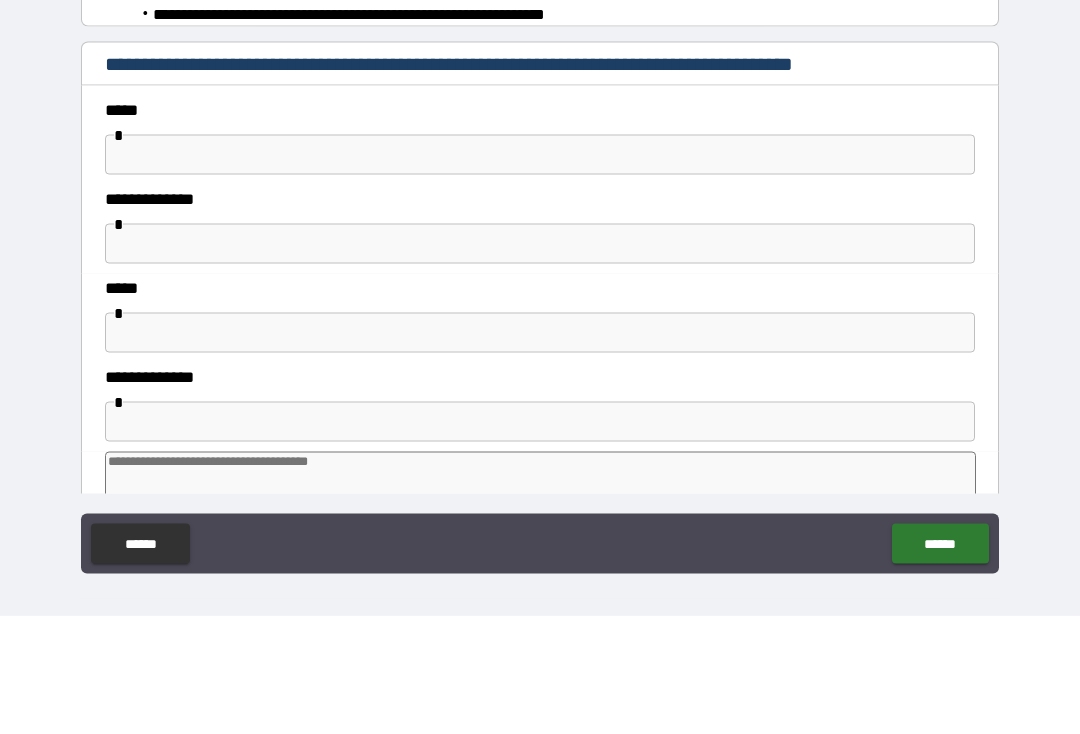 scroll, scrollTop: 287, scrollLeft: 0, axis: vertical 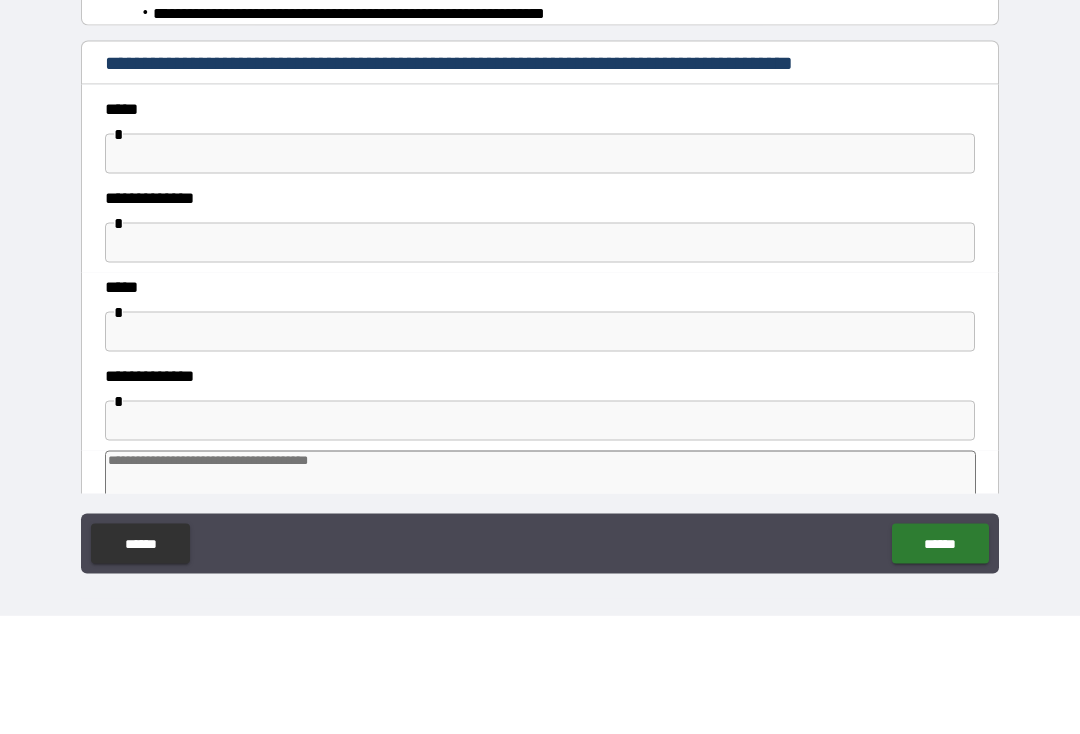 type on "**********" 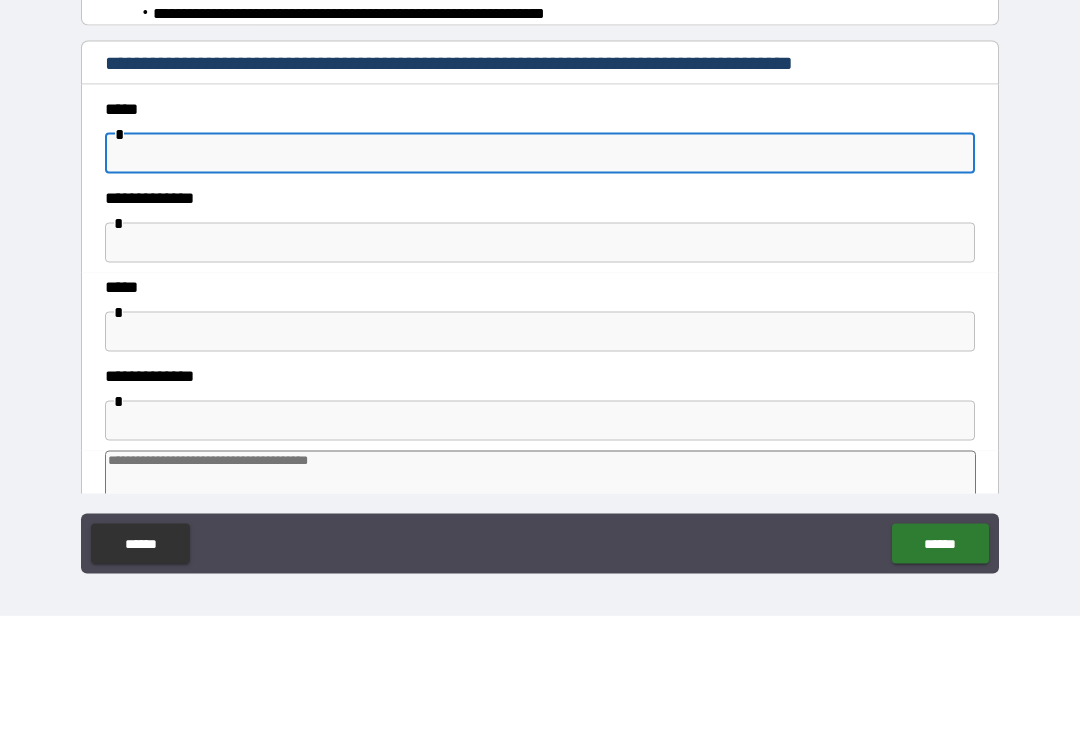 type on "*" 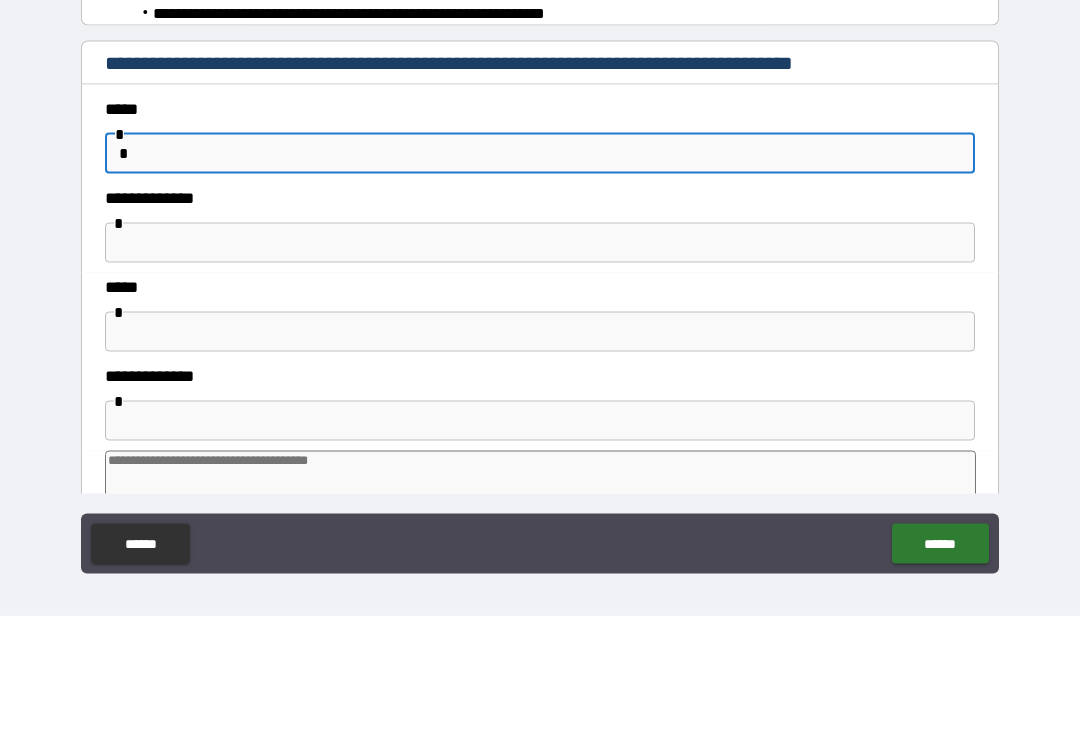 type on "*" 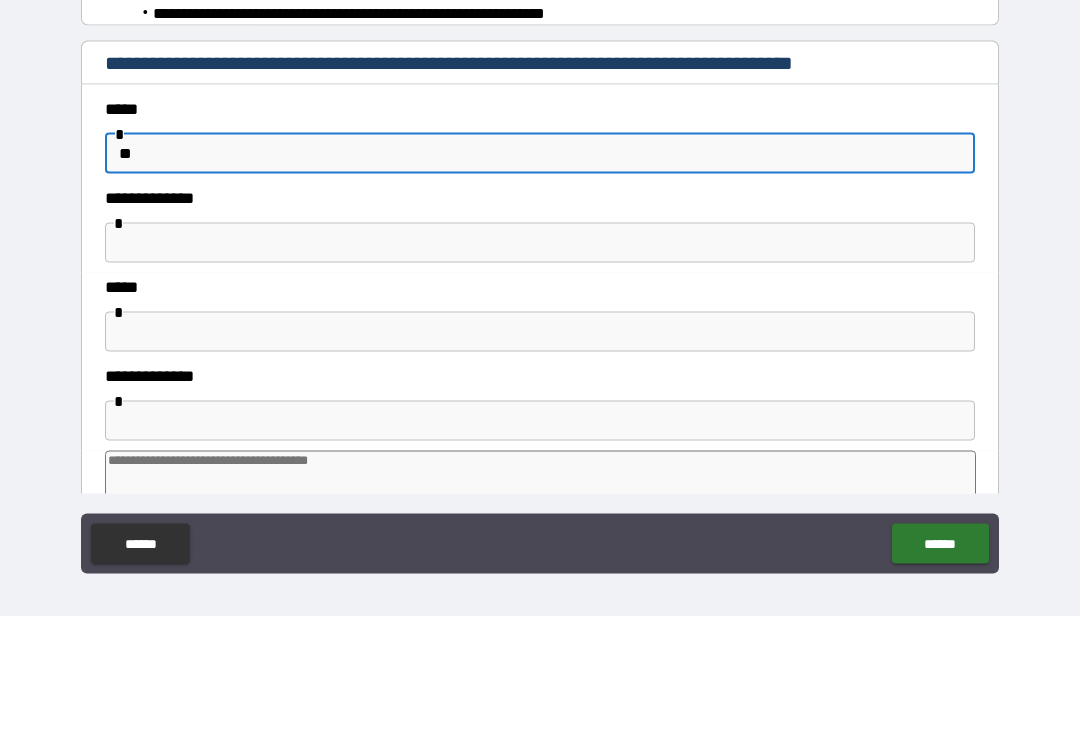 type on "*" 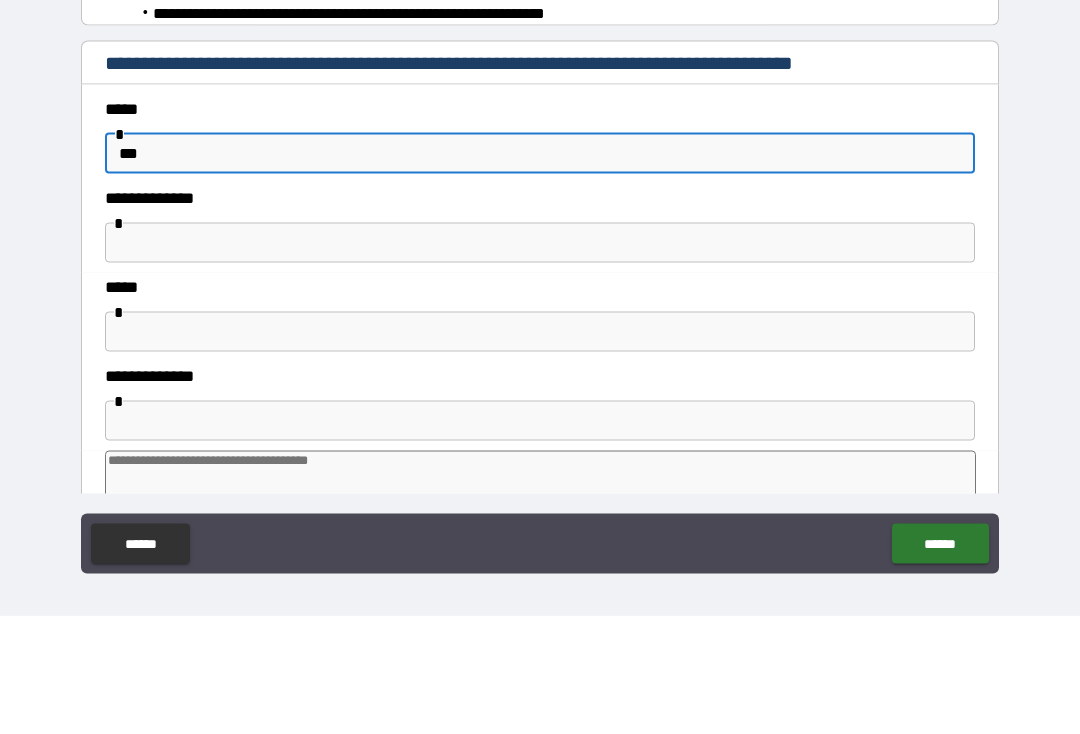 type on "*" 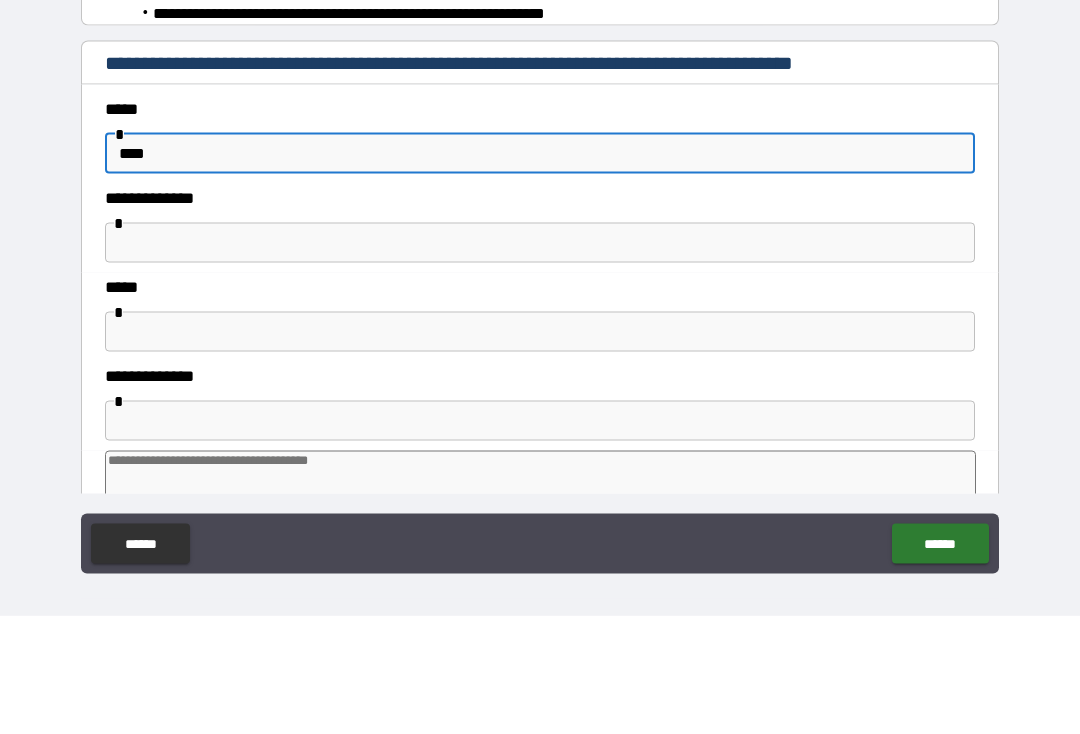 type on "*" 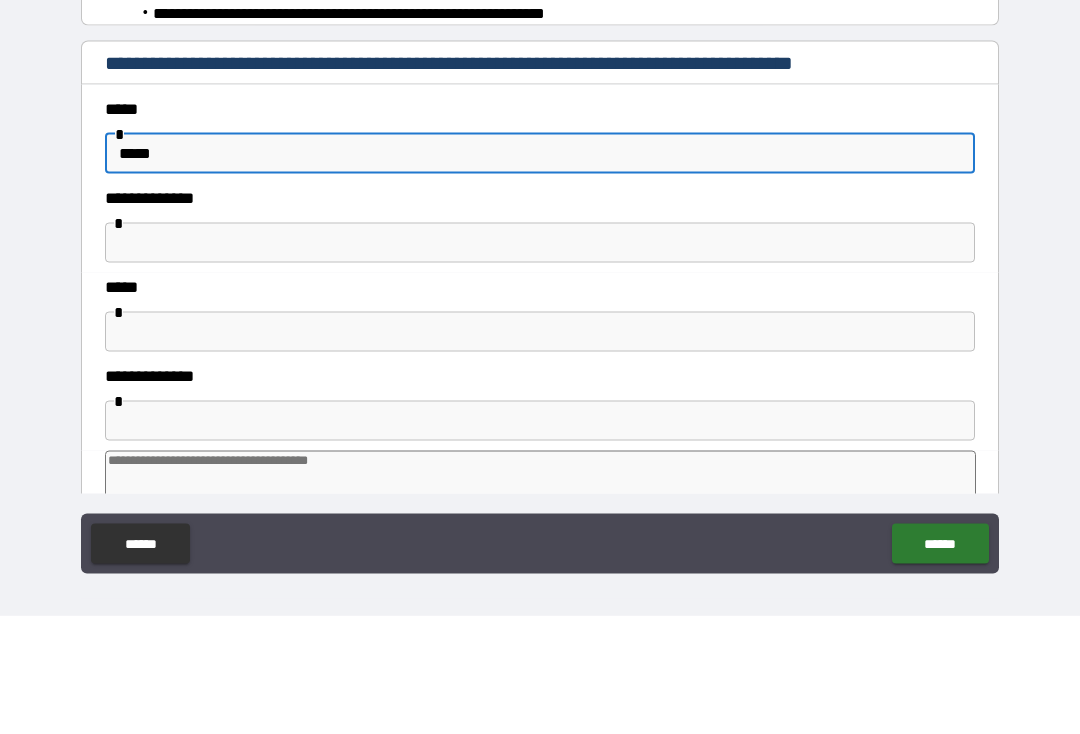 type on "*" 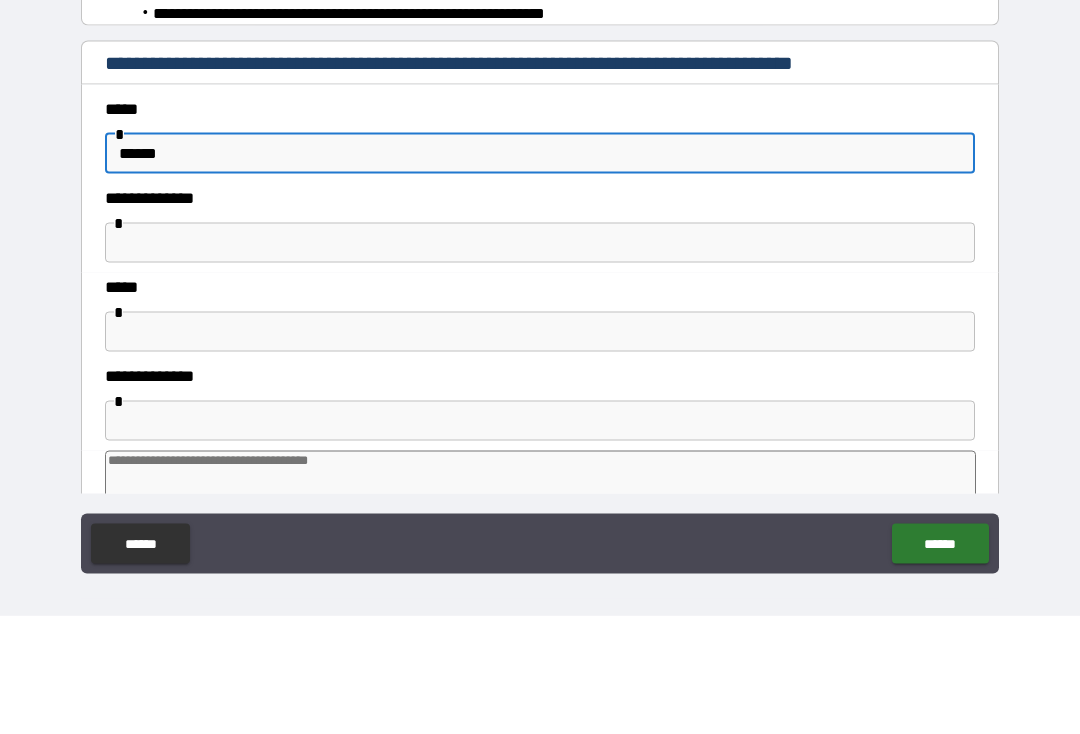 type on "*" 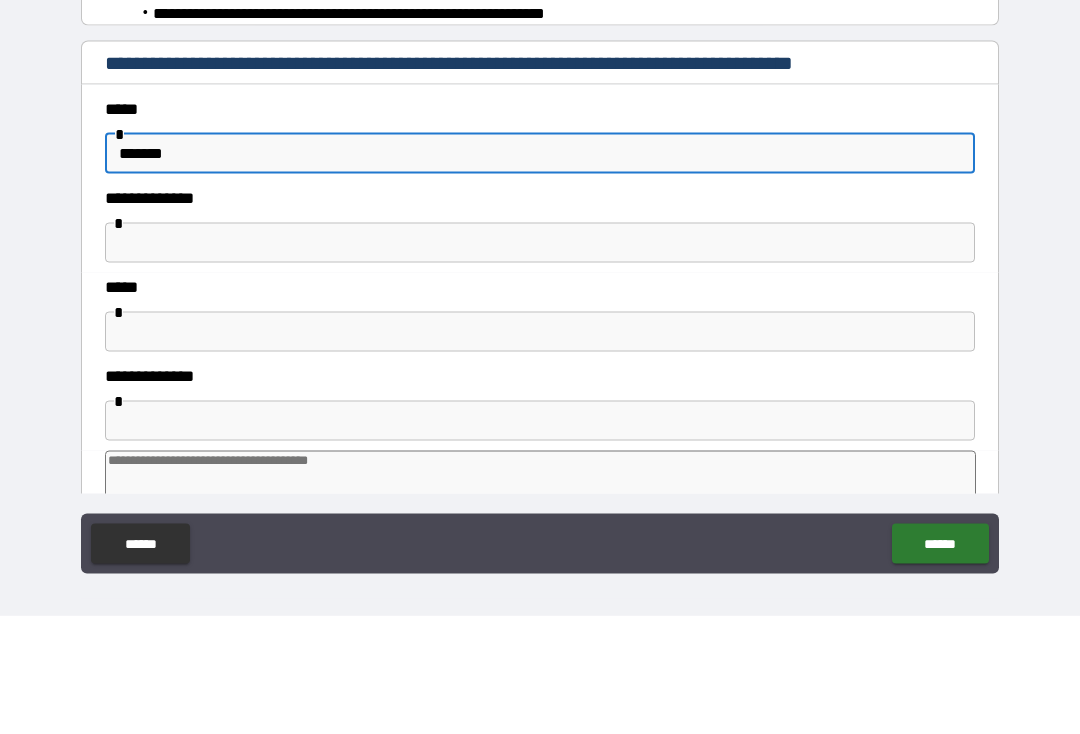 type on "*" 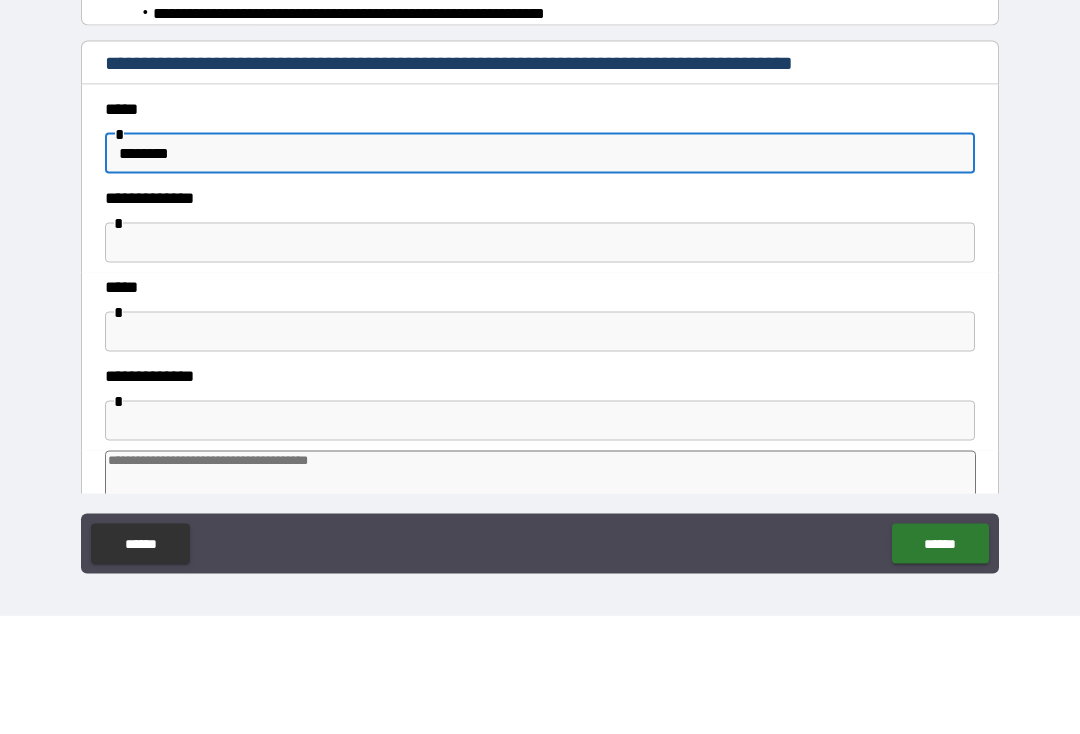 type on "*" 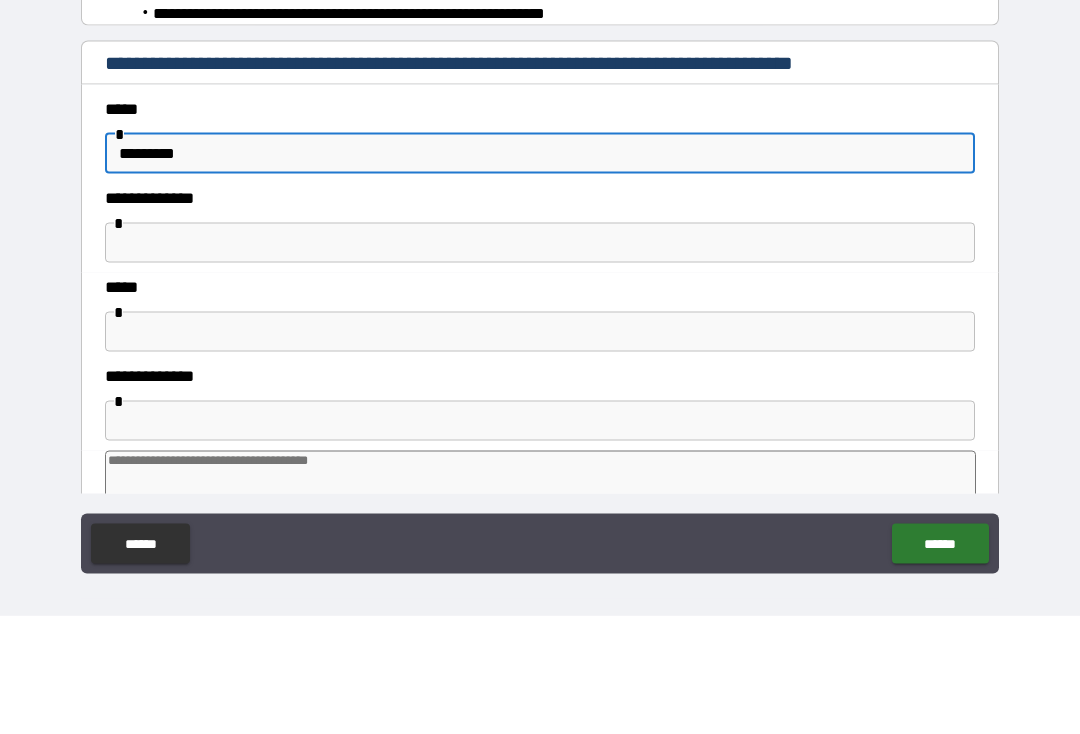 type on "*" 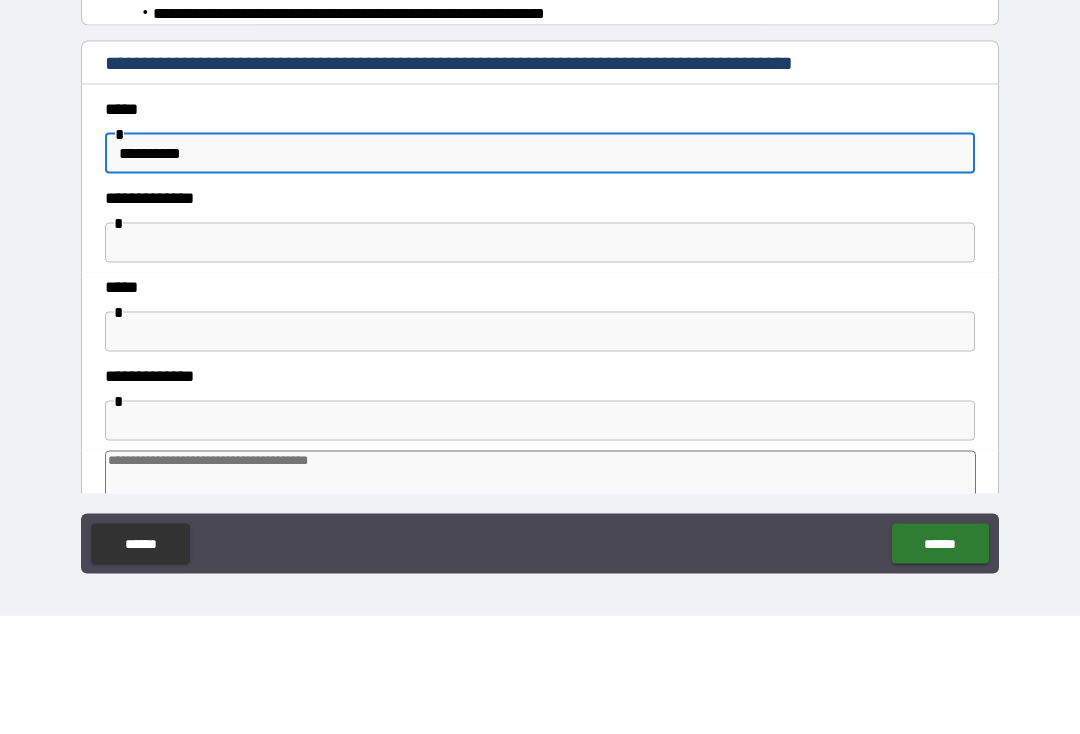 type on "*" 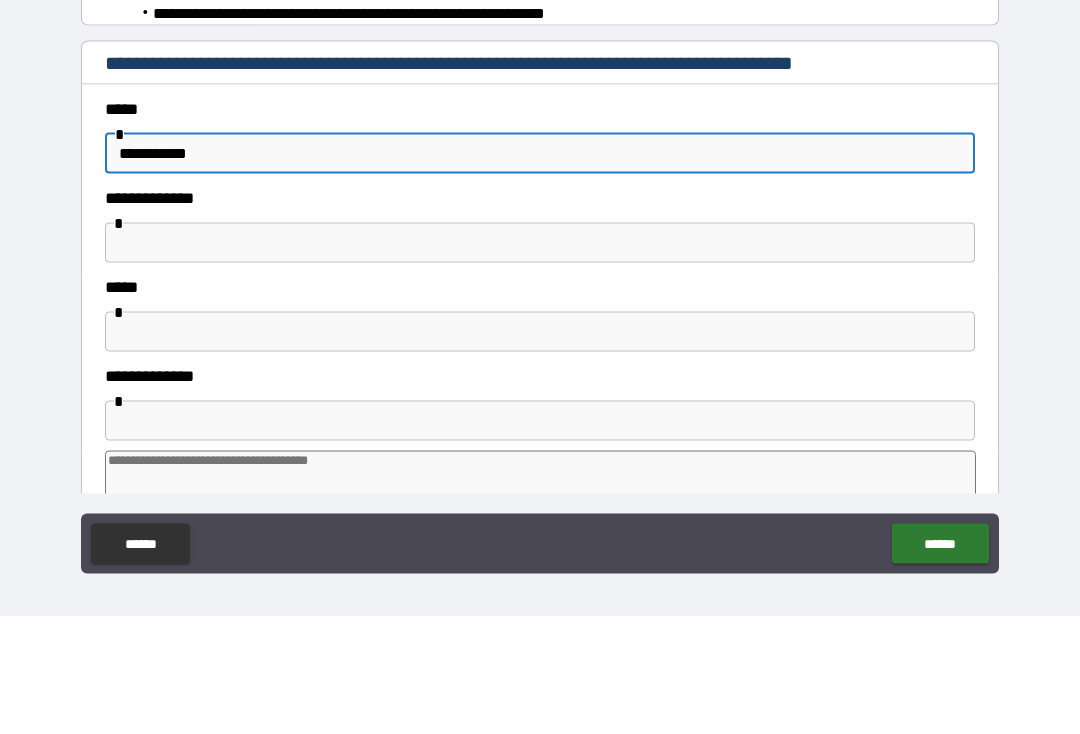type on "*" 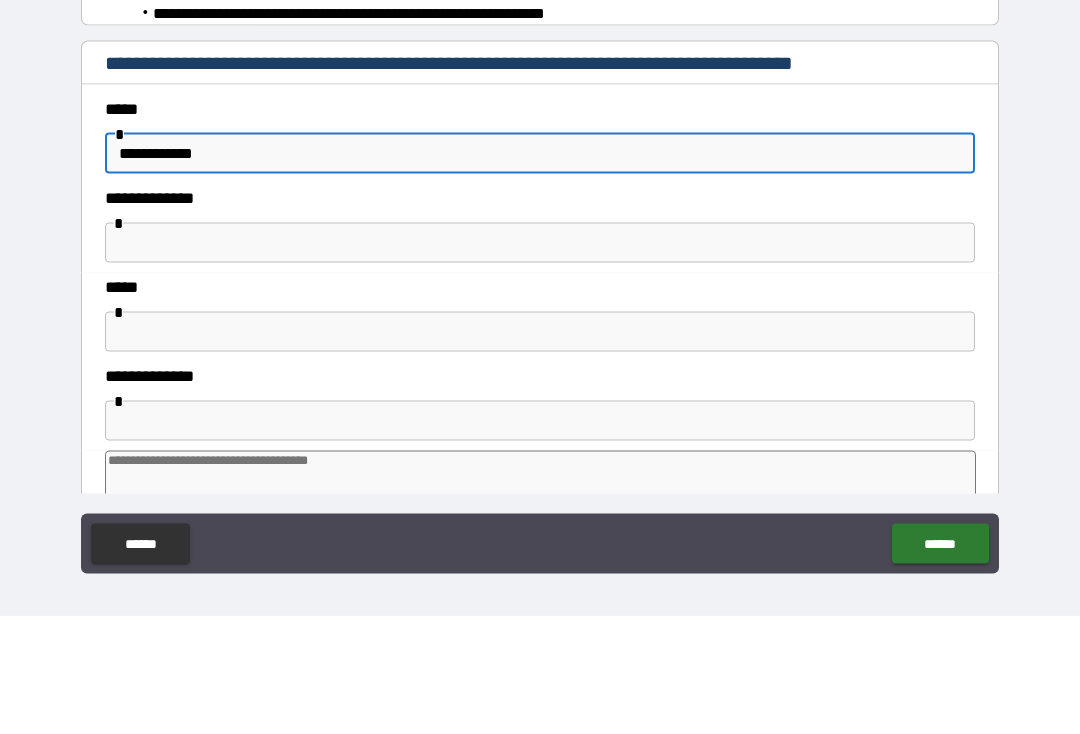 type on "*" 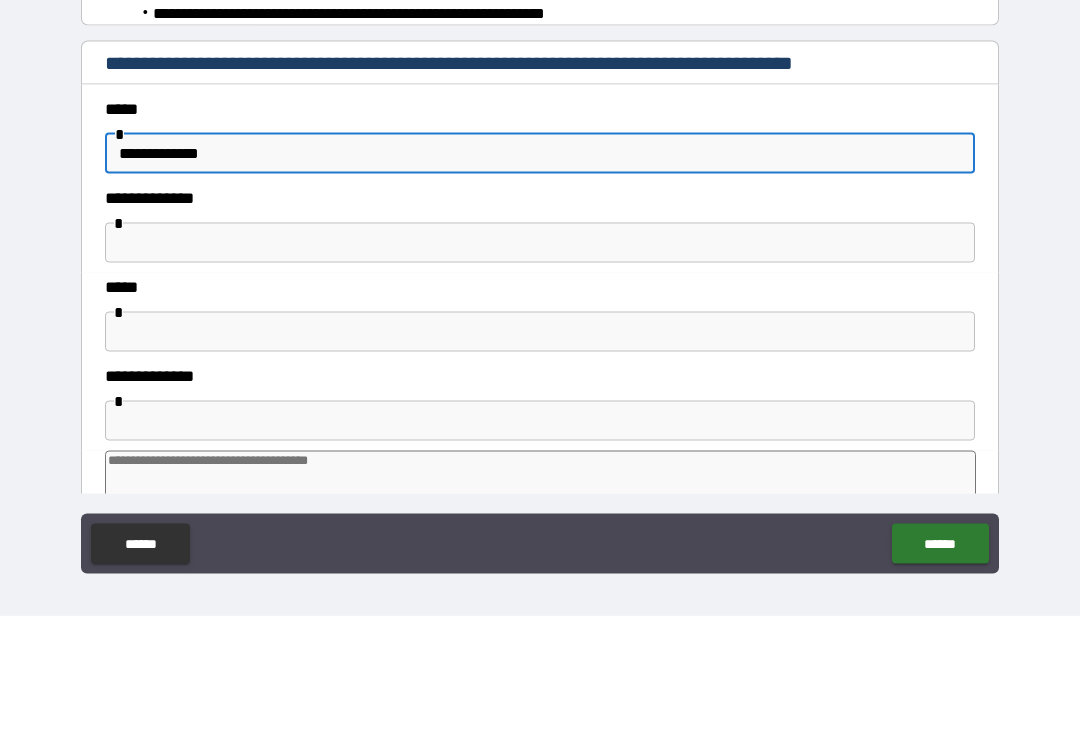 type on "*" 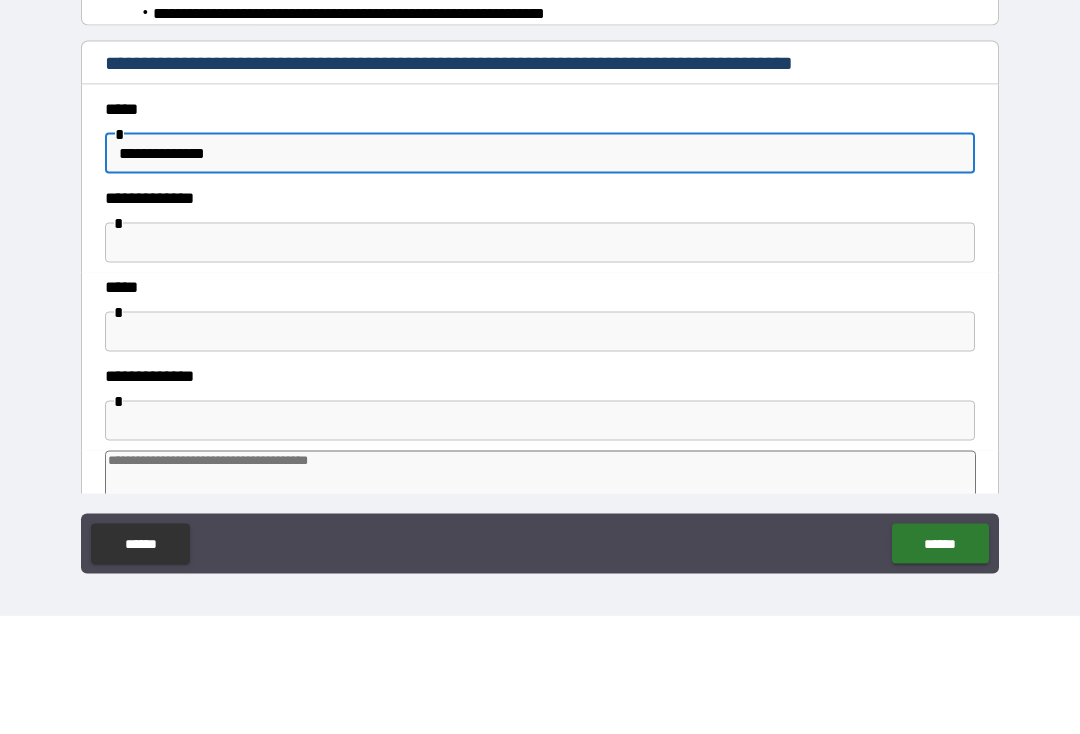 type on "*" 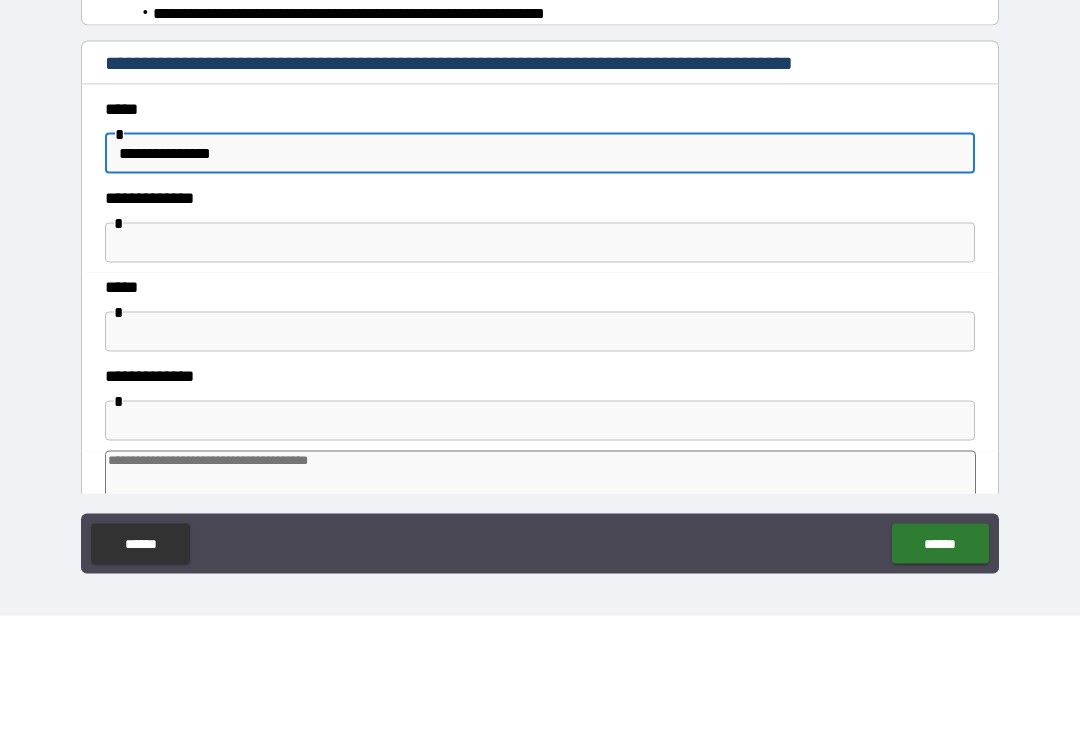 type on "*" 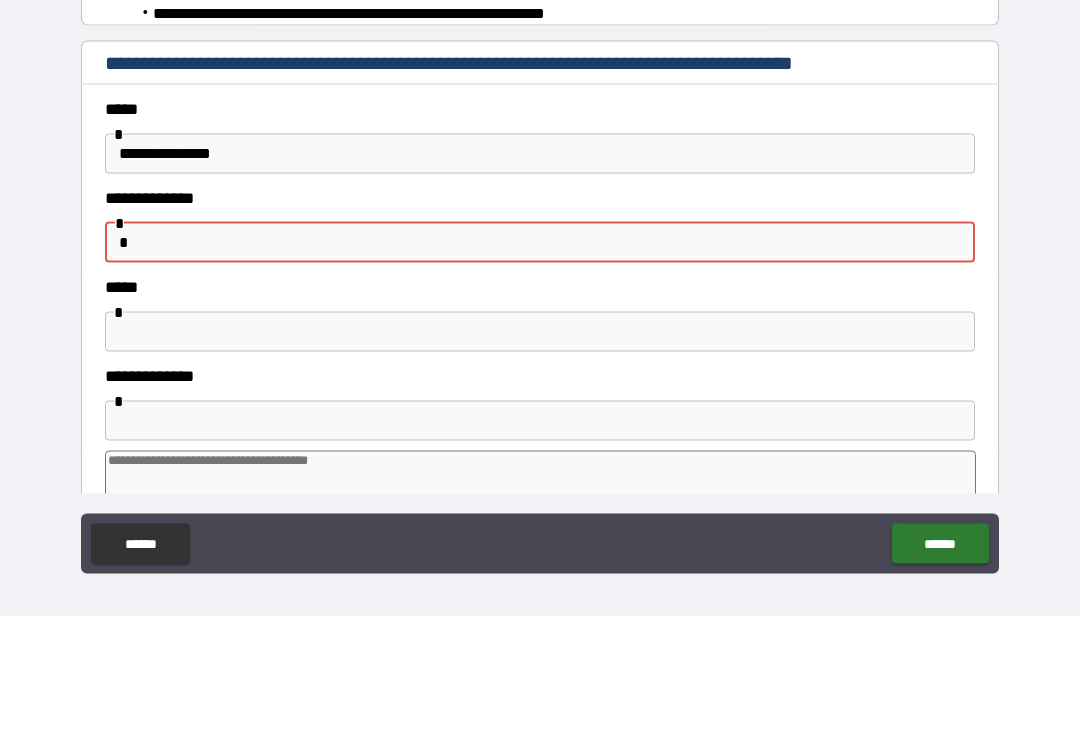 type on "*" 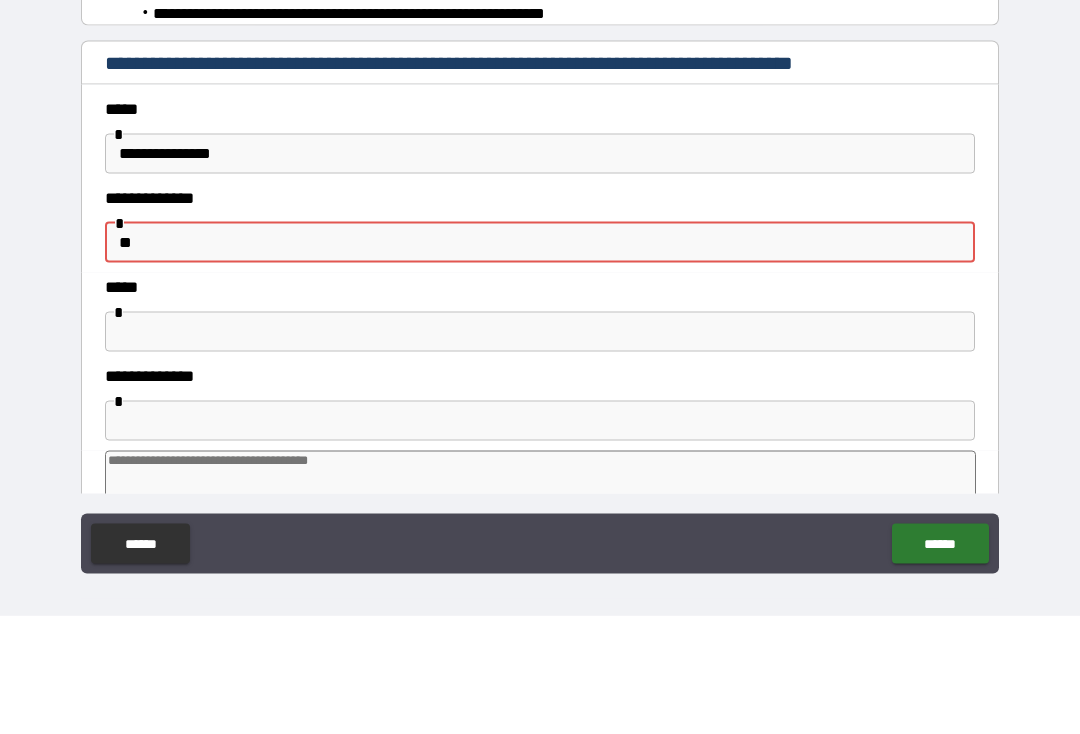 type on "*" 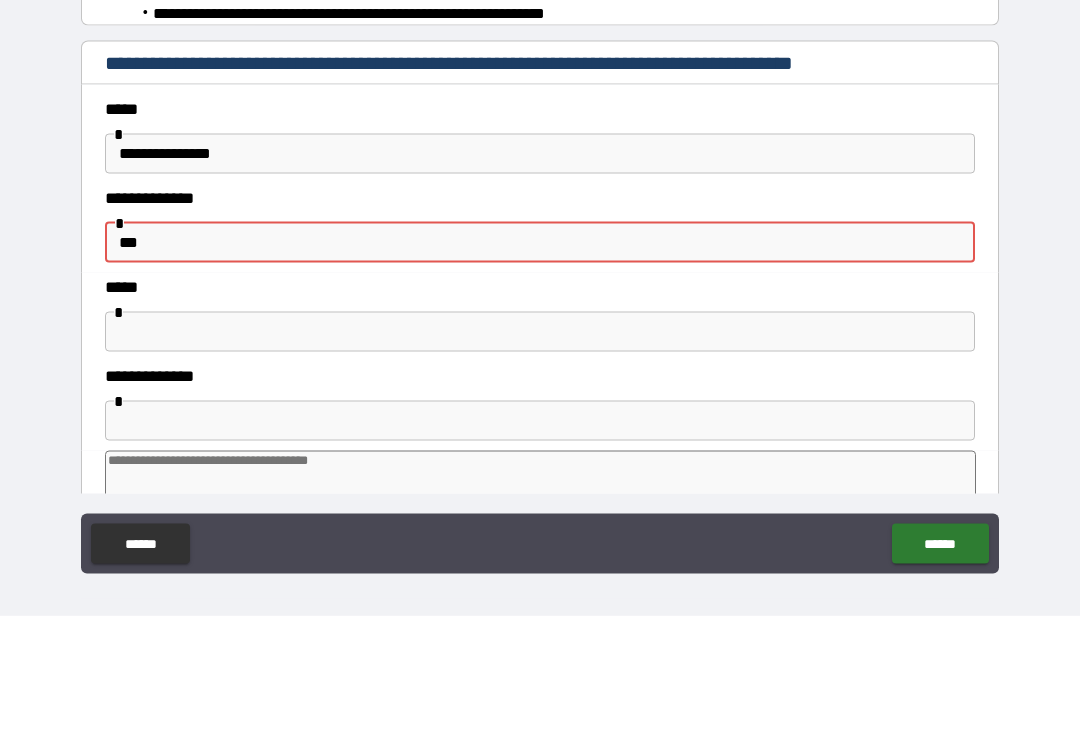 type on "*" 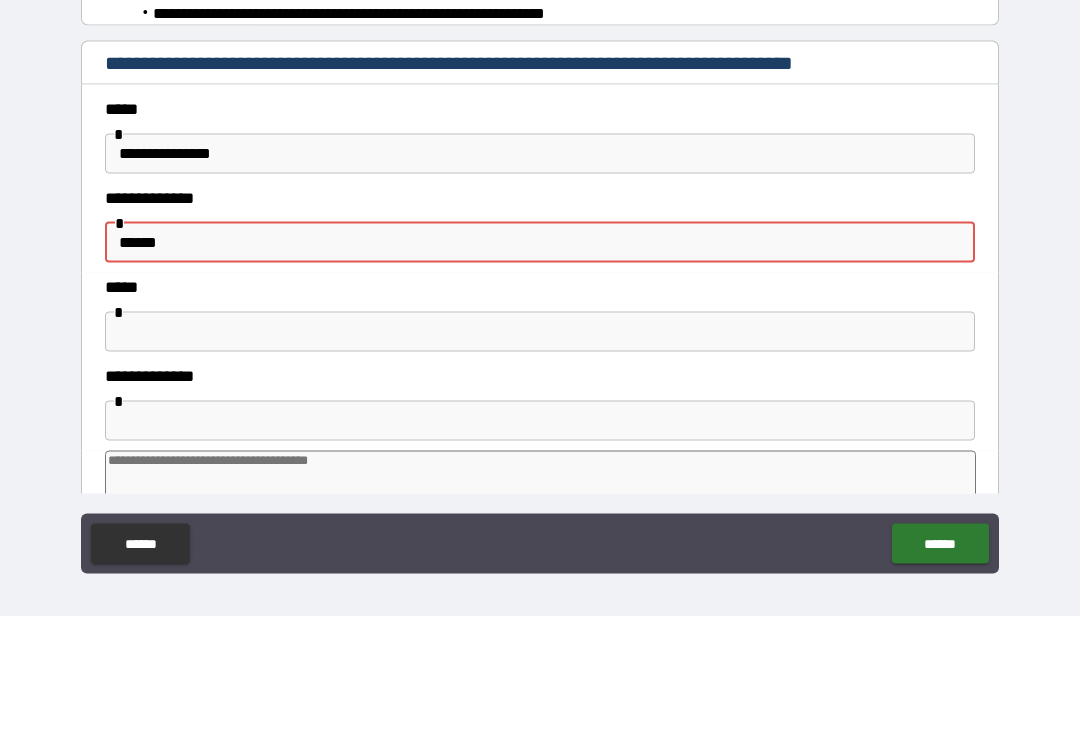 type on "*" 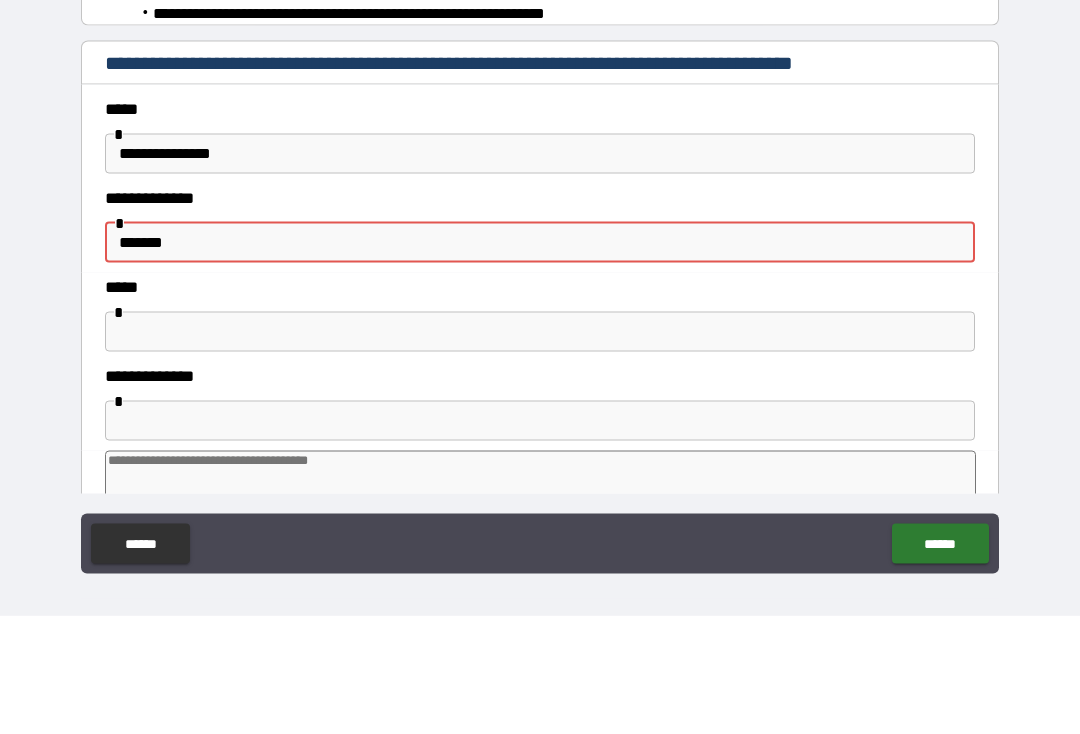 type on "*" 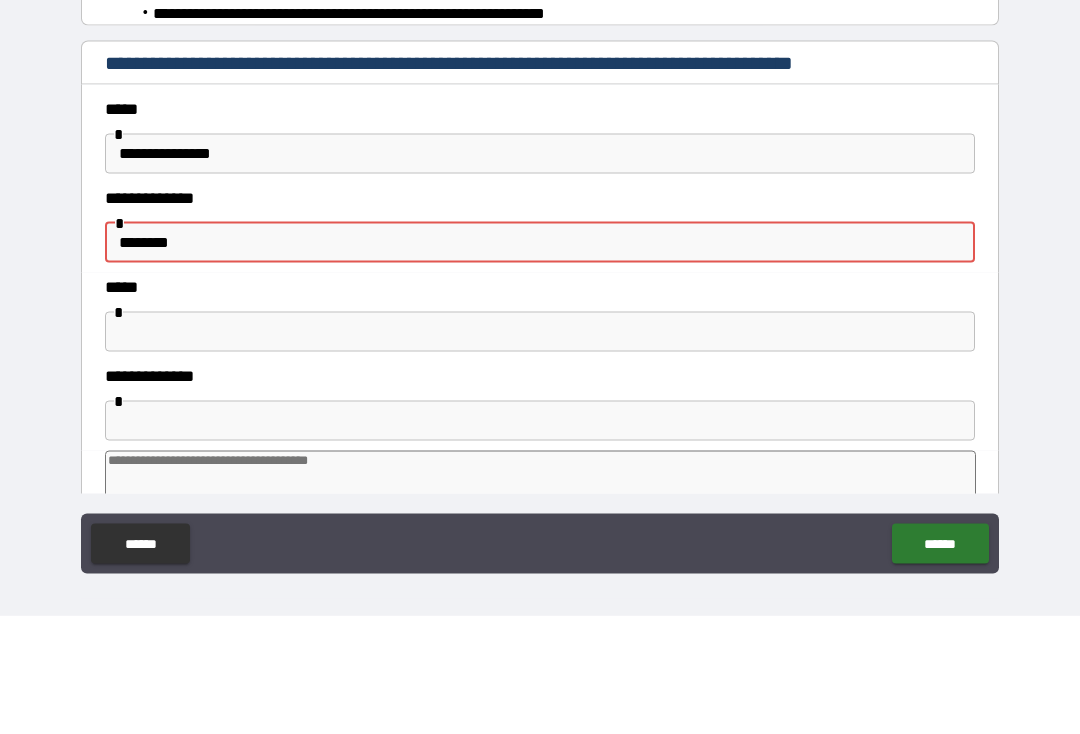 type on "*" 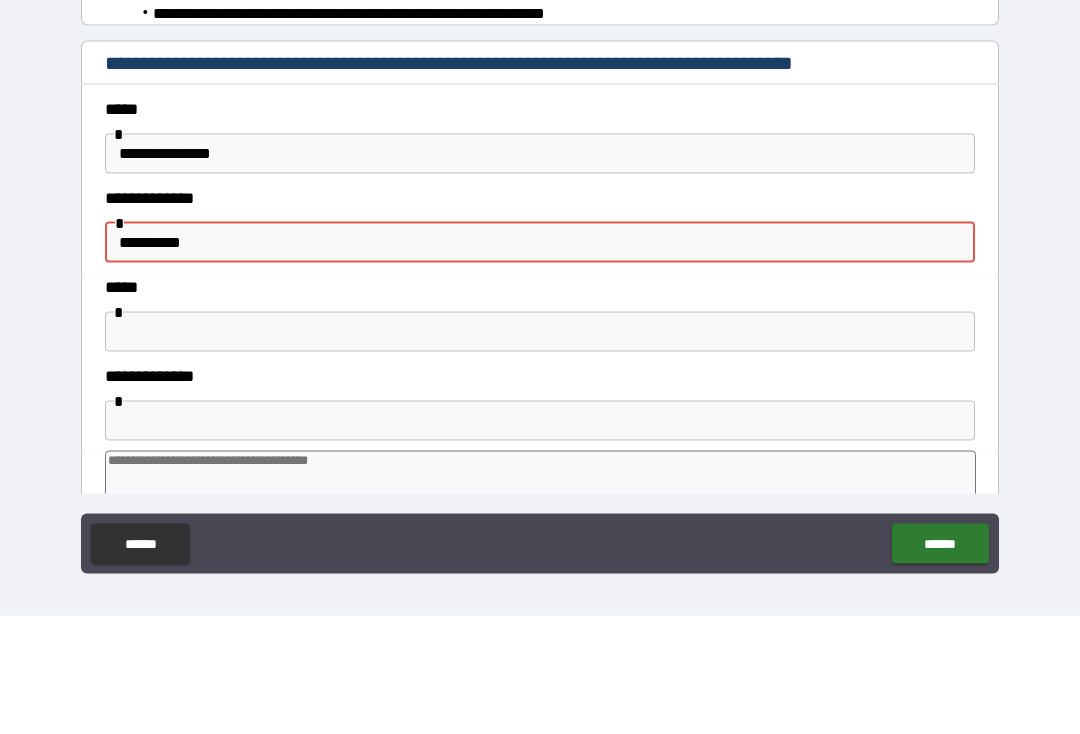 type on "*" 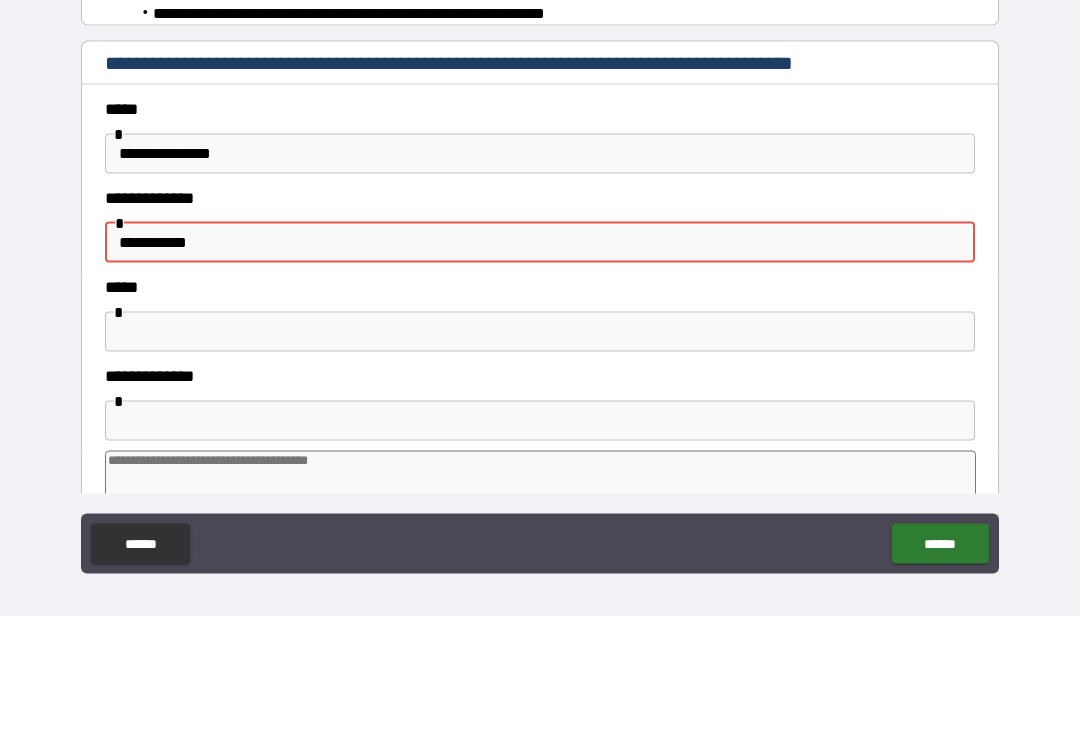 type on "*" 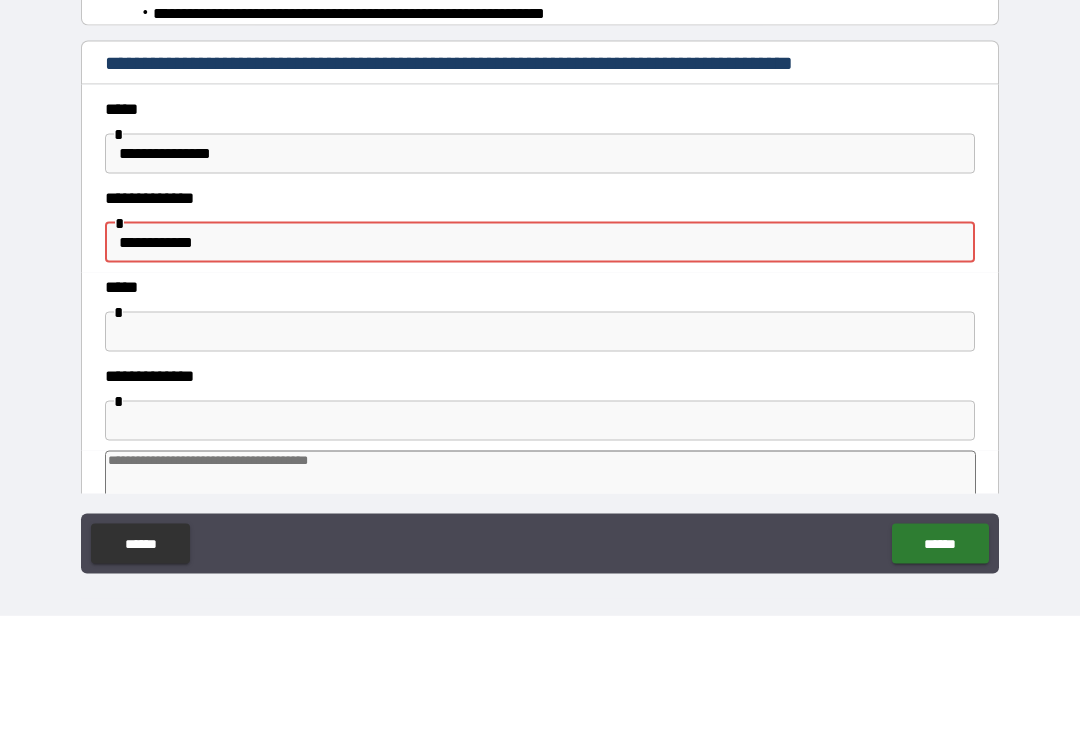 type on "*" 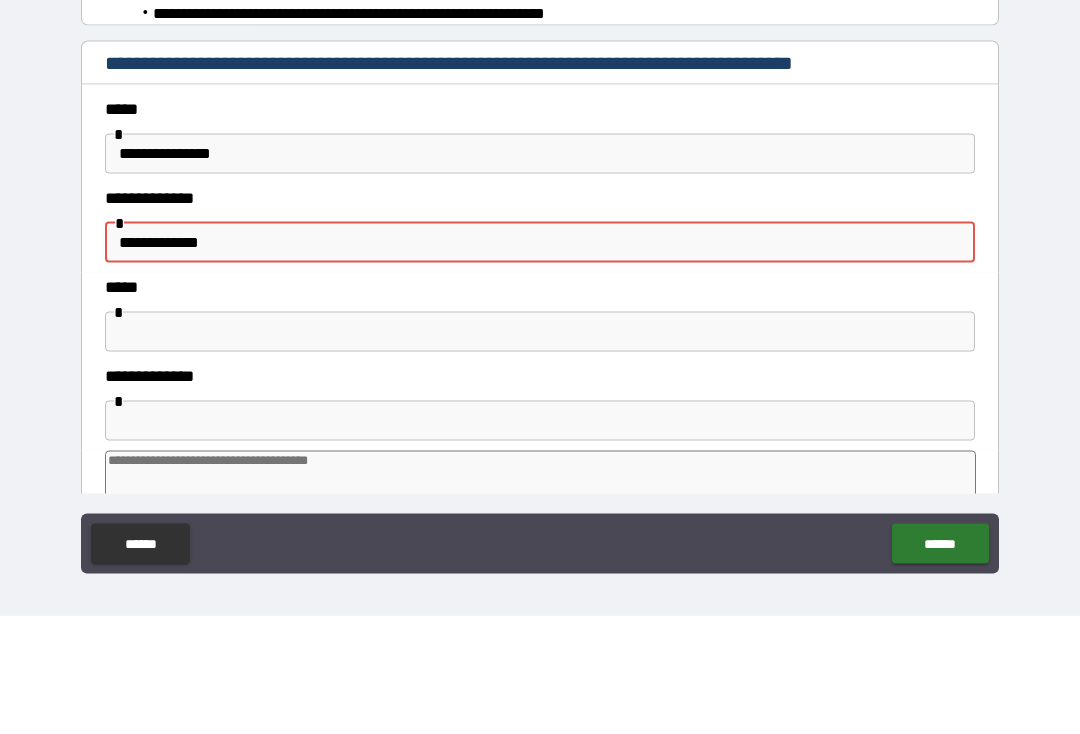 type on "*" 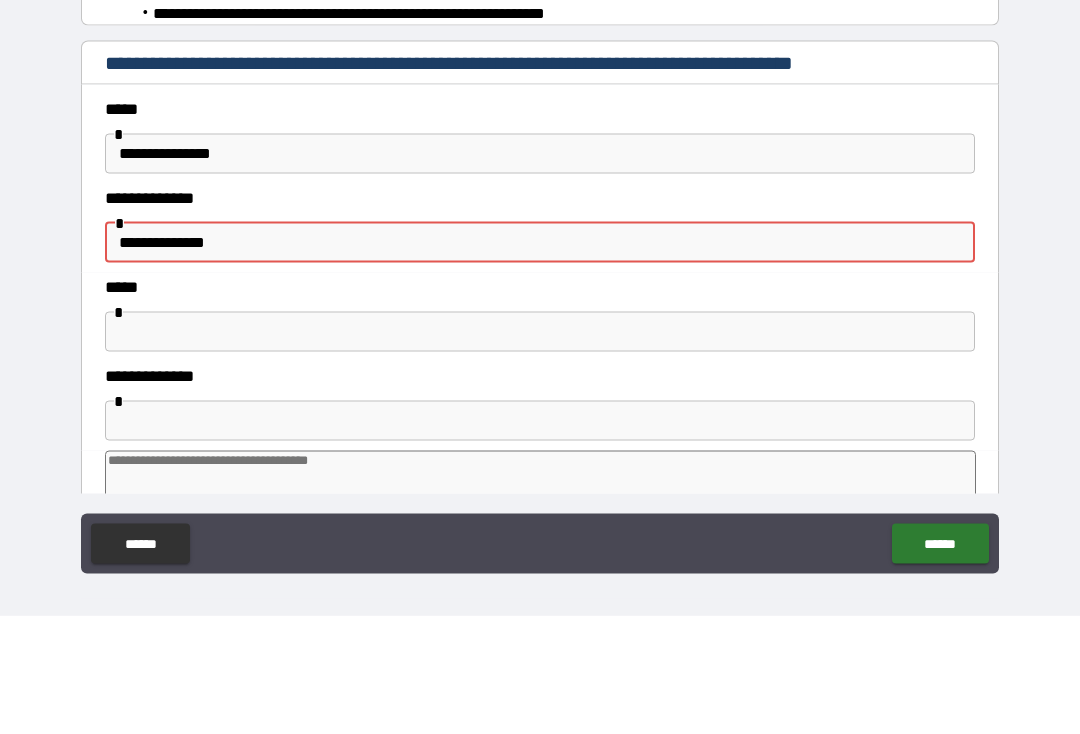 type on "*" 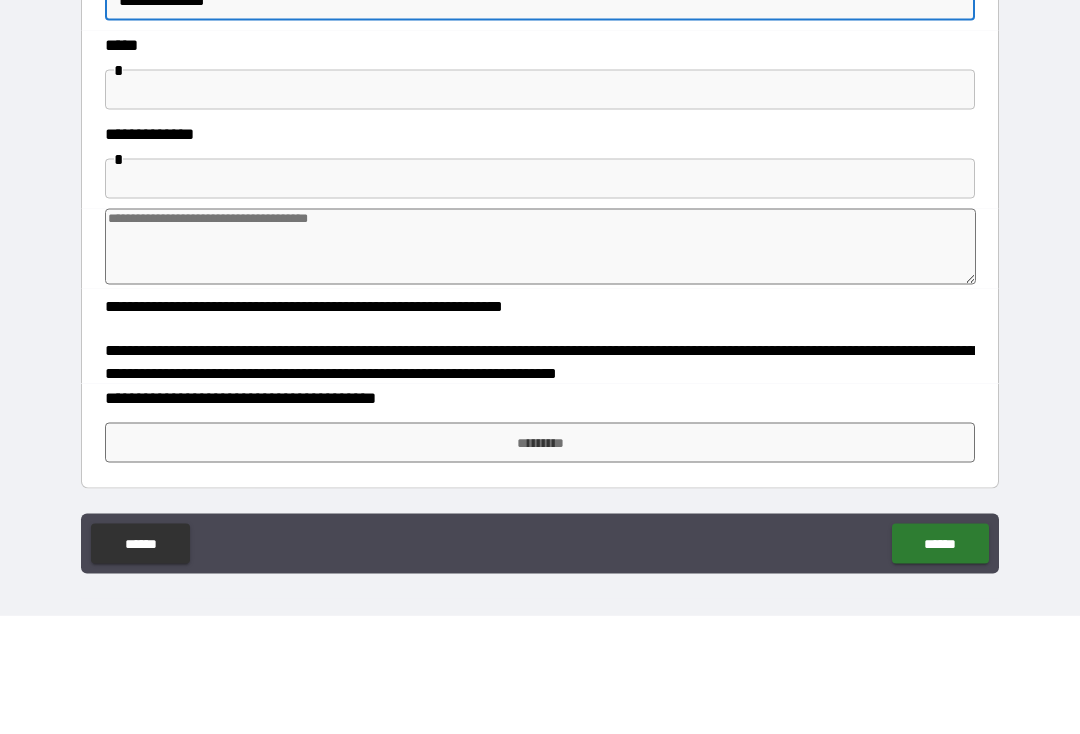 scroll, scrollTop: 528, scrollLeft: 0, axis: vertical 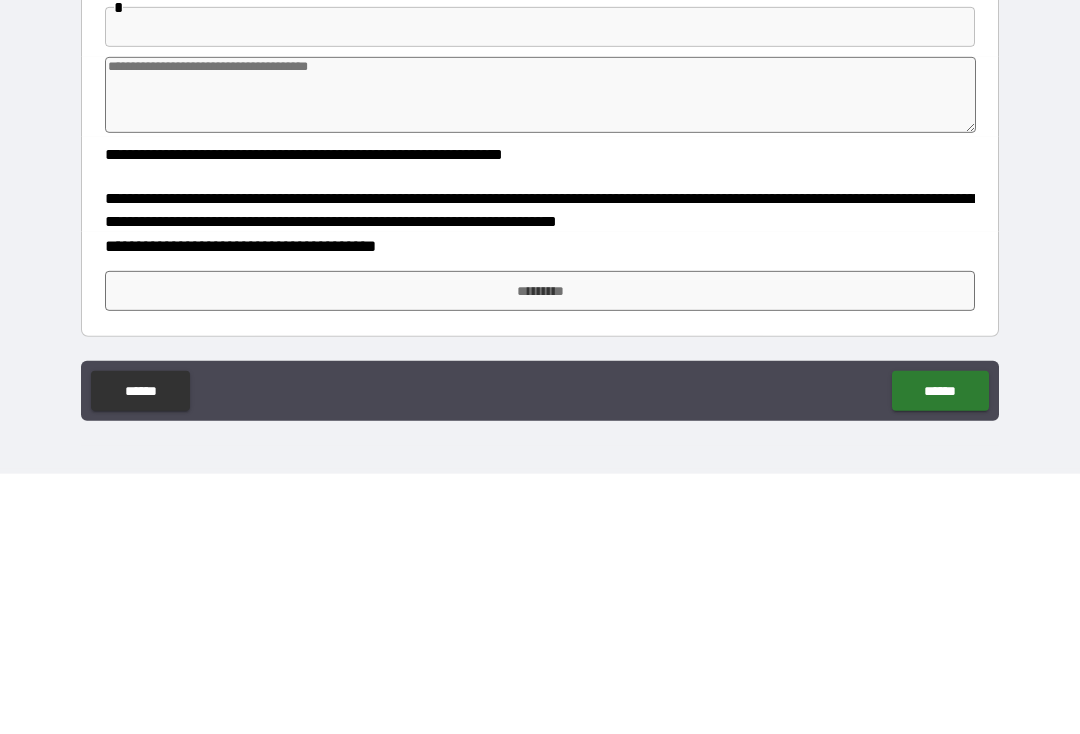 type on "**********" 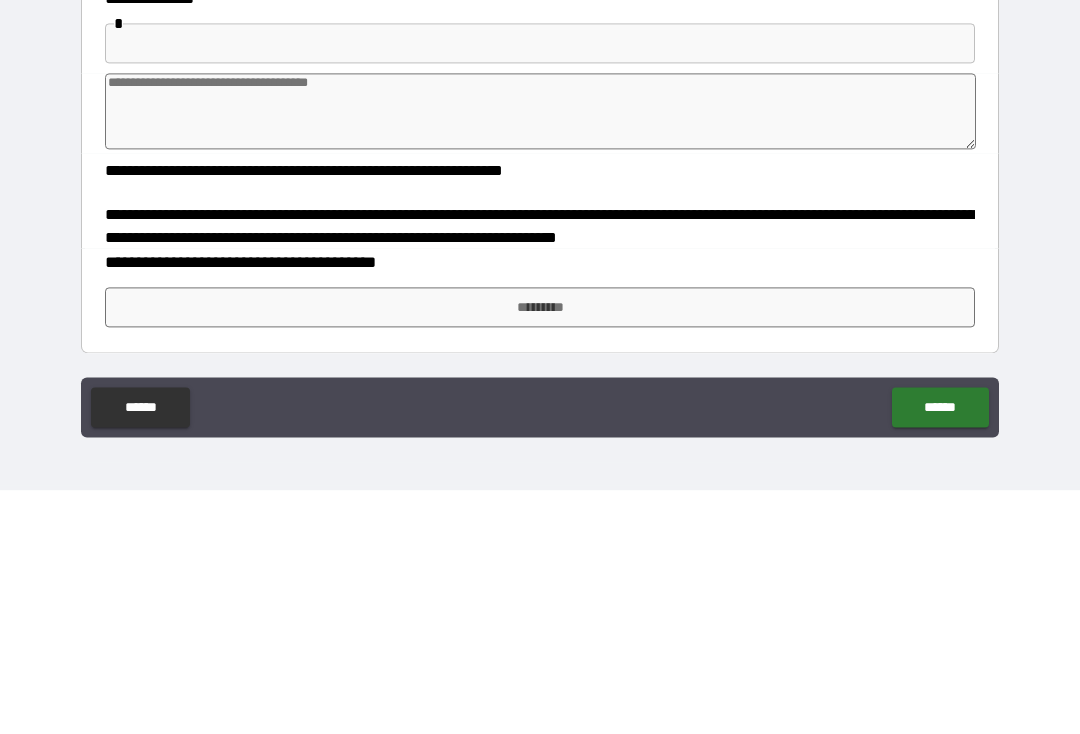click on "*********" at bounding box center [540, 551] 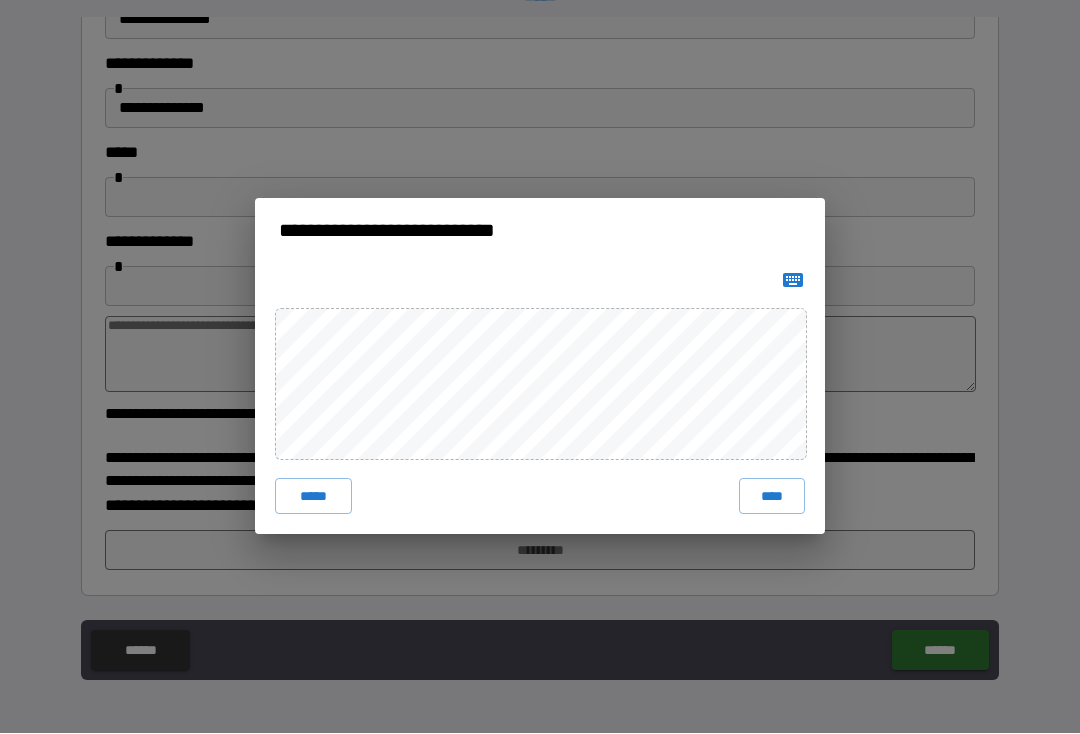 click on "****" at bounding box center [772, 497] 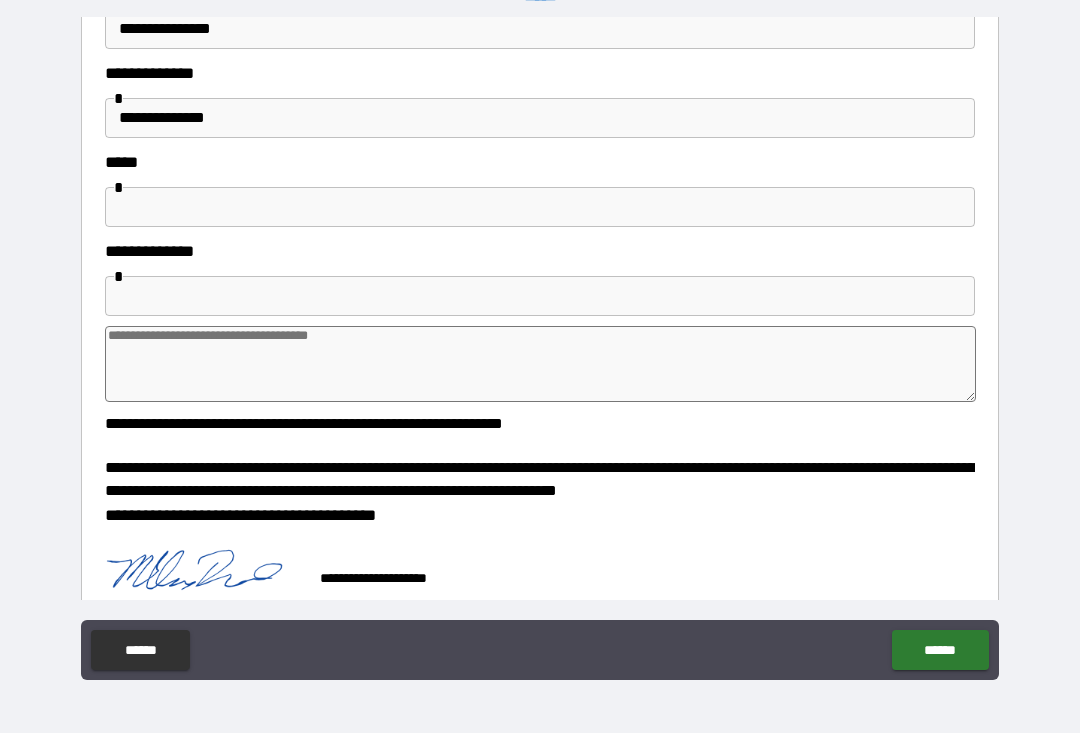 type on "*" 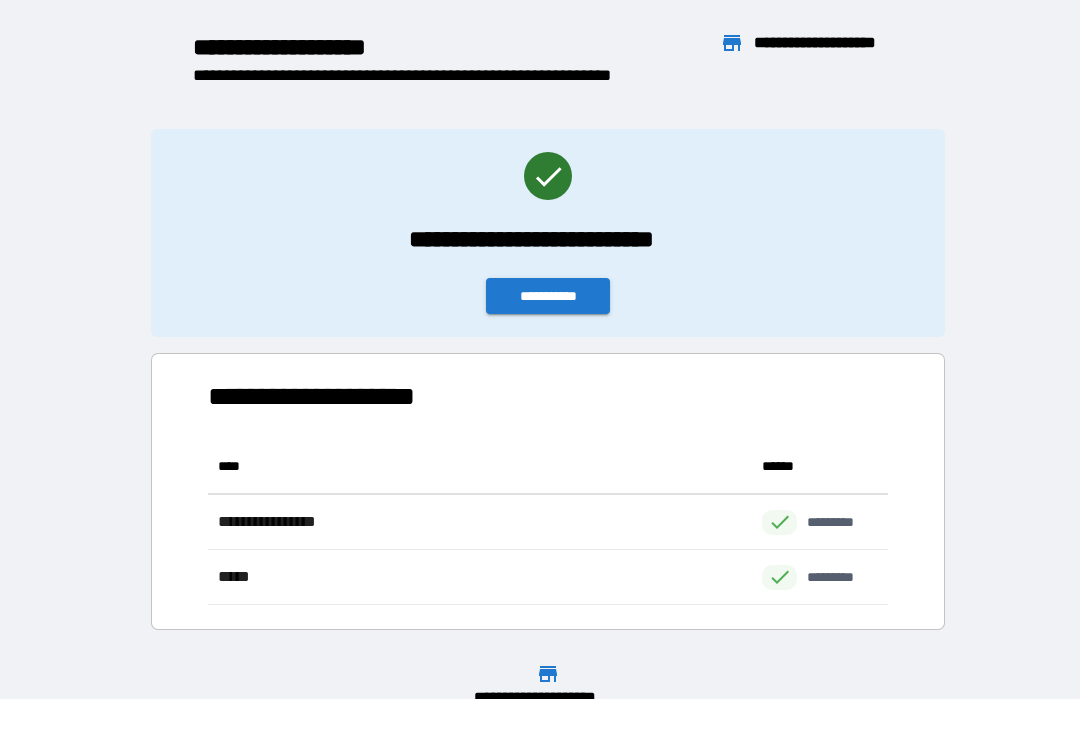scroll, scrollTop: 166, scrollLeft: 680, axis: both 